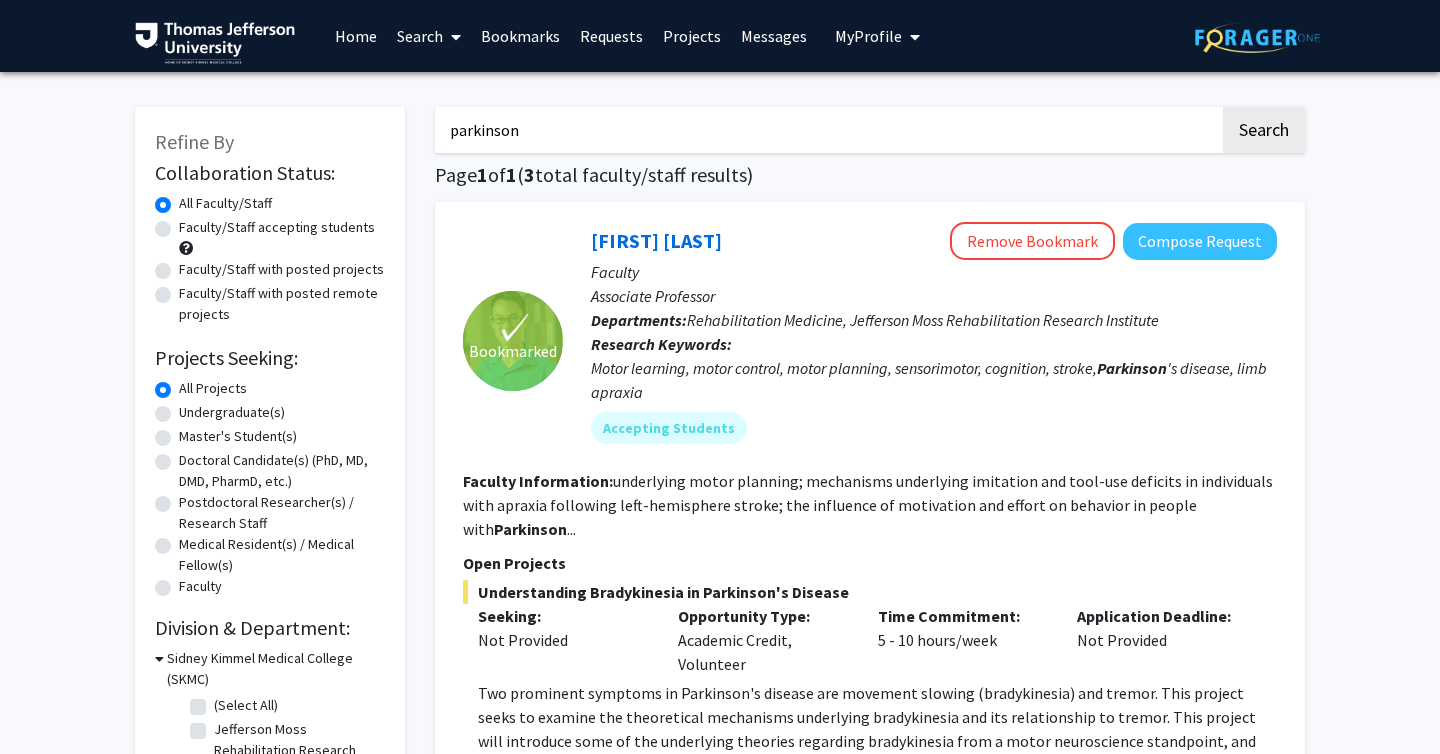 scroll, scrollTop: 0, scrollLeft: 0, axis: both 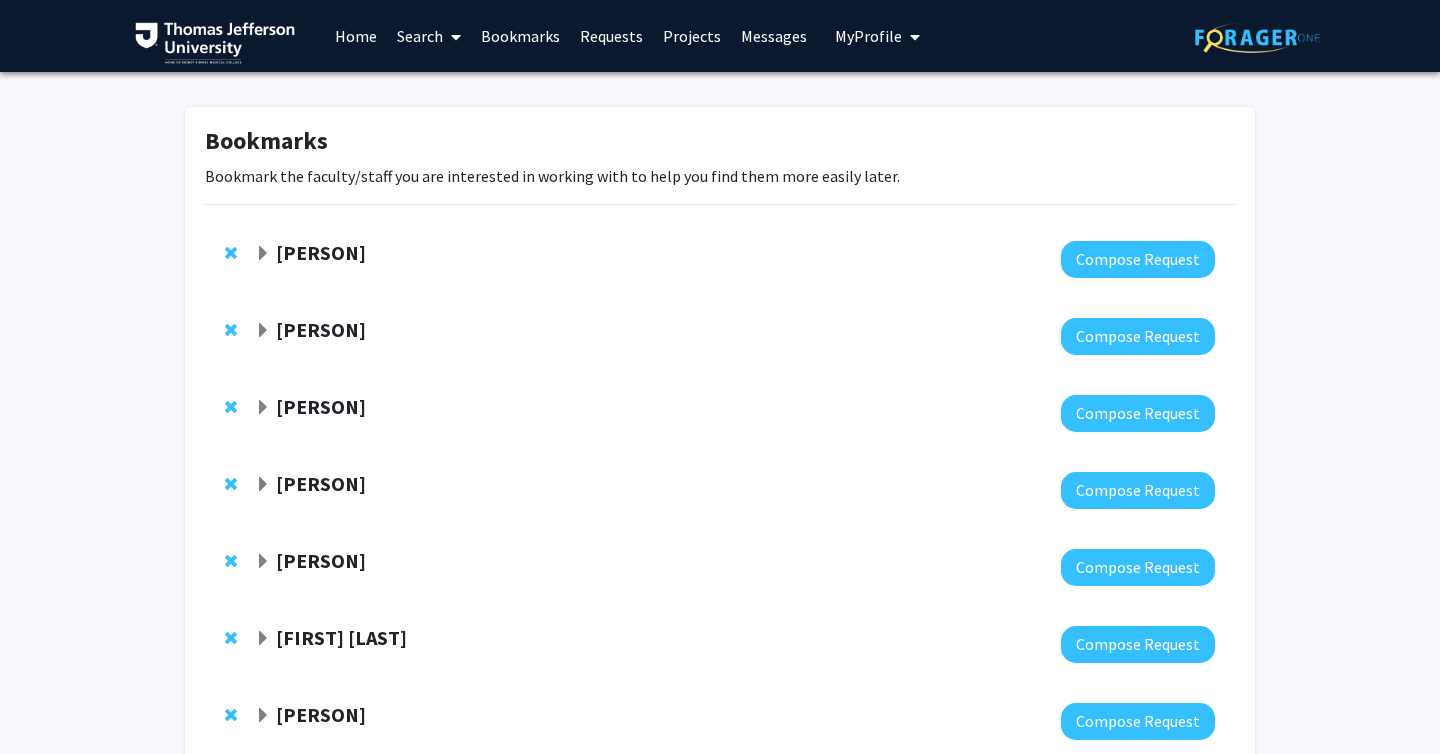 click on "[FULL_NAME]" 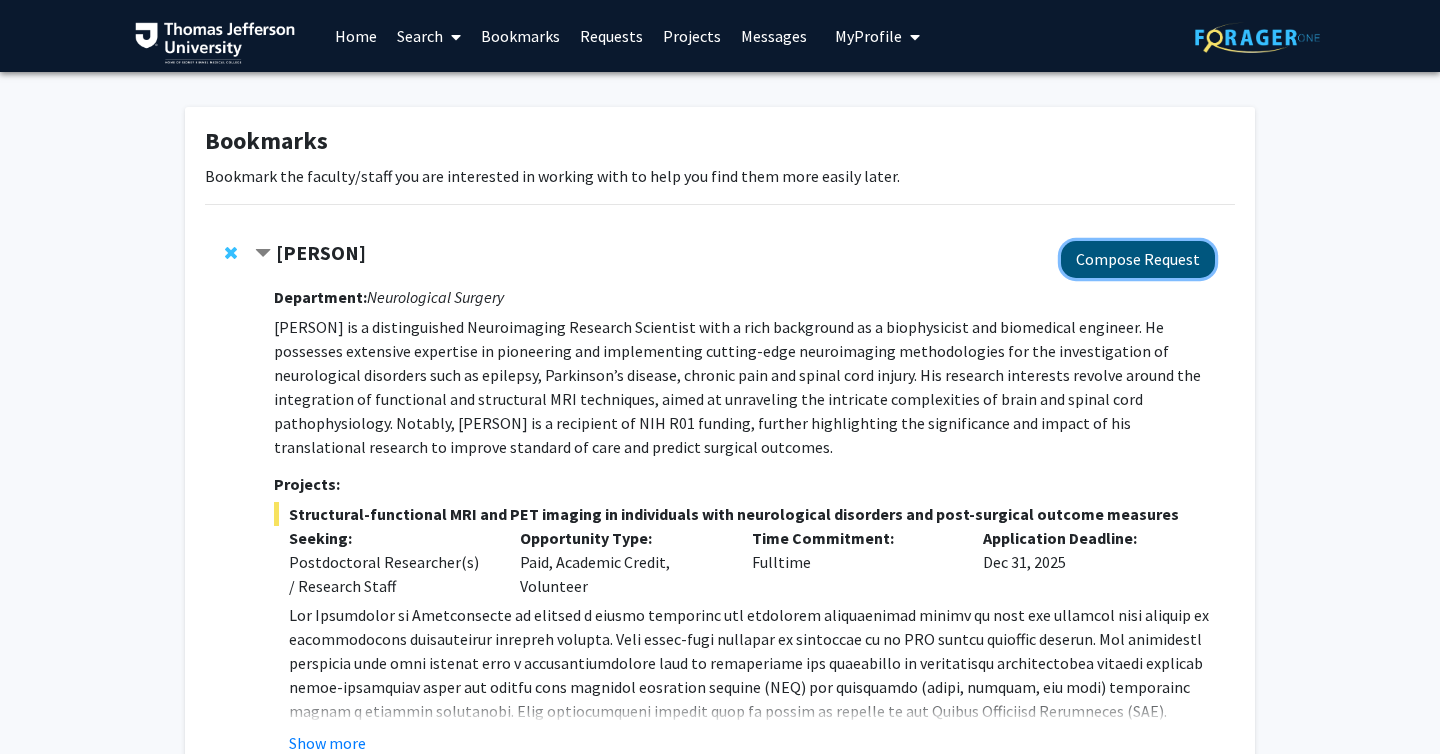 click on "Compose Request" 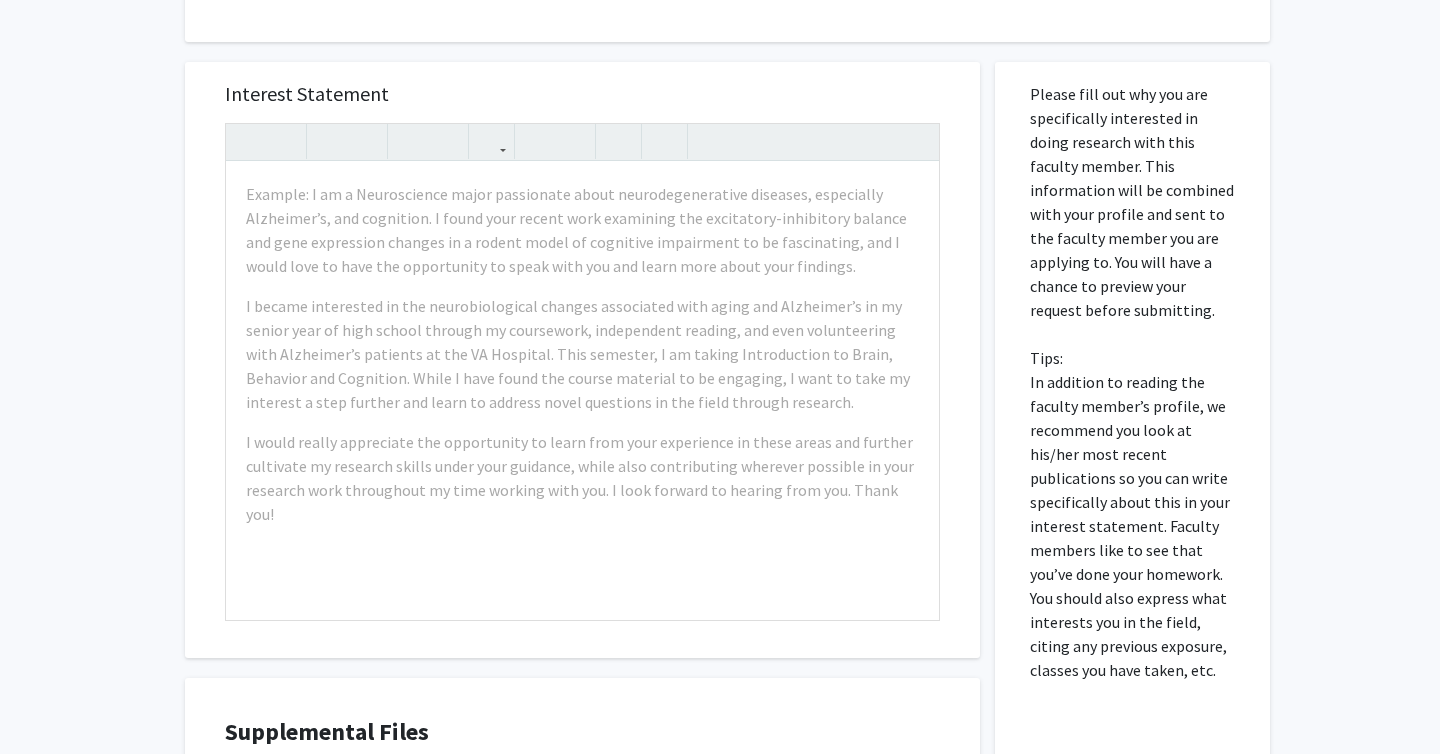 scroll, scrollTop: 1549, scrollLeft: 0, axis: vertical 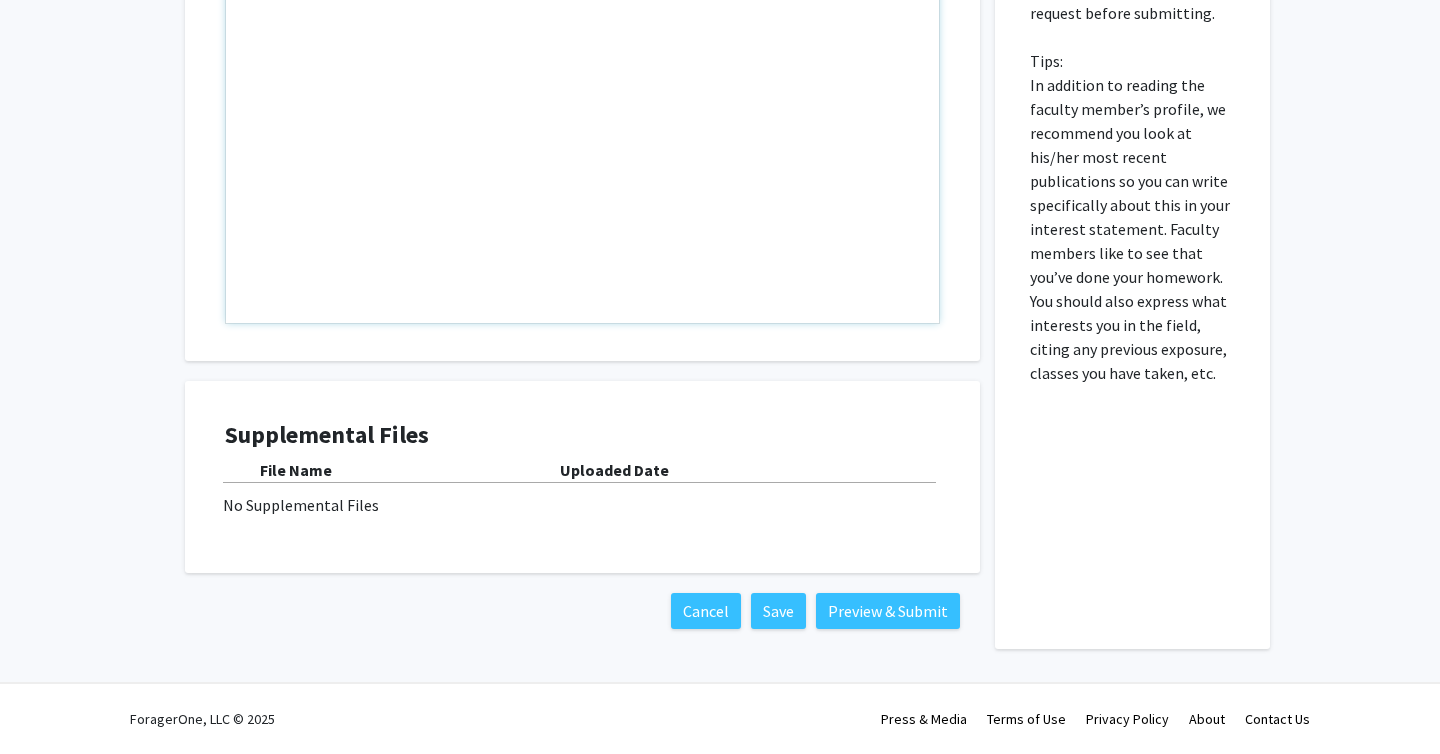 click at bounding box center [582, 94] 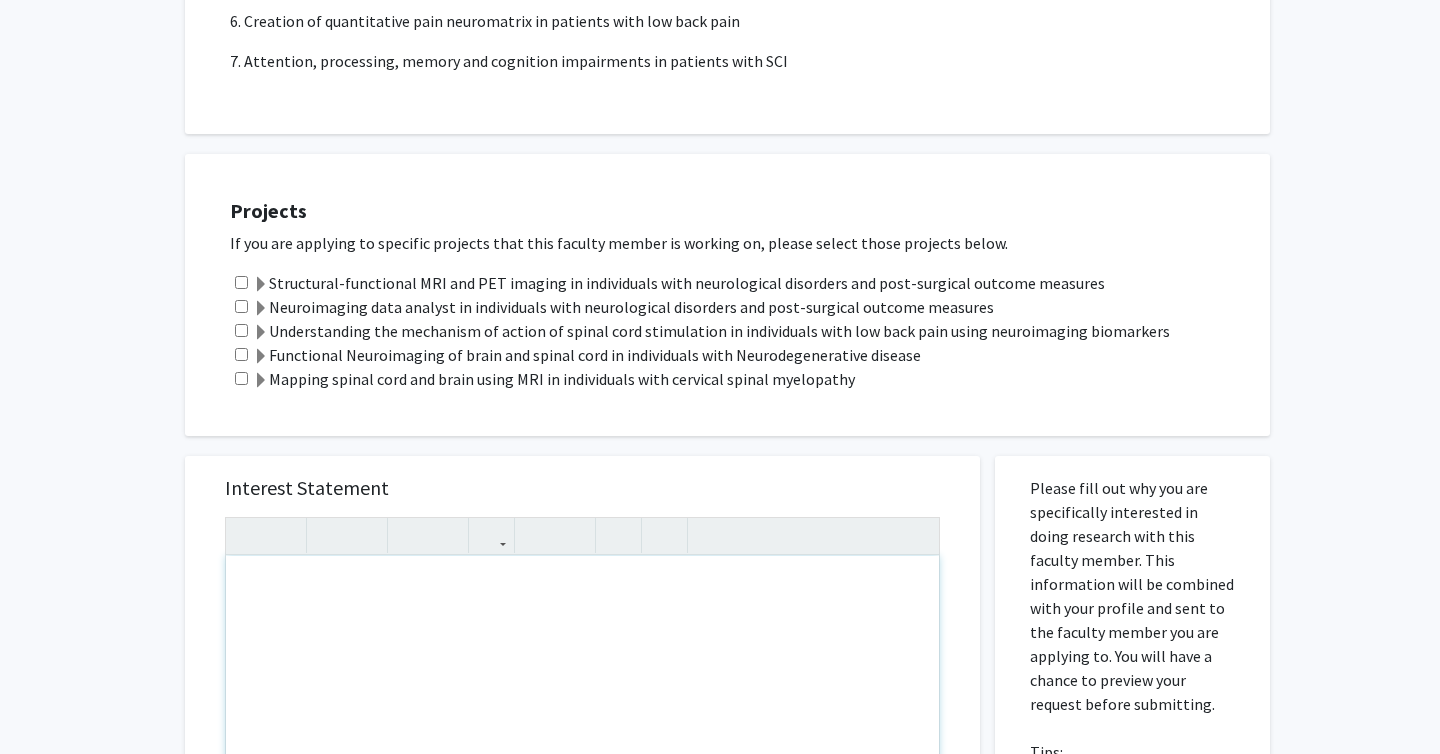 scroll, scrollTop: 856, scrollLeft: 0, axis: vertical 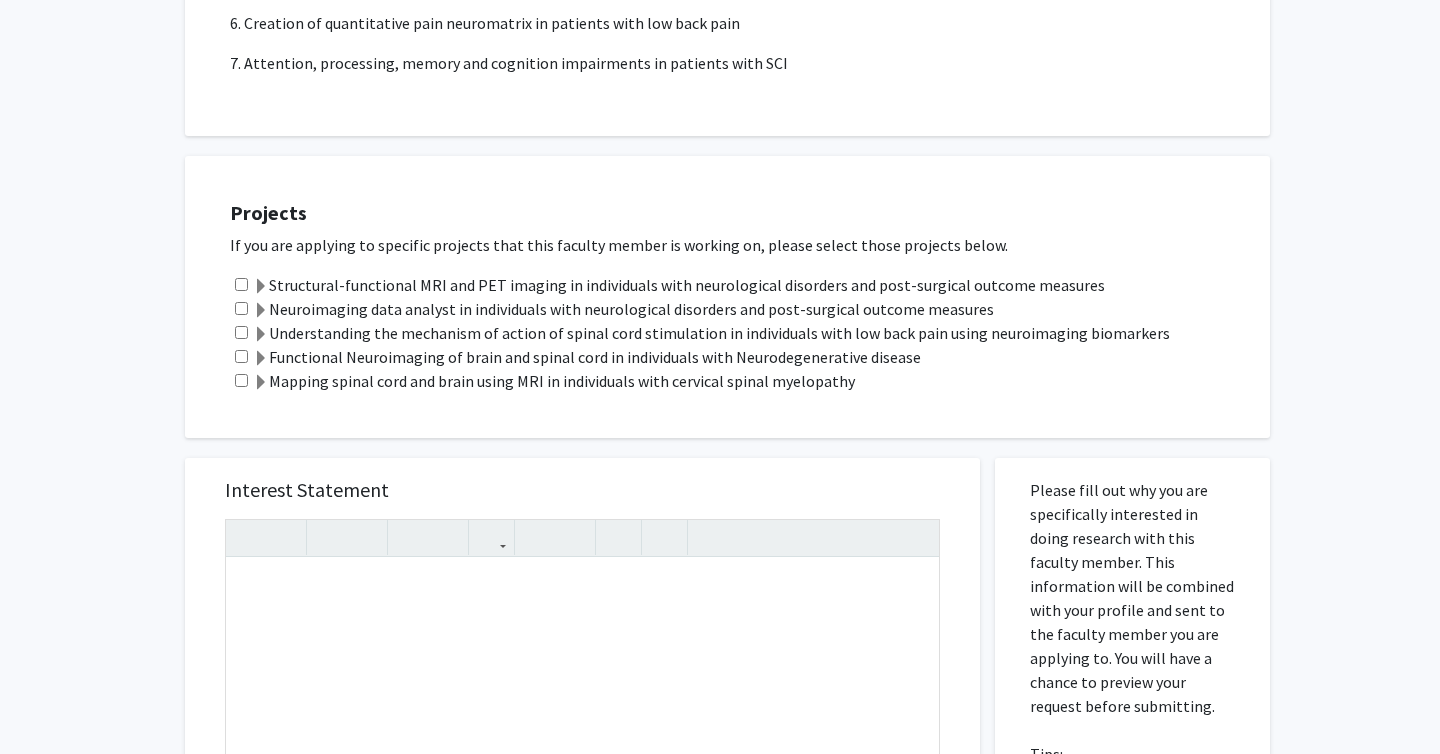 click on "All Requests  Request for Mahdi Alizedah   Request for   Mahdi Alizedah  Departments:  Neurological Surgery  Research Keywords: Neuroimaging MRI Spinal Cord Injury Neuropathic Pain and chronic low back pain Neuromodulation Parkinson's Disease Epilepsy Research Description: 1. unmasking pathopysiology of spinal cord injury induced neuropathic pain using neuroimaging biomarkers
2. Quantitative pain neuromatrix in patients with low back pain: neuroimaging based study
3. Neuroimaging based biomarkers in differentiating gait and visual dysfunctions in Parkinson's disease population
4. functional imaging of brain and spinal cord of individuals with spinal cord injury
5. Visual field deficits in temporal lobe epilepsy surgery
6. Creation of quantitative pain neuromatrix in patients with low back pain
7. Attention, processing, memory and cognition impairments in patients with SCI Projects  If you are applying to specific projects that this faculty member is working on, please select those projects below." 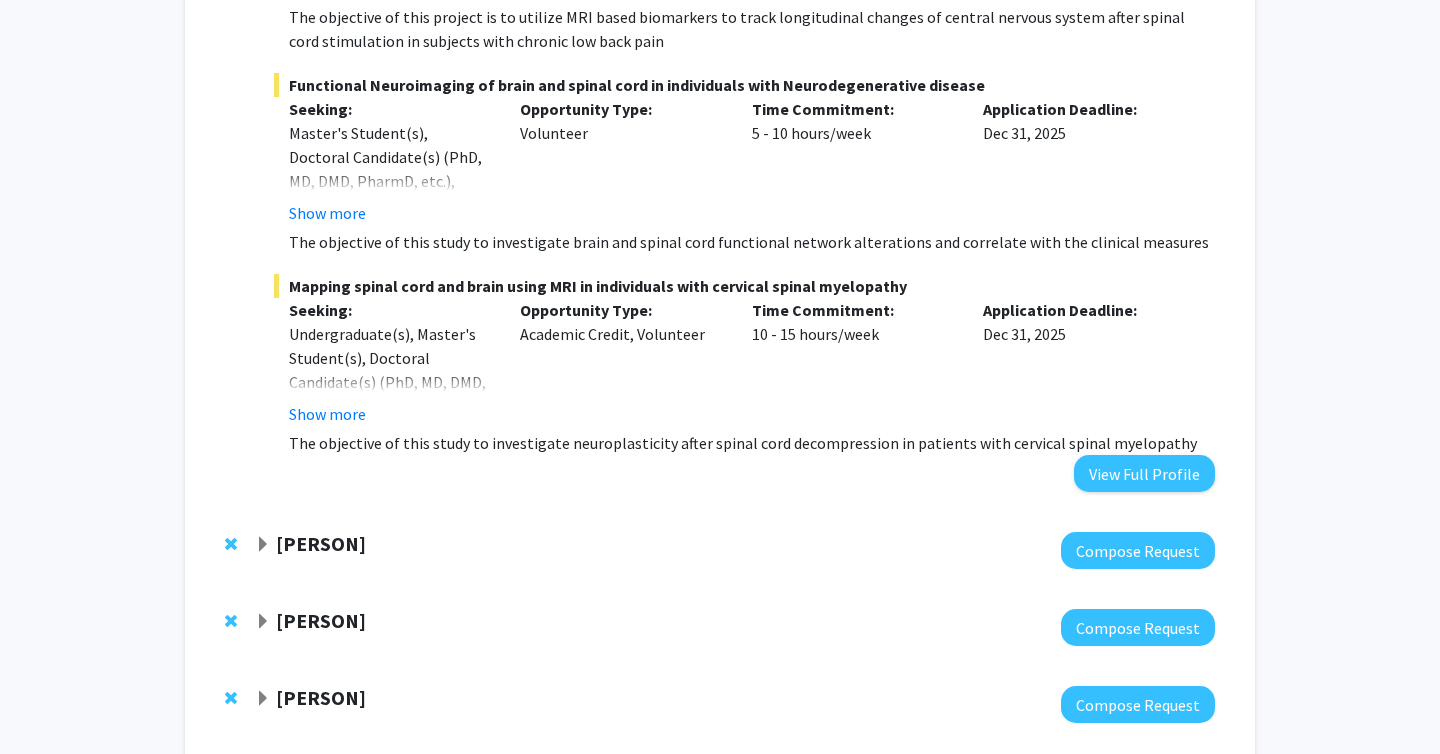 scroll, scrollTop: 1256, scrollLeft: 0, axis: vertical 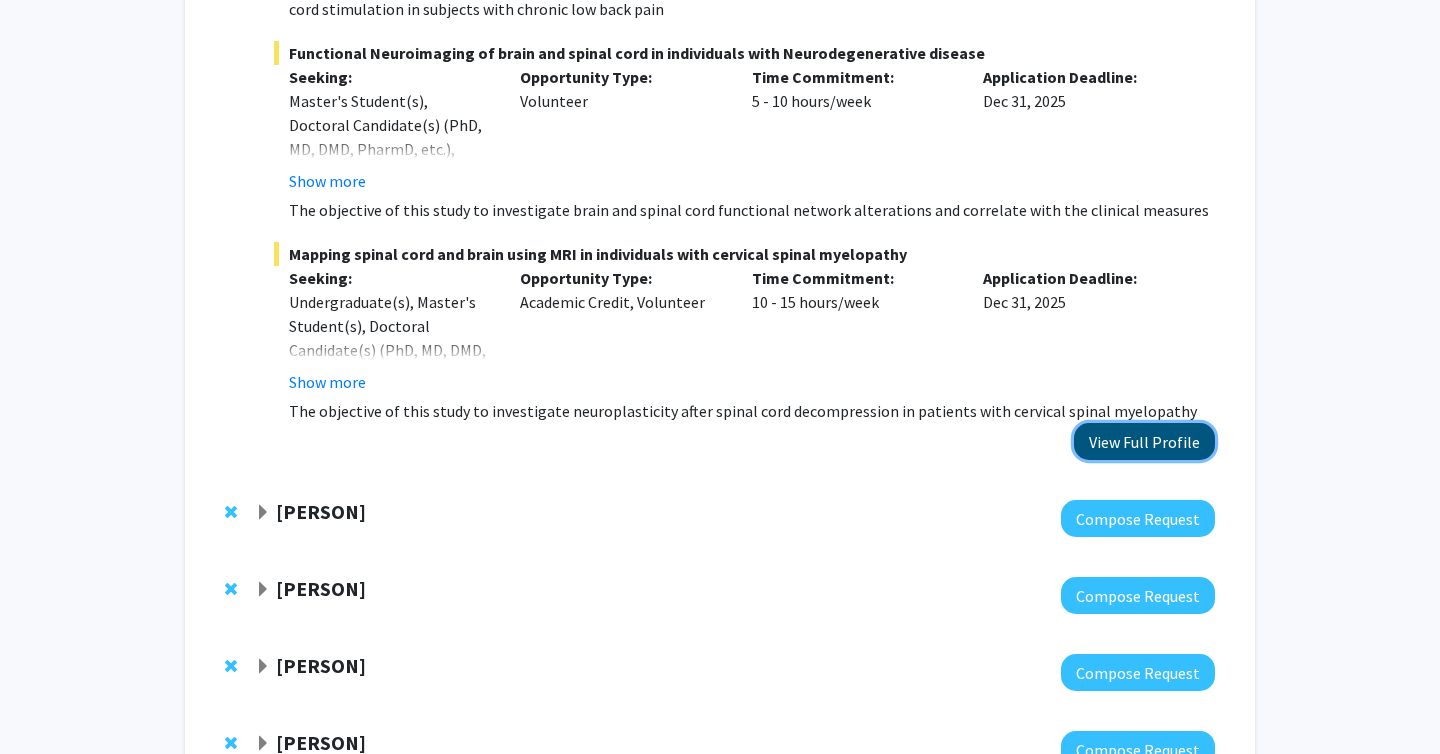 click on "View Full Profile" at bounding box center [1144, 441] 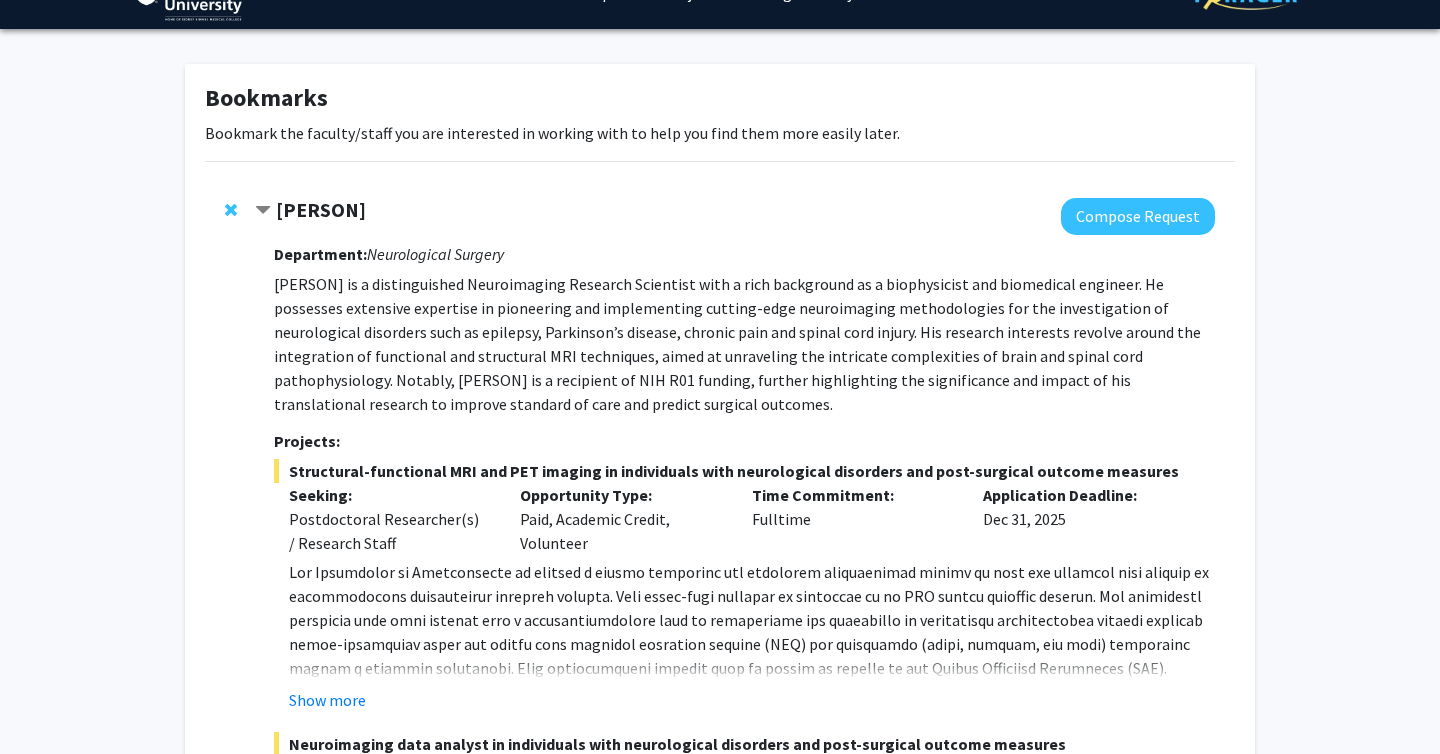 scroll, scrollTop: 0, scrollLeft: 0, axis: both 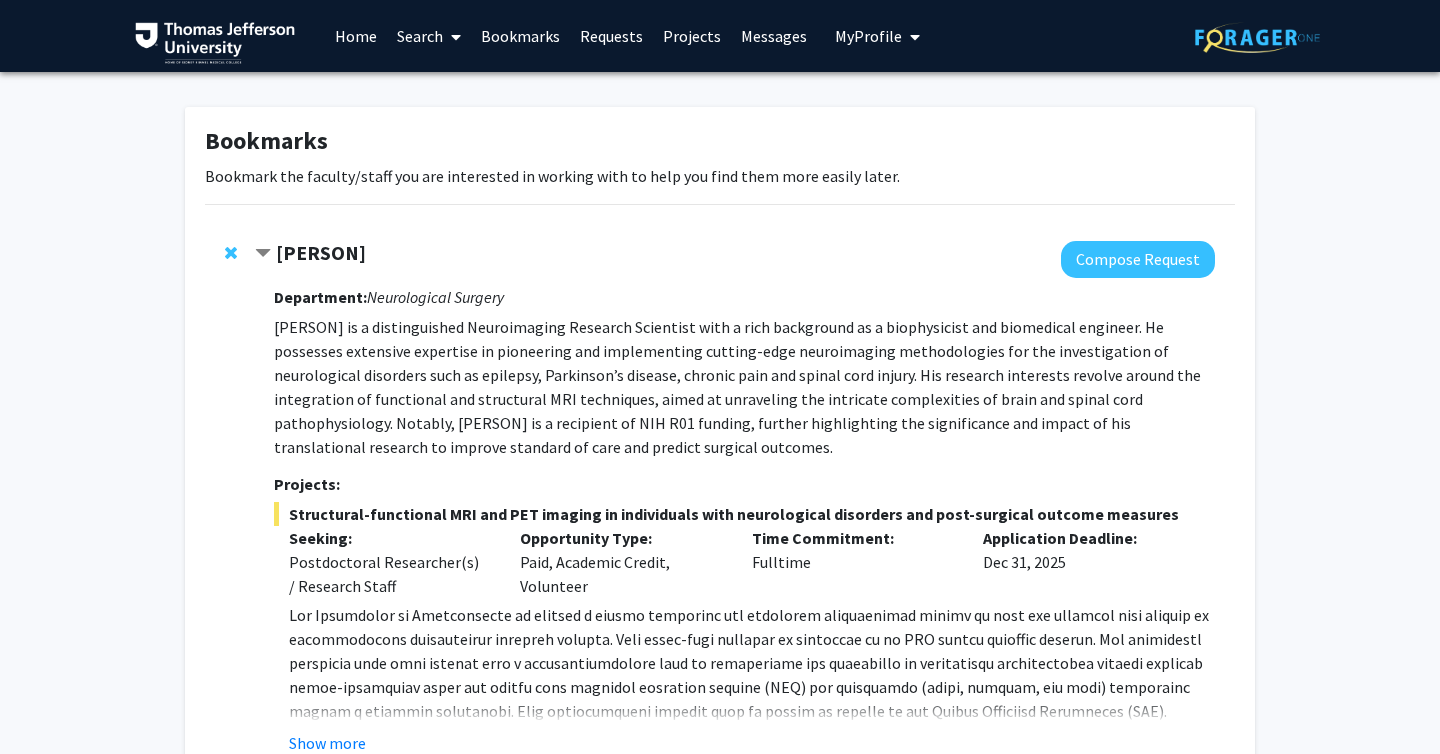 click 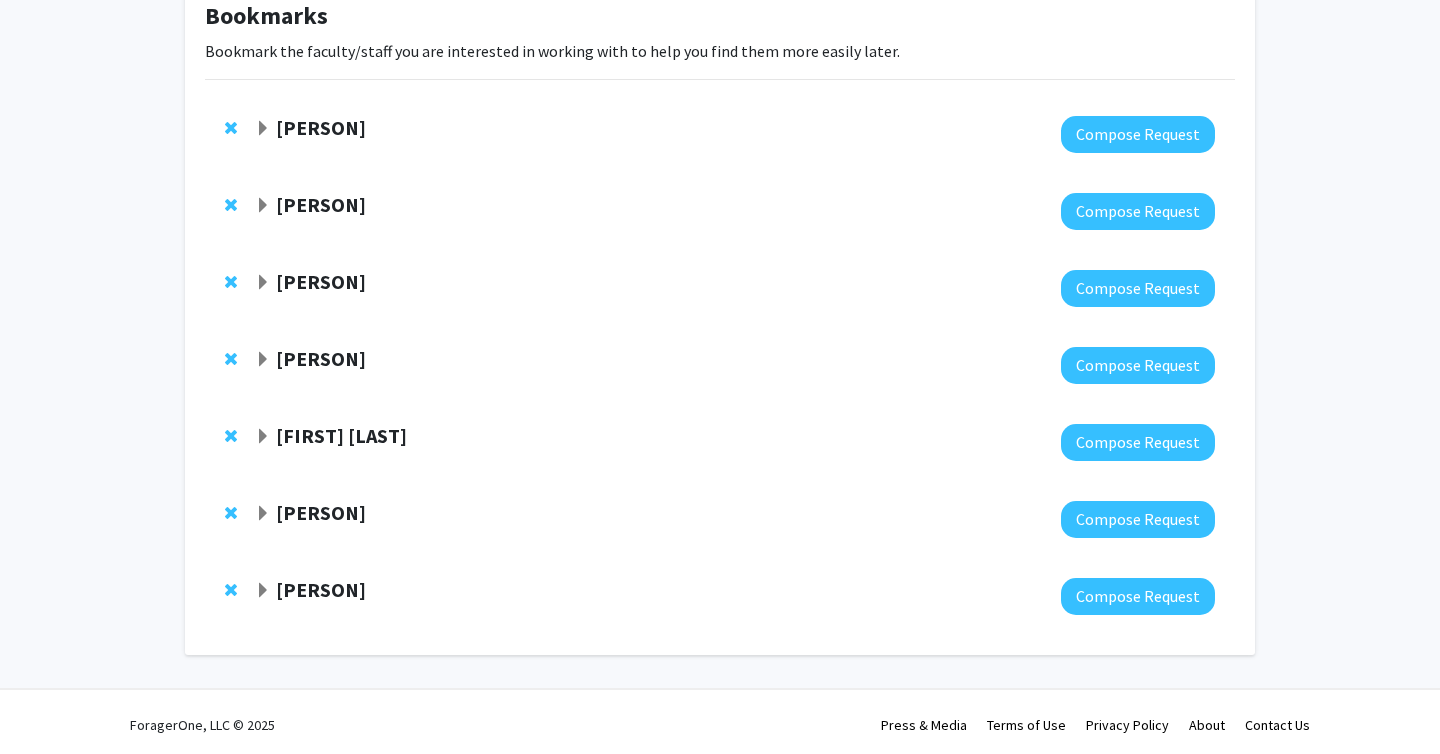 scroll, scrollTop: 131, scrollLeft: 0, axis: vertical 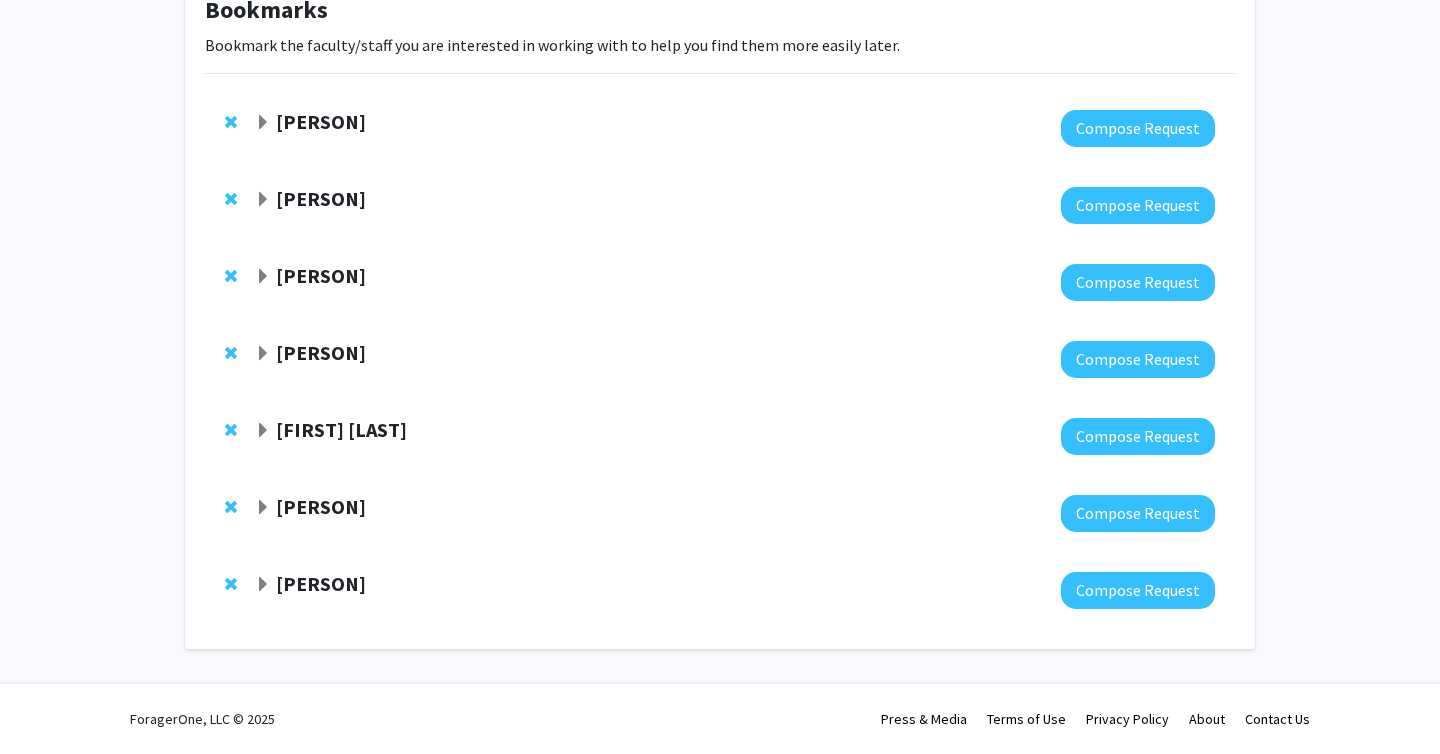 click on "Hsiangkuo Yuan" 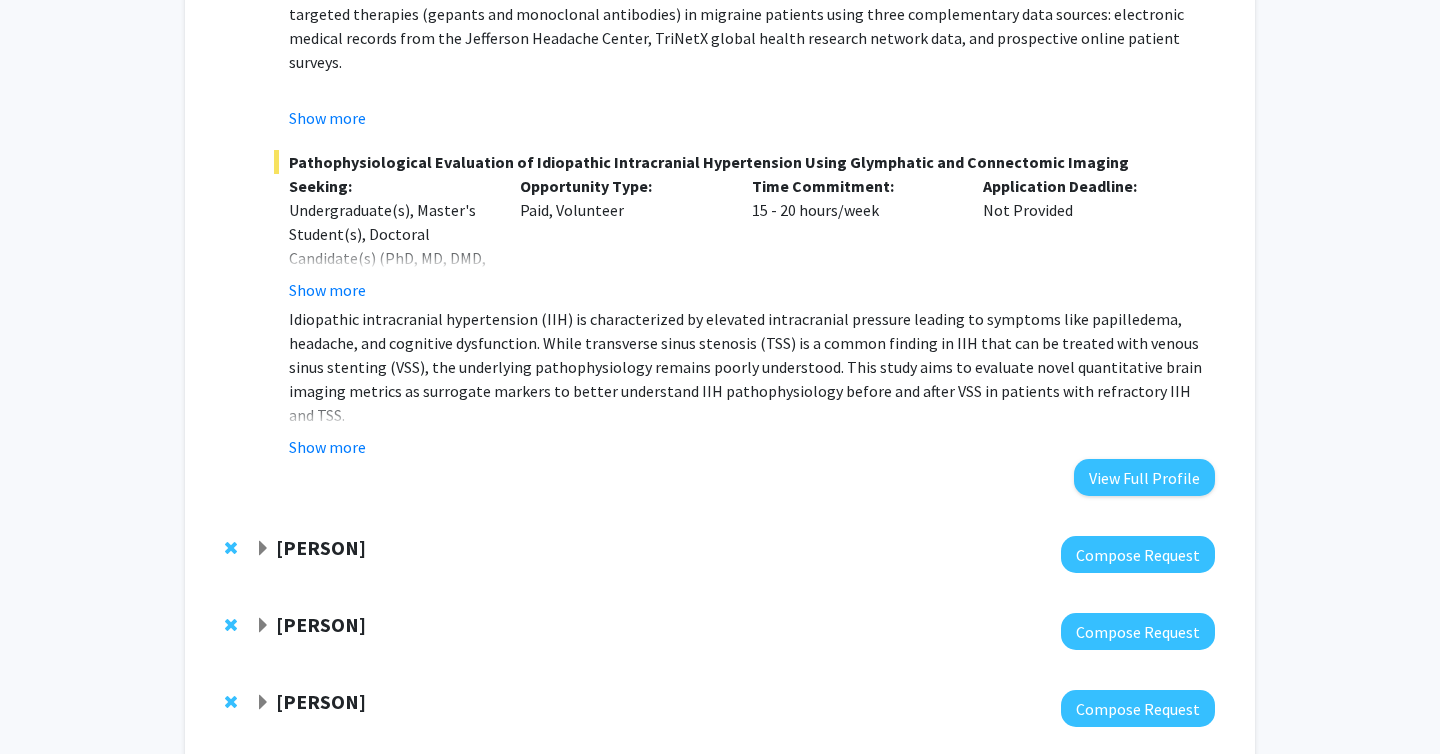 scroll, scrollTop: 1345, scrollLeft: 0, axis: vertical 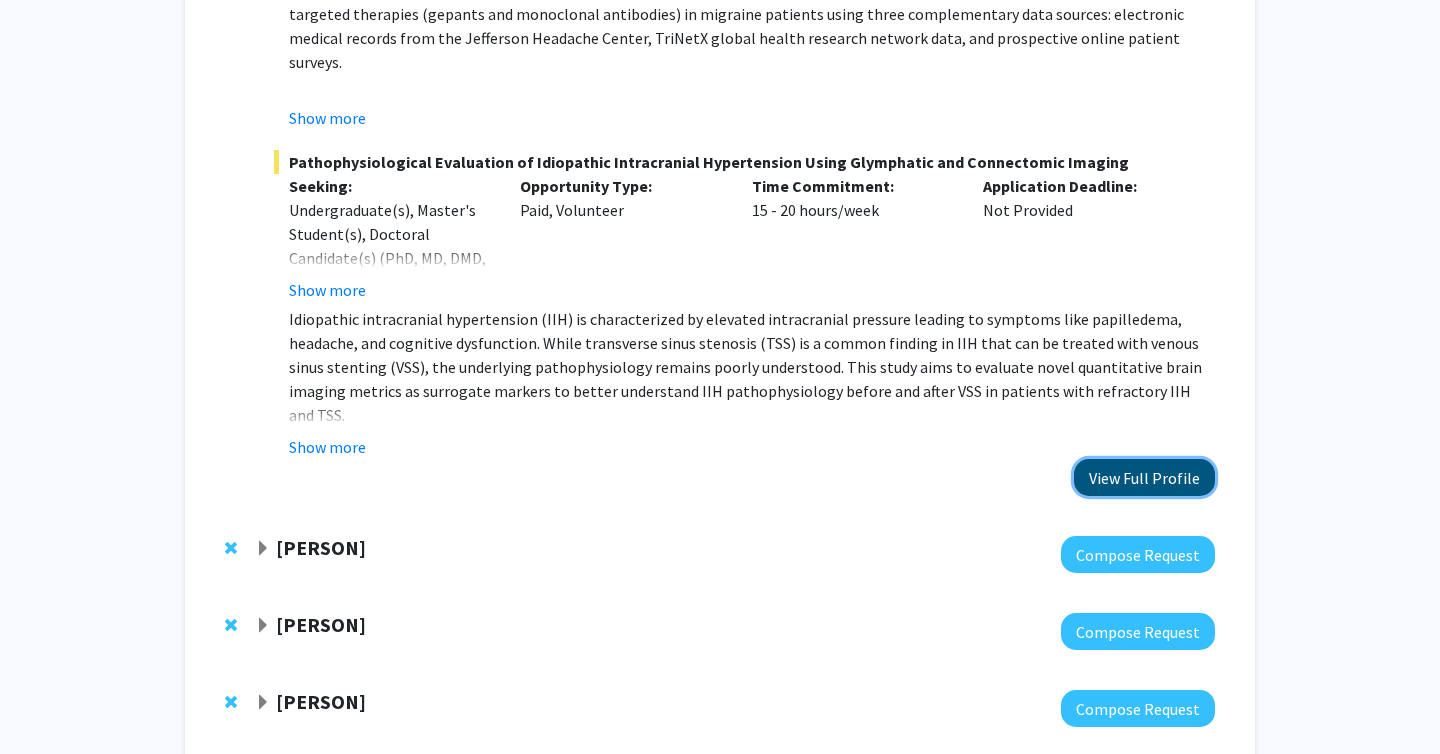 click on "View Full Profile" at bounding box center (1144, 477) 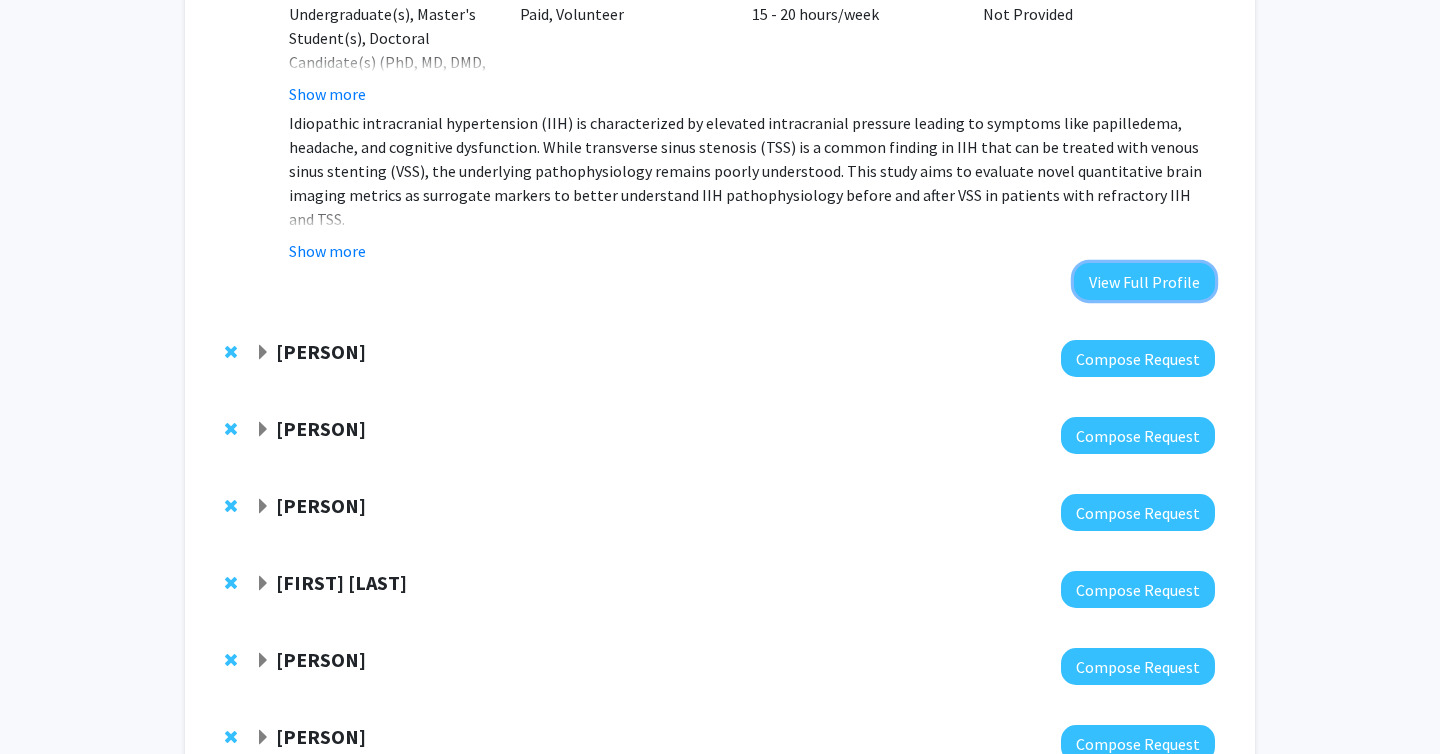 scroll, scrollTop: 1563, scrollLeft: 0, axis: vertical 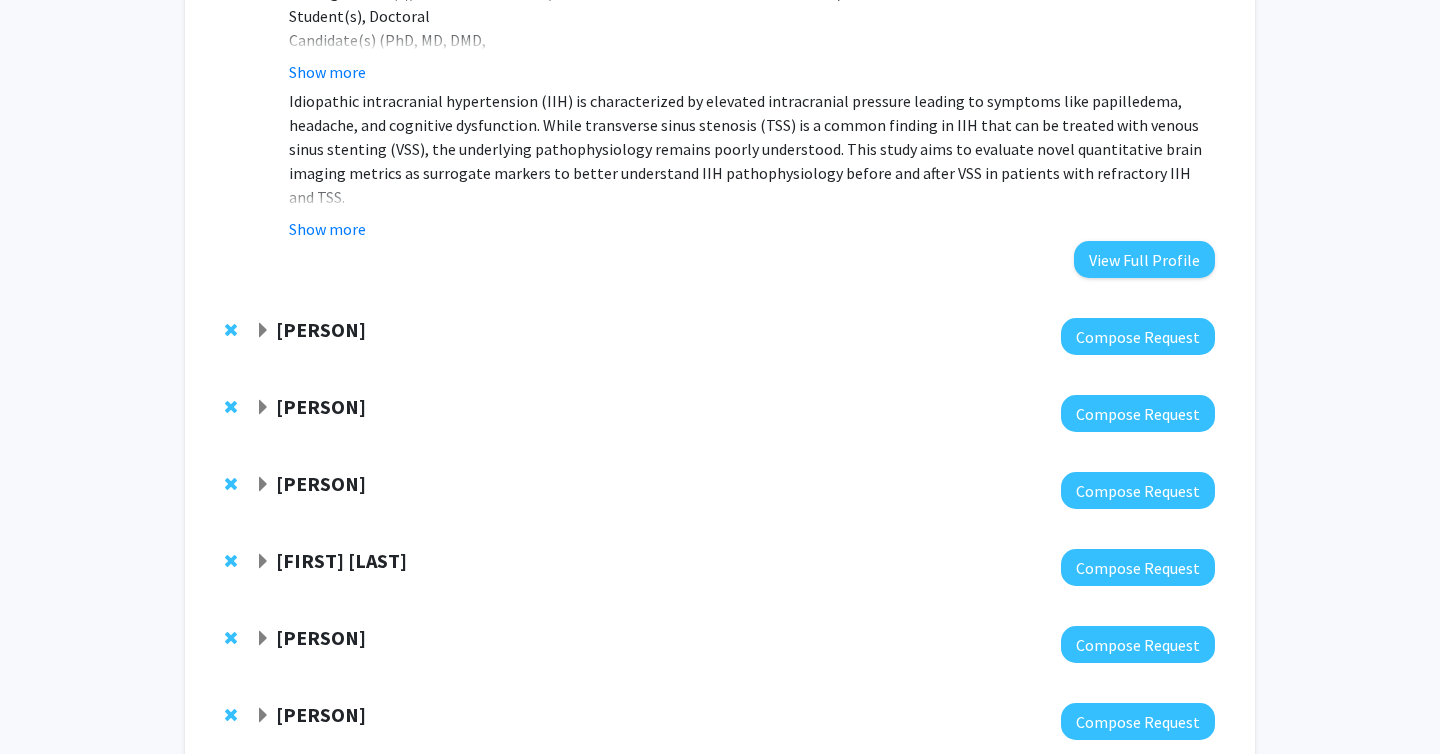 click on "Elizabeth Wright-Jin" 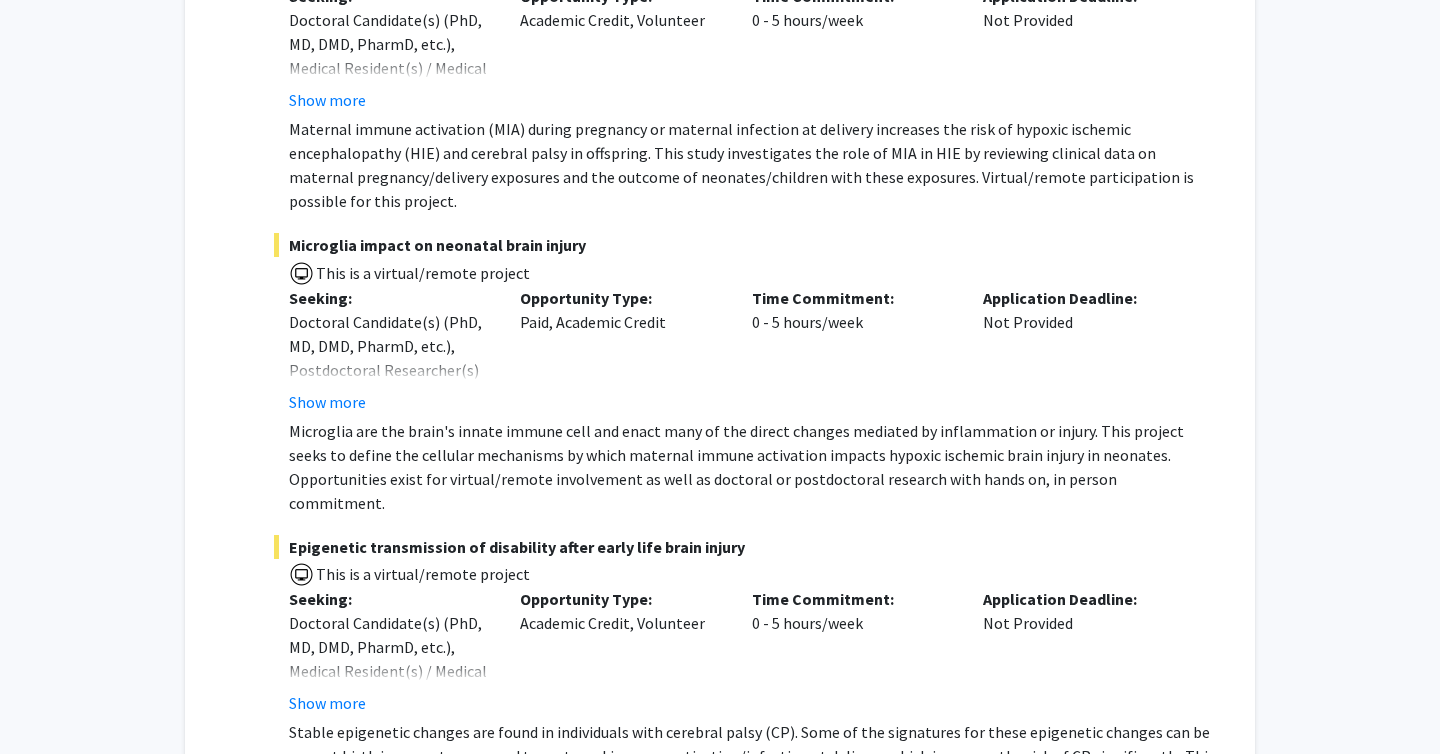 scroll, scrollTop: 2418, scrollLeft: 0, axis: vertical 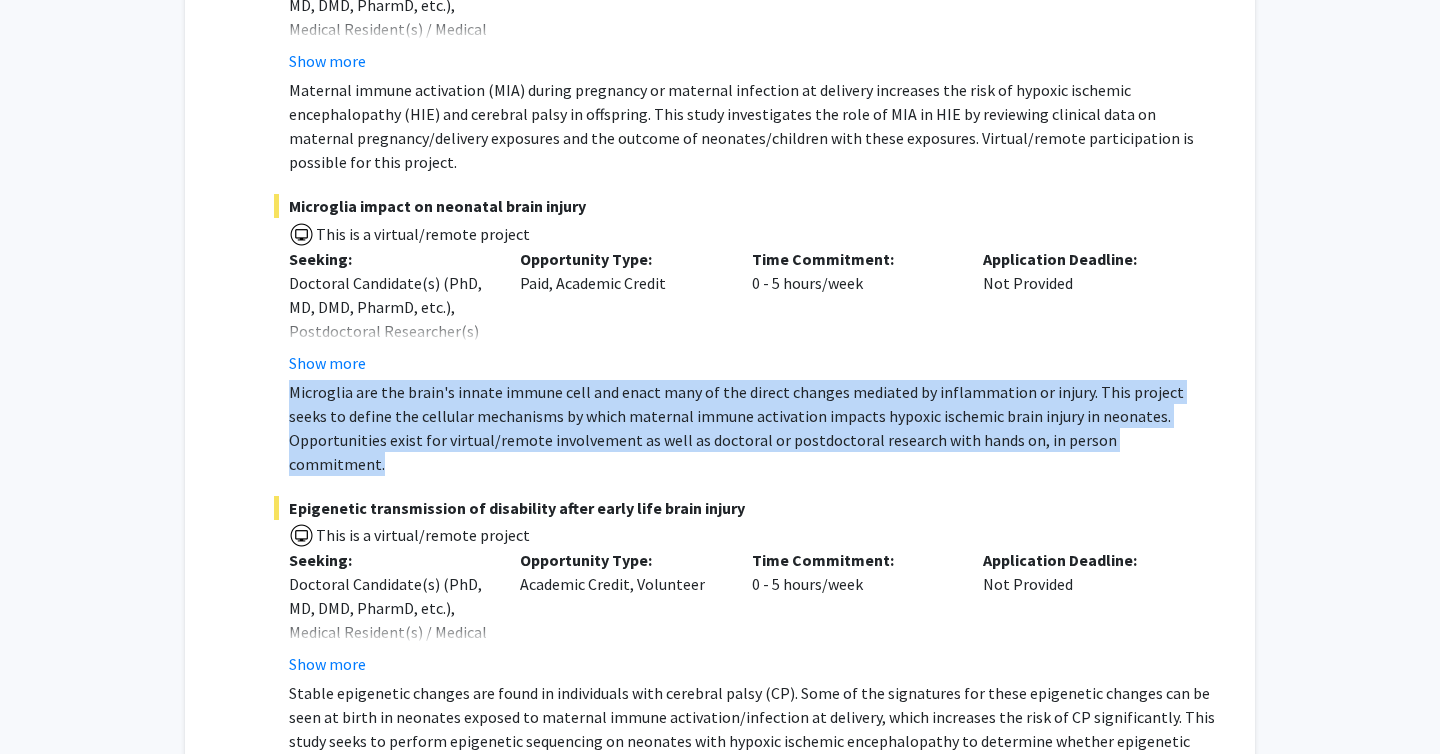 drag, startPoint x: 286, startPoint y: 345, endPoint x: 1111, endPoint y: 401, distance: 826.89844 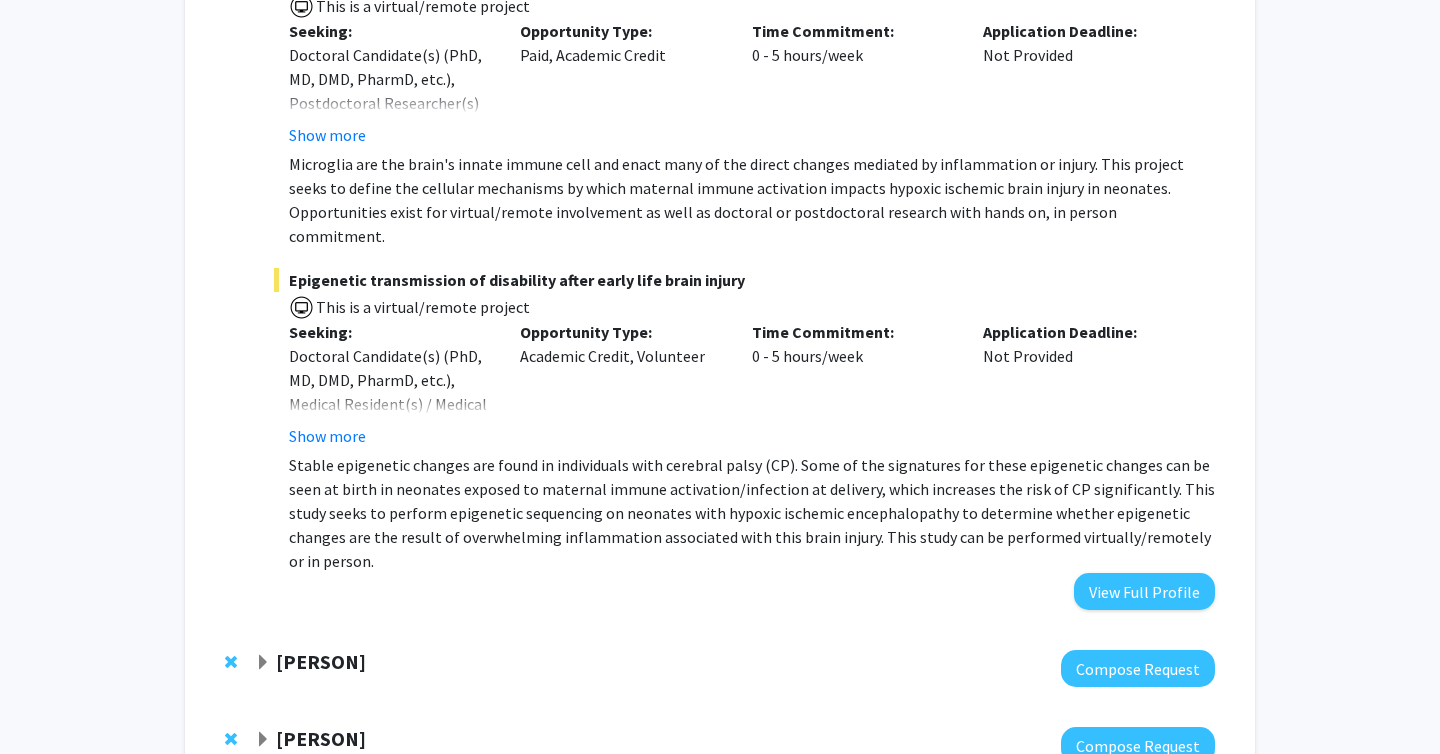 scroll, scrollTop: 2655, scrollLeft: 0, axis: vertical 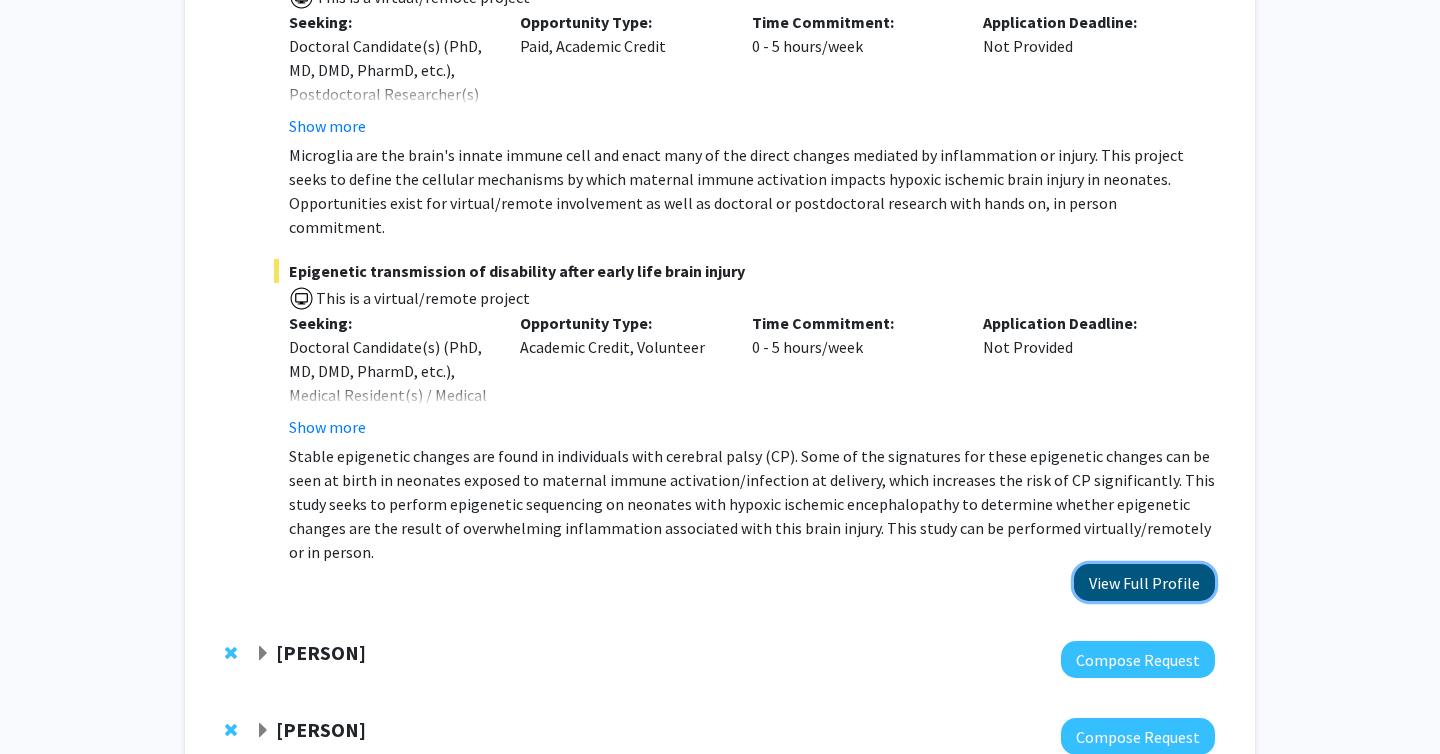 click on "View Full Profile" at bounding box center [1144, 582] 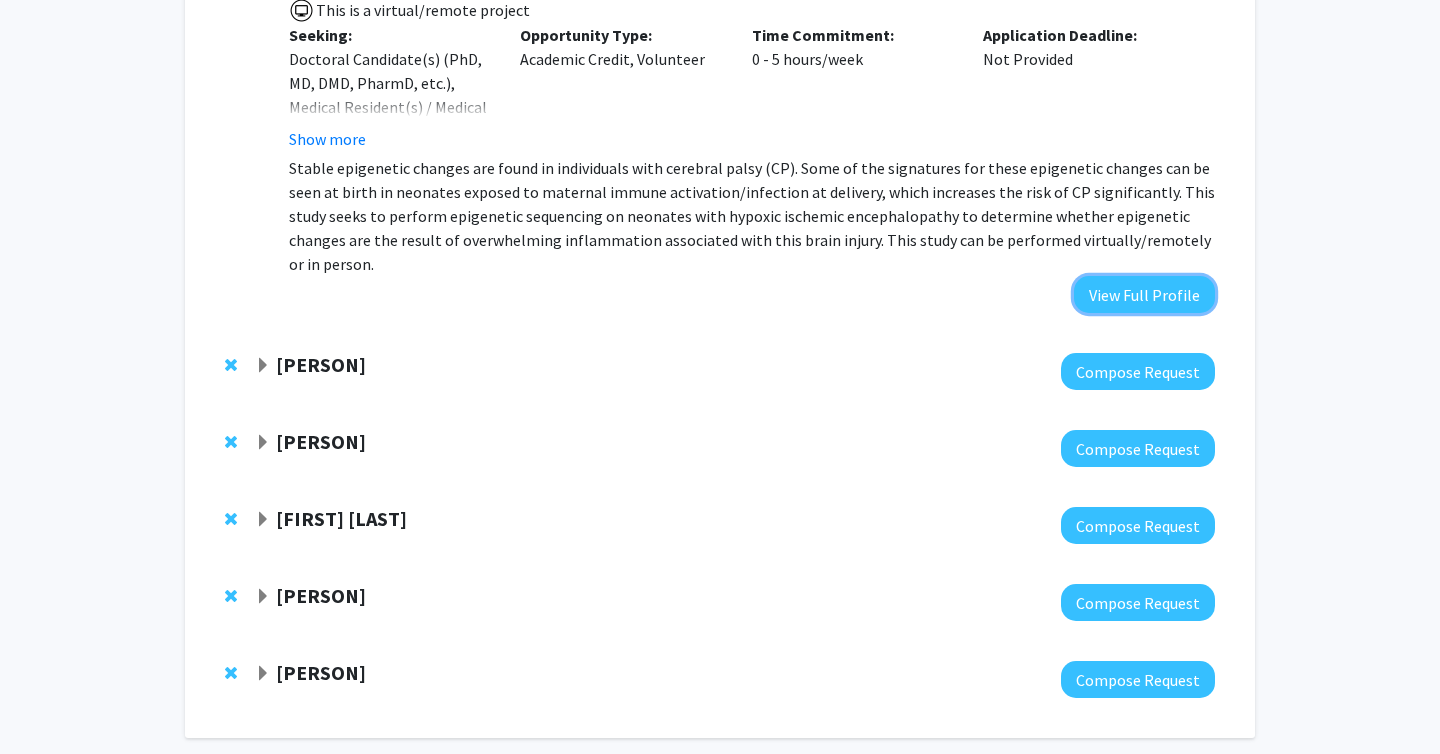 scroll, scrollTop: 2944, scrollLeft: 0, axis: vertical 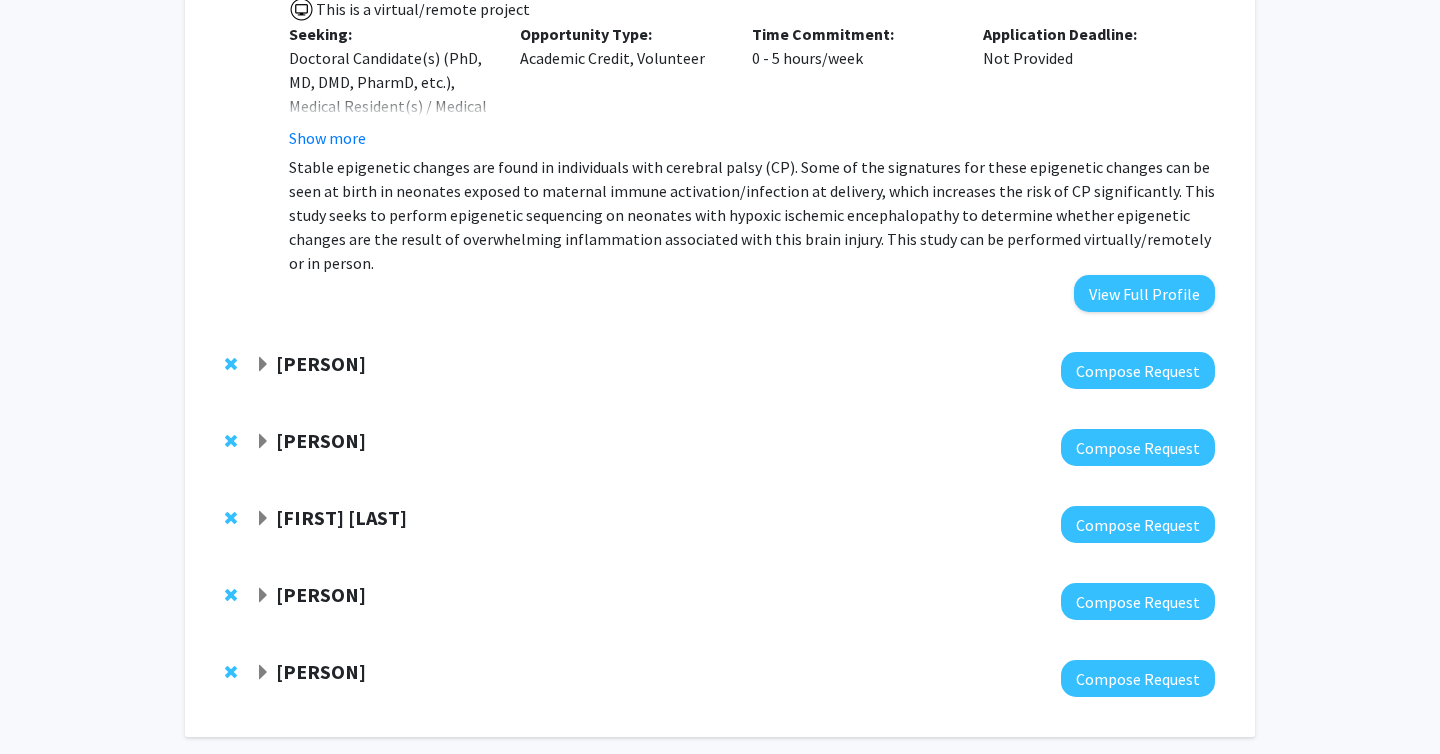 click on "Katie Hunzinger" 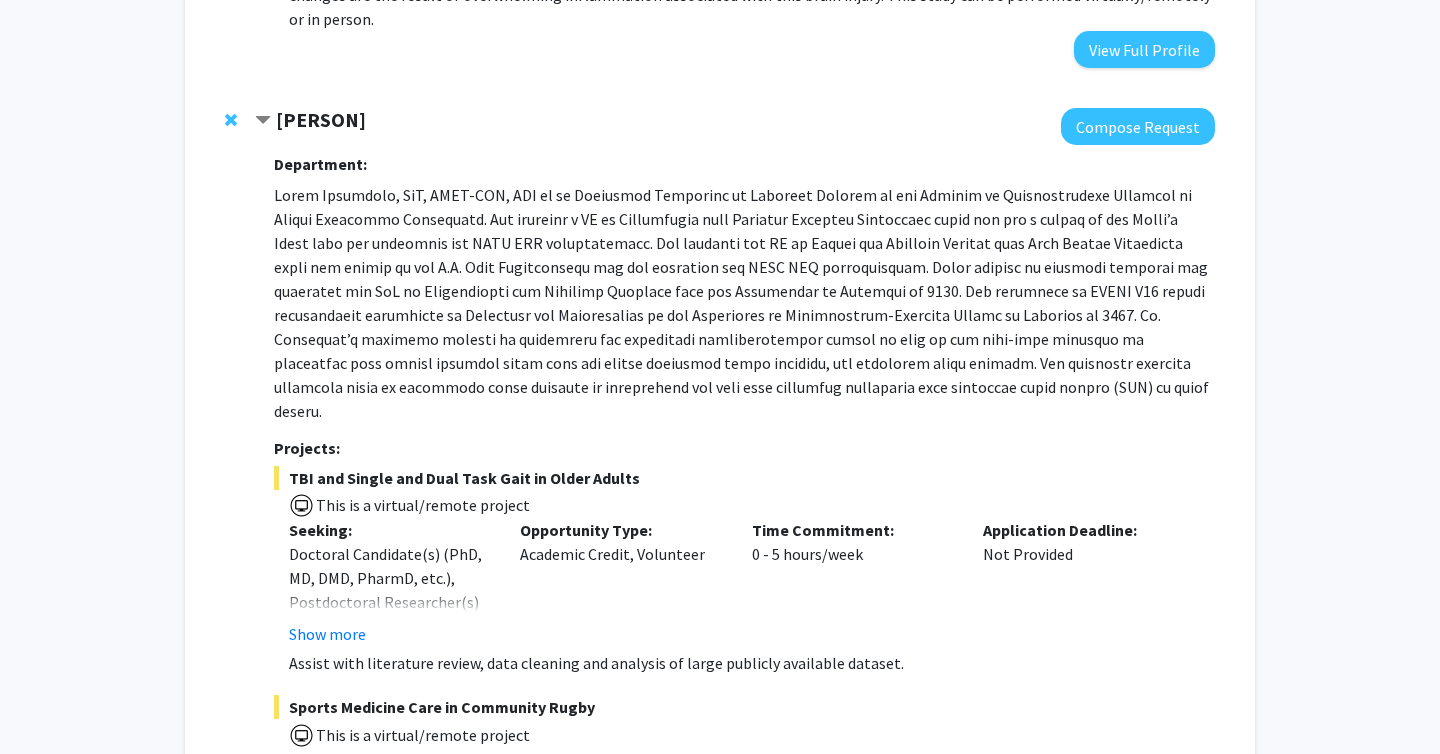 scroll, scrollTop: 3196, scrollLeft: 0, axis: vertical 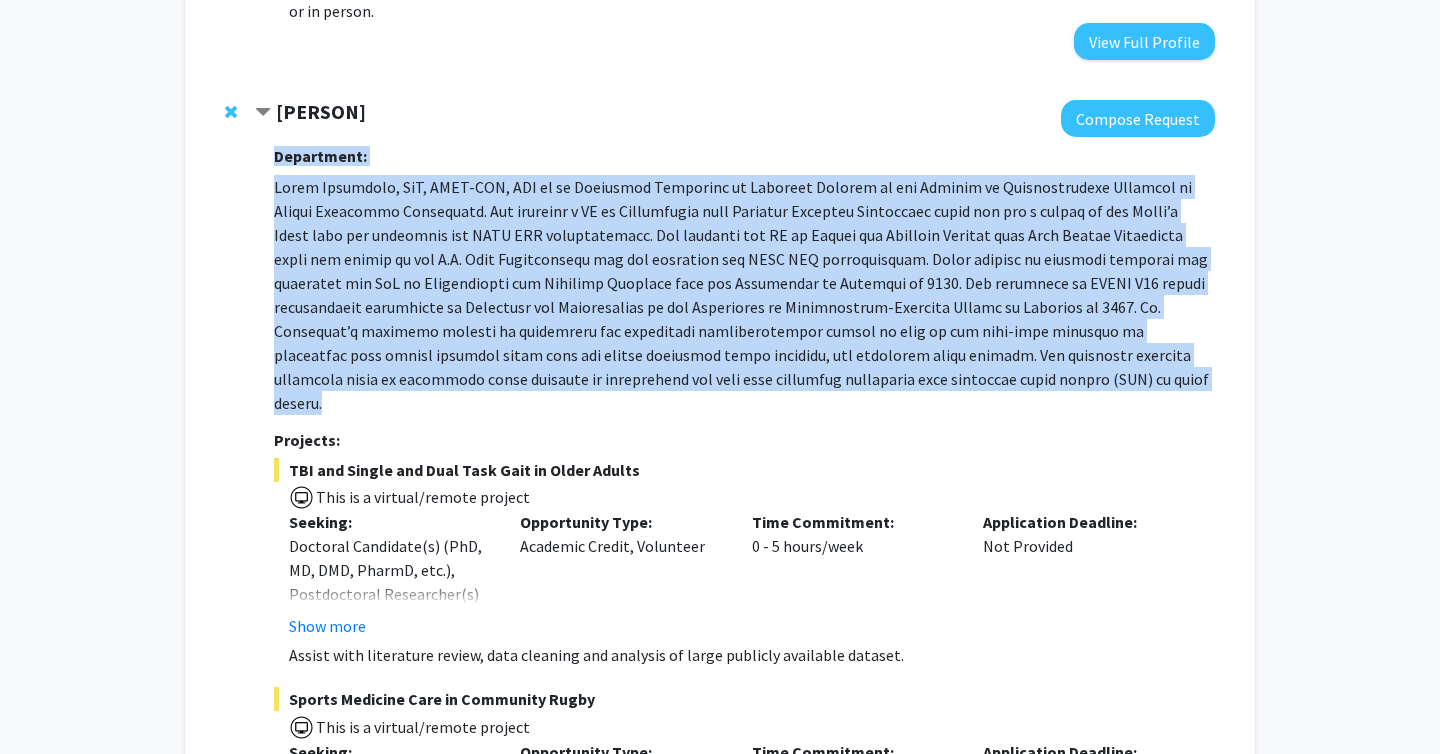drag, startPoint x: 270, startPoint y: 120, endPoint x: 864, endPoint y: 316, distance: 625.5014 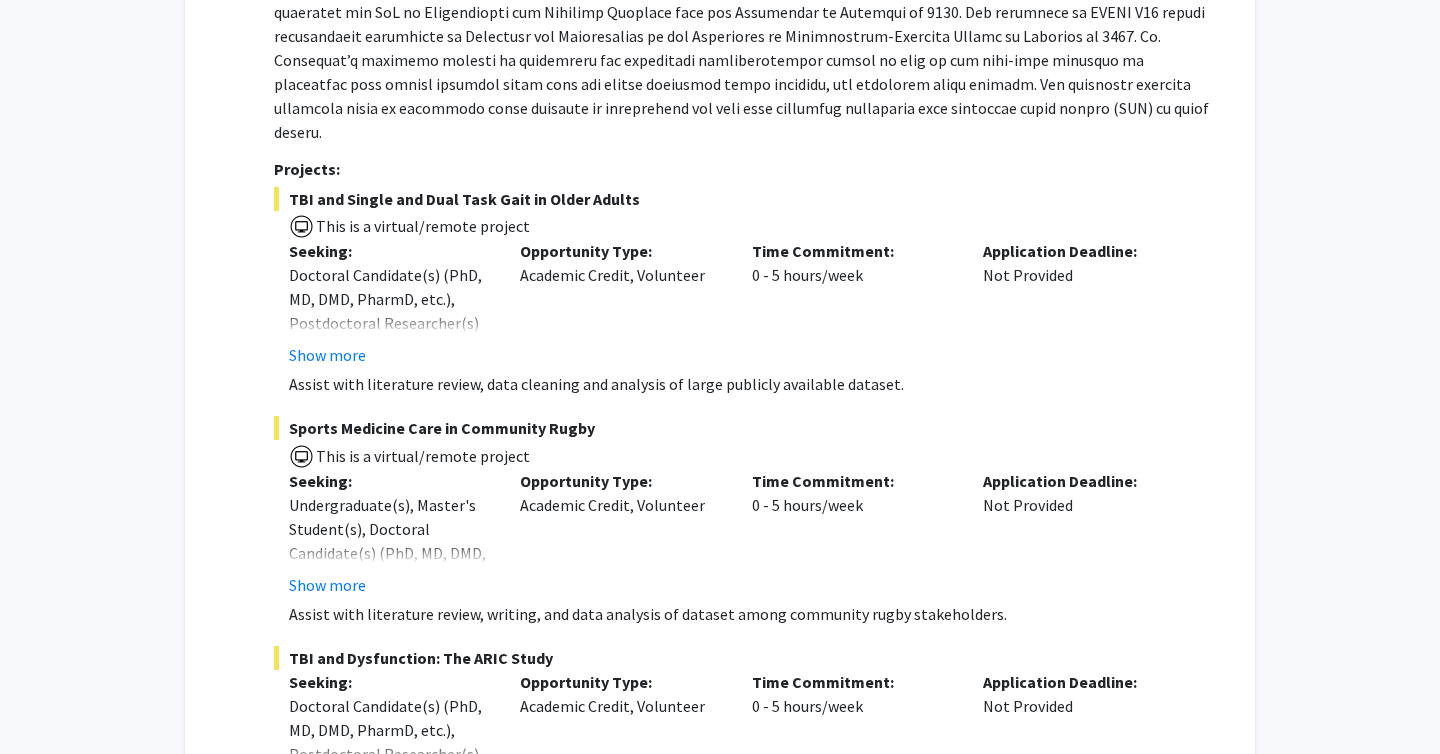 scroll, scrollTop: 3464, scrollLeft: 0, axis: vertical 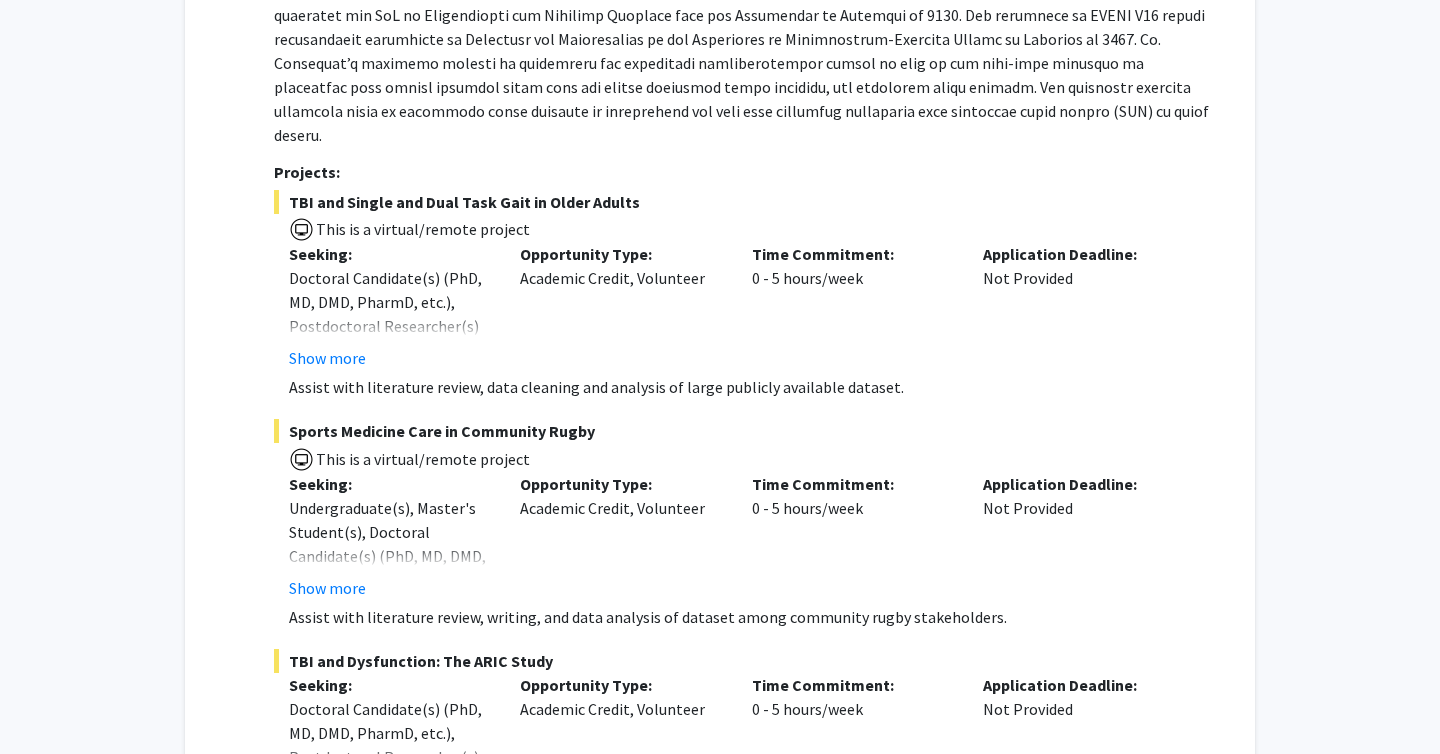 drag, startPoint x: 293, startPoint y: 104, endPoint x: 676, endPoint y: 104, distance: 383 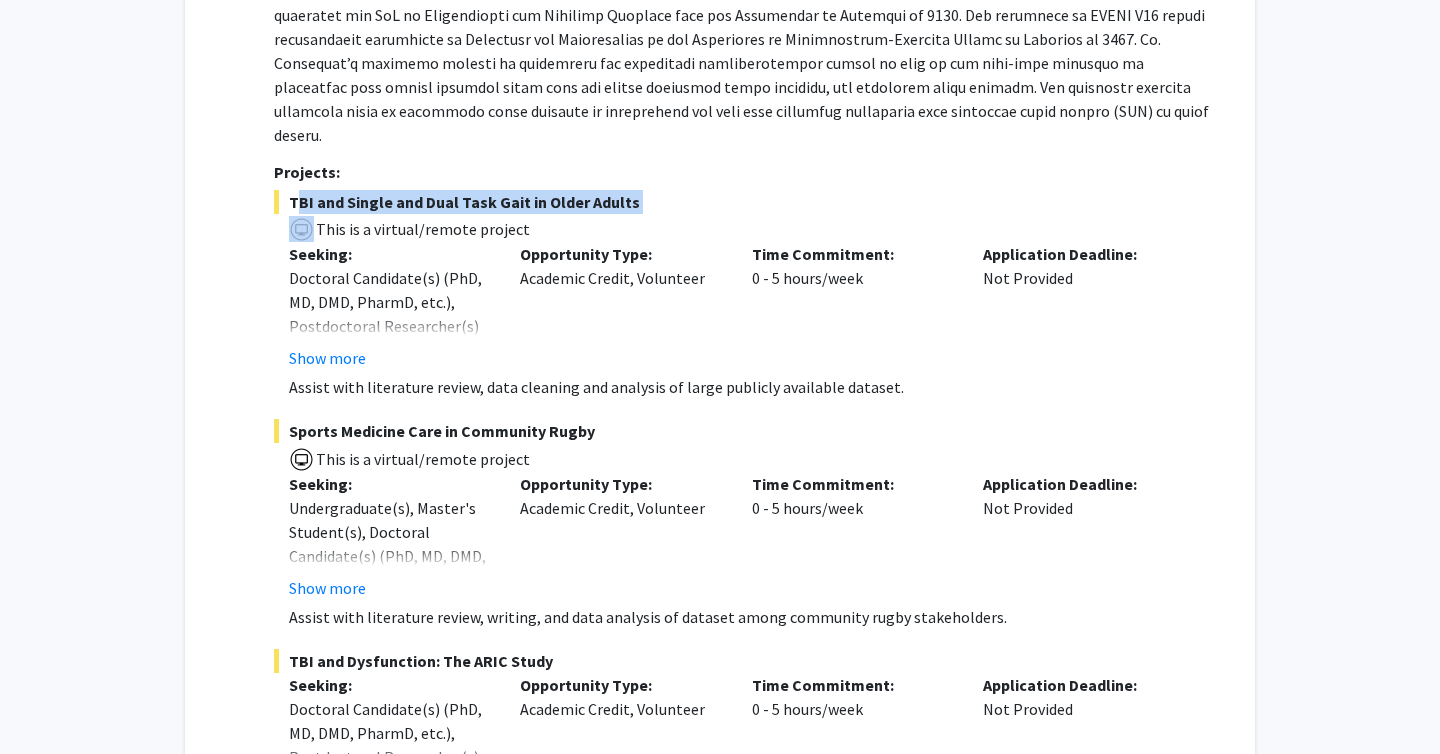 drag, startPoint x: 676, startPoint y: 104, endPoint x: 309, endPoint y: 113, distance: 367.11035 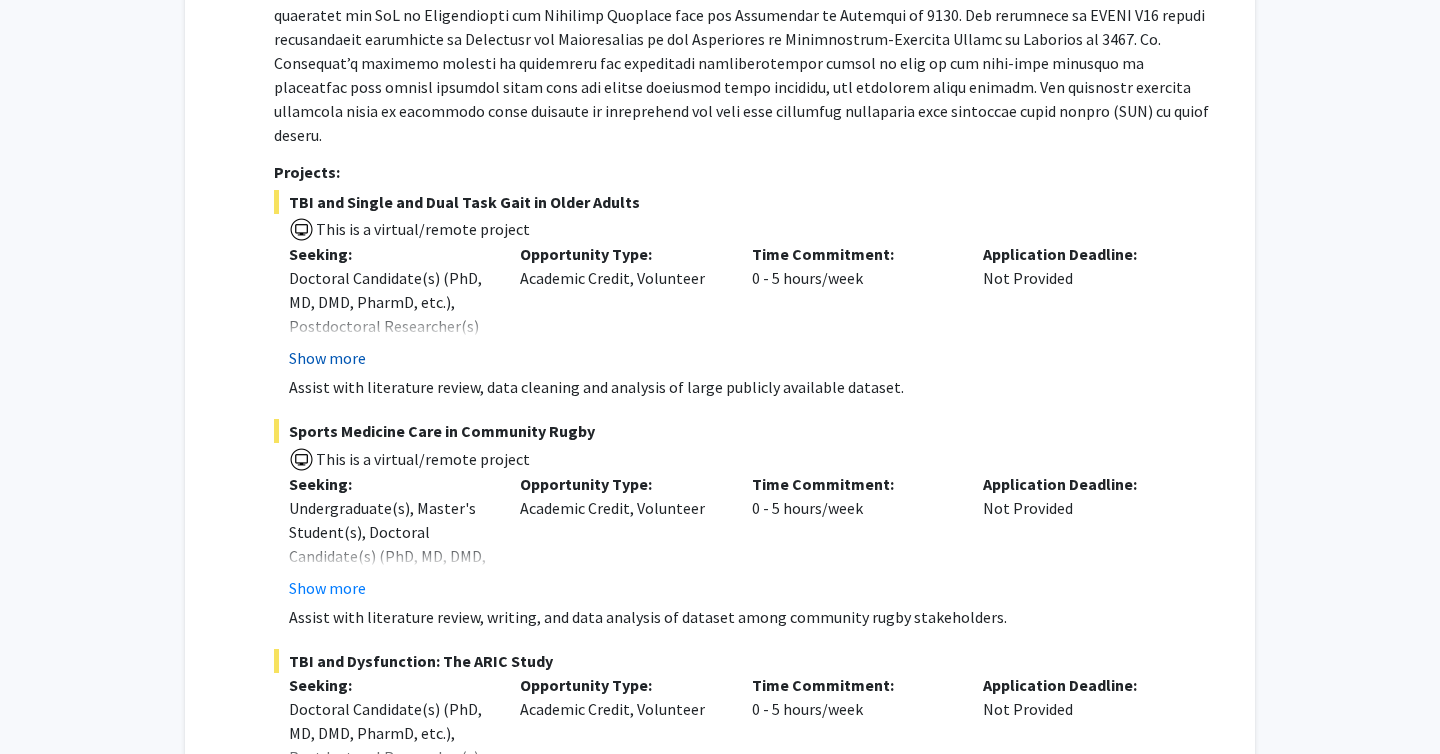 click on "Show more" at bounding box center (327, 358) 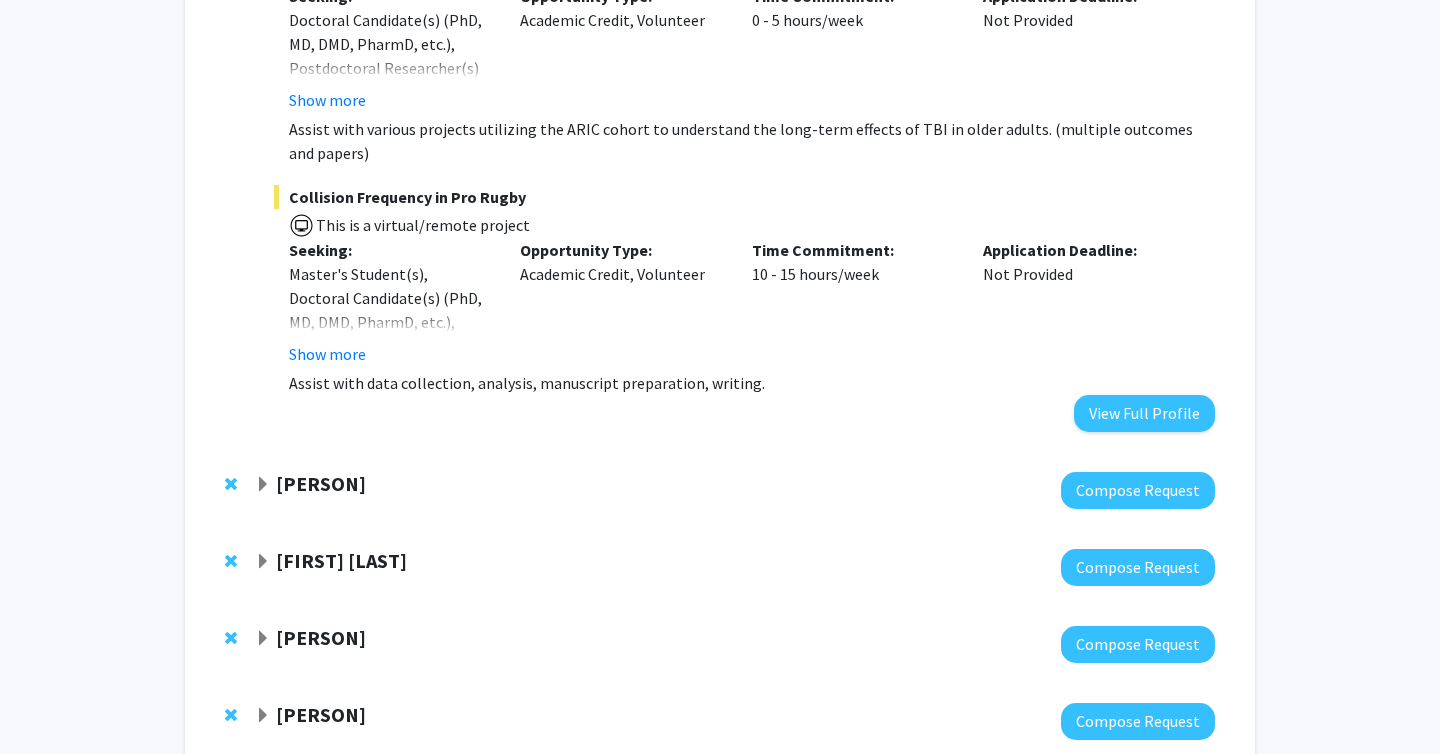 scroll, scrollTop: 4259, scrollLeft: 0, axis: vertical 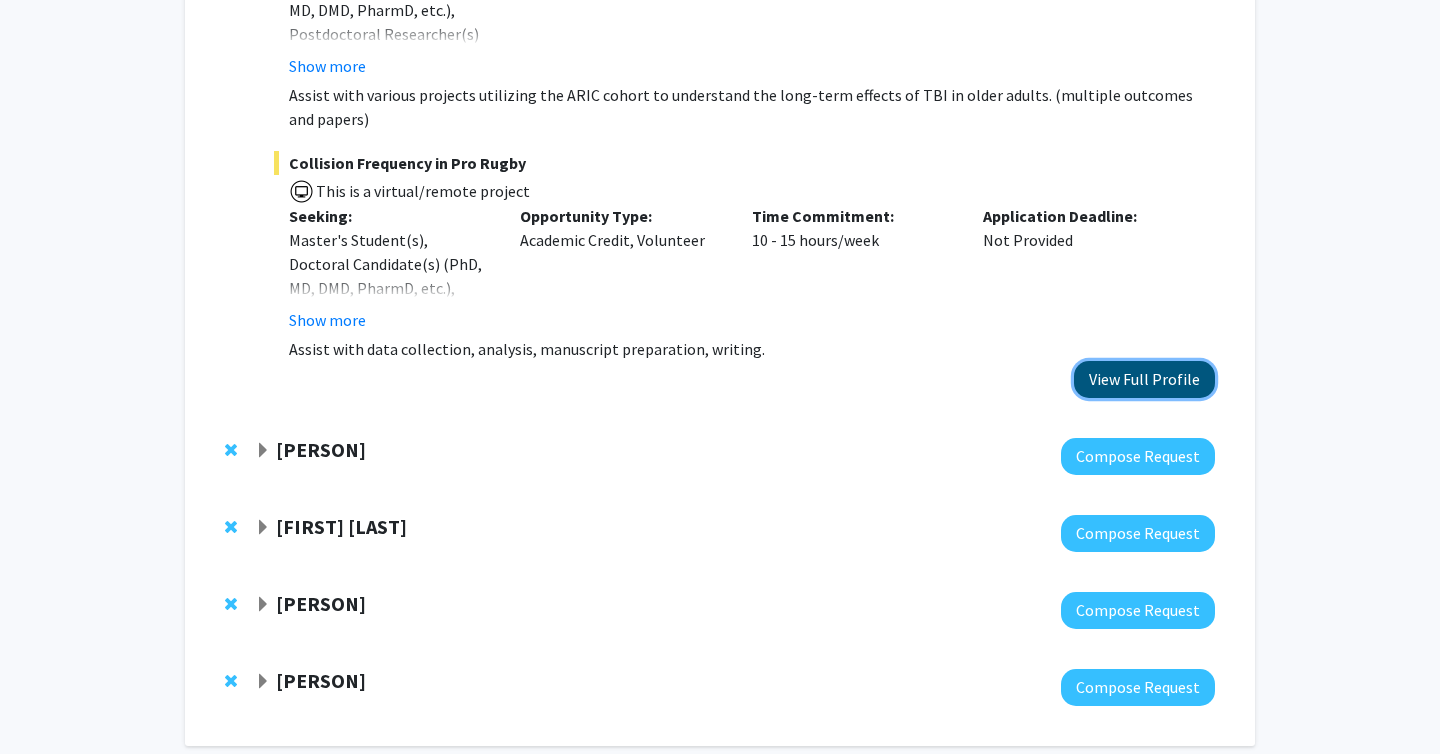 click on "View Full Profile" at bounding box center [1144, 379] 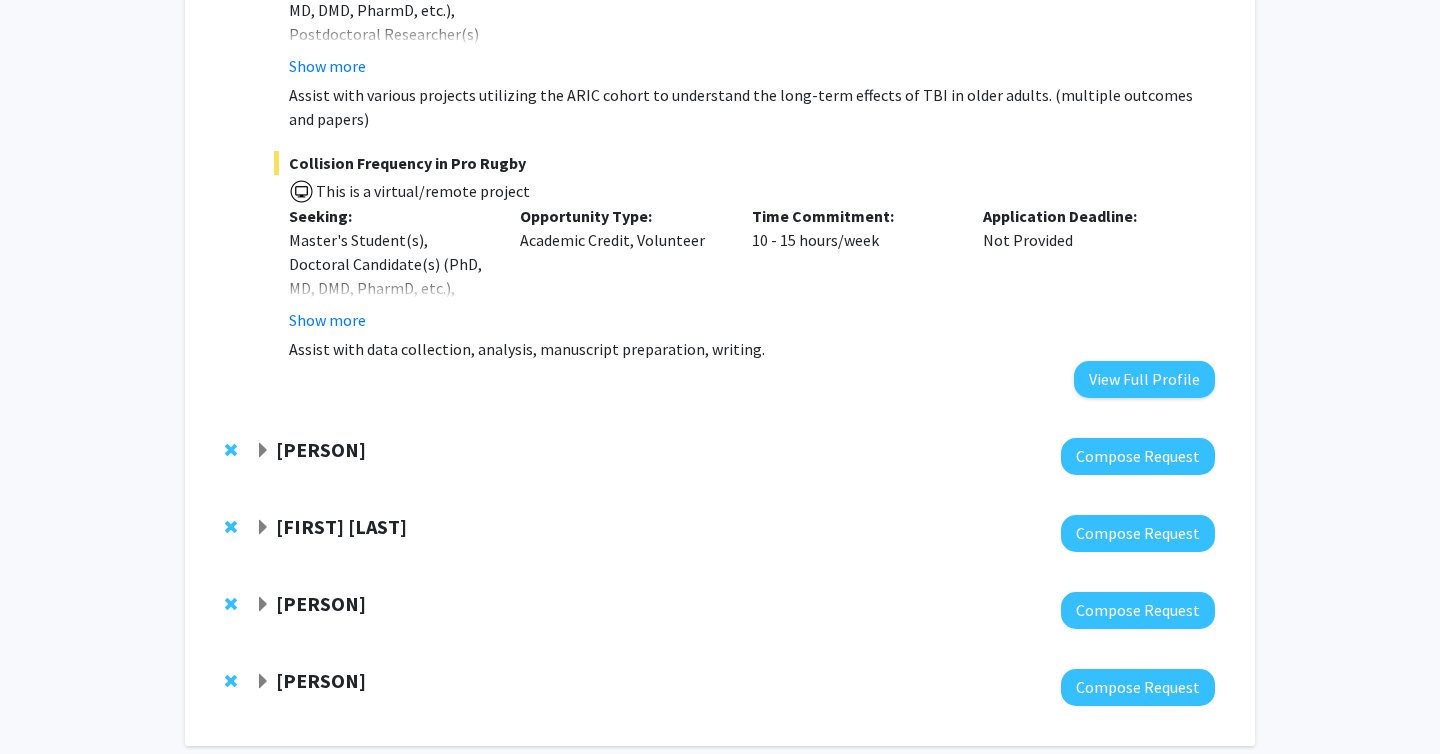 click 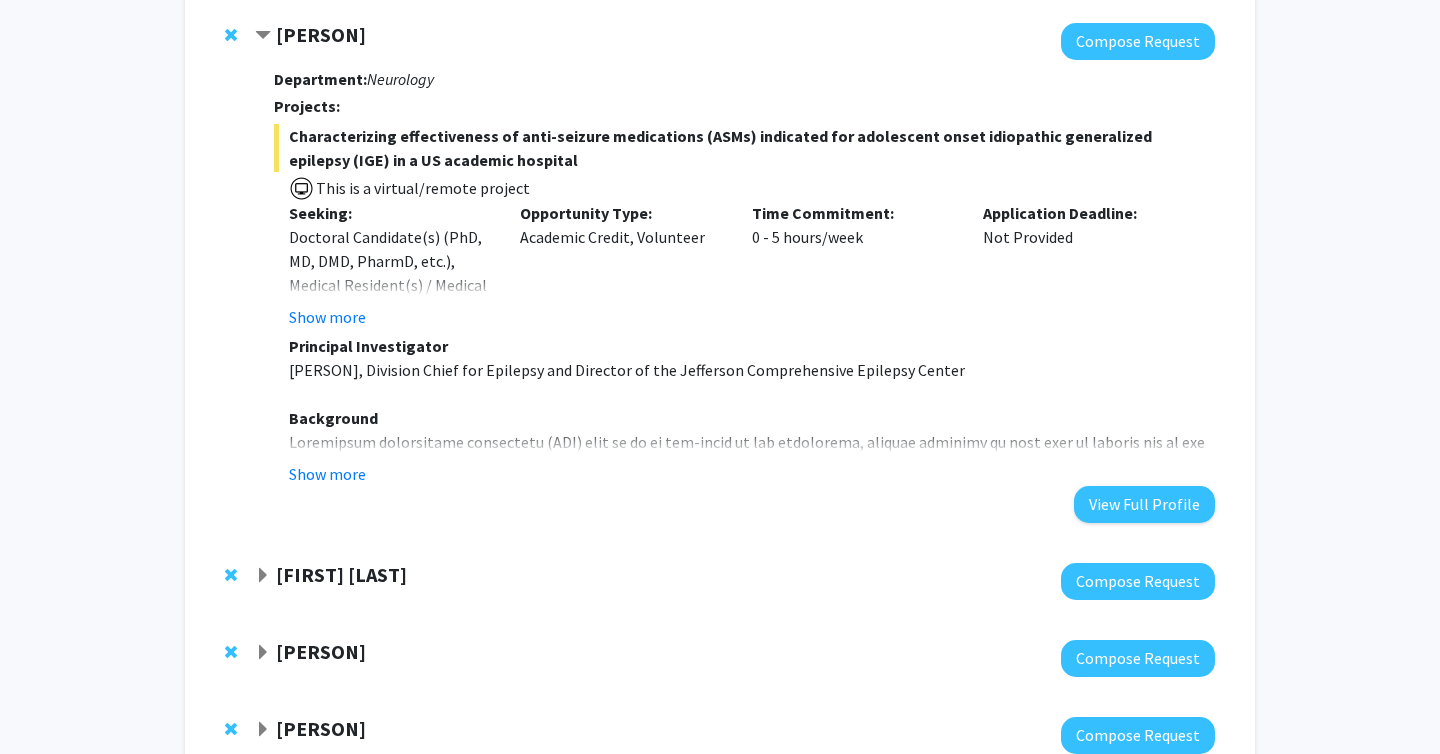 scroll, scrollTop: 4722, scrollLeft: 0, axis: vertical 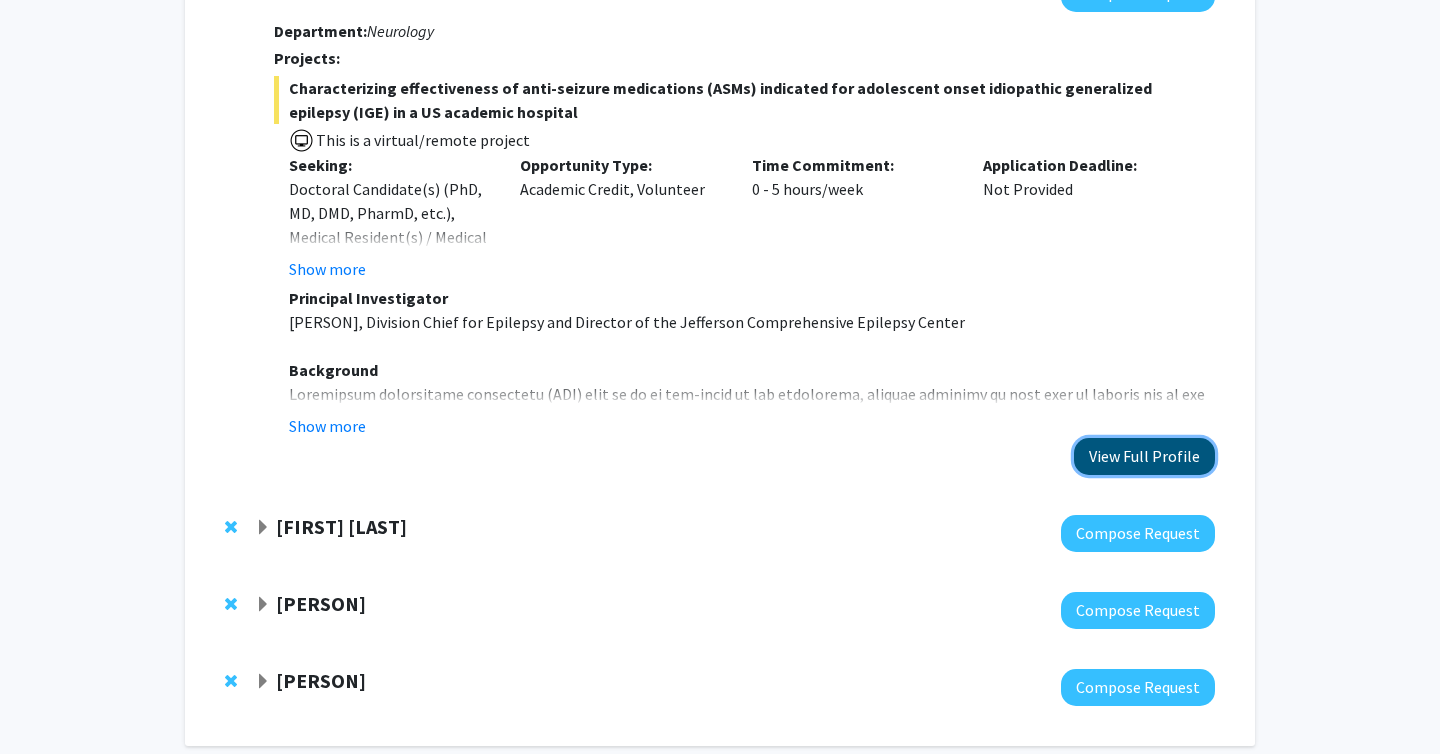 click on "View Full Profile" at bounding box center (1144, 456) 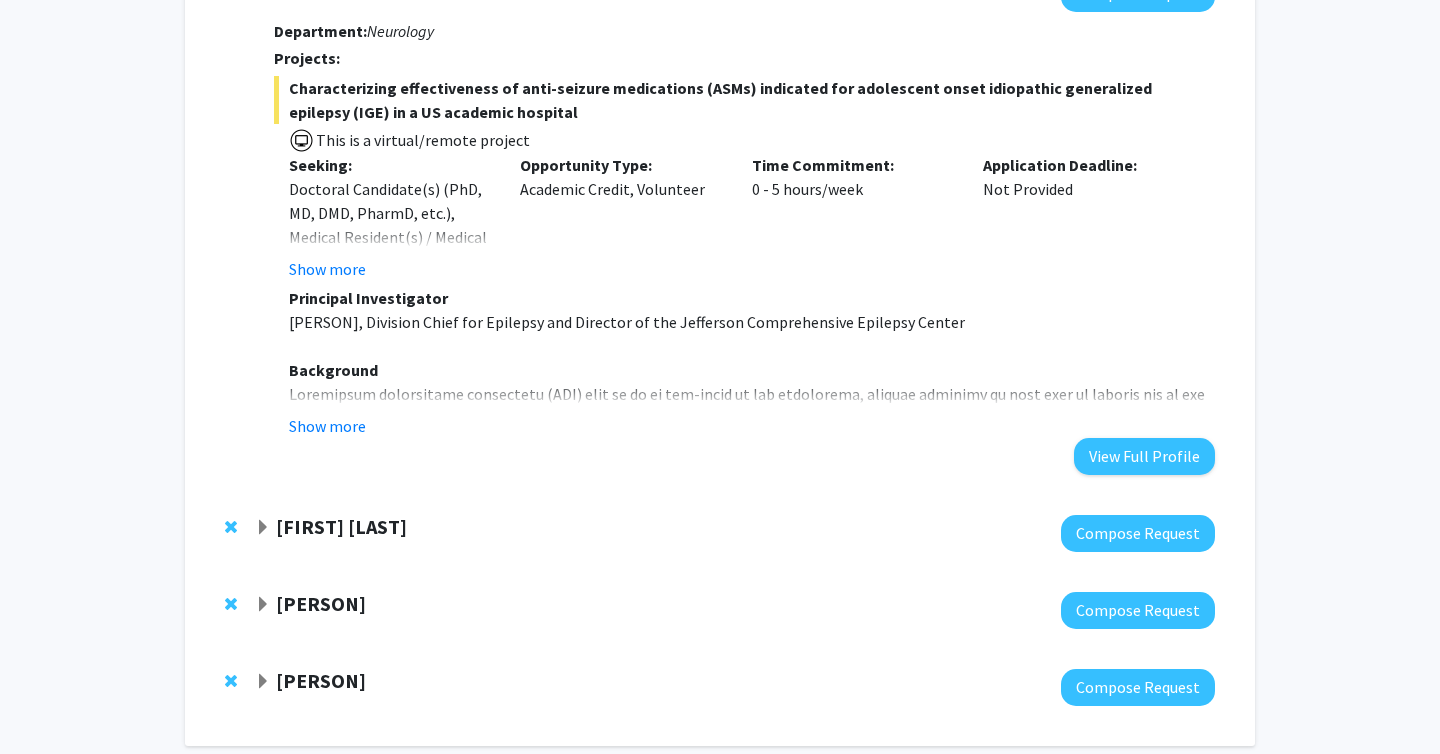 click 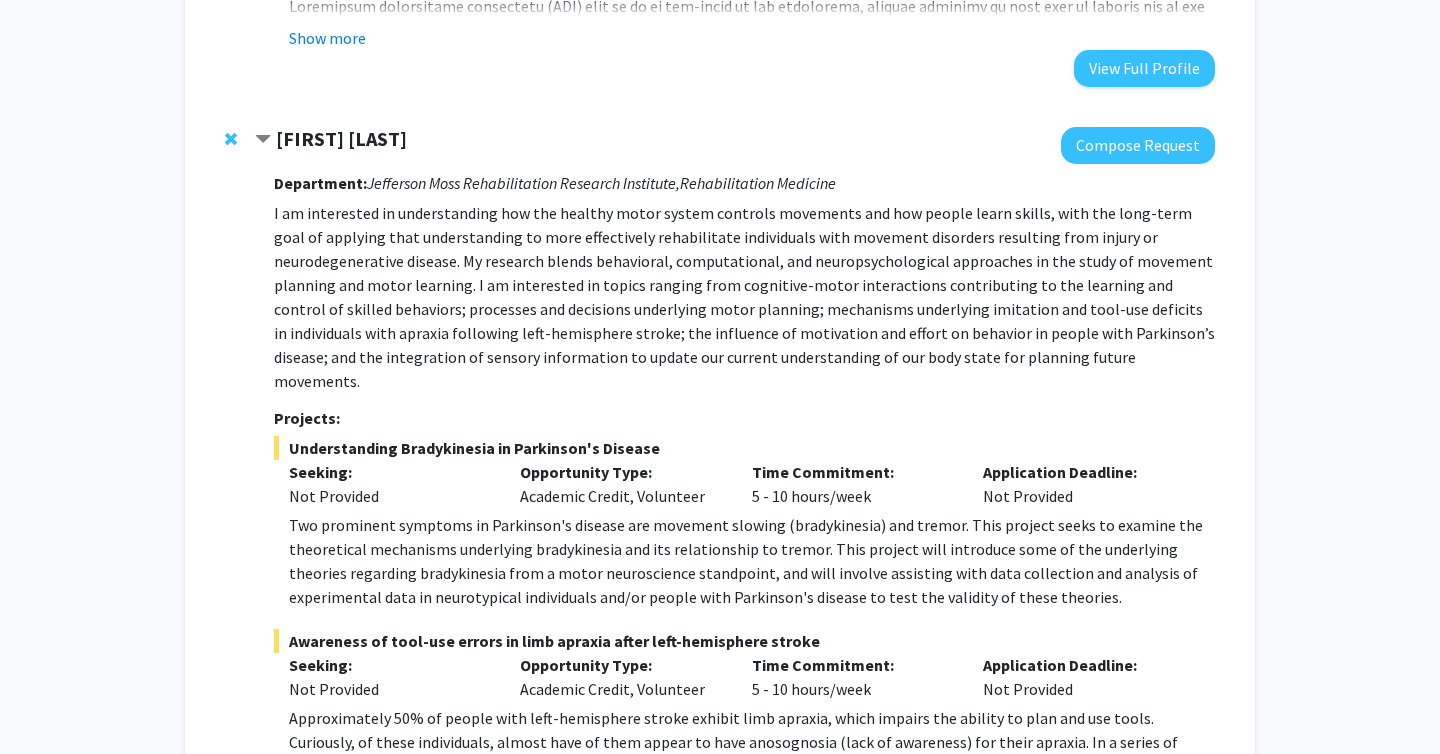 scroll, scrollTop: 5111, scrollLeft: 0, axis: vertical 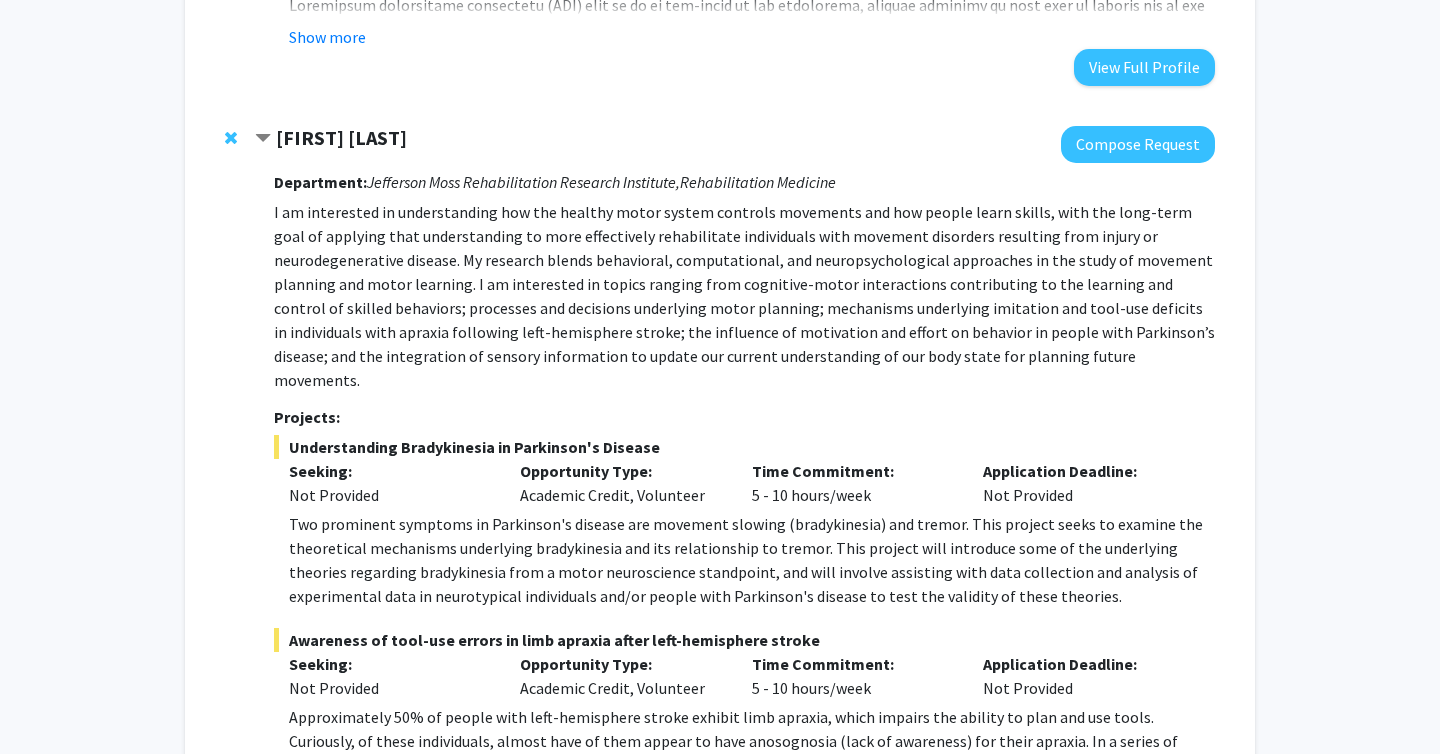 click on "View Full Profile" at bounding box center [1144, 843] 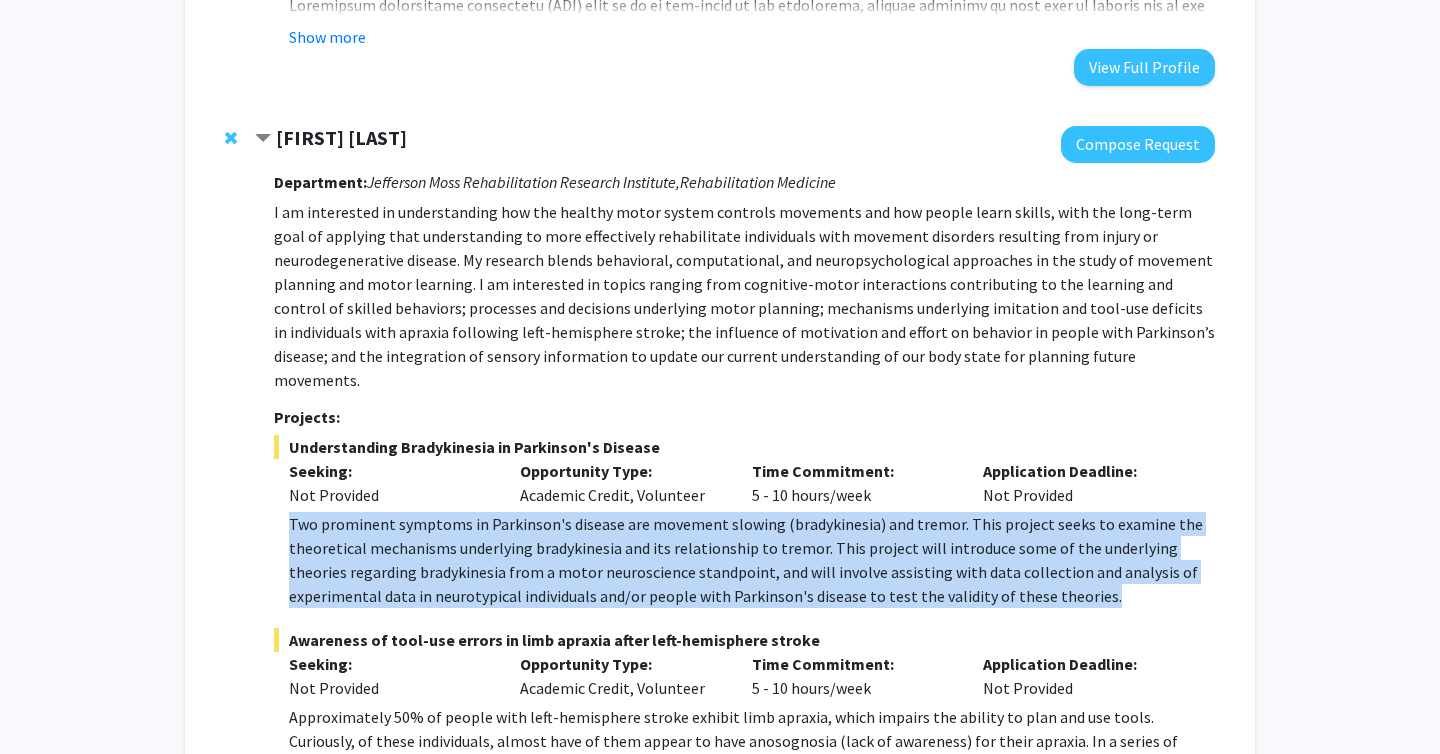 drag, startPoint x: 290, startPoint y: 409, endPoint x: 1037, endPoint y: 473, distance: 749.73663 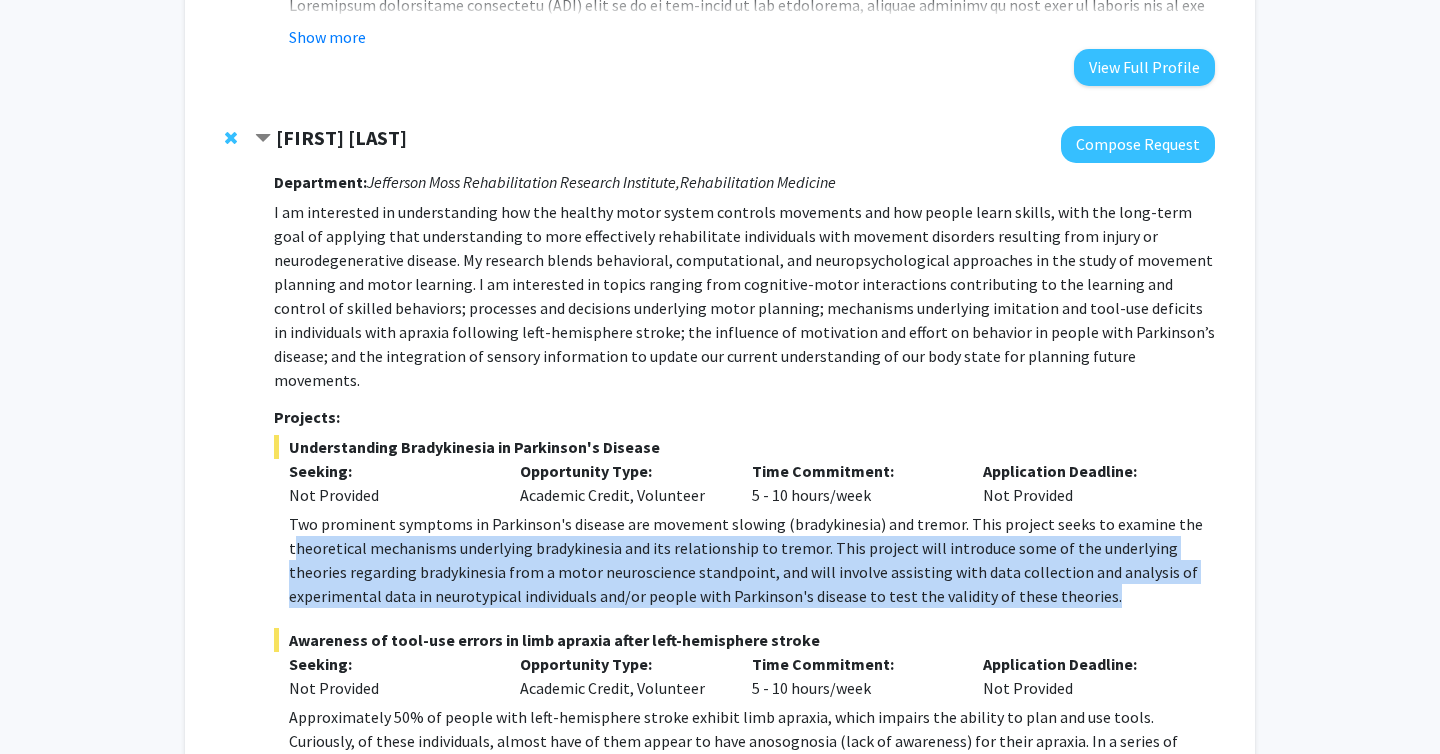 drag, startPoint x: 1037, startPoint y: 473, endPoint x: 295, endPoint y: 420, distance: 743.89044 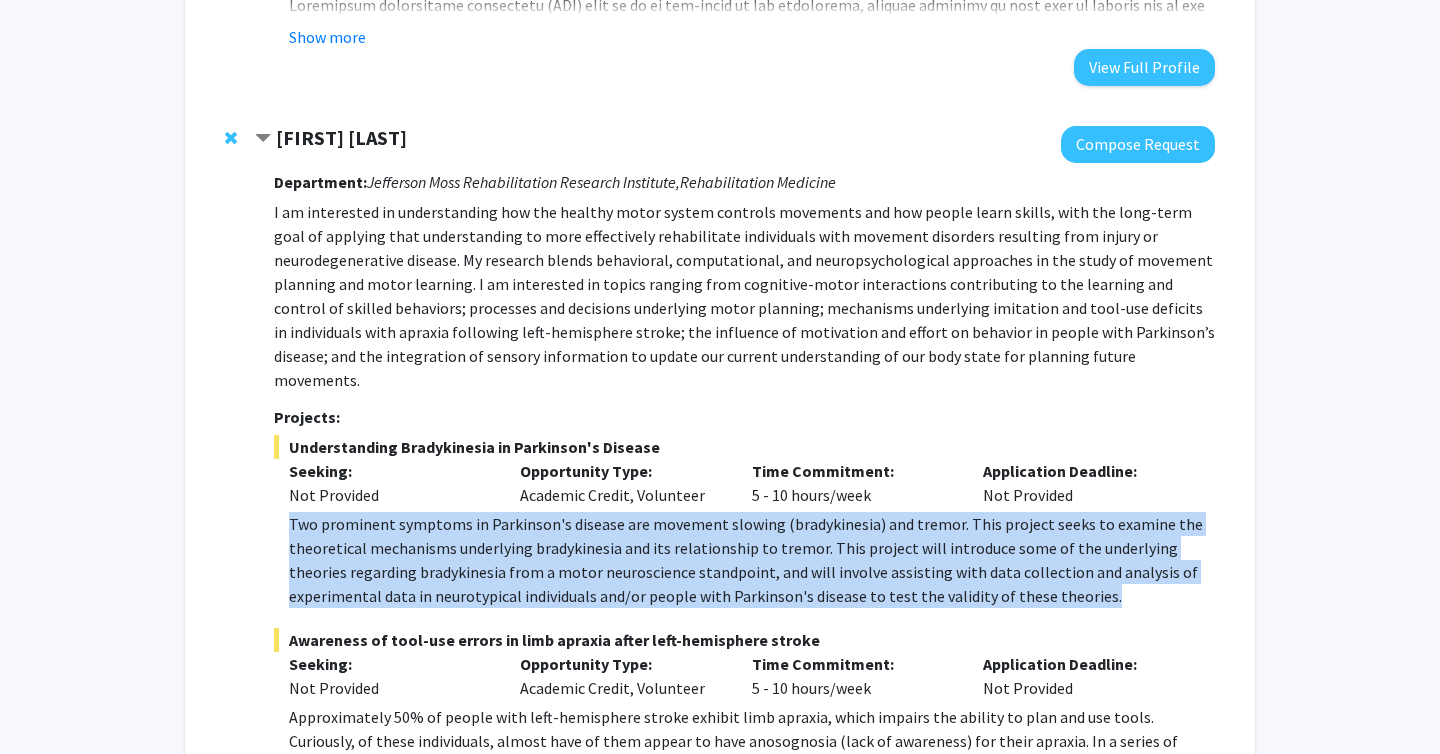 drag, startPoint x: 289, startPoint y: 402, endPoint x: 1009, endPoint y: 479, distance: 724.10565 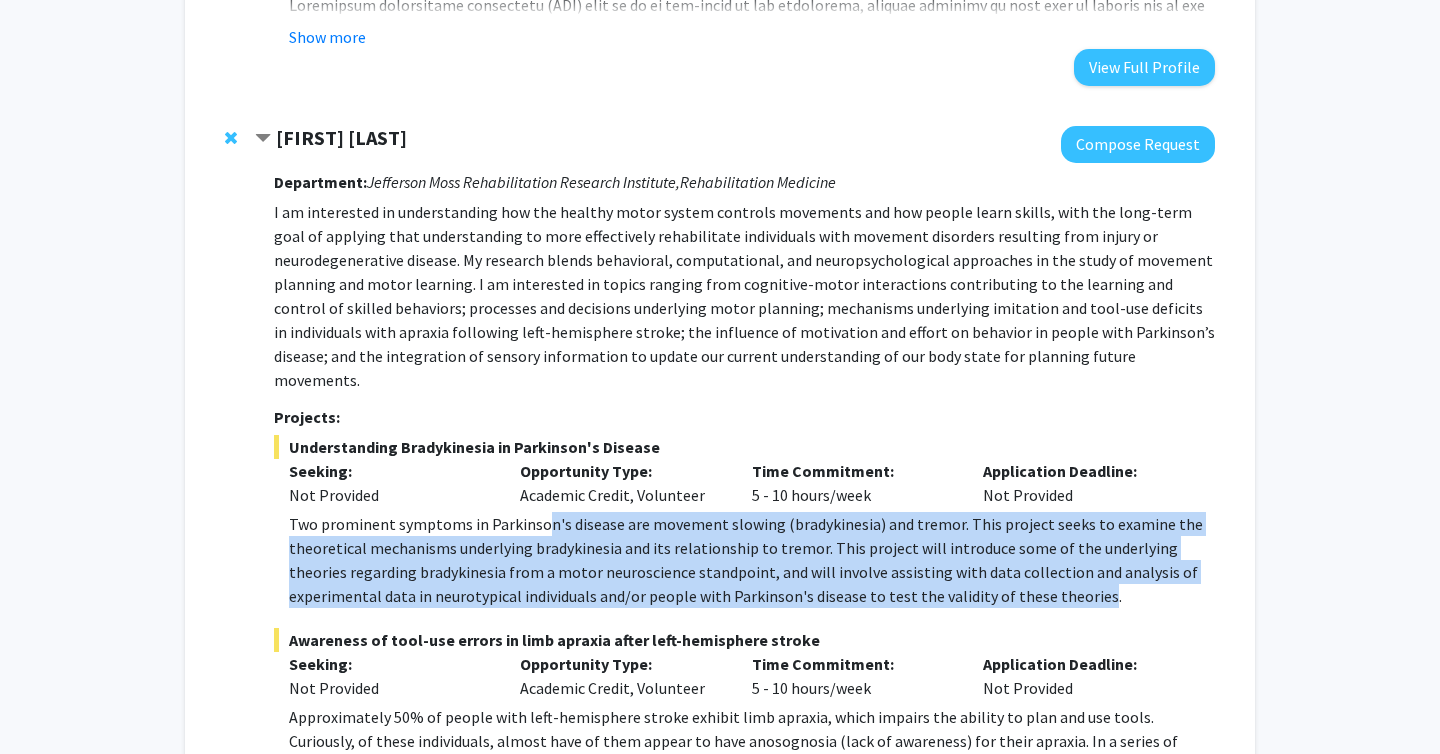 drag, startPoint x: 998, startPoint y: 476, endPoint x: 543, endPoint y: 406, distance: 460.35312 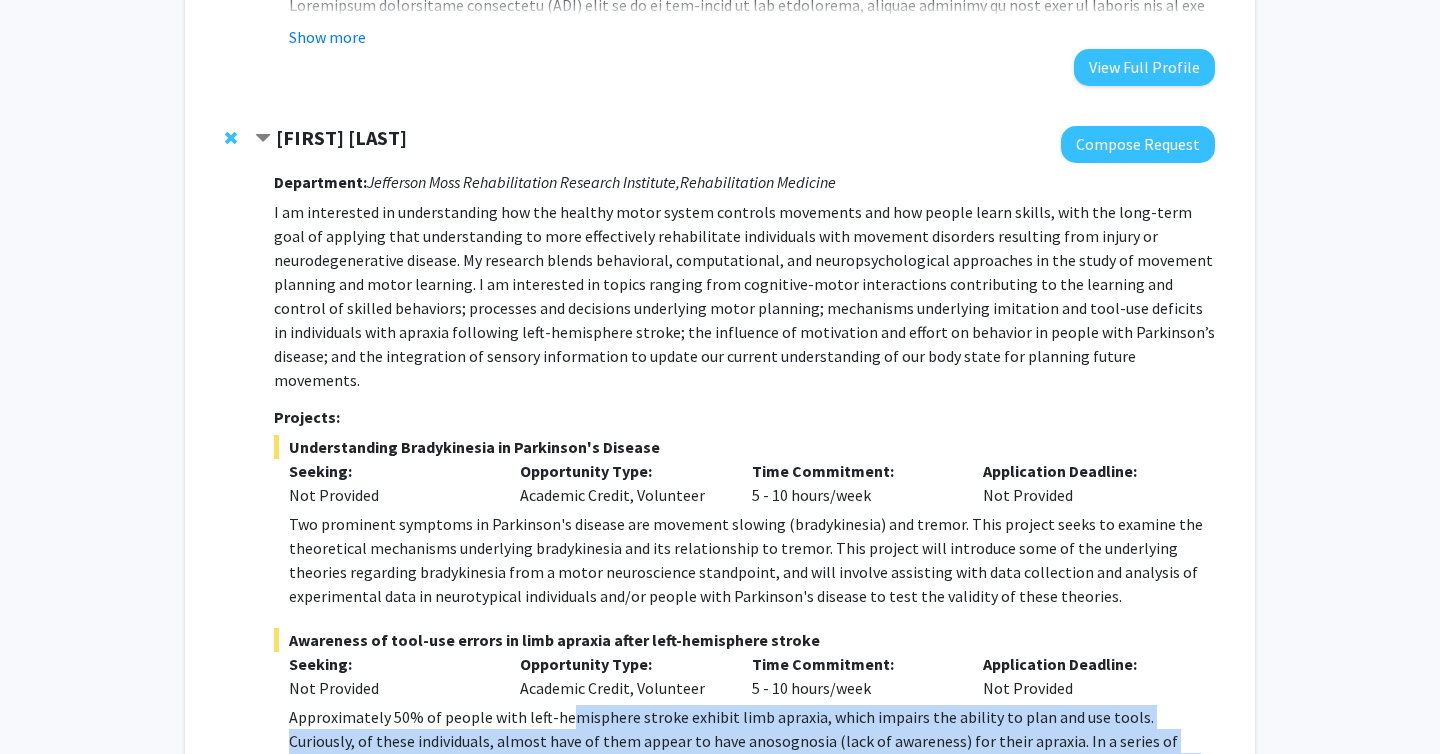 drag, startPoint x: 565, startPoint y: 595, endPoint x: 565, endPoint y: 689, distance: 94 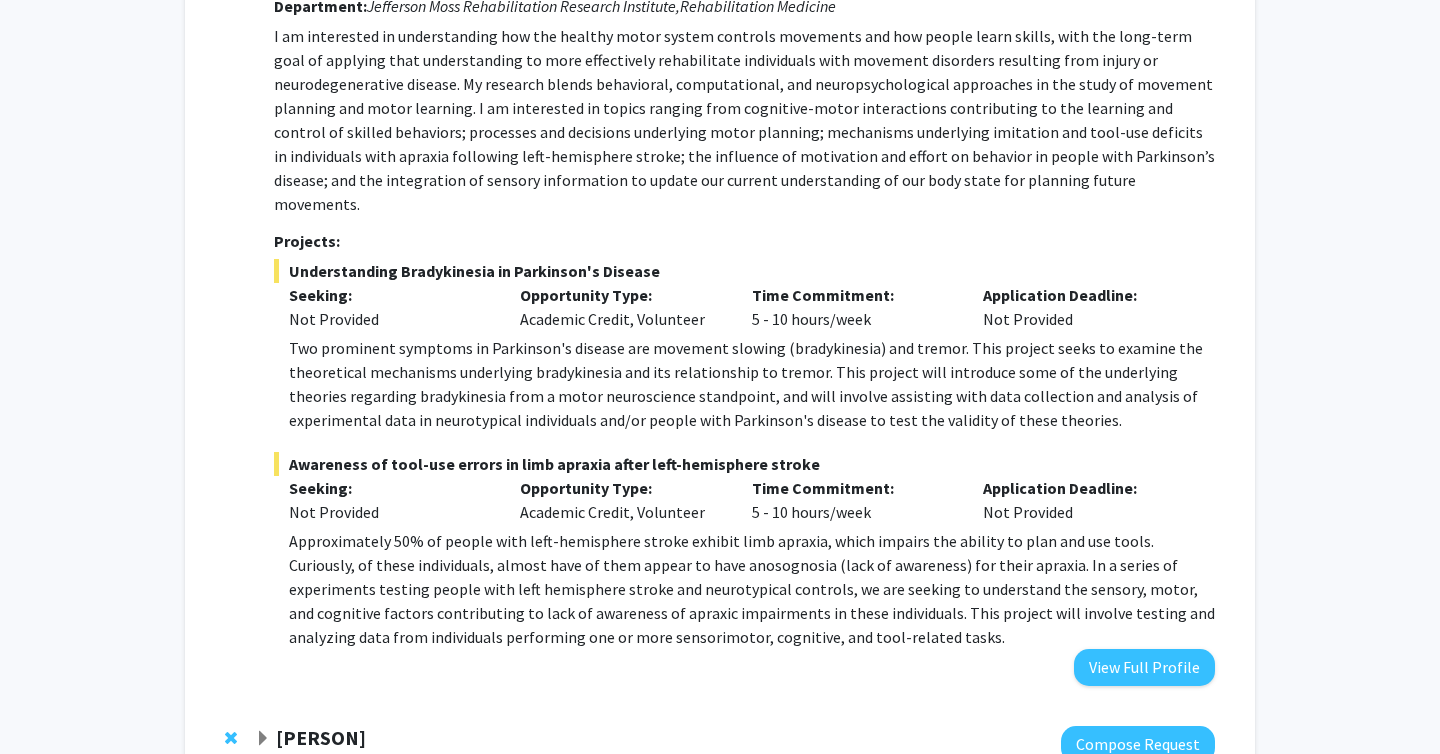 scroll, scrollTop: 5315, scrollLeft: 0, axis: vertical 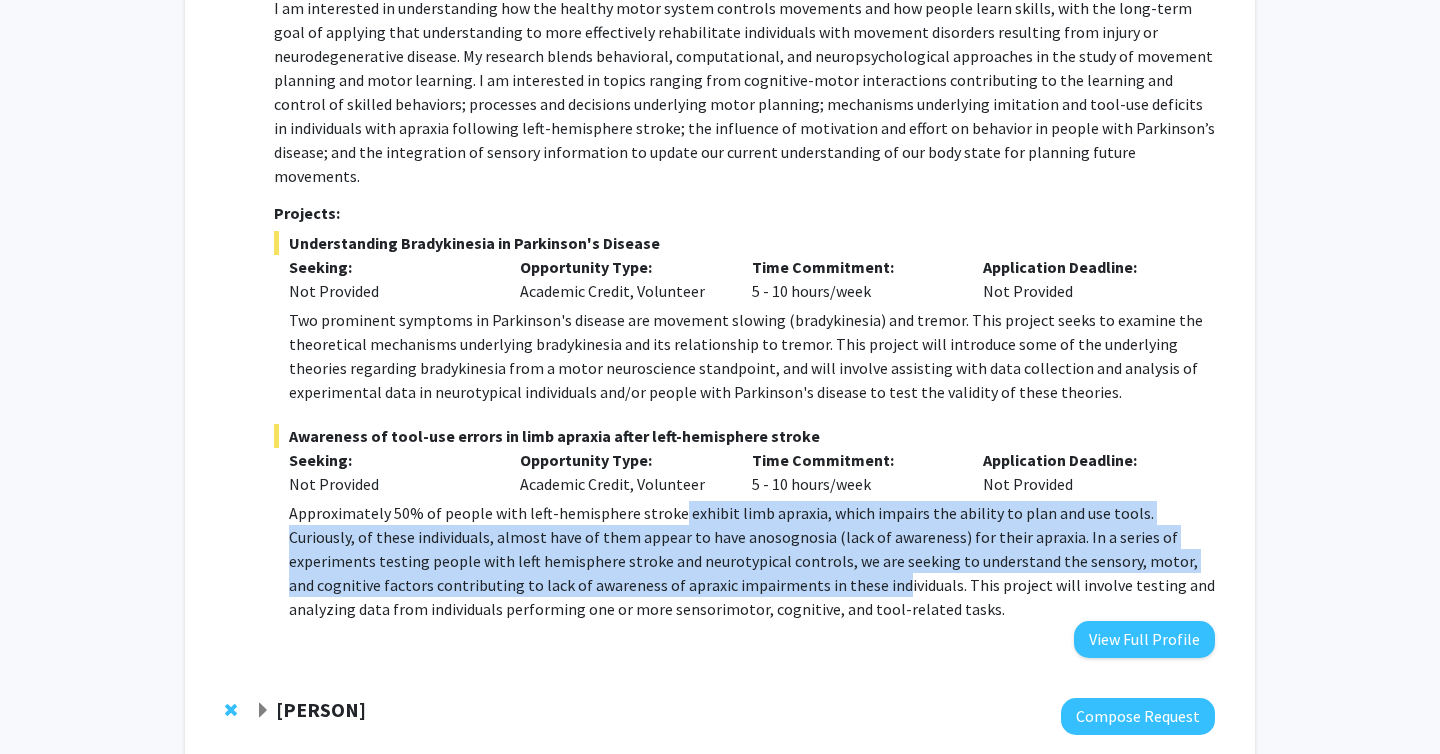 drag, startPoint x: 666, startPoint y: 390, endPoint x: 748, endPoint y: 464, distance: 110.45361 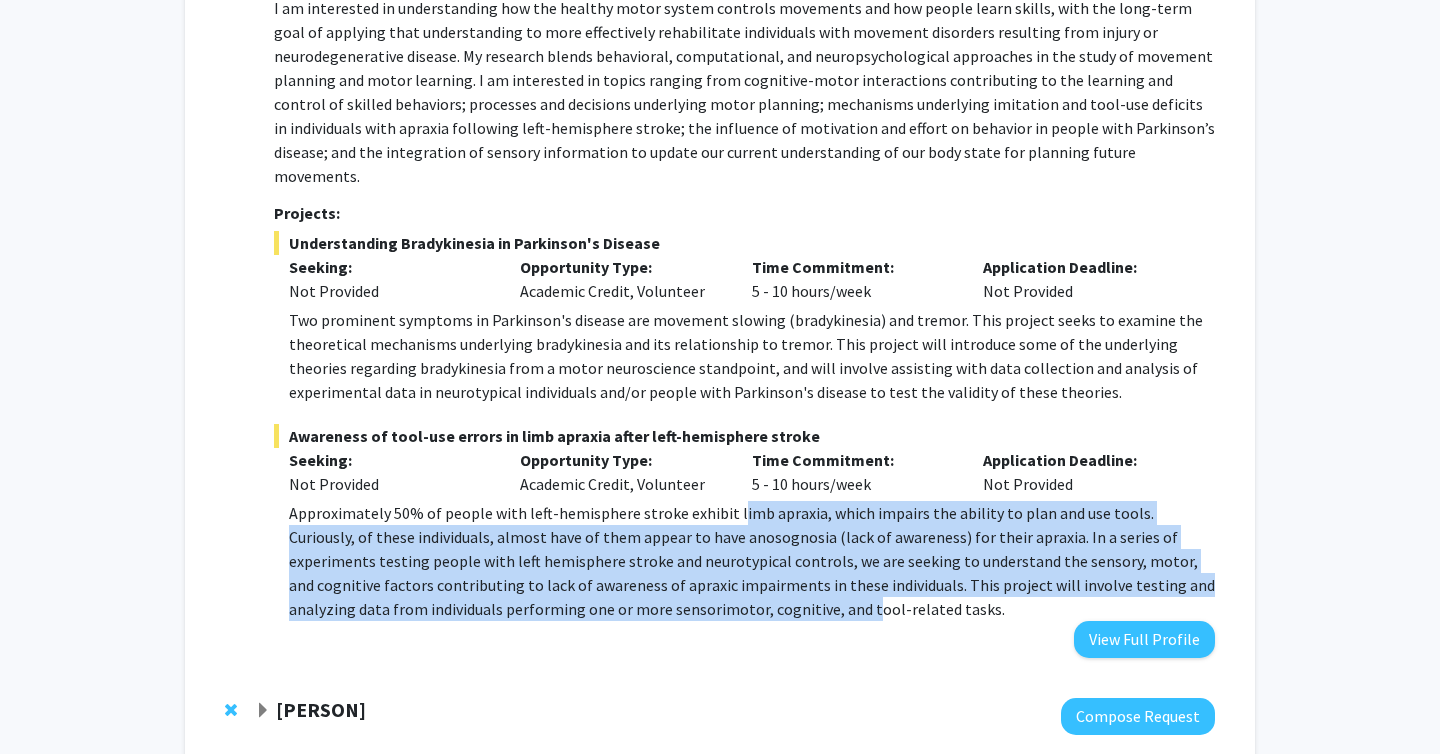 drag, startPoint x: 726, startPoint y: 482, endPoint x: 725, endPoint y: 388, distance: 94.00532 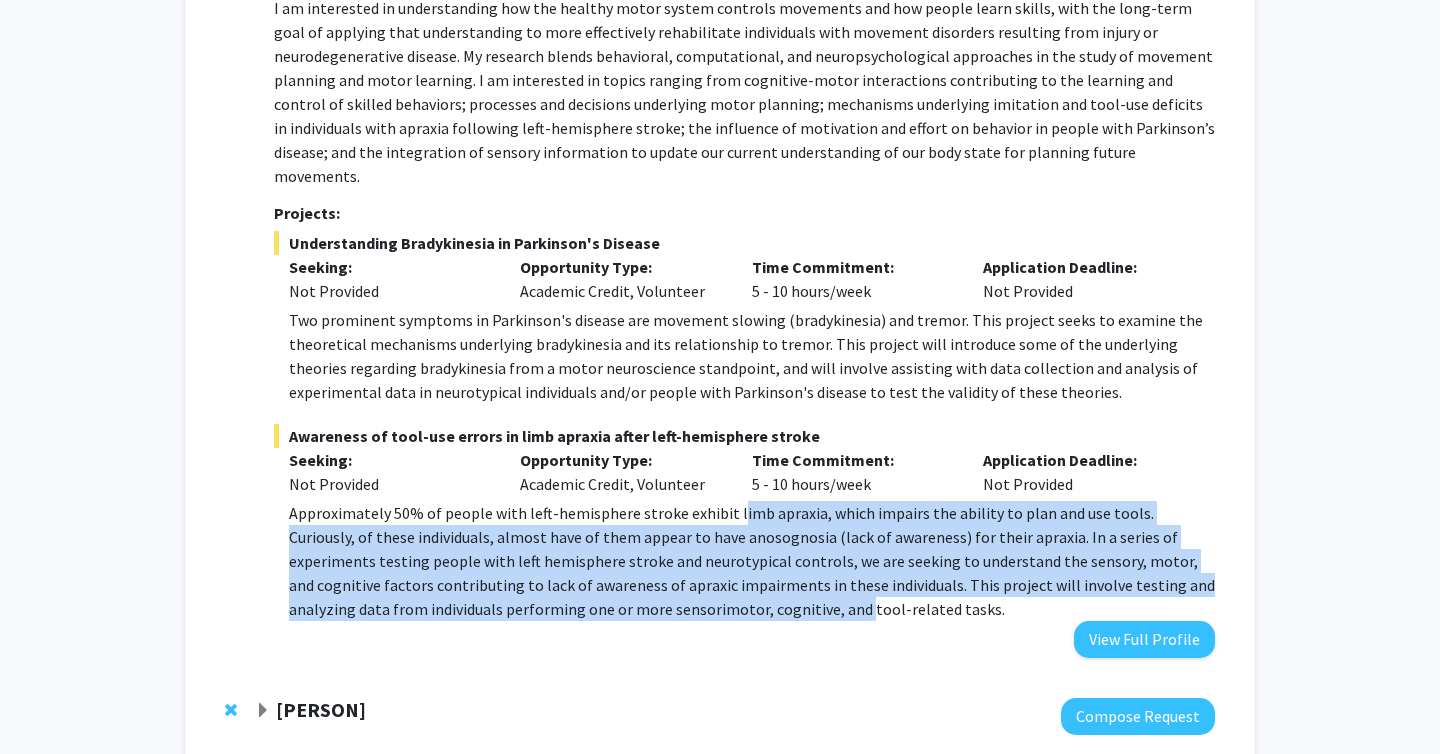 drag, startPoint x: 725, startPoint y: 388, endPoint x: 723, endPoint y: 491, distance: 103.01942 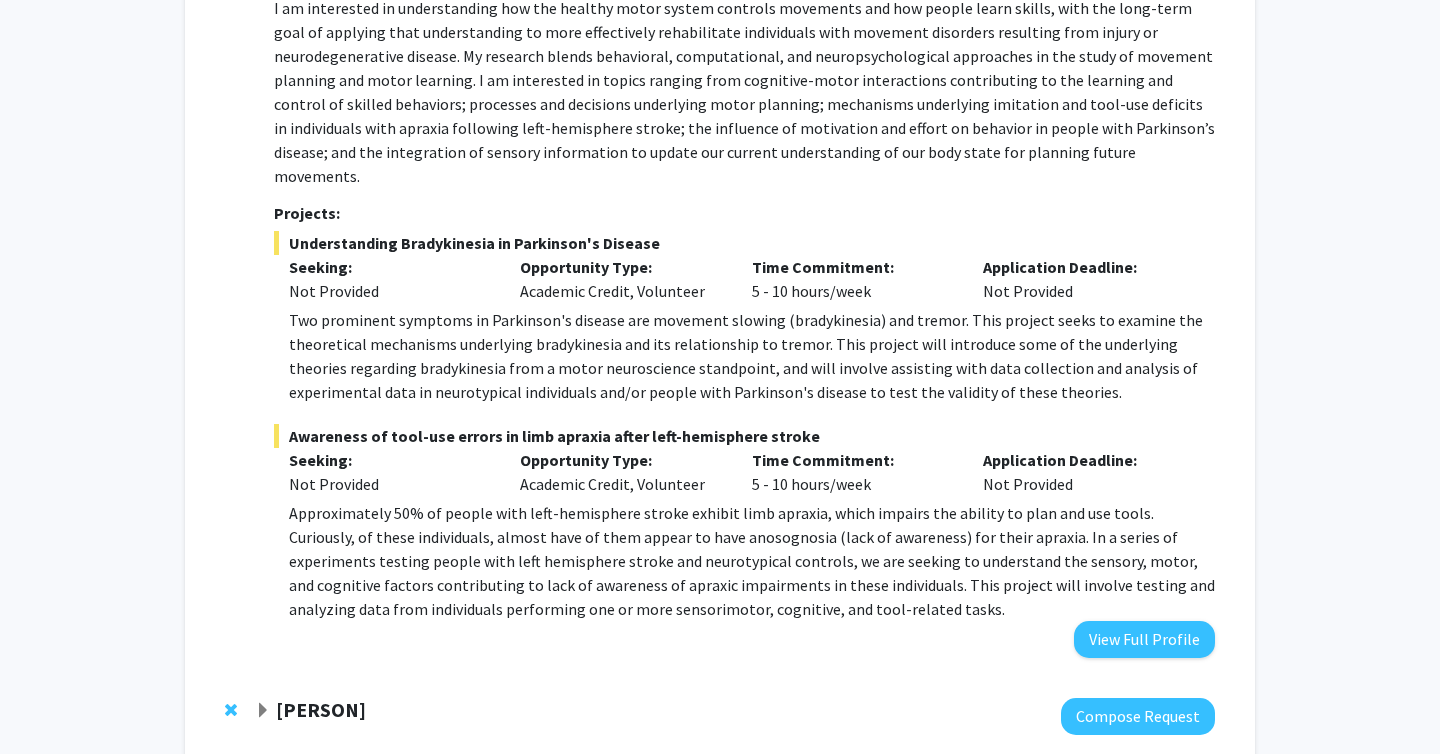 drag, startPoint x: 436, startPoint y: 402, endPoint x: 861, endPoint y: 467, distance: 429.94186 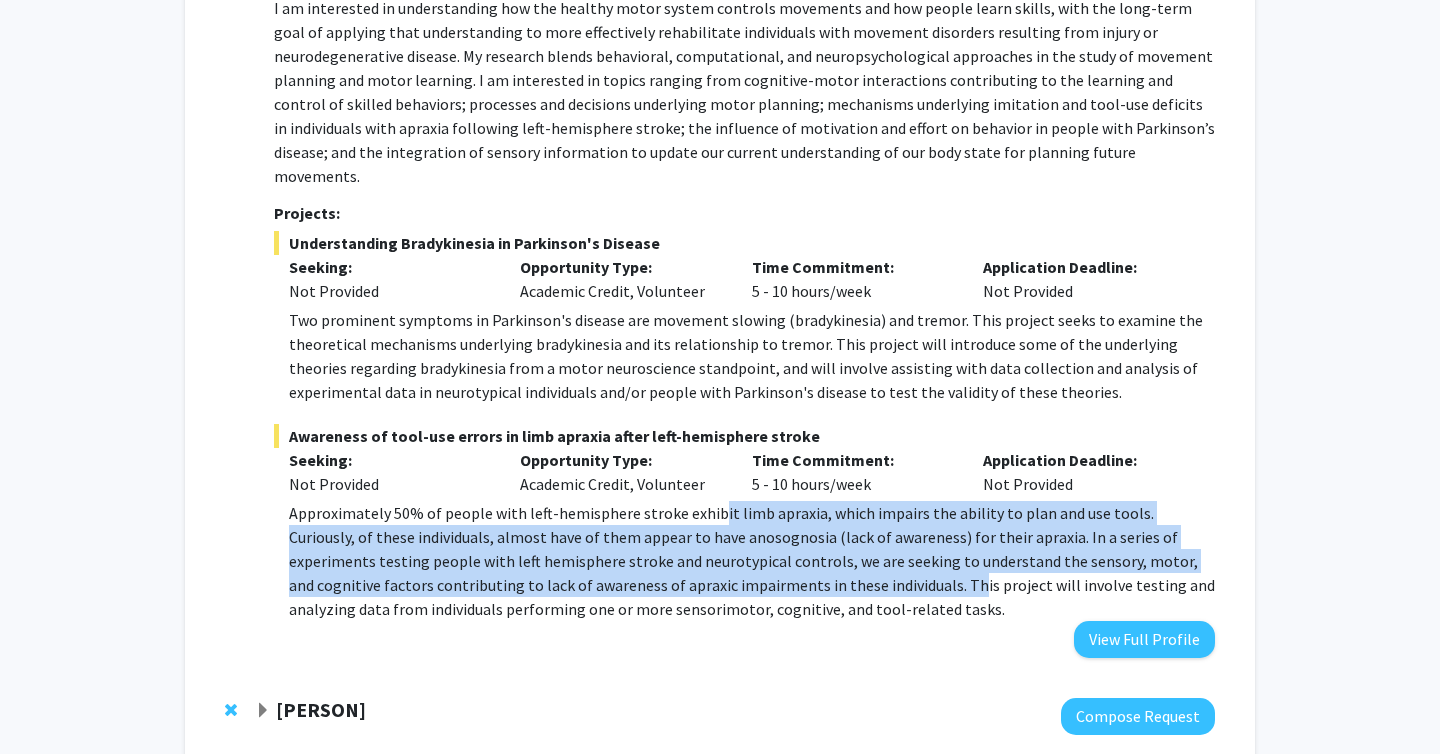 drag, startPoint x: 819, startPoint y: 471, endPoint x: 707, endPoint y: 391, distance: 137.6372 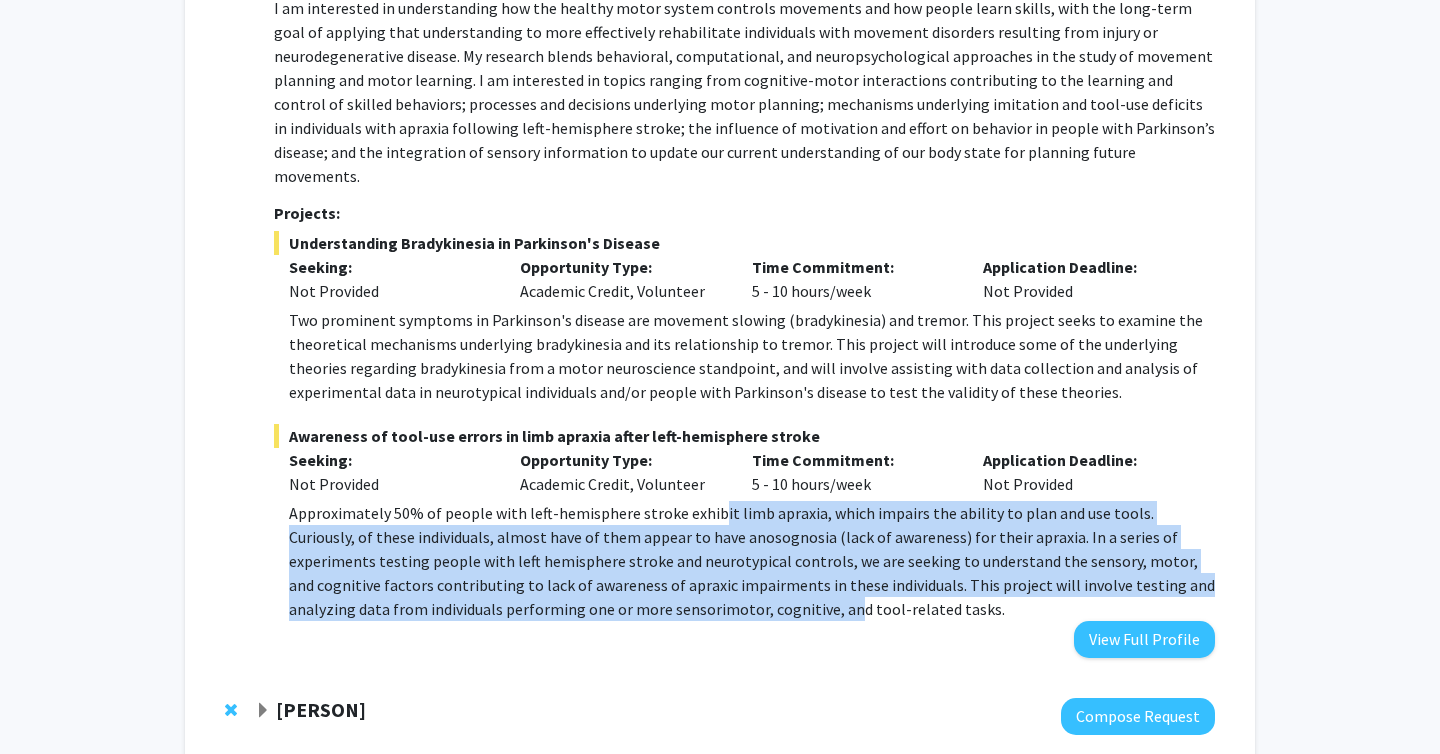 drag, startPoint x: 707, startPoint y: 391, endPoint x: 710, endPoint y: 494, distance: 103.04368 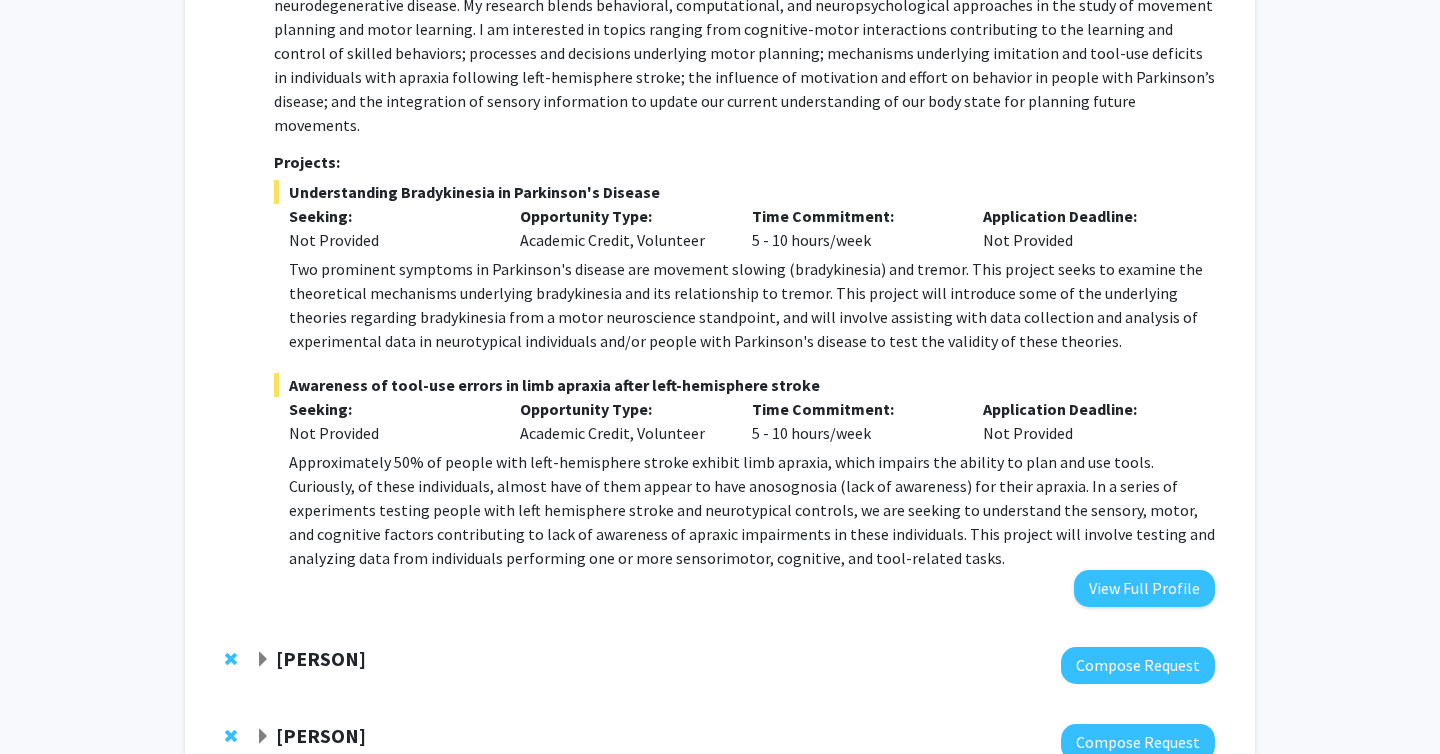 scroll, scrollTop: 5367, scrollLeft: 0, axis: vertical 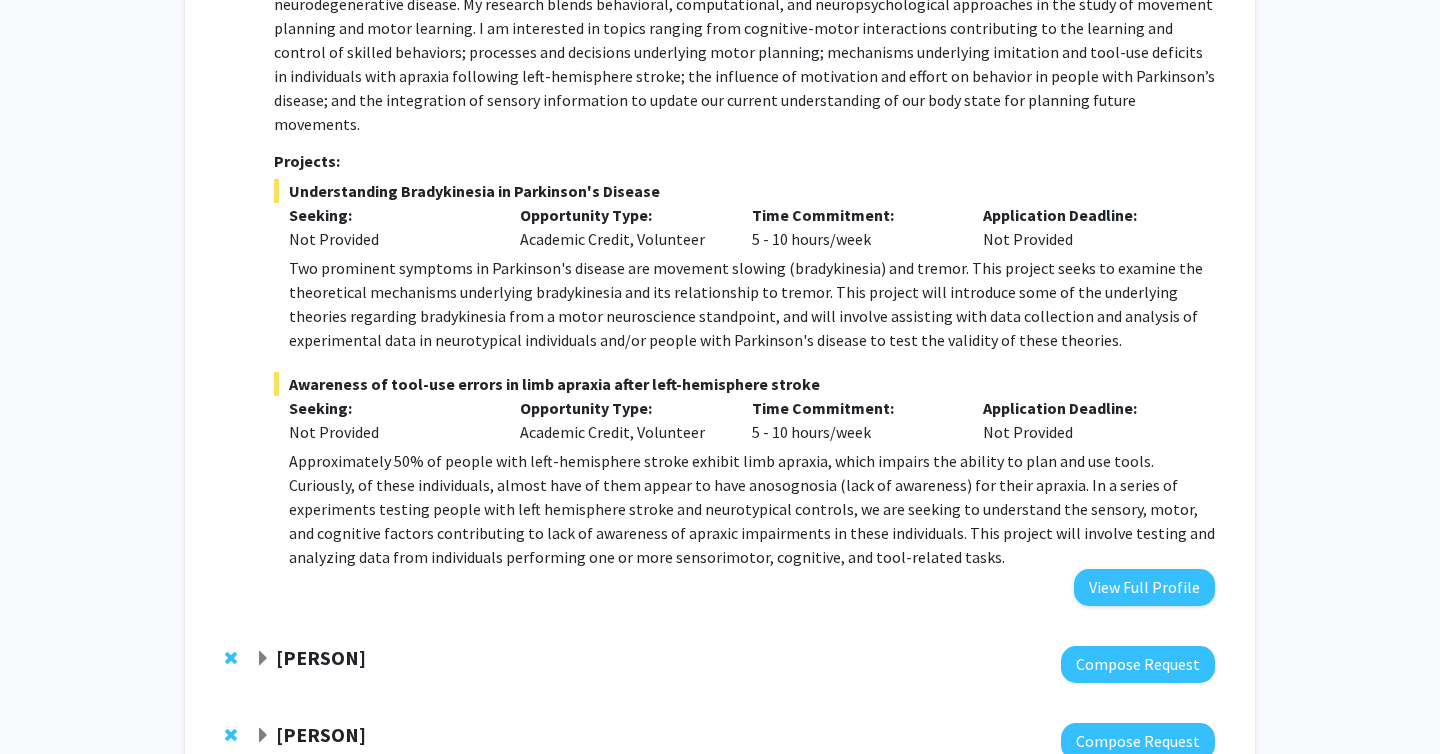 click on "Theresa Freeman" 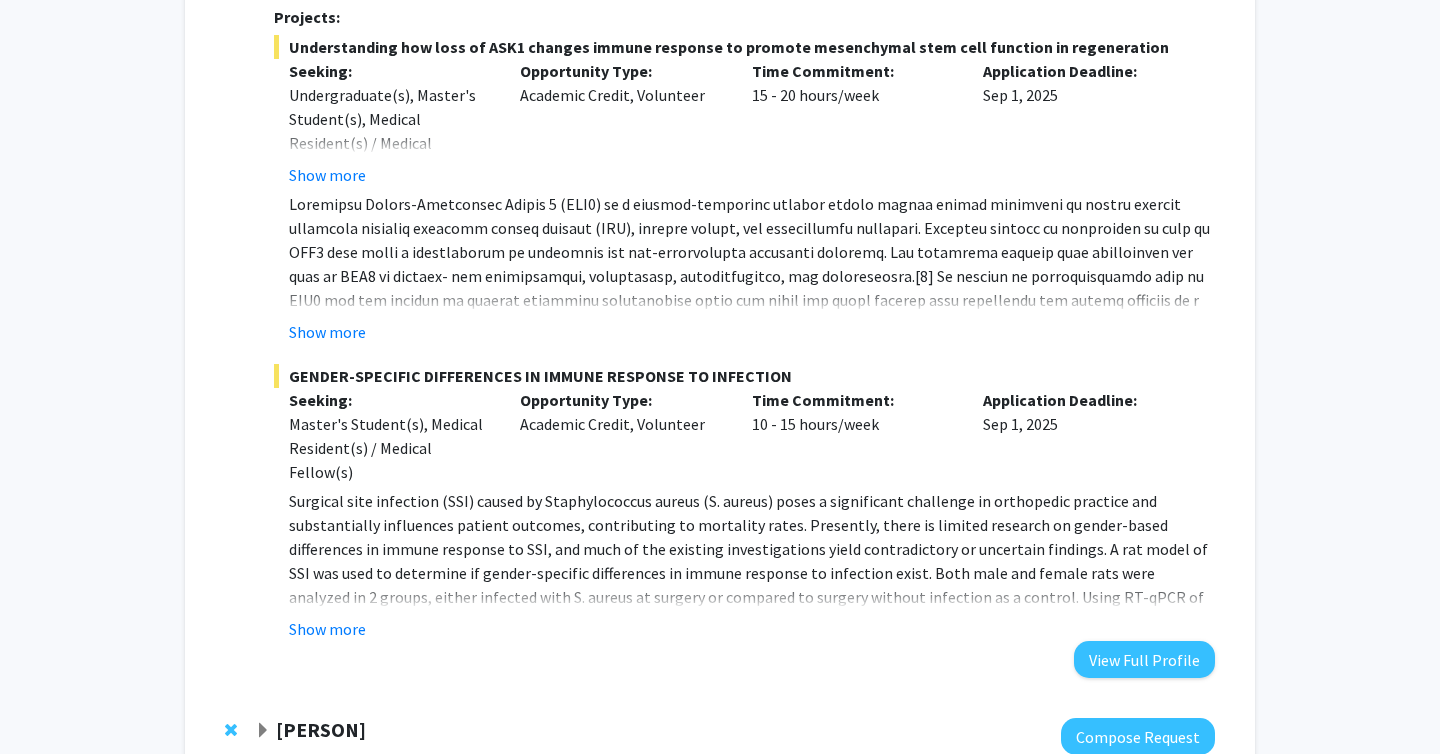 scroll, scrollTop: 6099, scrollLeft: 0, axis: vertical 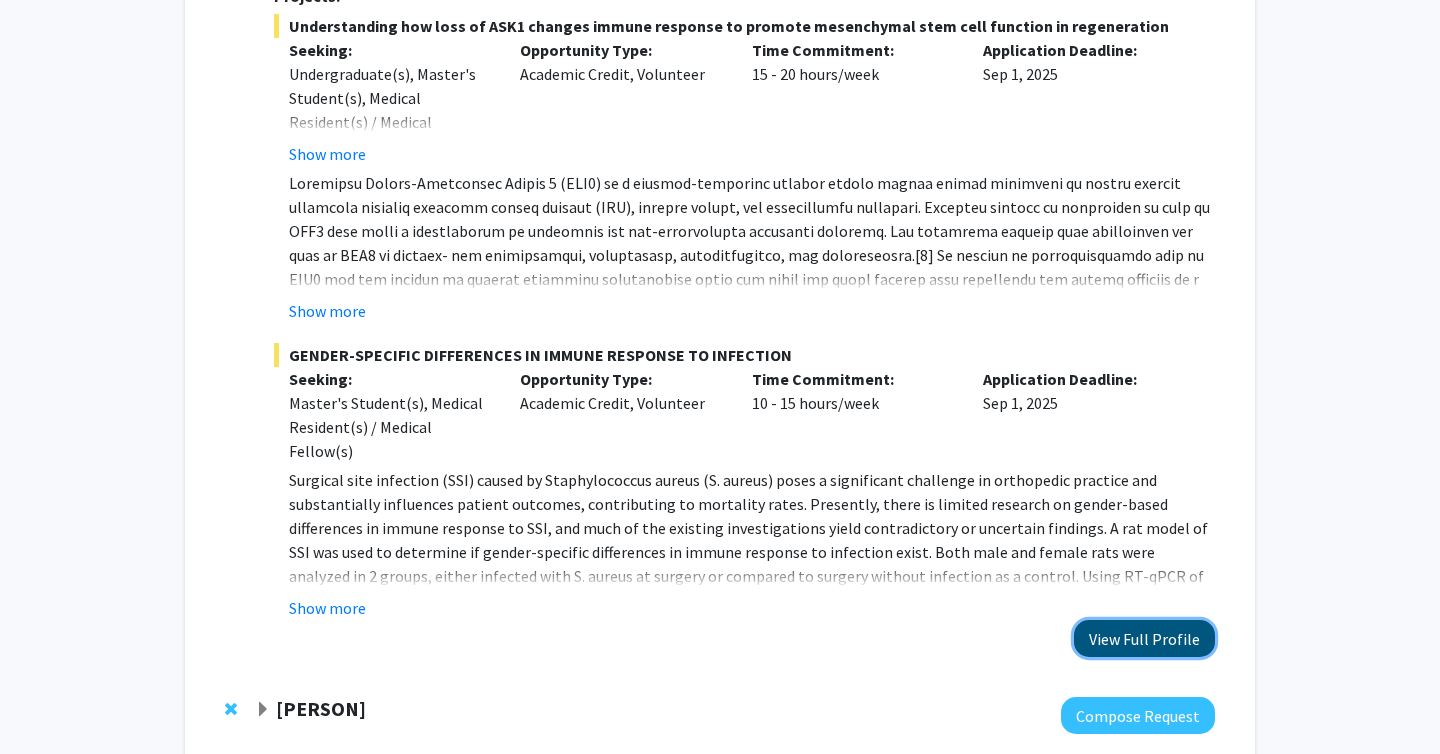 click on "View Full Profile" at bounding box center [1144, 638] 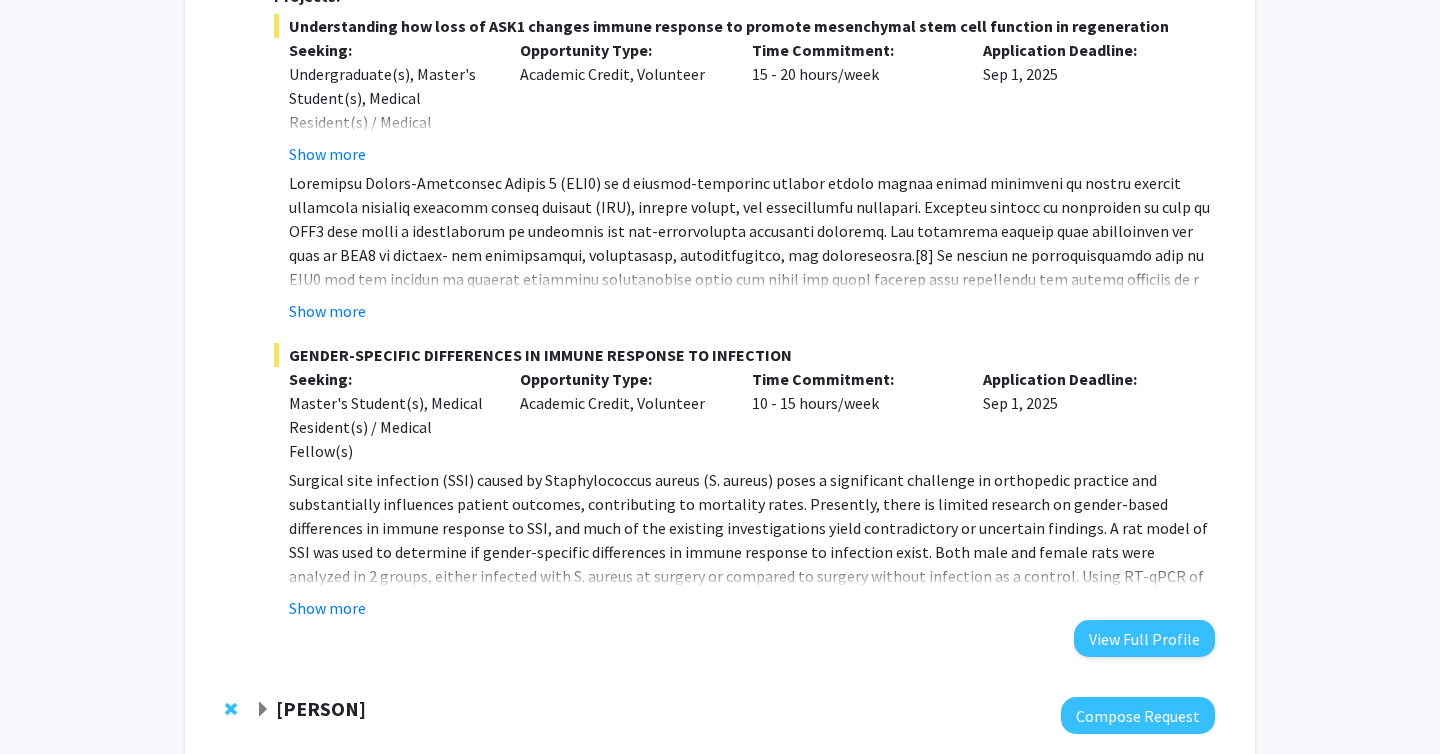 click on "Noa Herz" 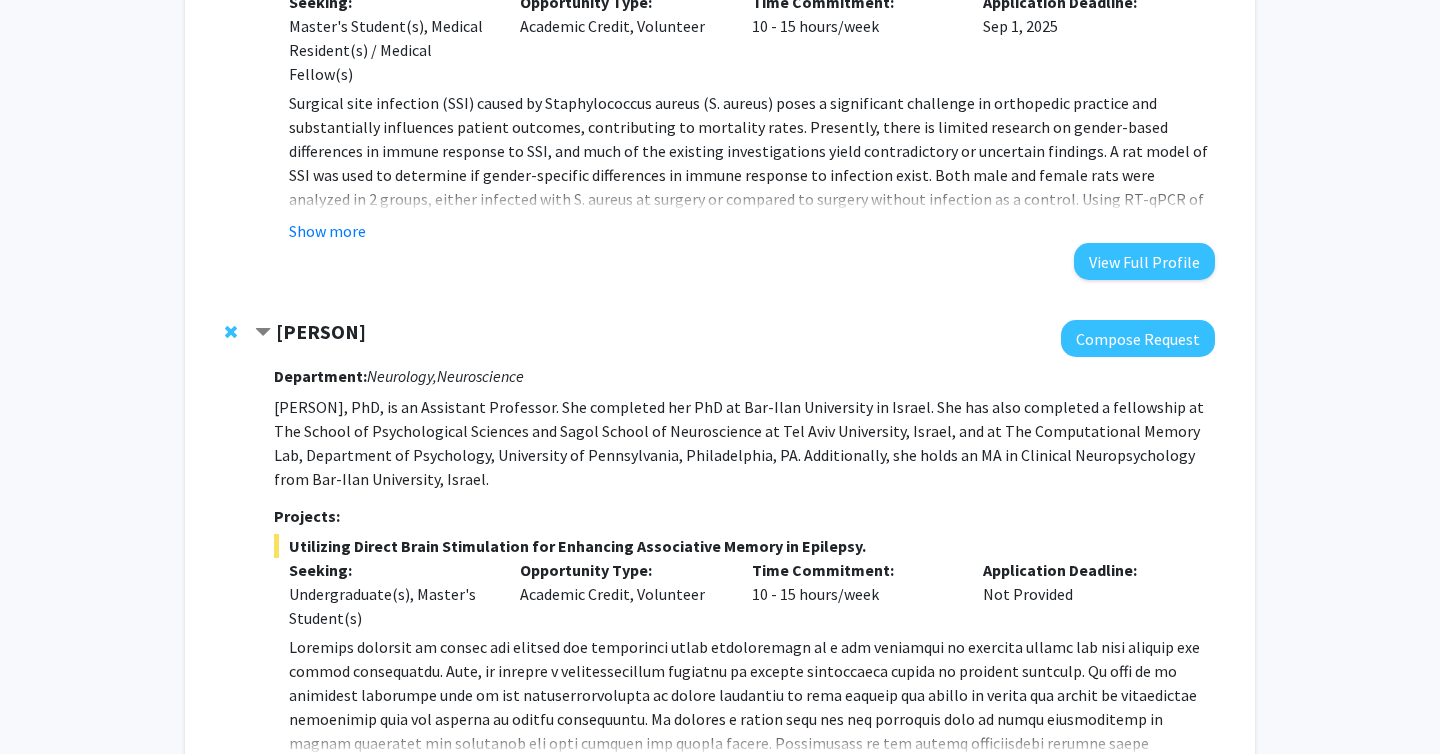 scroll, scrollTop: 6480, scrollLeft: 0, axis: vertical 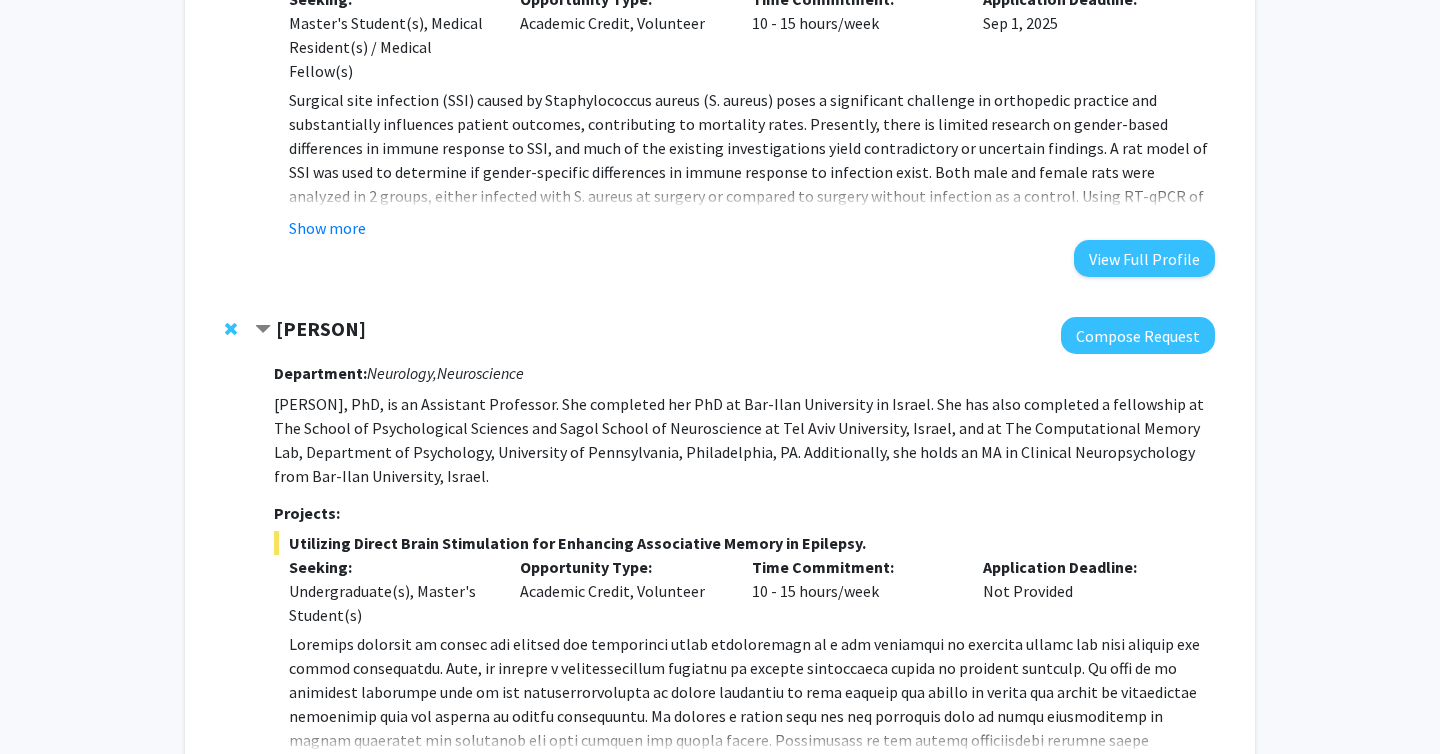 click on "View Full Profile" at bounding box center (1144, 802) 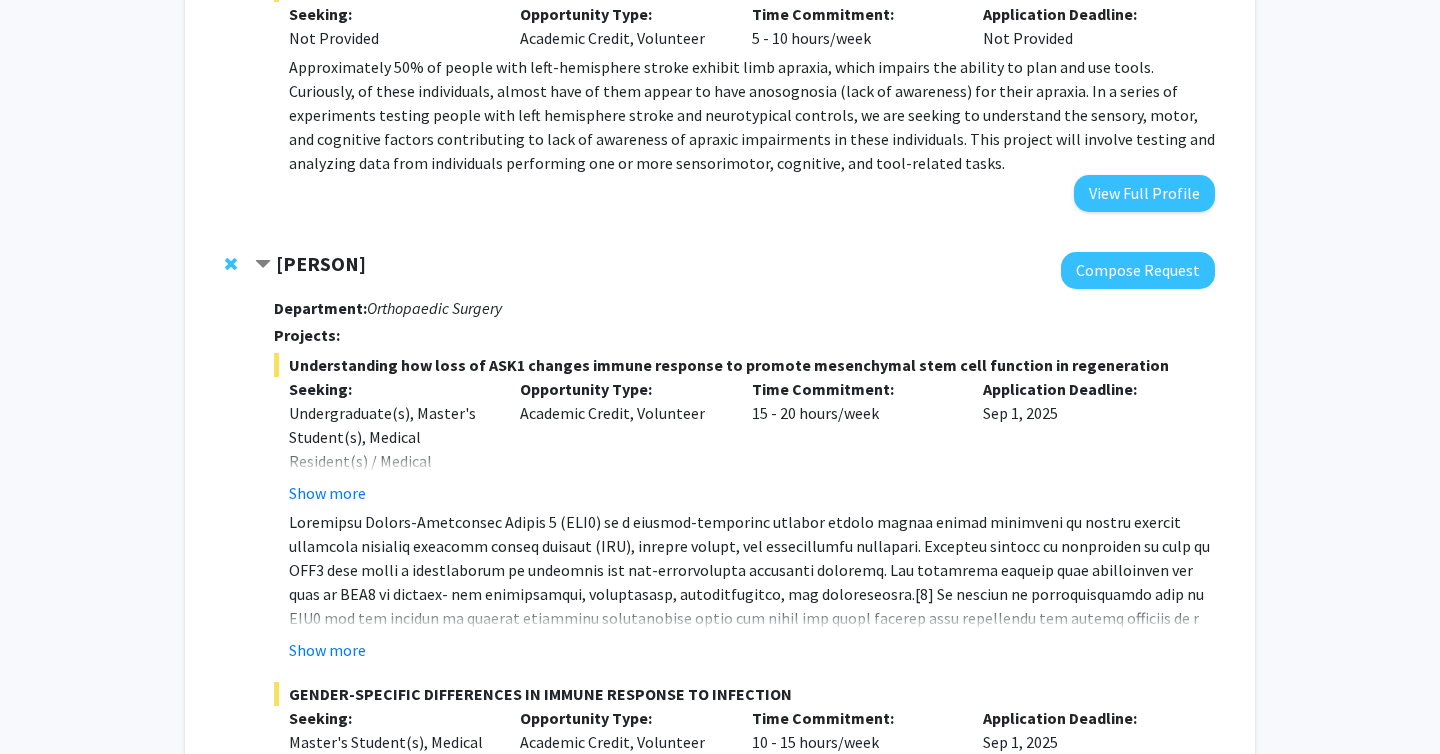 scroll, scrollTop: 5759, scrollLeft: 0, axis: vertical 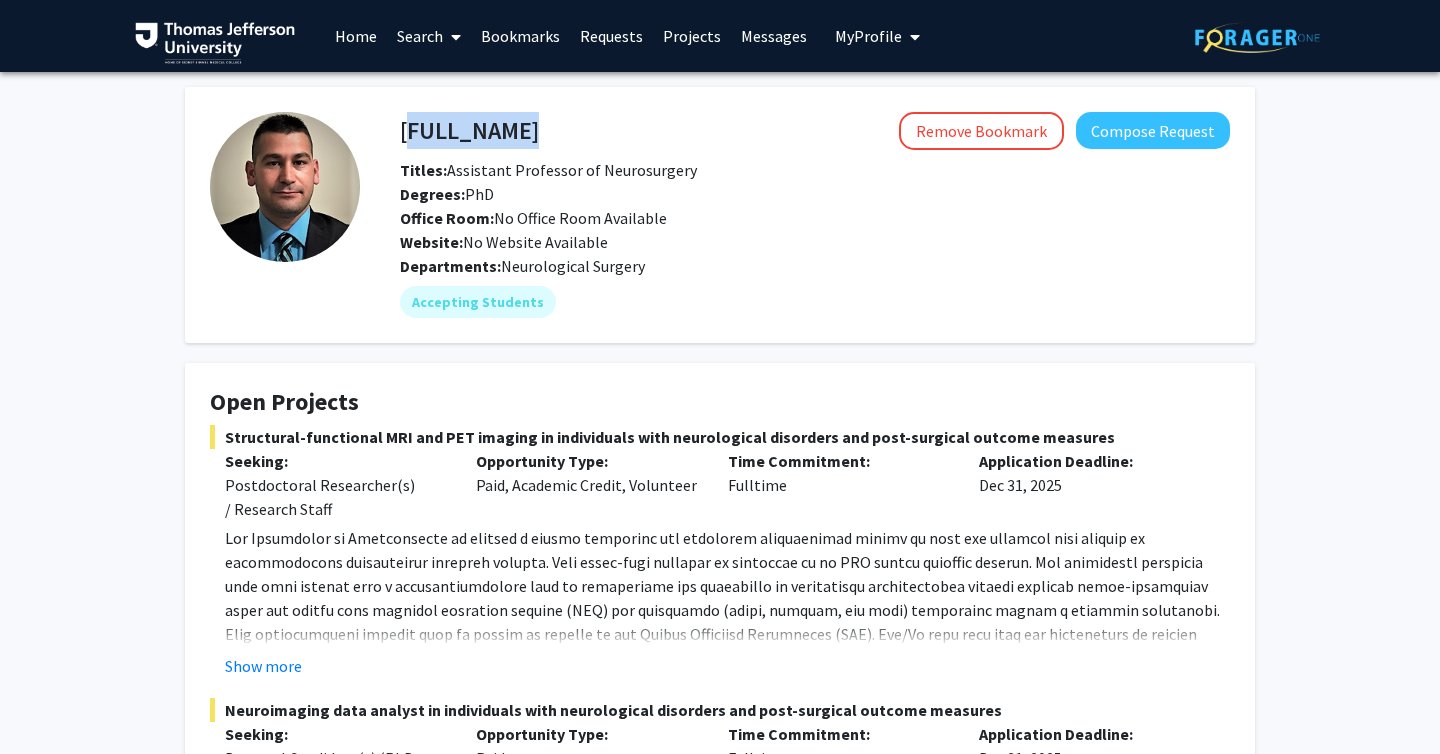drag, startPoint x: 404, startPoint y: 139, endPoint x: 655, endPoint y: 136, distance: 251.01793 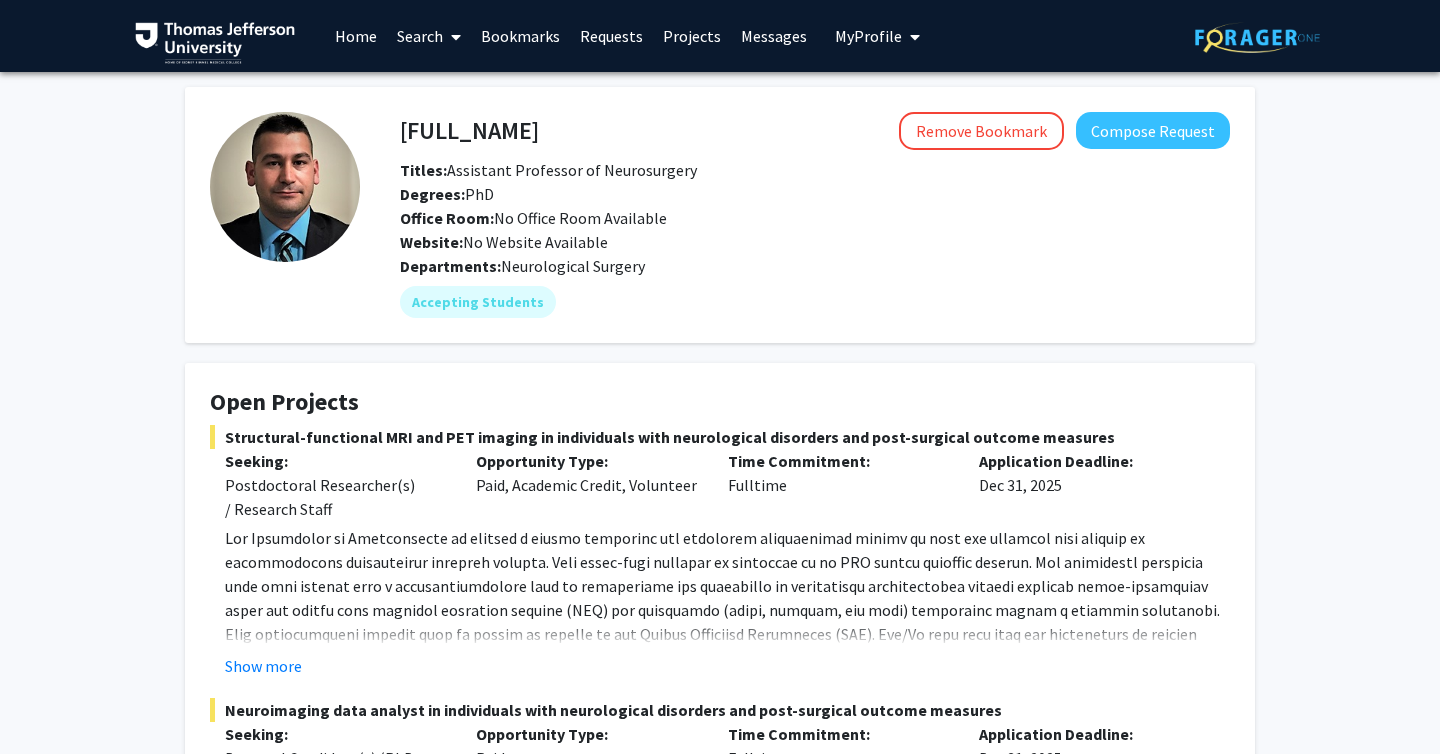 click on "Website:   No Website Available" 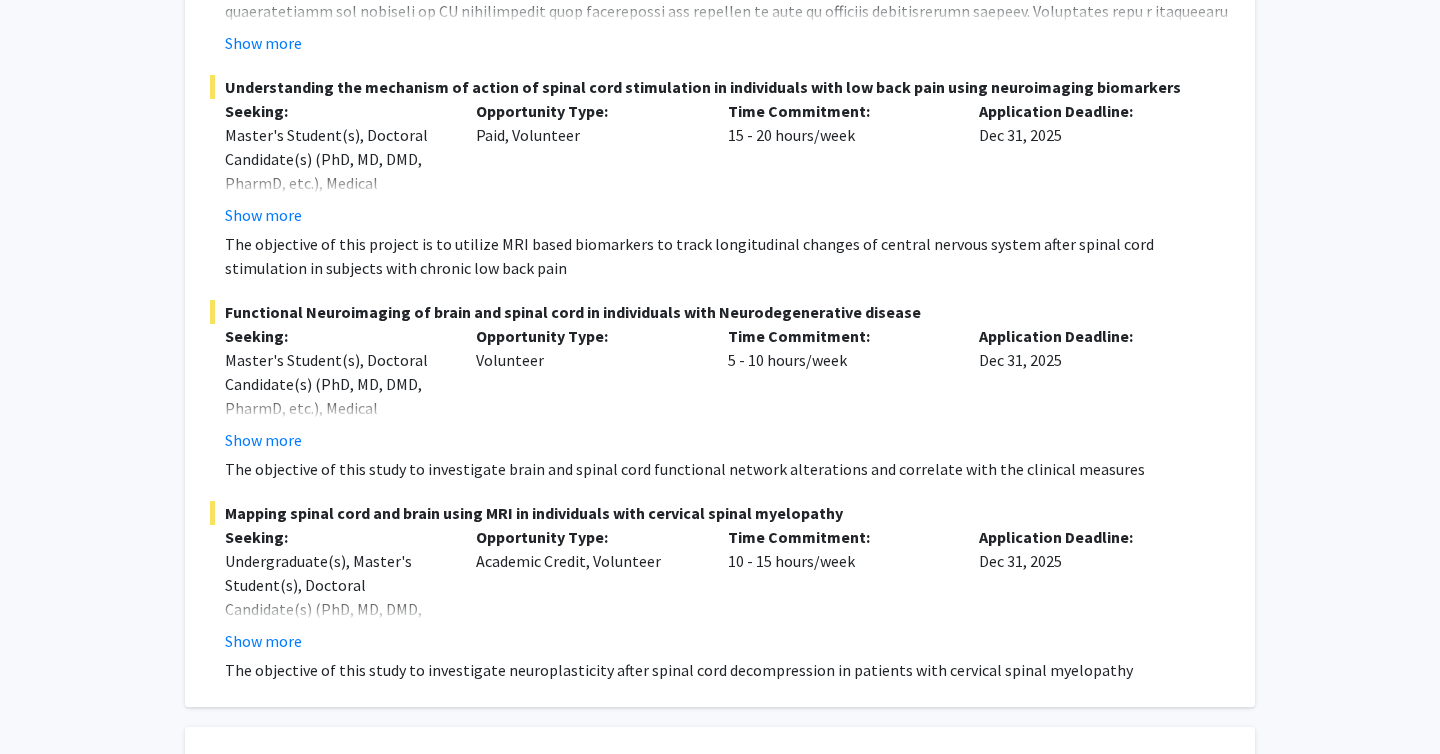 scroll, scrollTop: 902, scrollLeft: 0, axis: vertical 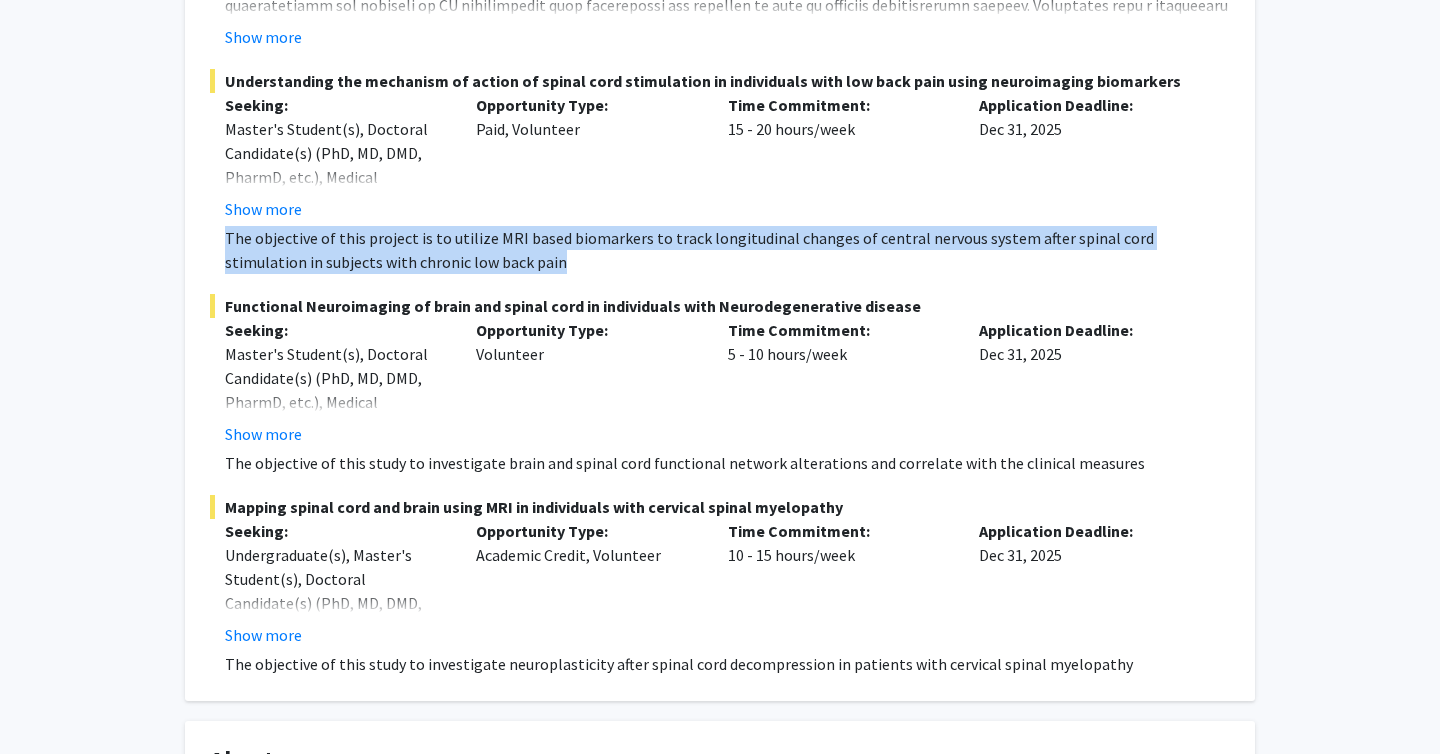 drag, startPoint x: 224, startPoint y: 232, endPoint x: 500, endPoint y: 273, distance: 279.0287 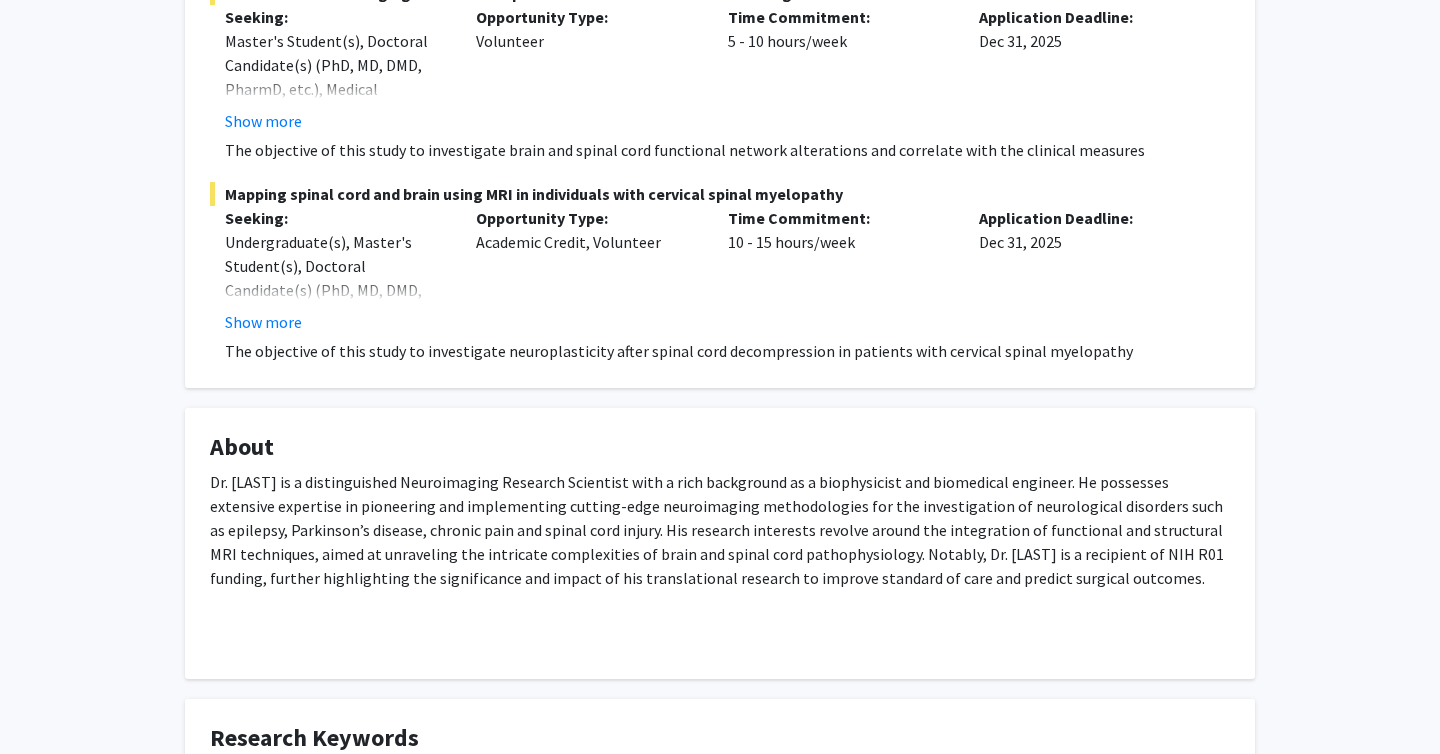 scroll, scrollTop: 1225, scrollLeft: 0, axis: vertical 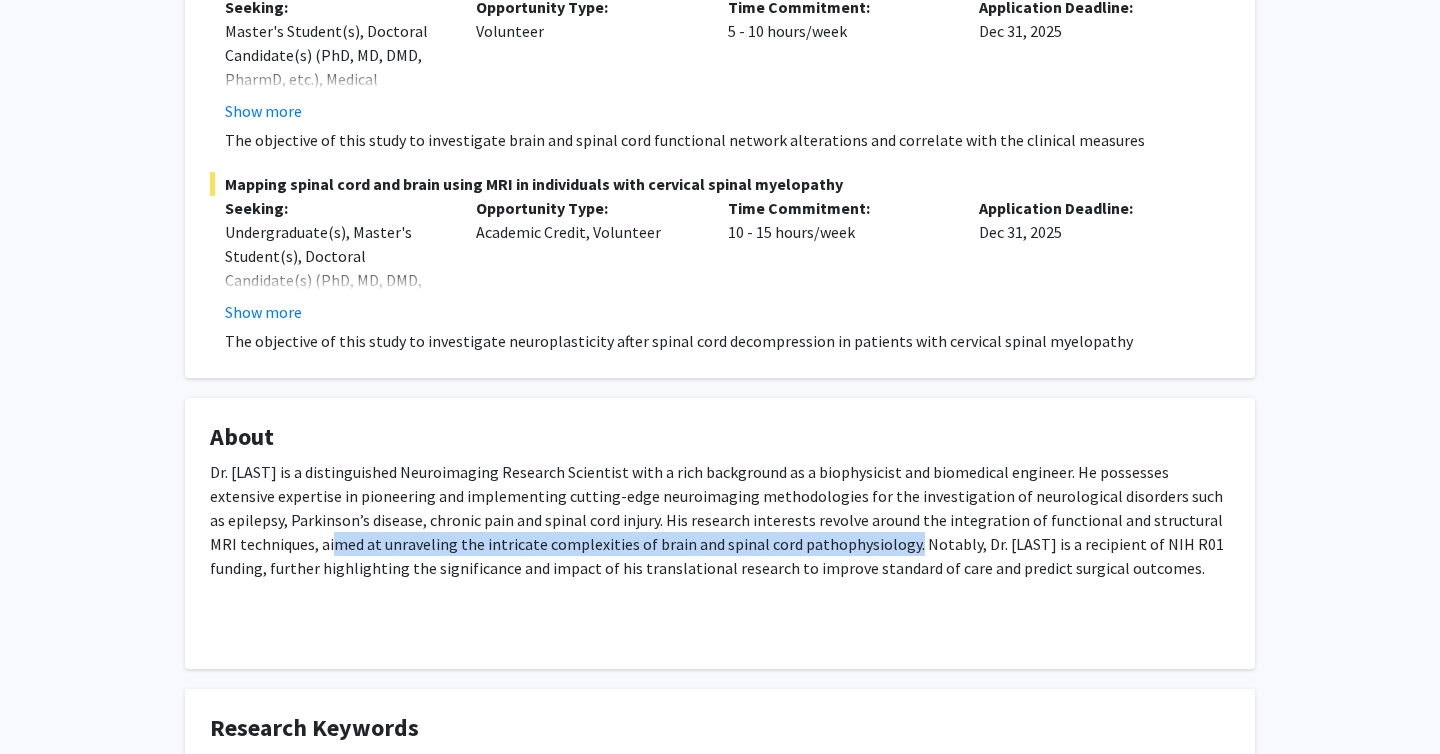 drag, startPoint x: 203, startPoint y: 540, endPoint x: 780, endPoint y: 536, distance: 577.01385 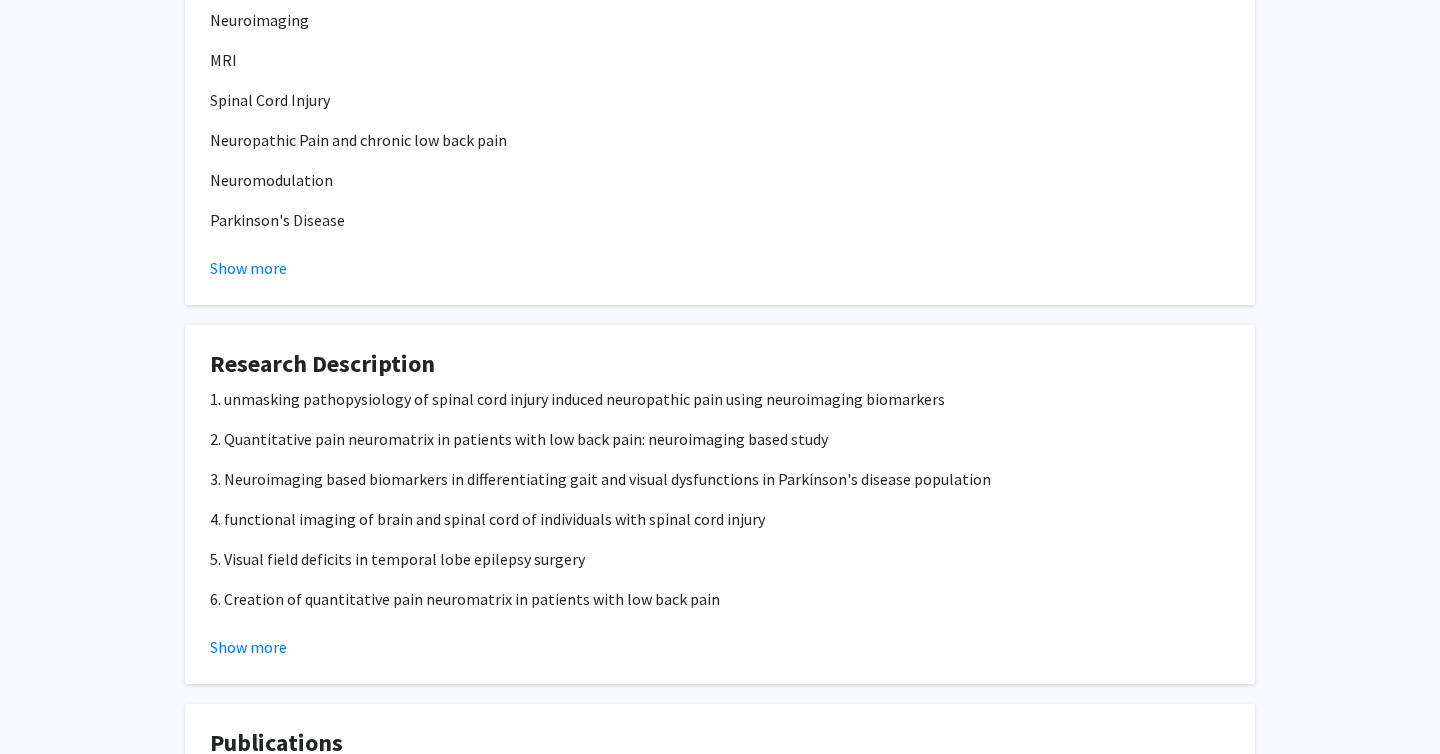 scroll, scrollTop: 1968, scrollLeft: 0, axis: vertical 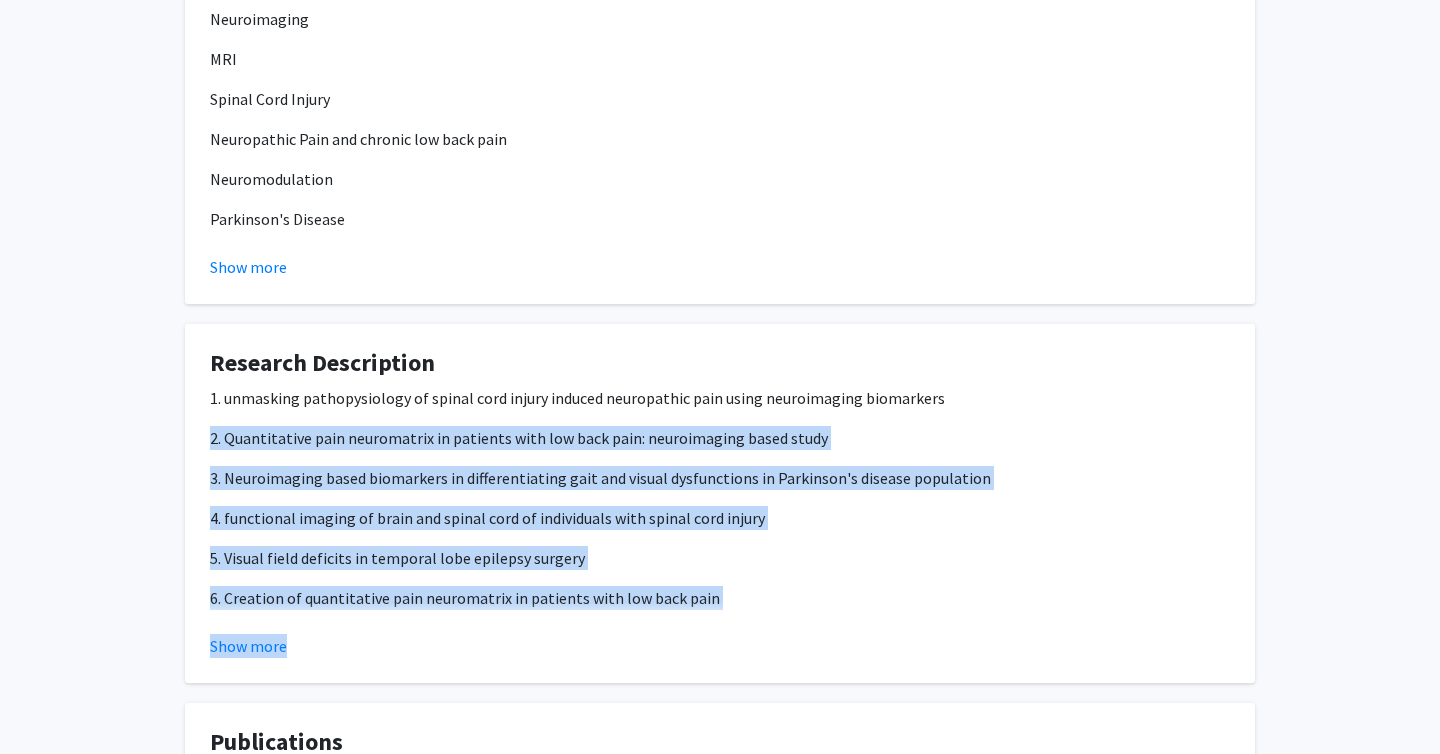 drag, startPoint x: 205, startPoint y: 434, endPoint x: 718, endPoint y: 639, distance: 552.44366 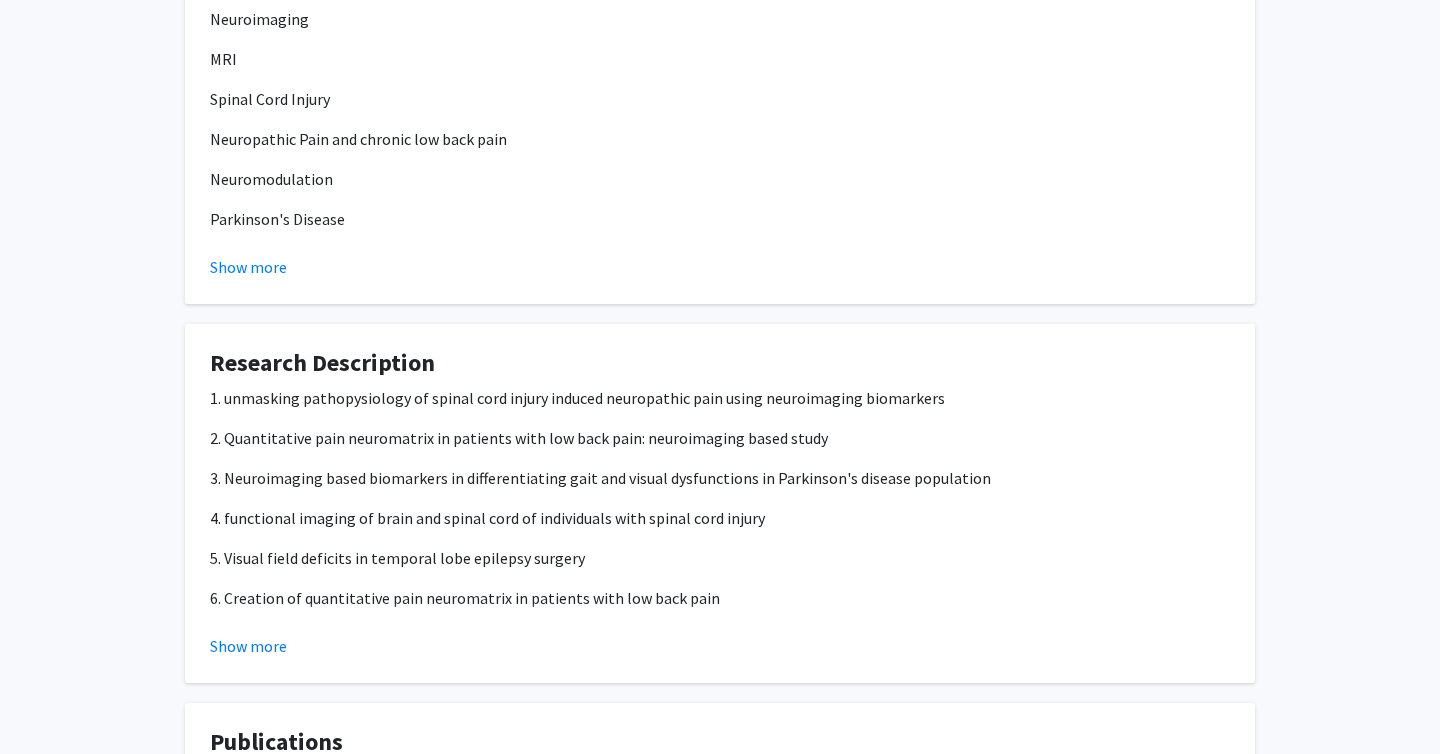 click on "Show more" 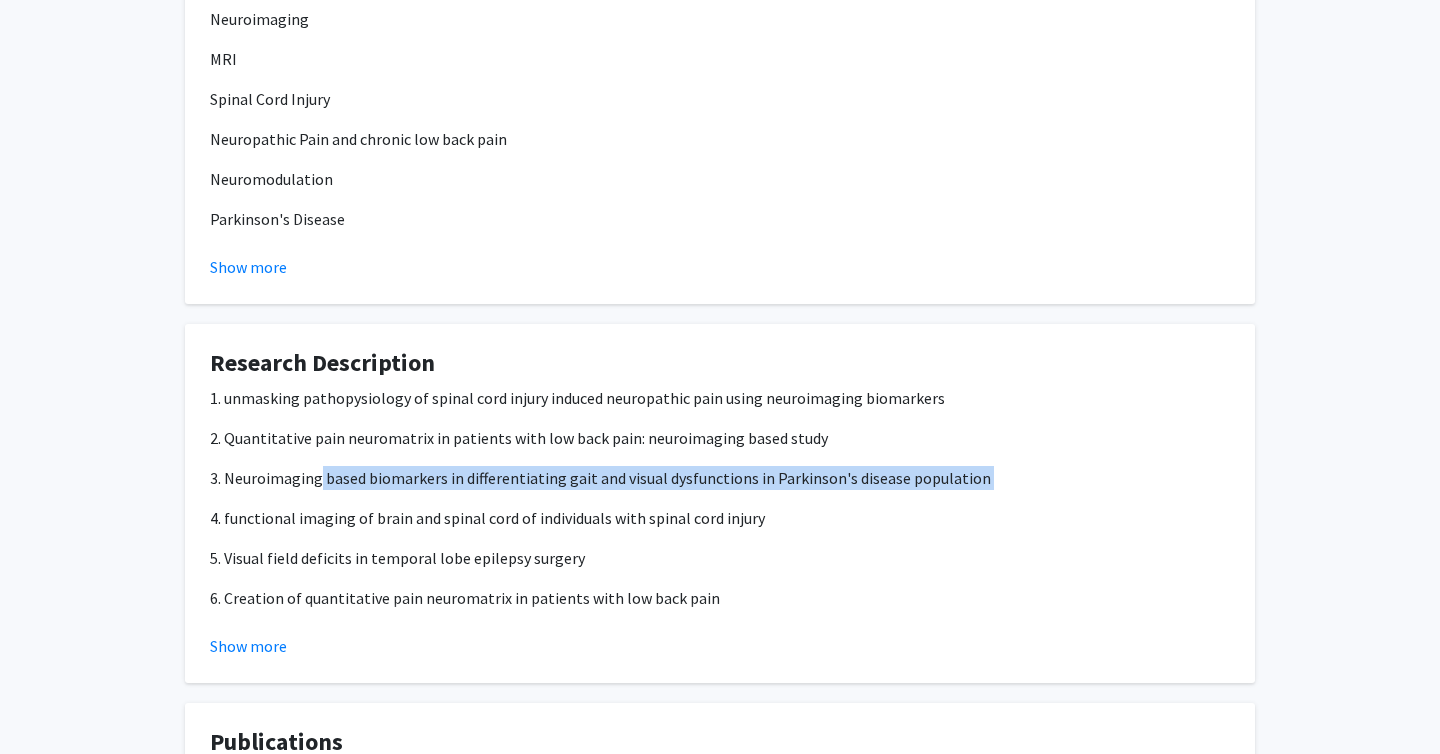 drag, startPoint x: 317, startPoint y: 475, endPoint x: 560, endPoint y: 496, distance: 243.90572 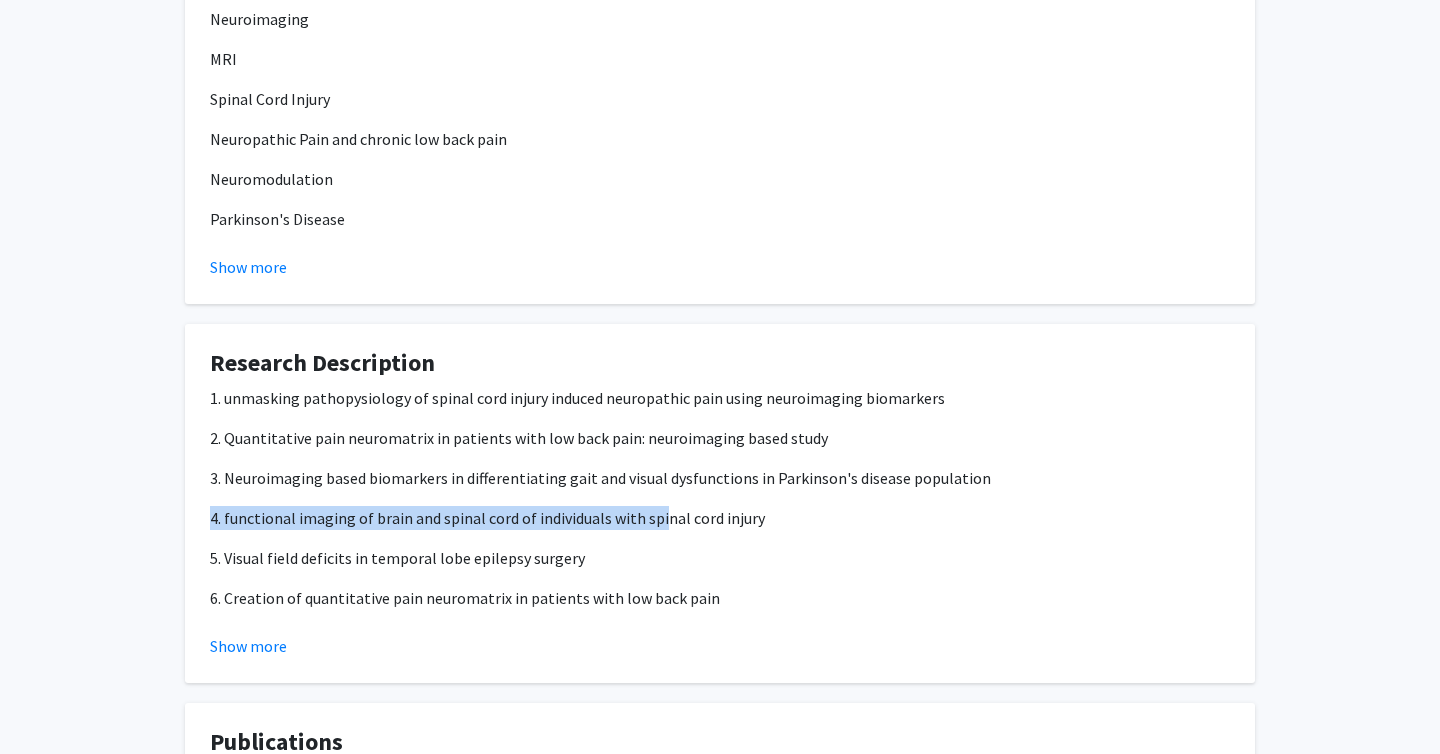 drag, startPoint x: 396, startPoint y: 503, endPoint x: 662, endPoint y: 519, distance: 266.48077 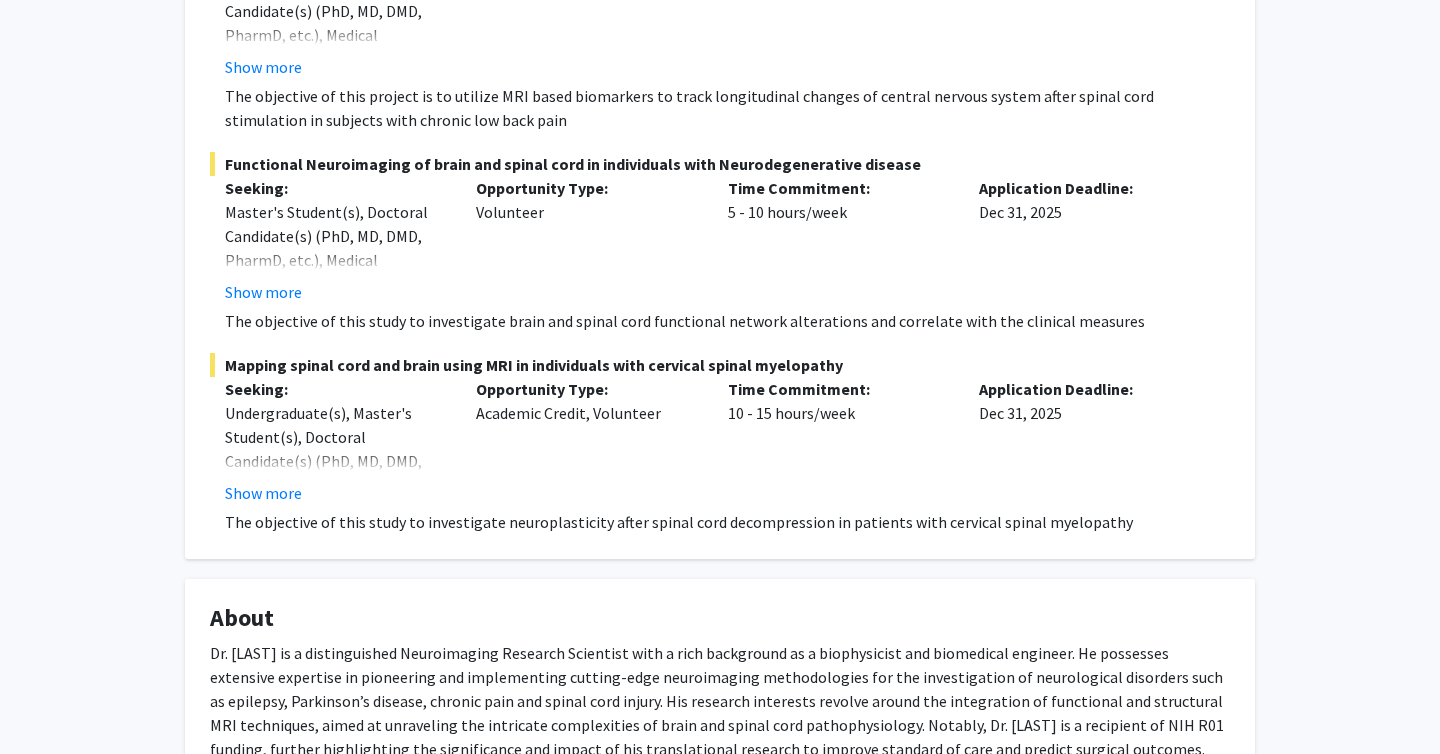 scroll, scrollTop: 1000, scrollLeft: 0, axis: vertical 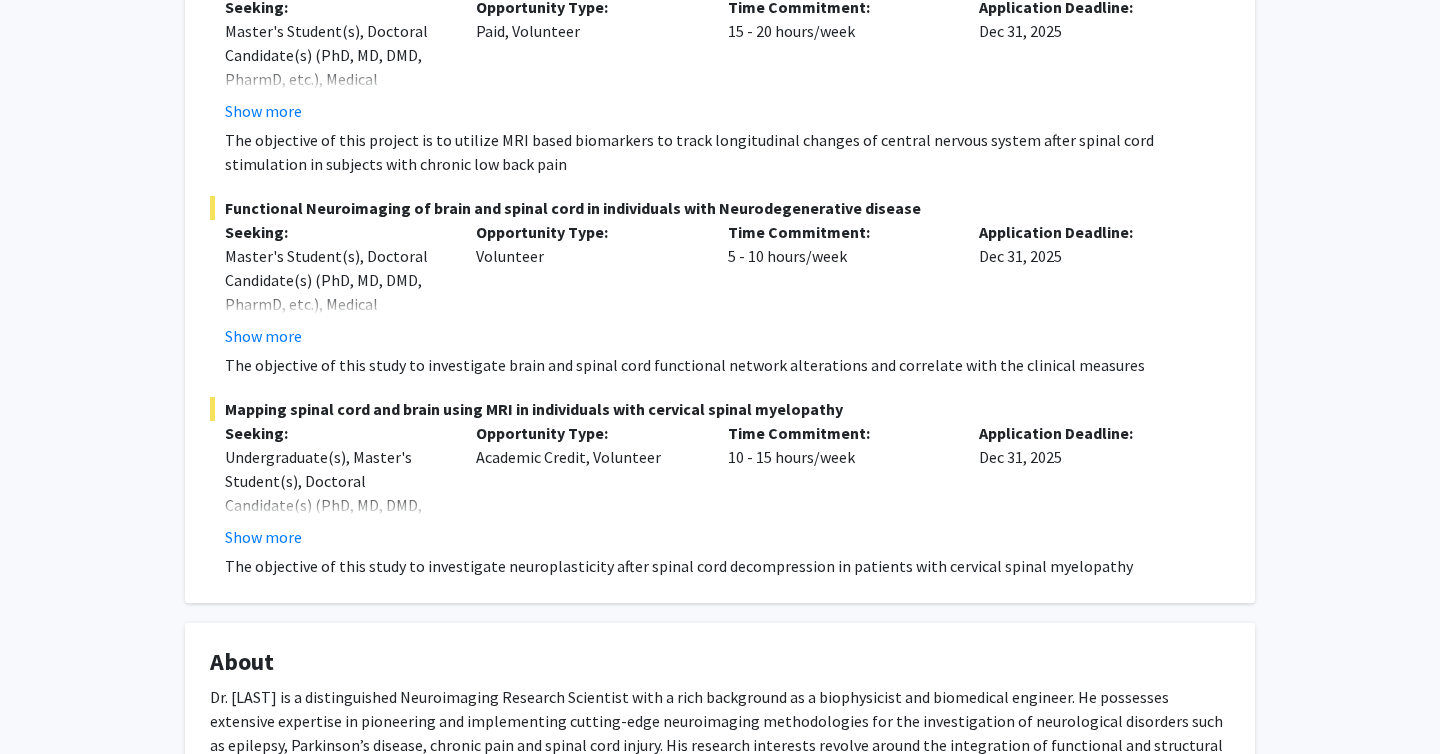 drag, startPoint x: 225, startPoint y: 212, endPoint x: 930, endPoint y: 198, distance: 705.139 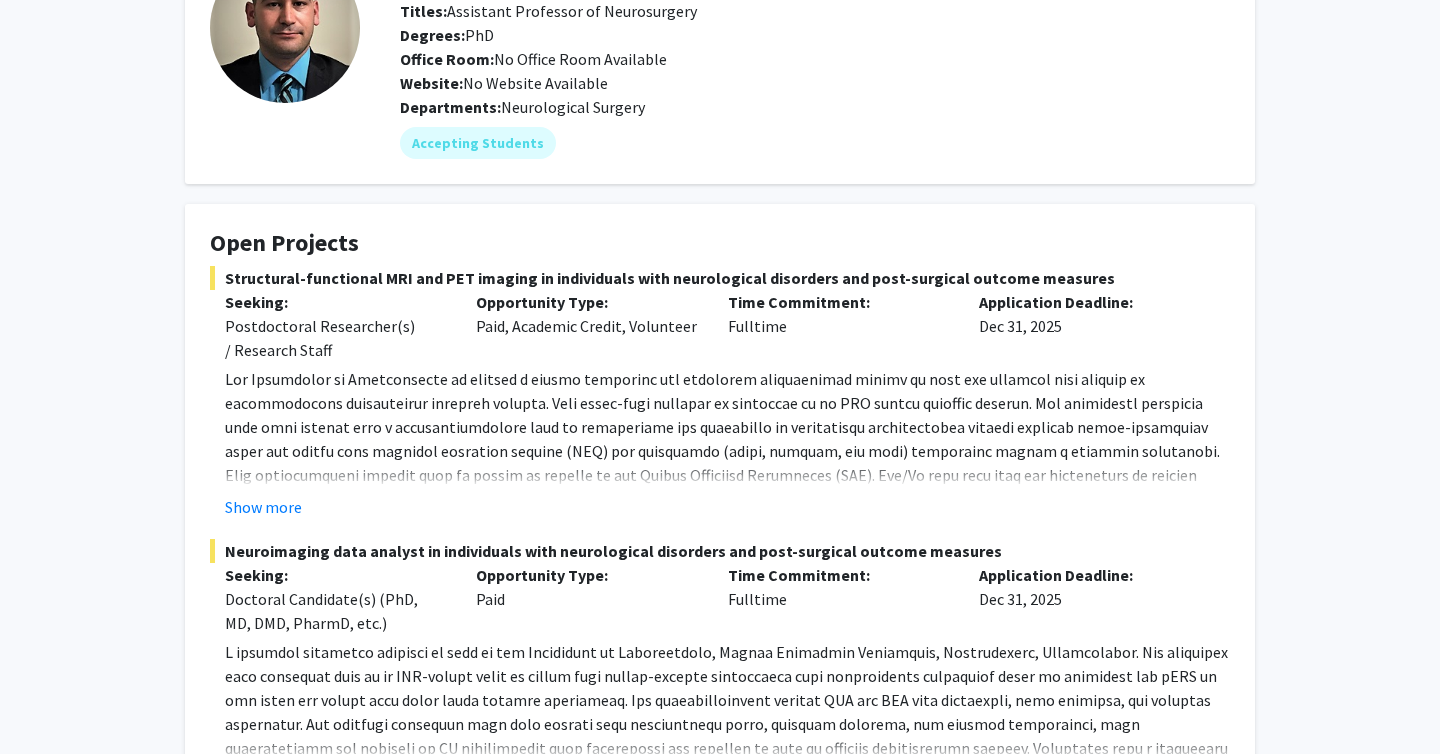 scroll, scrollTop: 0, scrollLeft: 0, axis: both 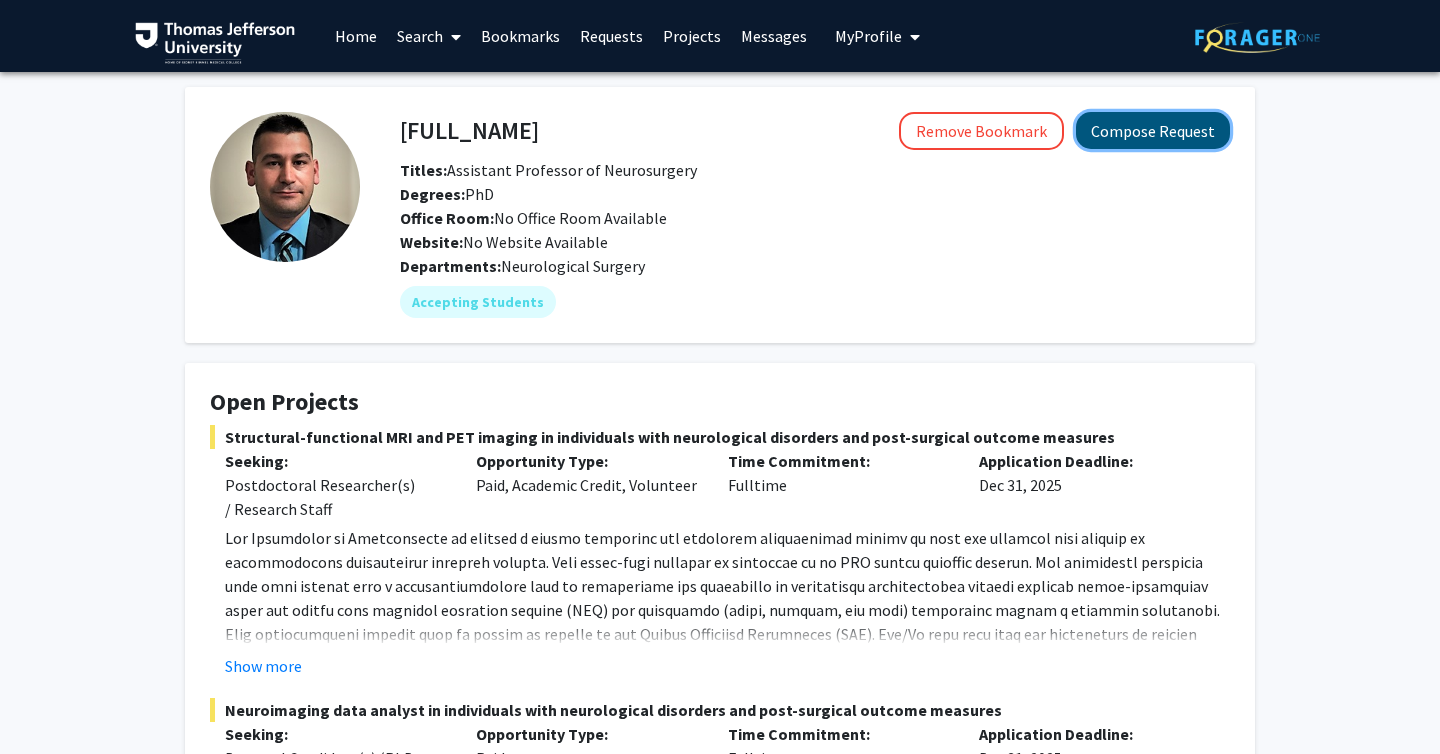 click on "Compose Request" 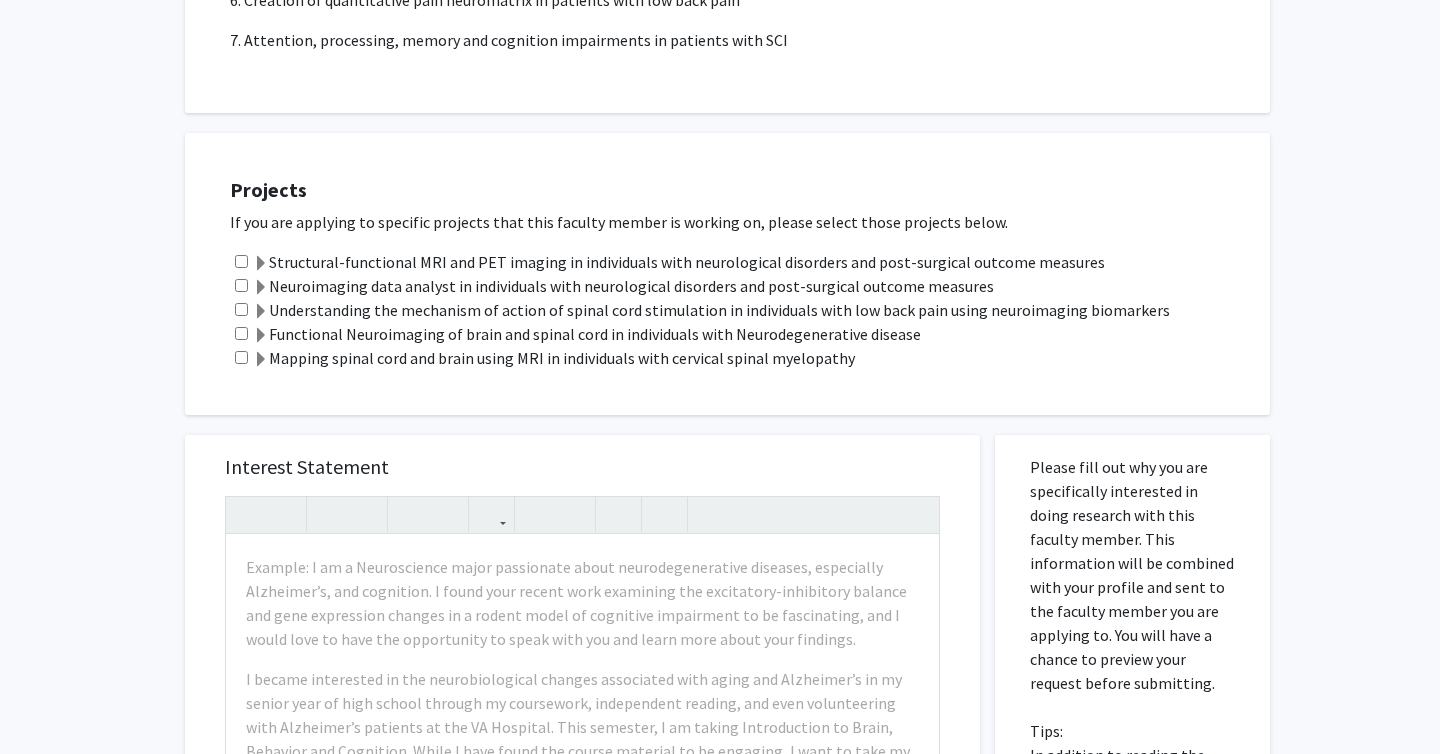 scroll, scrollTop: 898, scrollLeft: 0, axis: vertical 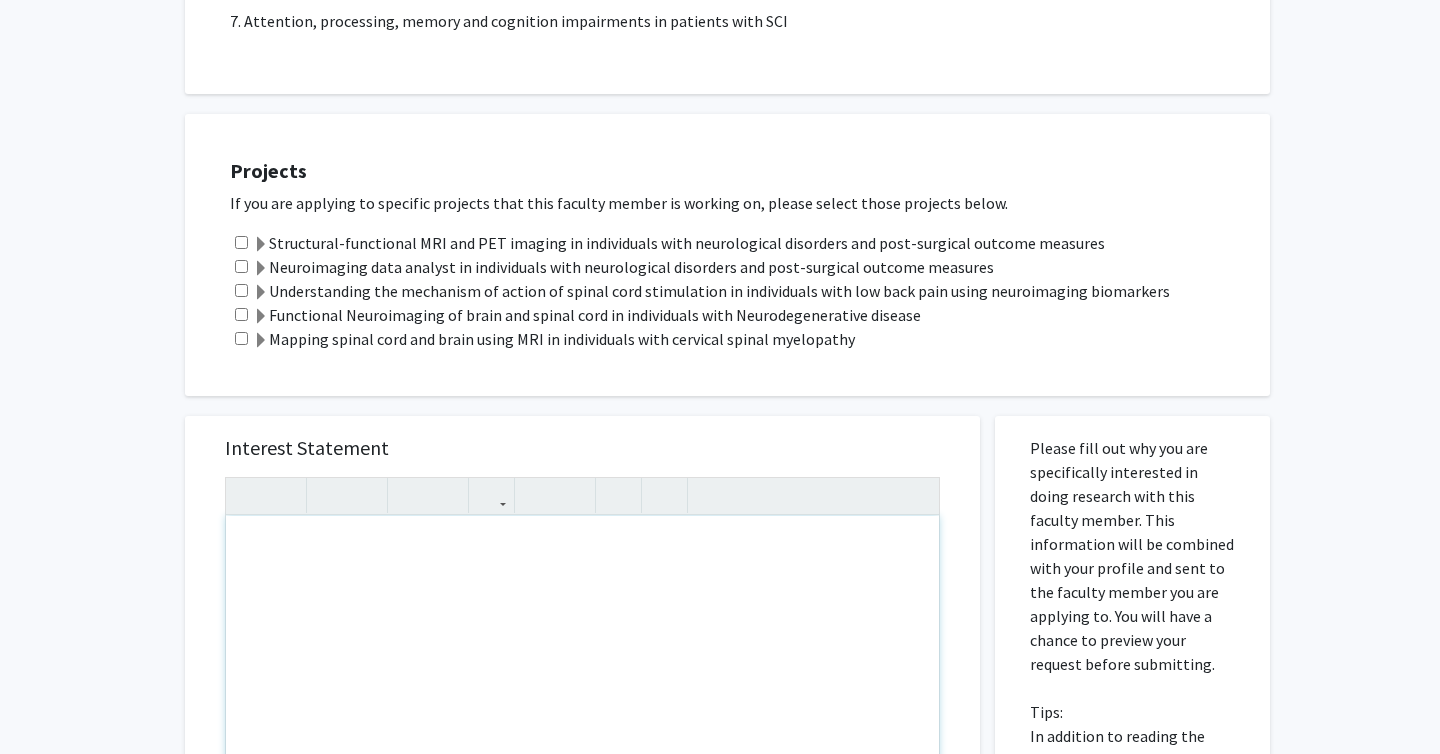 click at bounding box center [582, 745] 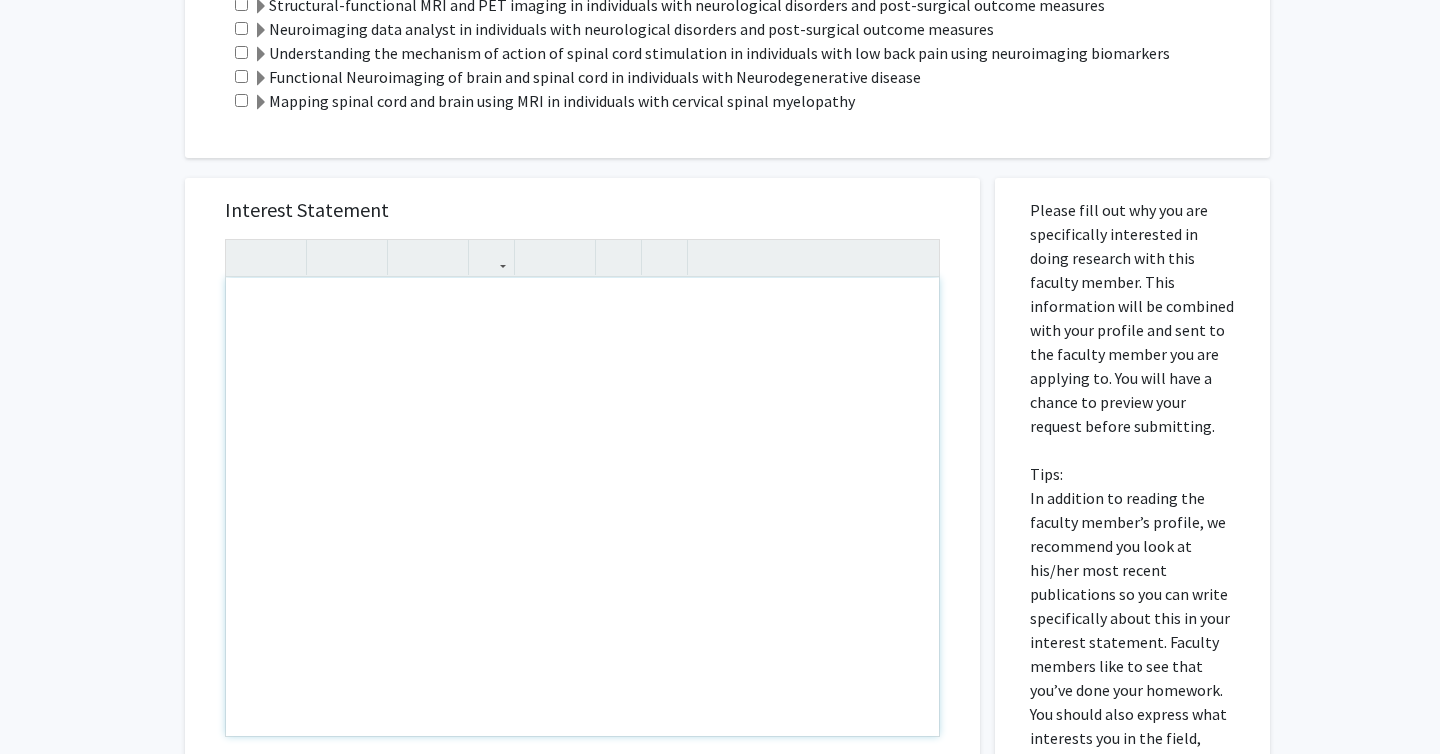 scroll, scrollTop: 1161, scrollLeft: 0, axis: vertical 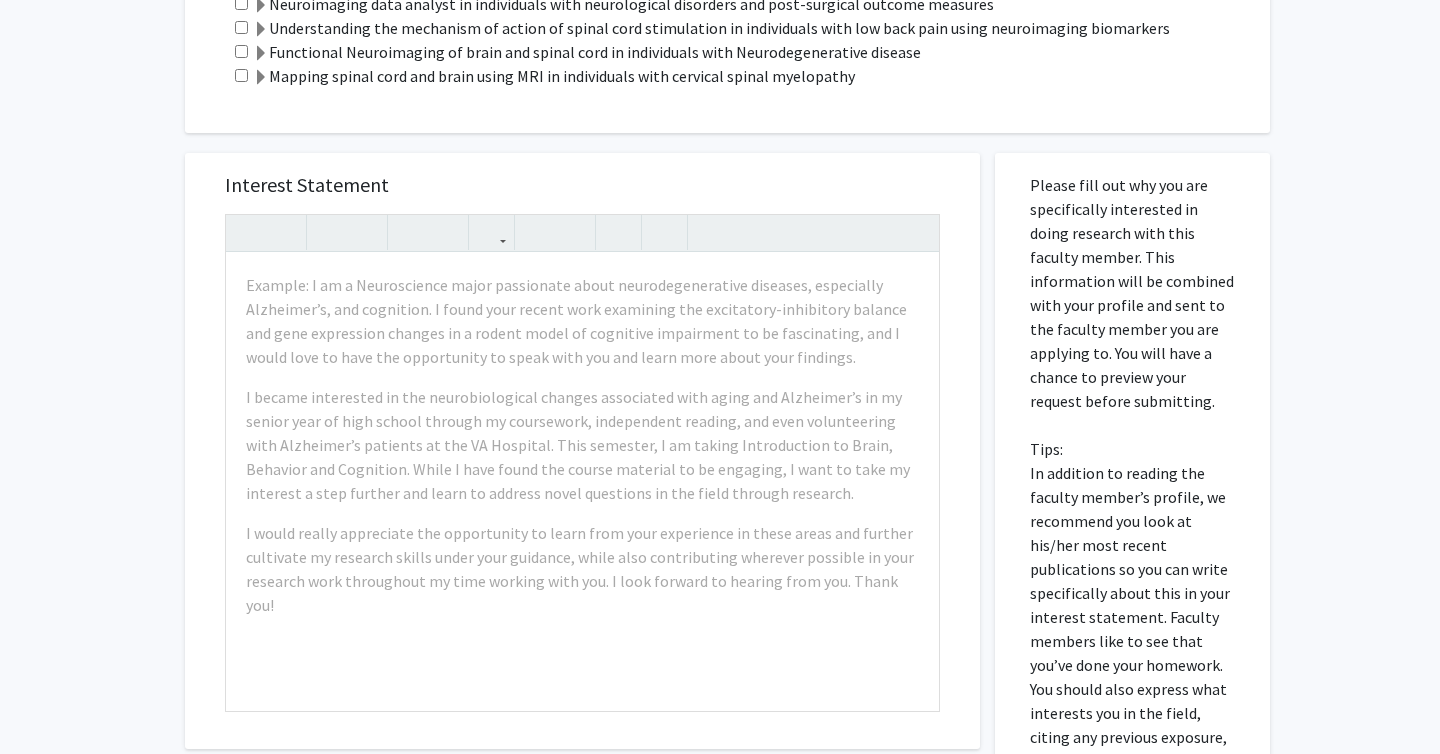 click on "Interest Statement
Example: I am a Neuroscience major passionate about neurodegenerative diseases, especially Alzheimer’s, and cognition. I found your recent work examining the excitatory-inhibitory balance and gene expression changes in a rodent model of cognitive impairment to be fascinating, and I would love to have the opportunity to speak with you and learn more about your findings.
I became interested in the neurobiological changes associated with aging and Alzheimer’s in my senior year of high school through my coursework, independent reading, and even volunteering with Alzheimer’s patients at the VA Hospital. This semester, I am taking Introduction to Brain, Behavior and Cognition. While I have found the course material to be engaging, I want to take my interest a step further and learn to address novel questions in the field through research.
Insert link Remove link Supplemental Files File Name Uploaded Date No Supplemental Files  Cancel   Save" at bounding box center [582, 585] 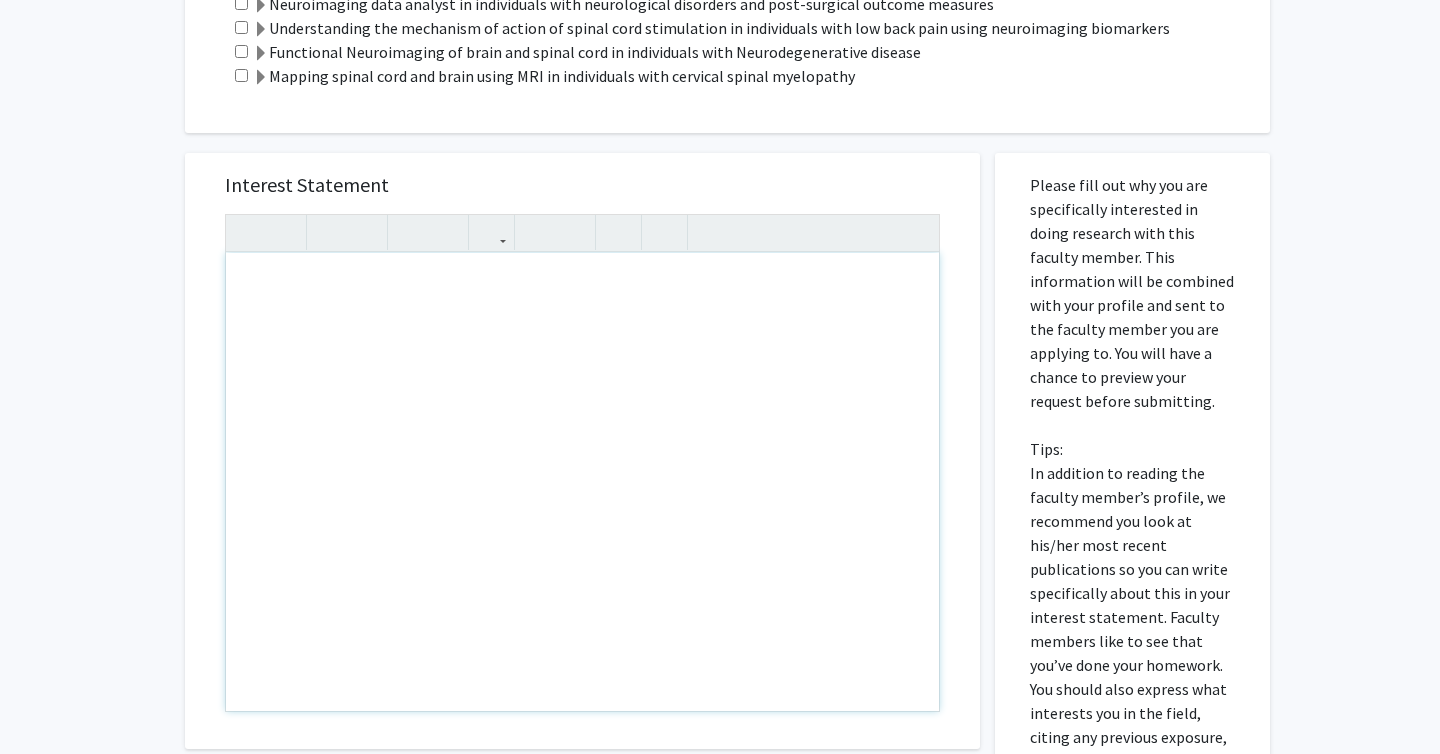 click at bounding box center (582, 482) 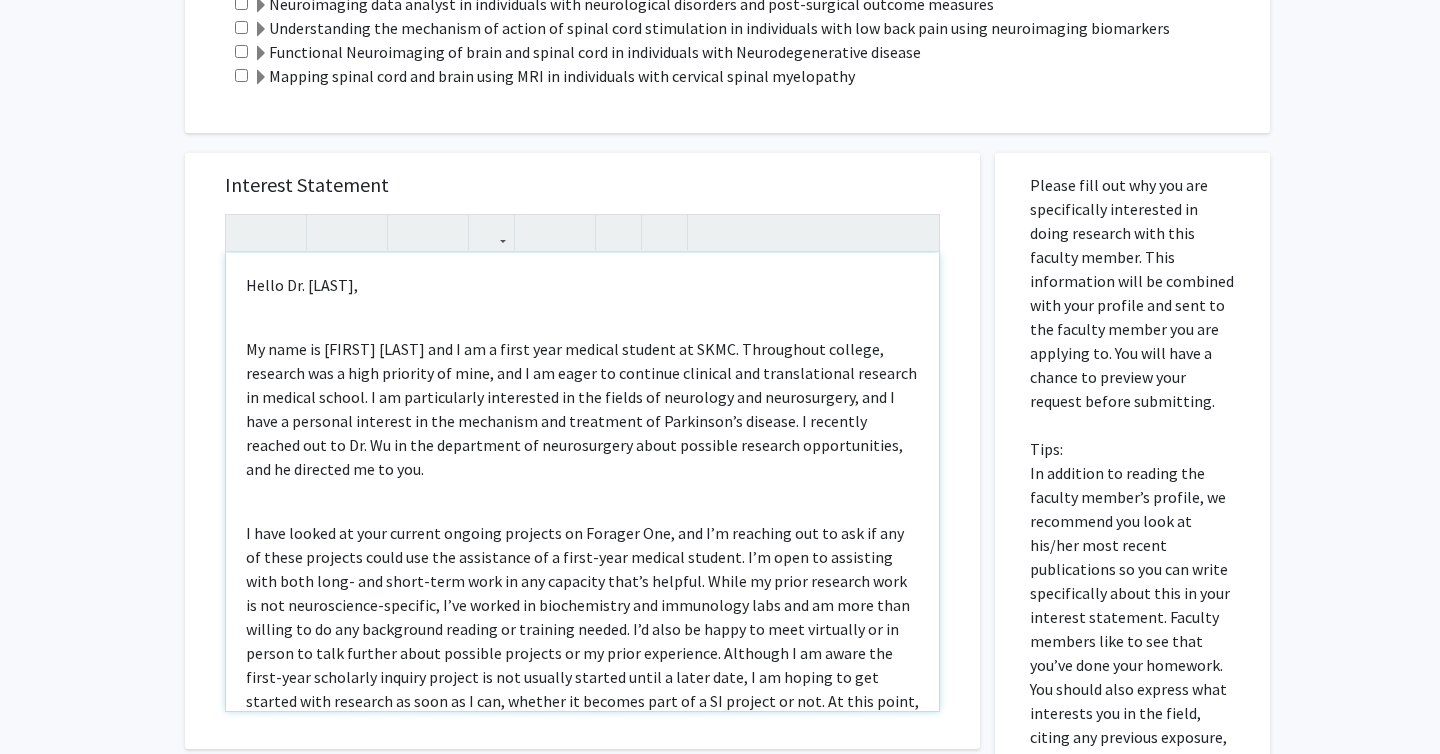 click on "Hello Dr. Aliezedah, My name is Ayla Pearson and I am a first year medical student at SKMC. Throughout college, research was a high priority of mine, and I am eager to continue clinical and translational research in medical school. I am particularly interested in the fields of neurology and neurosurgery, and I have a personal interest in the mechanism and treatment of Parkinson’s disease. I recently reached out to Dr. Wu in the department of neurosurgery about possible research opportunities, and he directed me to you.  I completely understand if you’re not currently in a position to bring on a medical student, but I wanted to reach out early in the year given how closely your work aligns with my interests. Thank you for your time, and I look forward to hearing from you! Best, Ayla Pearson SKMC Class of 2029" at bounding box center [582, 482] 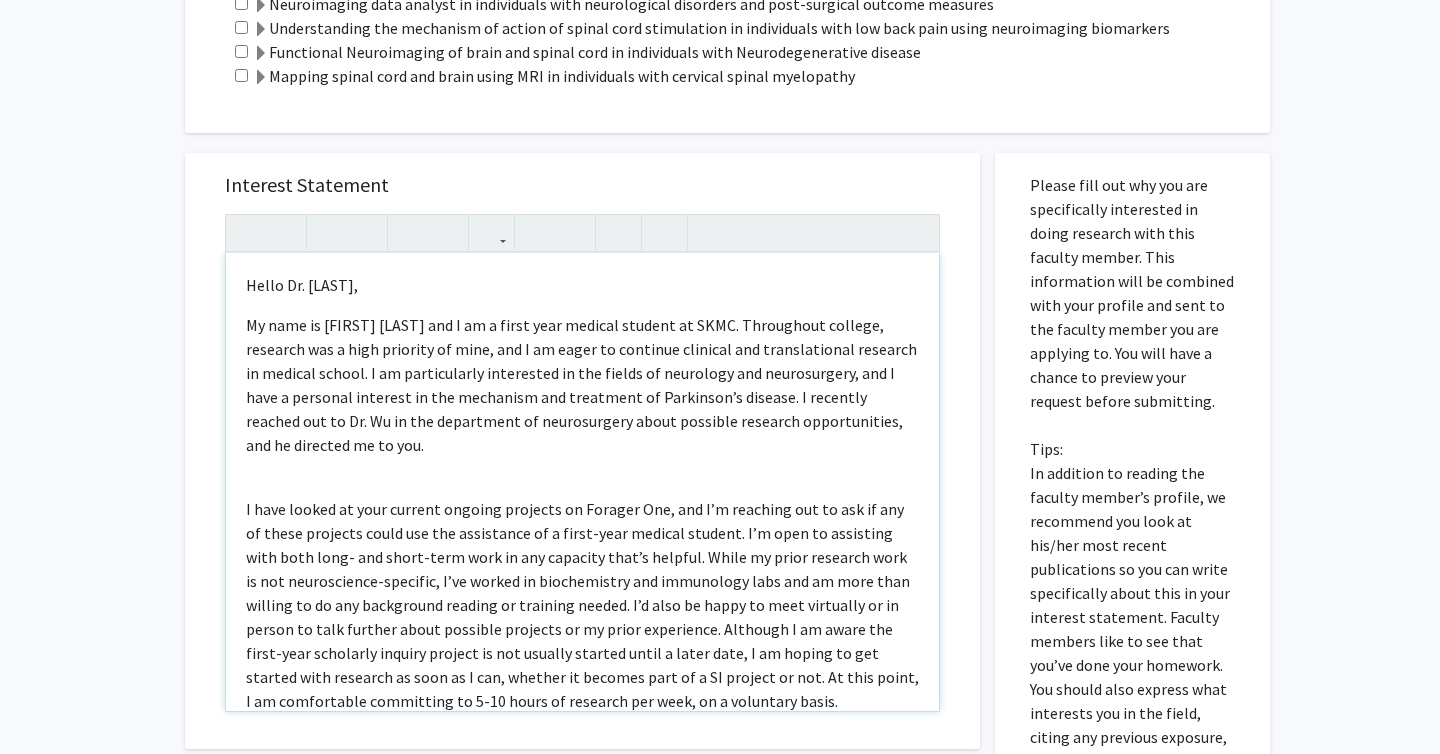 click on "Hello Dr. Aliezedah, My name is Ayla Pearson and I am a first year medical student at SKMC. Throughout college, research was a high priority of mine, and I am eager to continue clinical and translational research in medical school. I am particularly interested in the fields of neurology and neurosurgery, and I have a personal interest in the mechanism and treatment of Parkinson’s disease. I recently reached out to Dr. Wu in the department of neurosurgery about possible research opportunities, and he directed me to you.  I completely understand if you’re not currently in a position to bring on a medical student, but I wanted to reach out early in the year given how closely your work aligns with my interests. Thank you for your time, and I look forward to hearing from you! Best, Ayla Pearson SKMC Class of 2029" at bounding box center (582, 482) 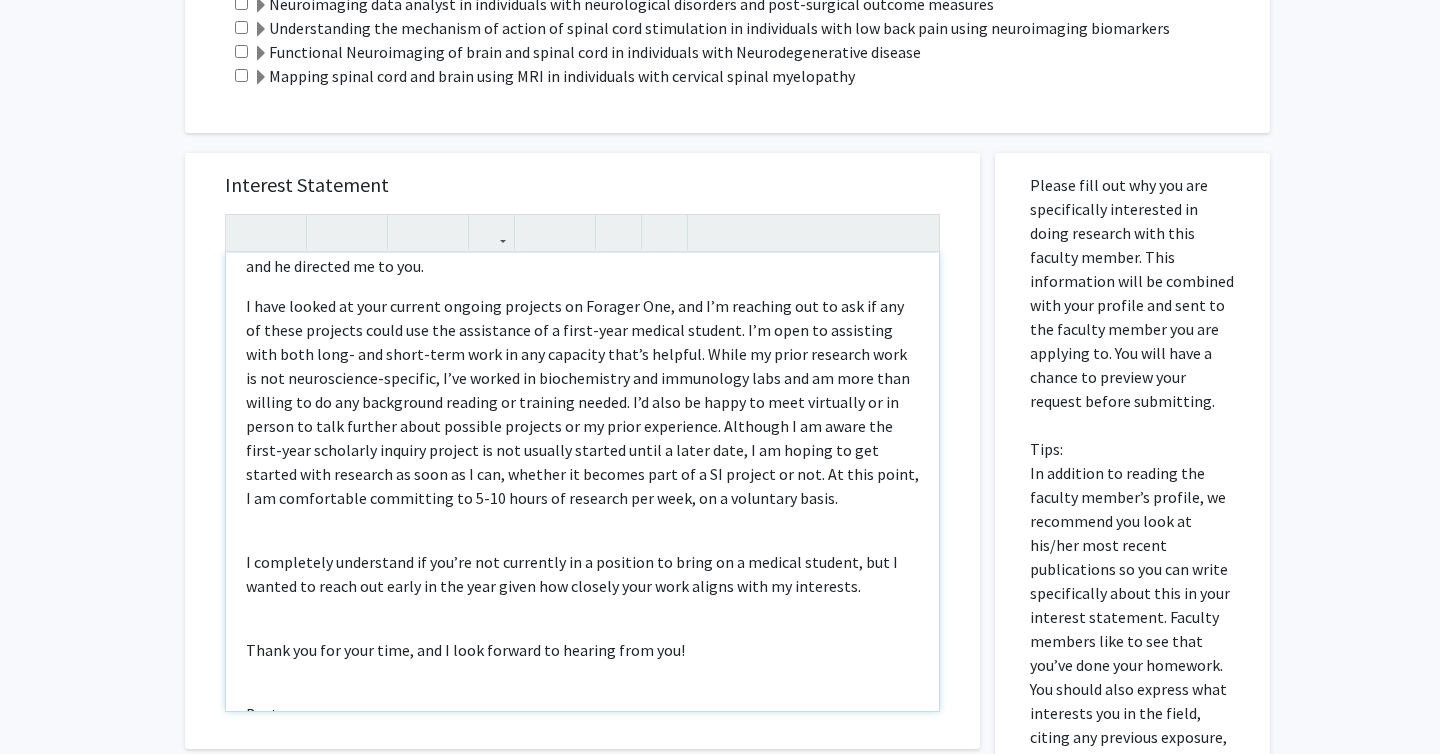 scroll, scrollTop: 237, scrollLeft: 0, axis: vertical 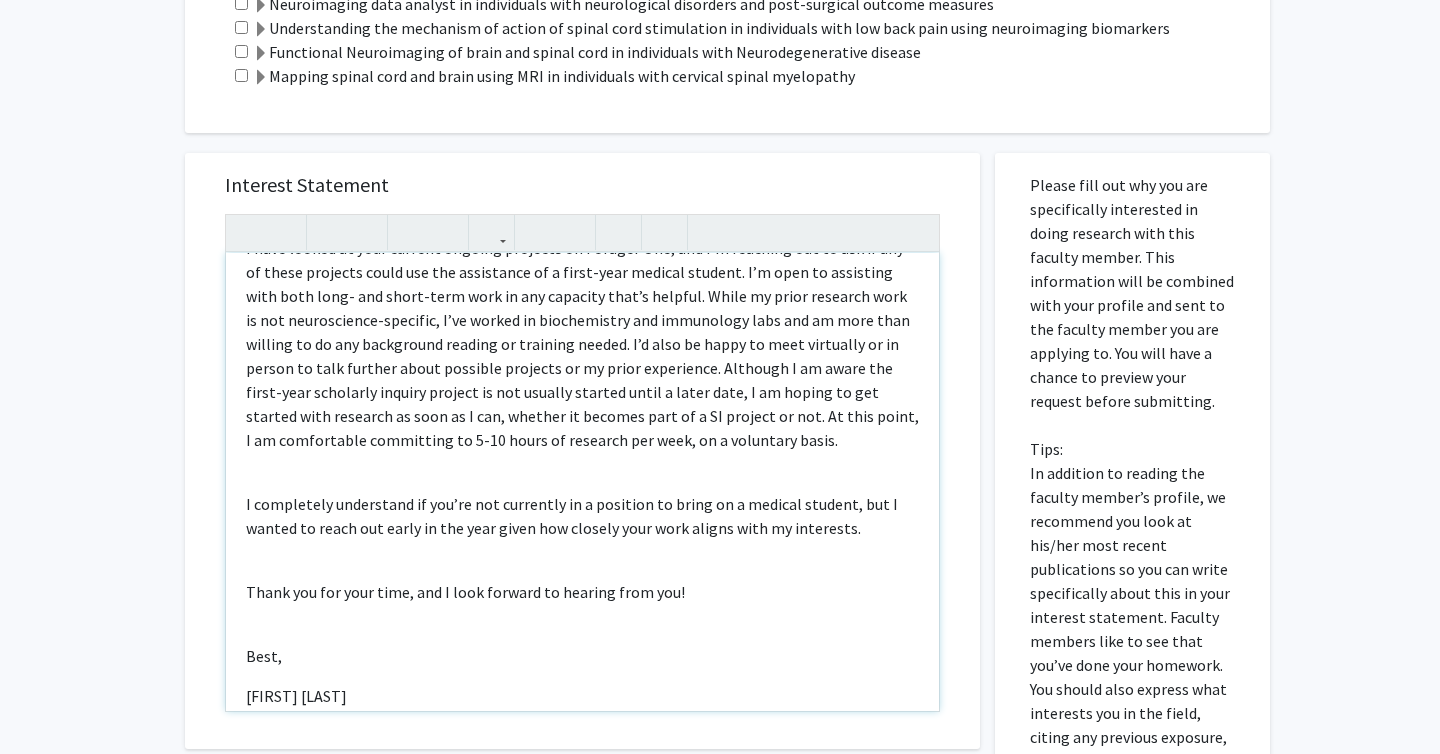 click on "Hello Dr. Aliezedah, My name is Ayla Pearson and I am a first year medical student at SKMC. Throughout college, research was a high priority of mine, and I am eager to continue clinical and translational research in medical school. I am particularly interested in the fields of neurology and neurosurgery, and I have a personal interest in the mechanism and treatment of Parkinson’s disease. I recently reached out to Dr. Wu in the department of neurosurgery about possible research opportunities, and he directed me to you.  I completely understand if you’re not currently in a position to bring on a medical student, but I wanted to reach out early in the year given how closely your work aligns with my interests. Thank you for your time, and I look forward to hearing from you! Best, Ayla Pearson SKMC Class of 2029" at bounding box center [582, 482] 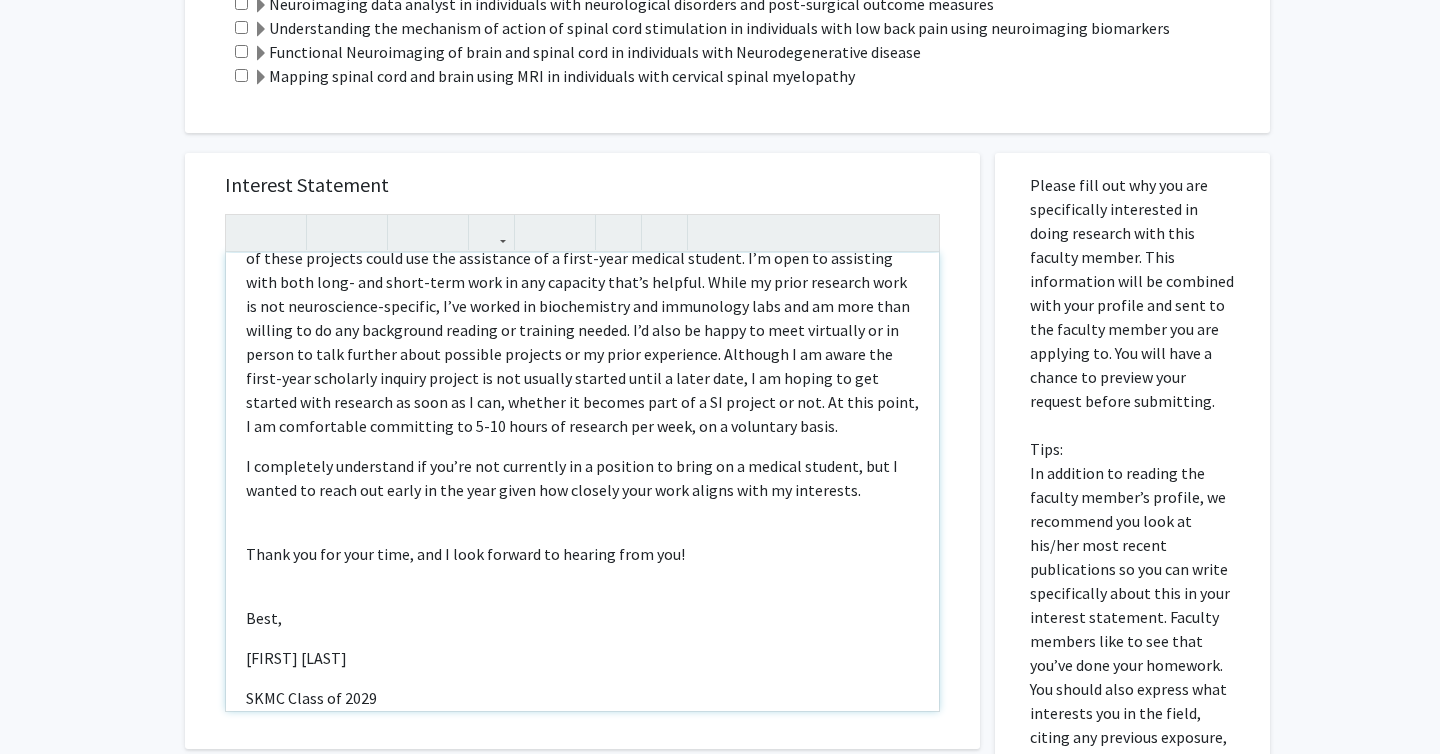 scroll, scrollTop: 302, scrollLeft: 0, axis: vertical 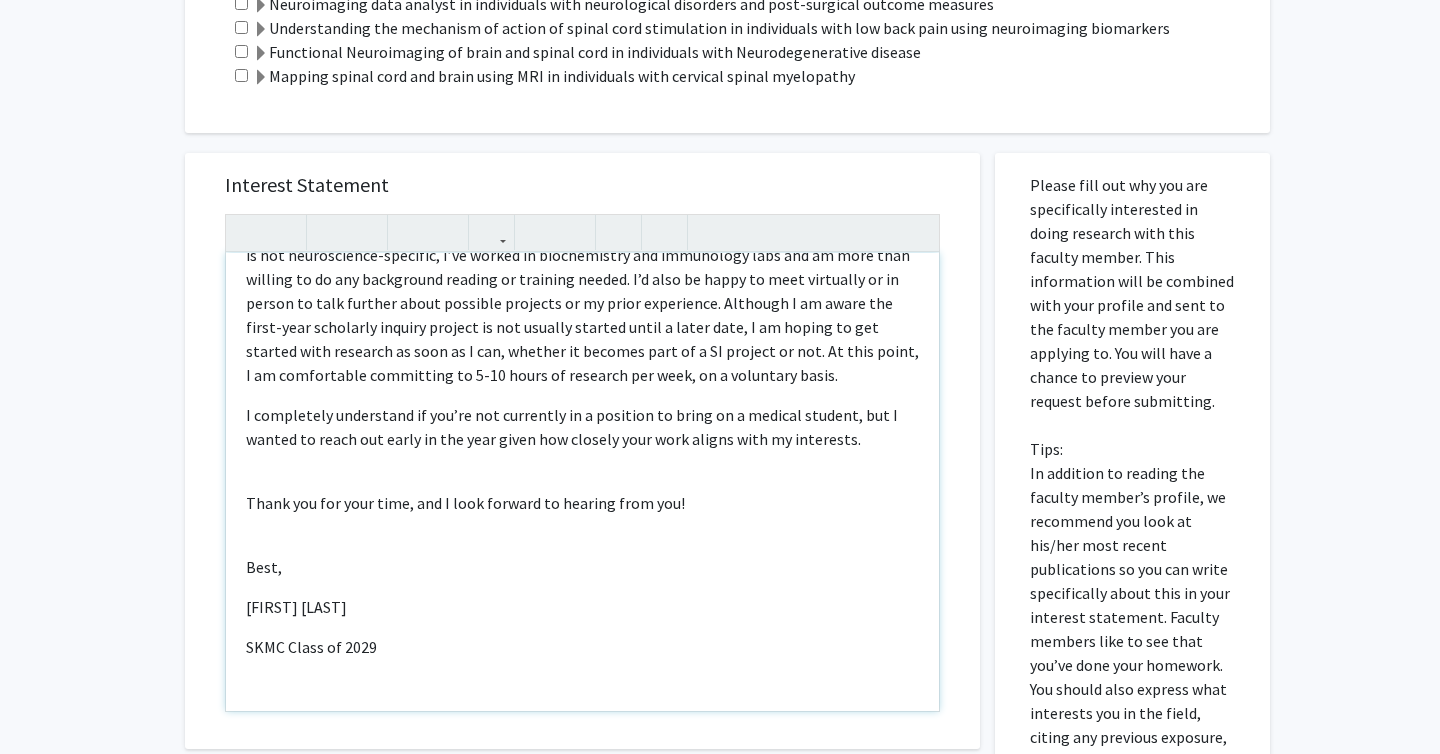 click on "Hello Dr. Aliezedah, My name is Ayla Pearson and I am a first year medical student at SKMC. Throughout college, research was a high priority of mine, and I am eager to continue clinical and translational research in medical school. I am particularly interested in the fields of neurology and neurosurgery, and I have a personal interest in the mechanism and treatment of Parkinson’s disease. I recently reached out to Dr. Wu in the department of neurosurgery about possible research opportunities, and he directed me to you.  I completely understand if you’re not currently in a position to bring on a medical student, but I wanted to reach out early in the year given how closely your work aligns with my interests. Thank you for your time, and I look forward to hearing from you! Best, Ayla Pearson SKMC Class of 2029" at bounding box center [582, 482] 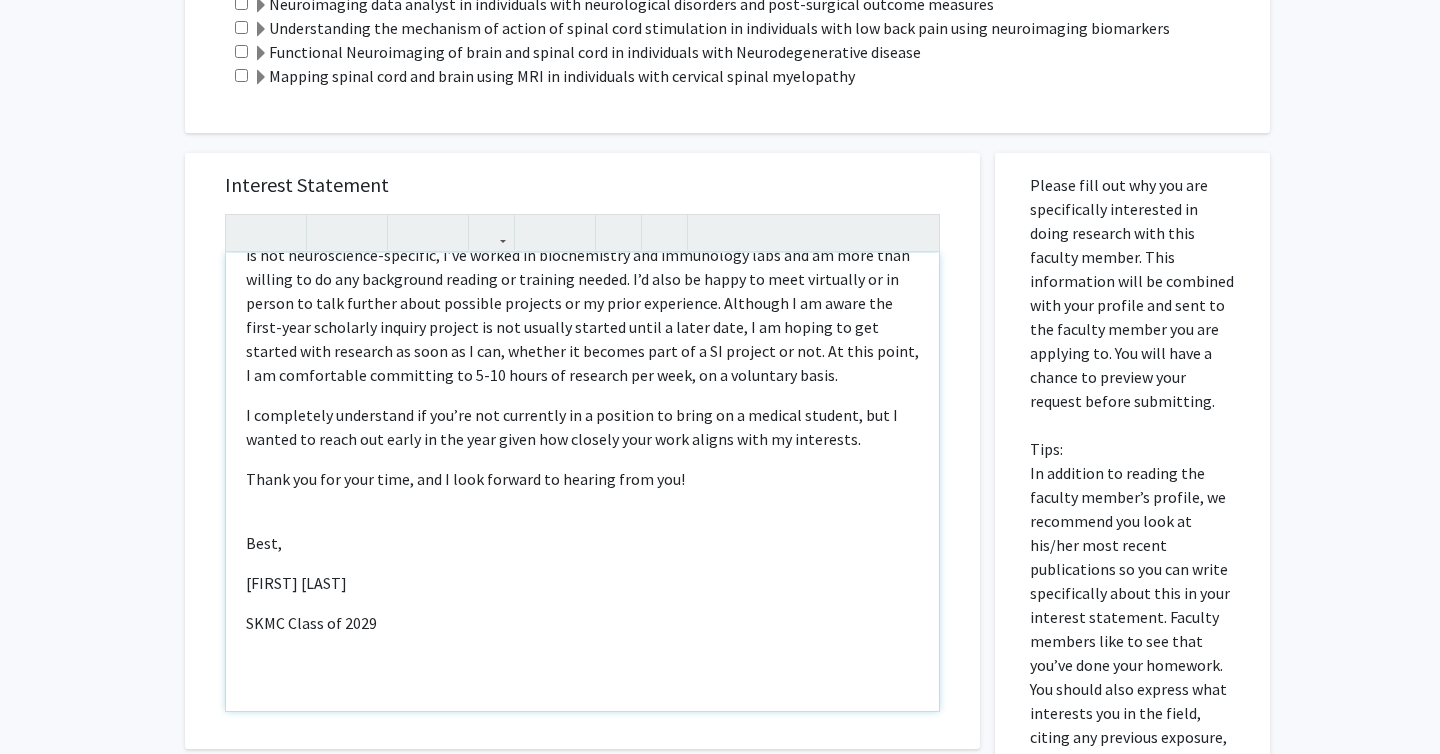 scroll, scrollTop: 278, scrollLeft: 0, axis: vertical 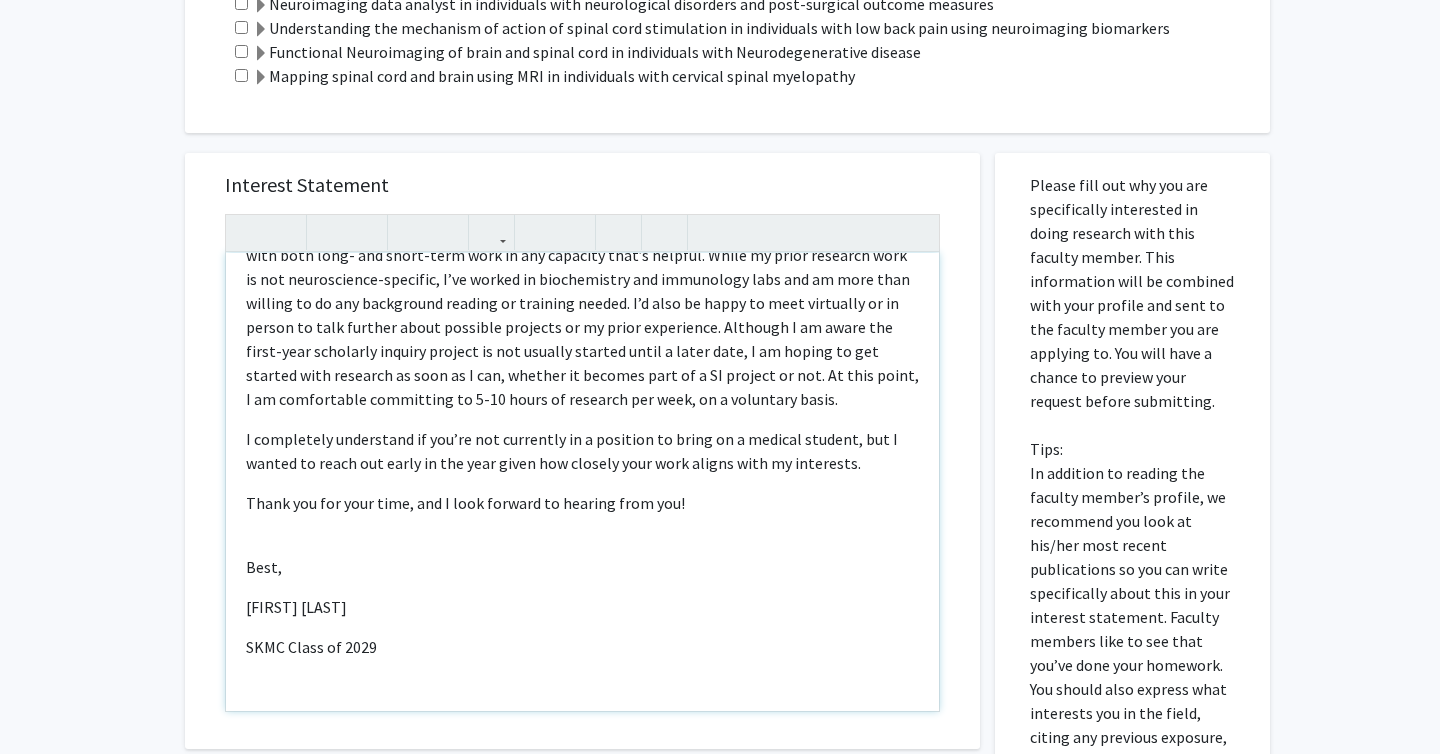 click on "Hello Dr. Aliezedah, My name is Ayla Pearson and I am a first year medical student at SKMC. Throughout college, research was a high priority of mine, and I am eager to continue clinical and translational research in medical school. I am particularly interested in the fields of neurology and neurosurgery, and I have a personal interest in the mechanism and treatment of Parkinson’s disease. I recently reached out to Dr. Wu in the department of neurosurgery about possible research opportunities, and he directed me to you.  I completely understand if you’re not currently in a position to bring on a medical student, but I wanted to reach out early in the year given how closely your work aligns with my interests. Thank you for your time, and I look forward to hearing from you! Best, Ayla Pearson SKMC Class of 2029" at bounding box center (582, 482) 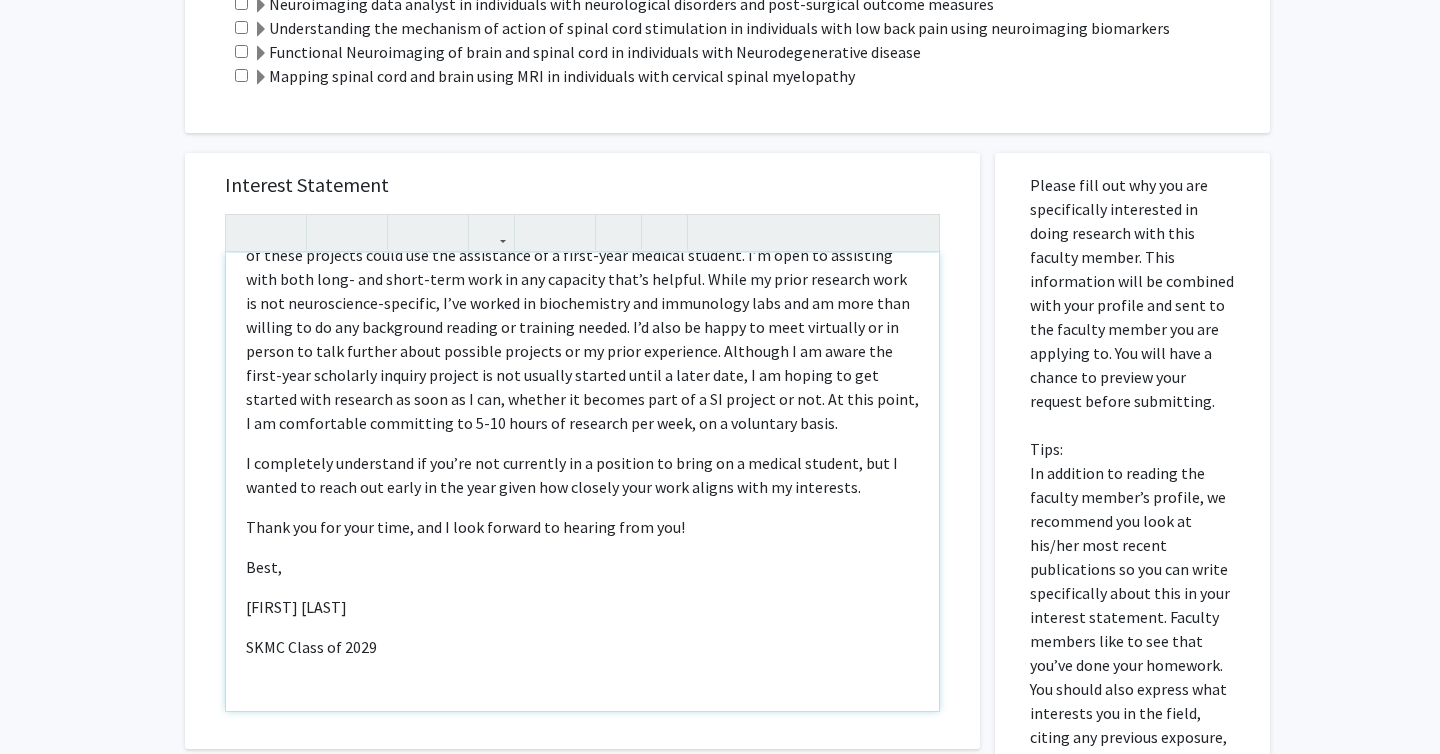 click at bounding box center [582, 687] 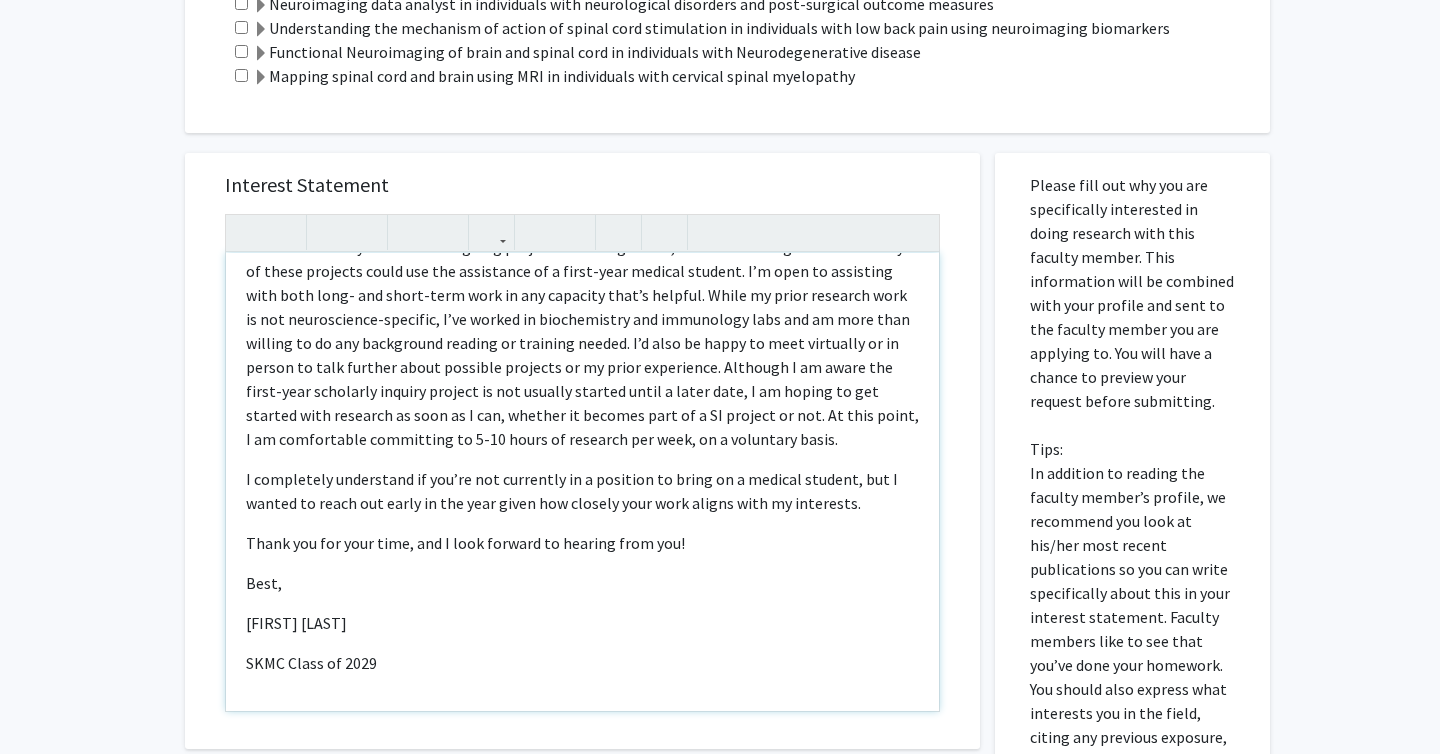 scroll, scrollTop: 214, scrollLeft: 0, axis: vertical 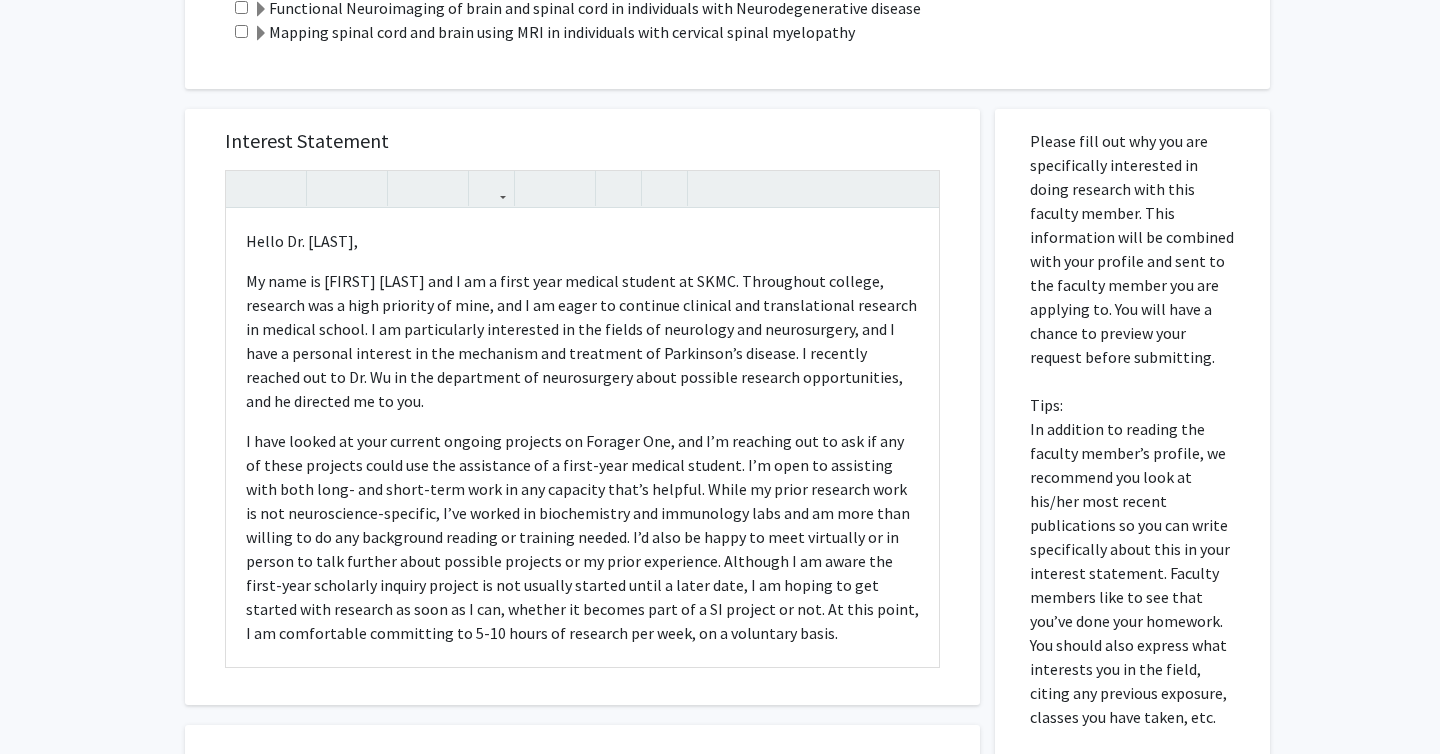 drag, startPoint x: 1119, startPoint y: 352, endPoint x: 1031, endPoint y: 148, distance: 222.17111 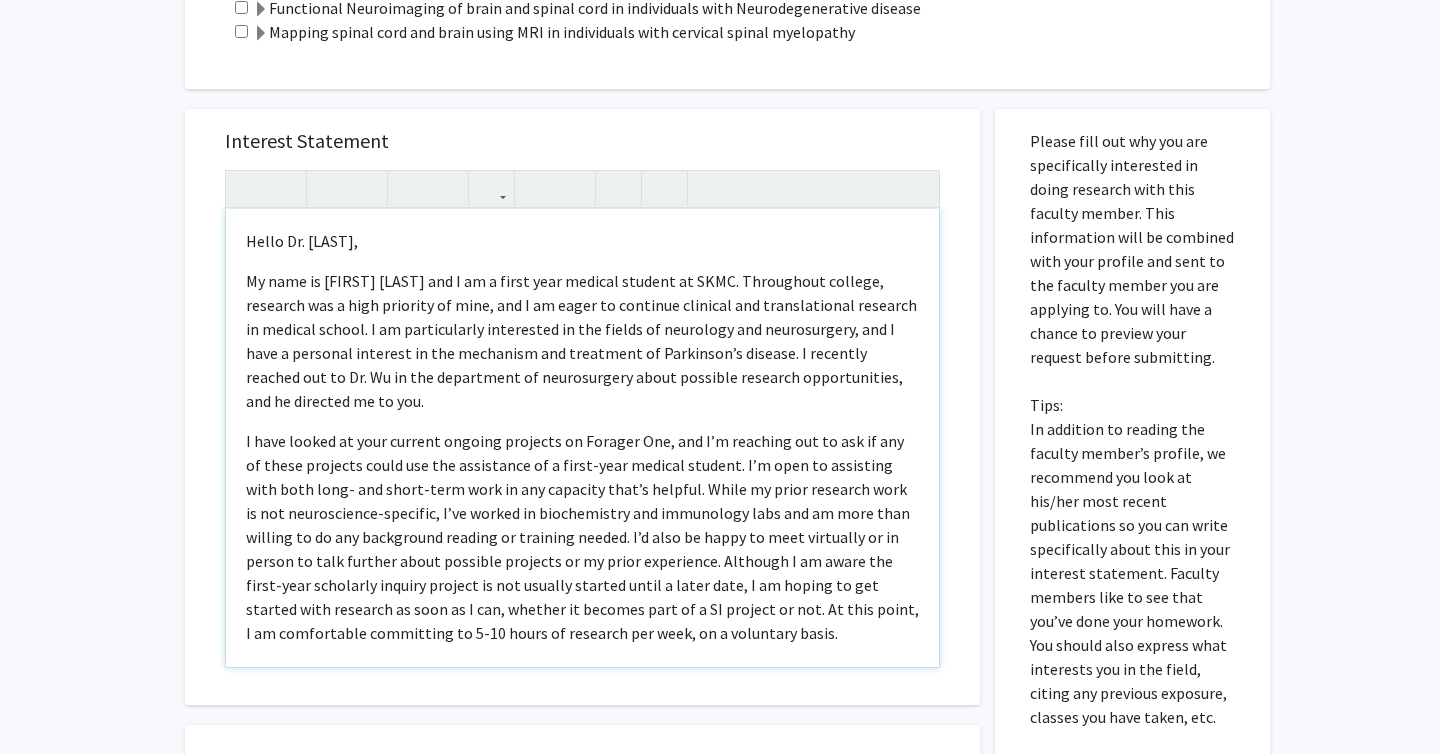 scroll, scrollTop: 214, scrollLeft: 0, axis: vertical 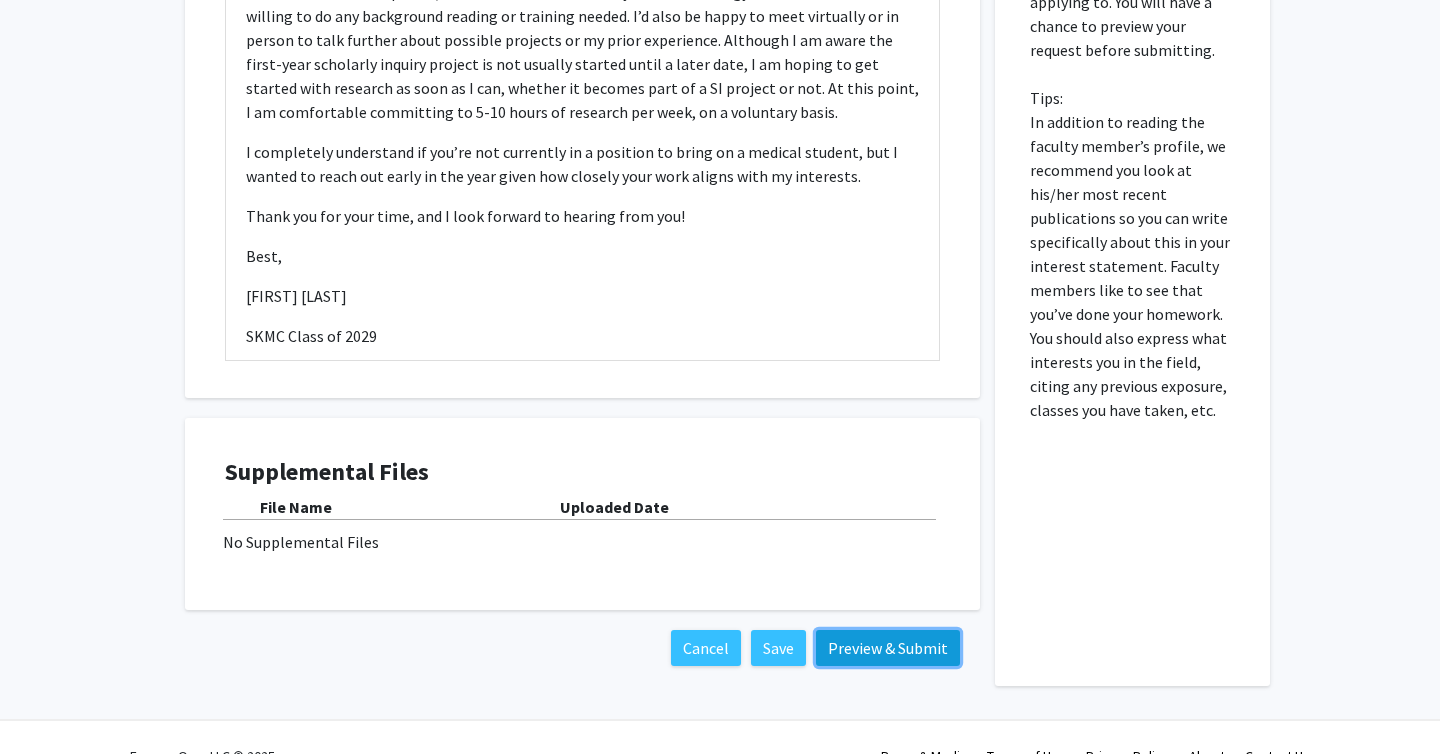 click on "Preview & Submit" at bounding box center (888, 648) 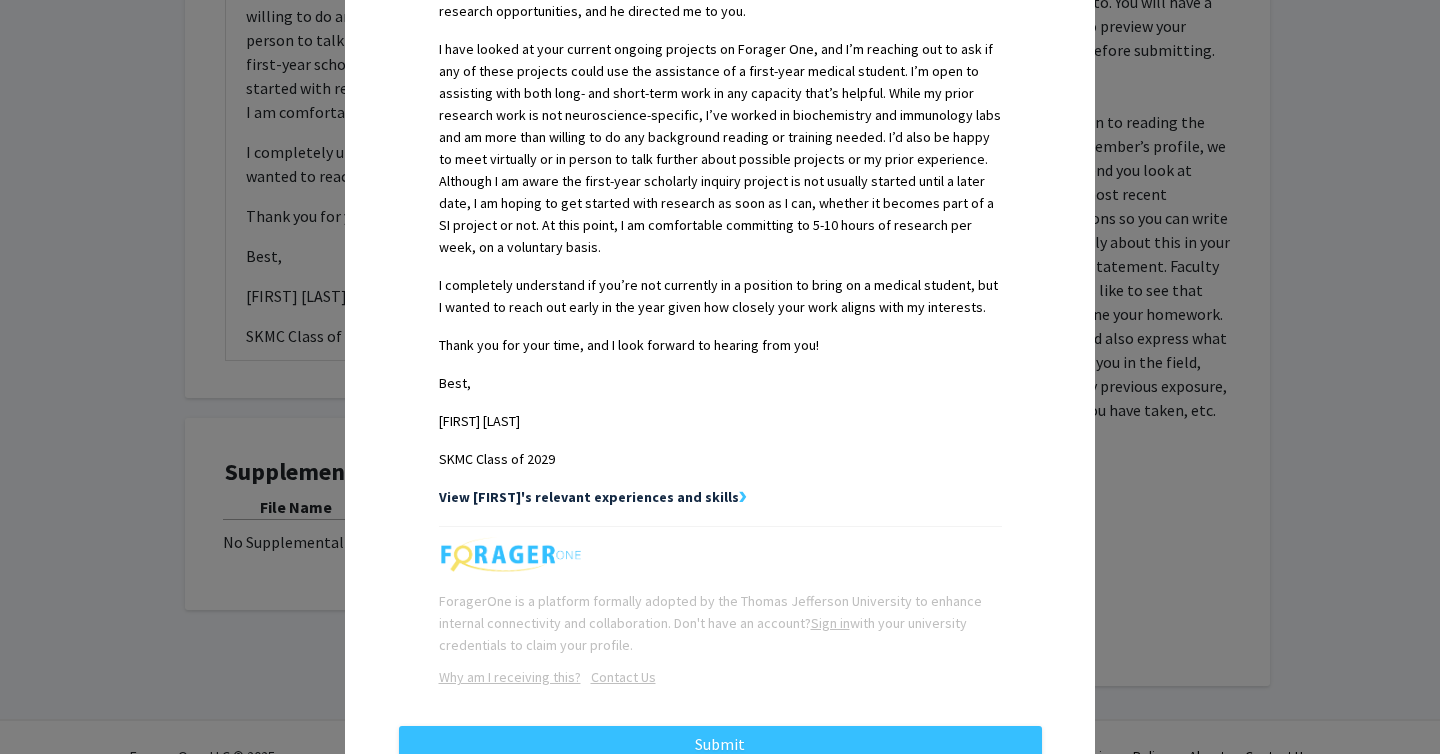 scroll, scrollTop: 732, scrollLeft: 0, axis: vertical 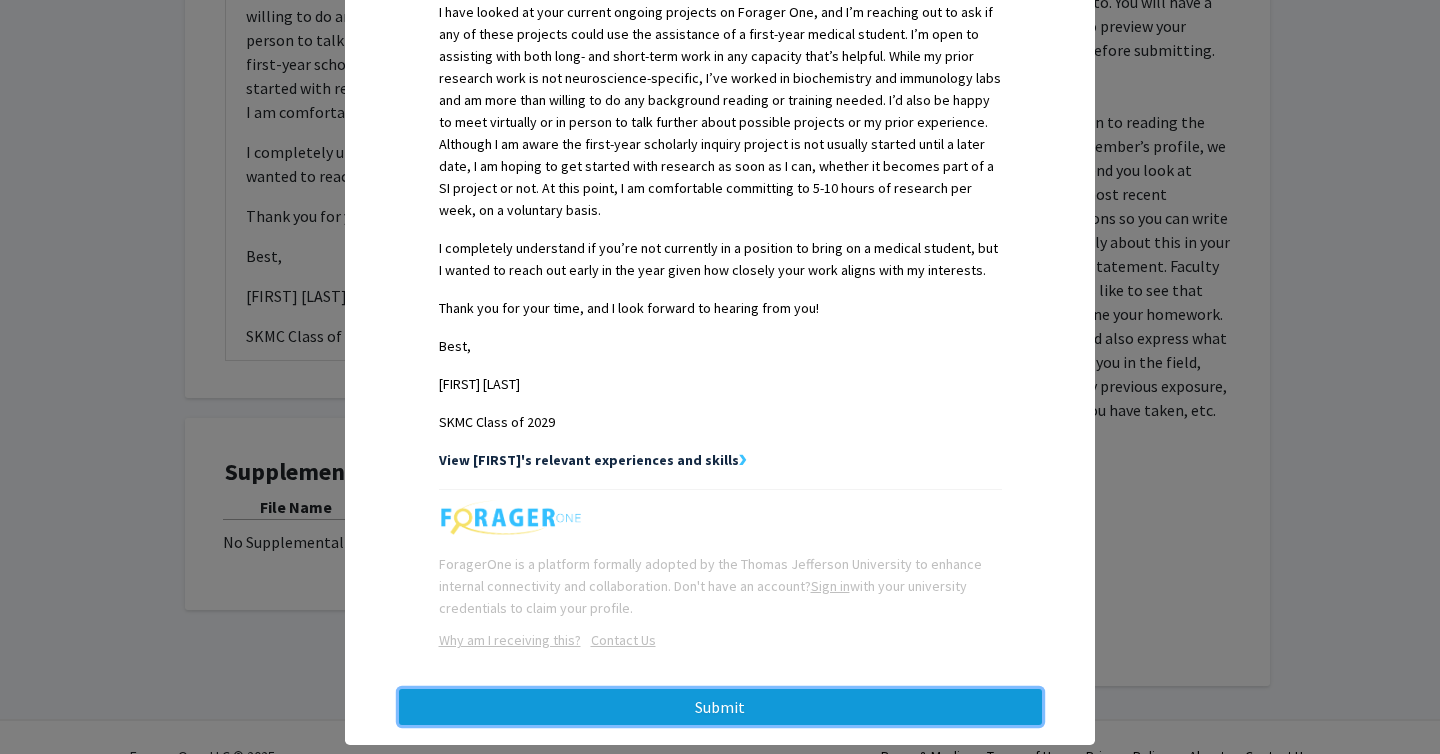 click on "Submit" at bounding box center [720, 707] 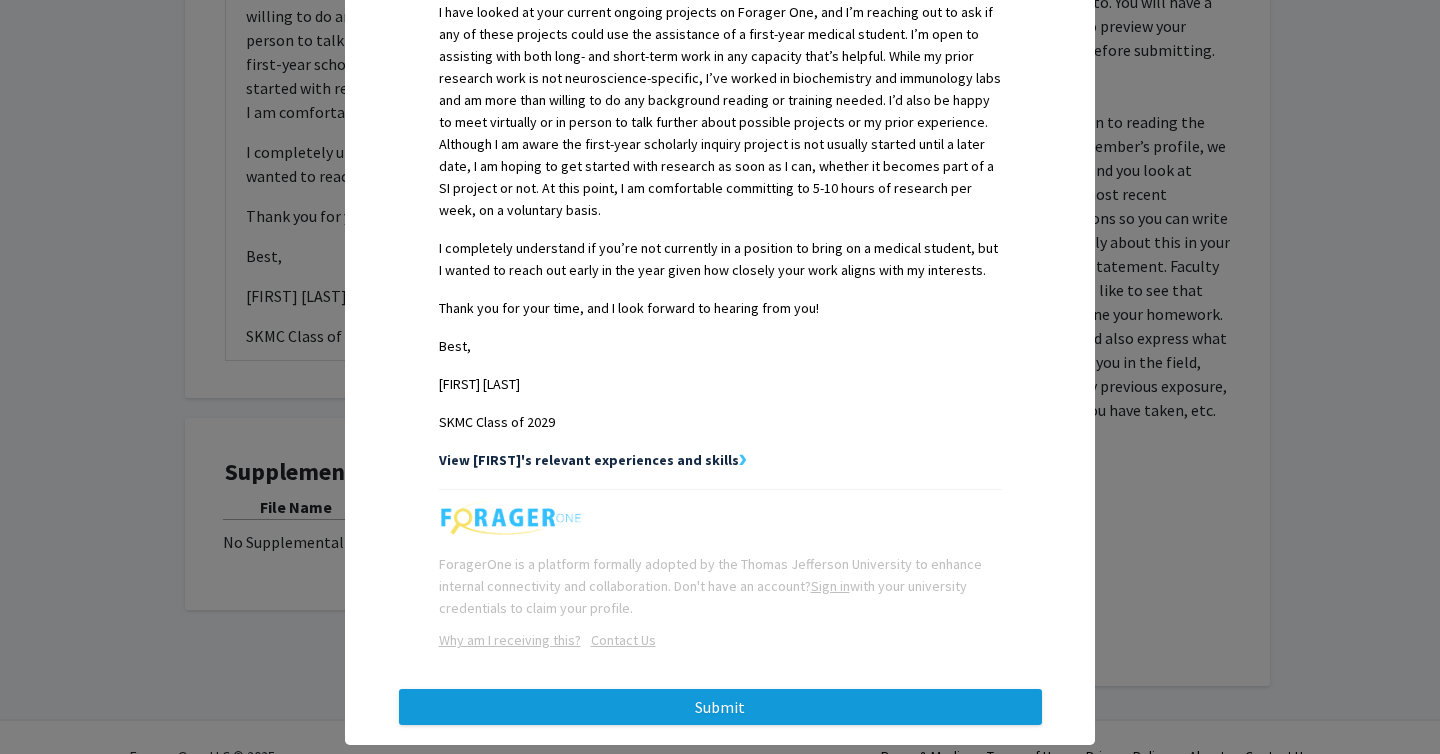 scroll, scrollTop: 0, scrollLeft: 0, axis: both 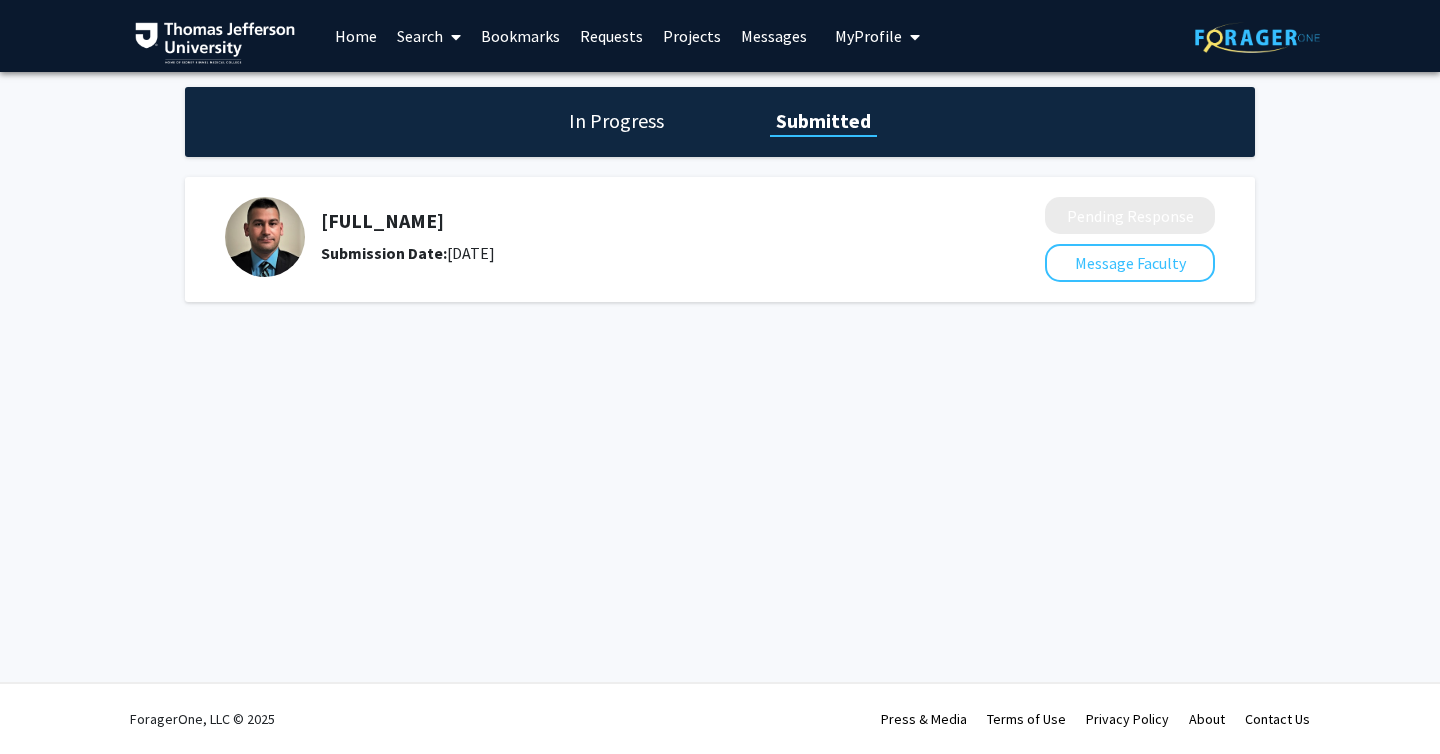 click at bounding box center (911, 37) 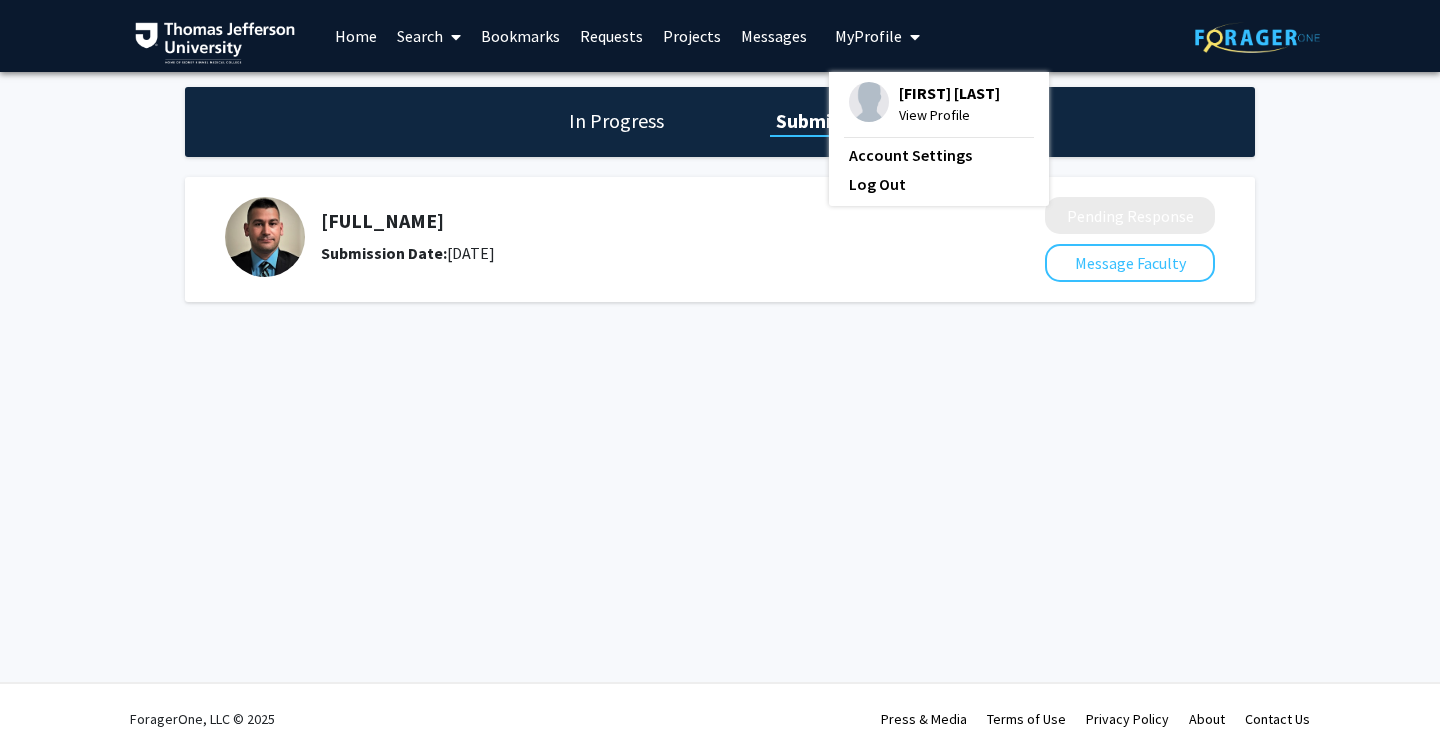 click on "Ayla Pearson" at bounding box center (949, 93) 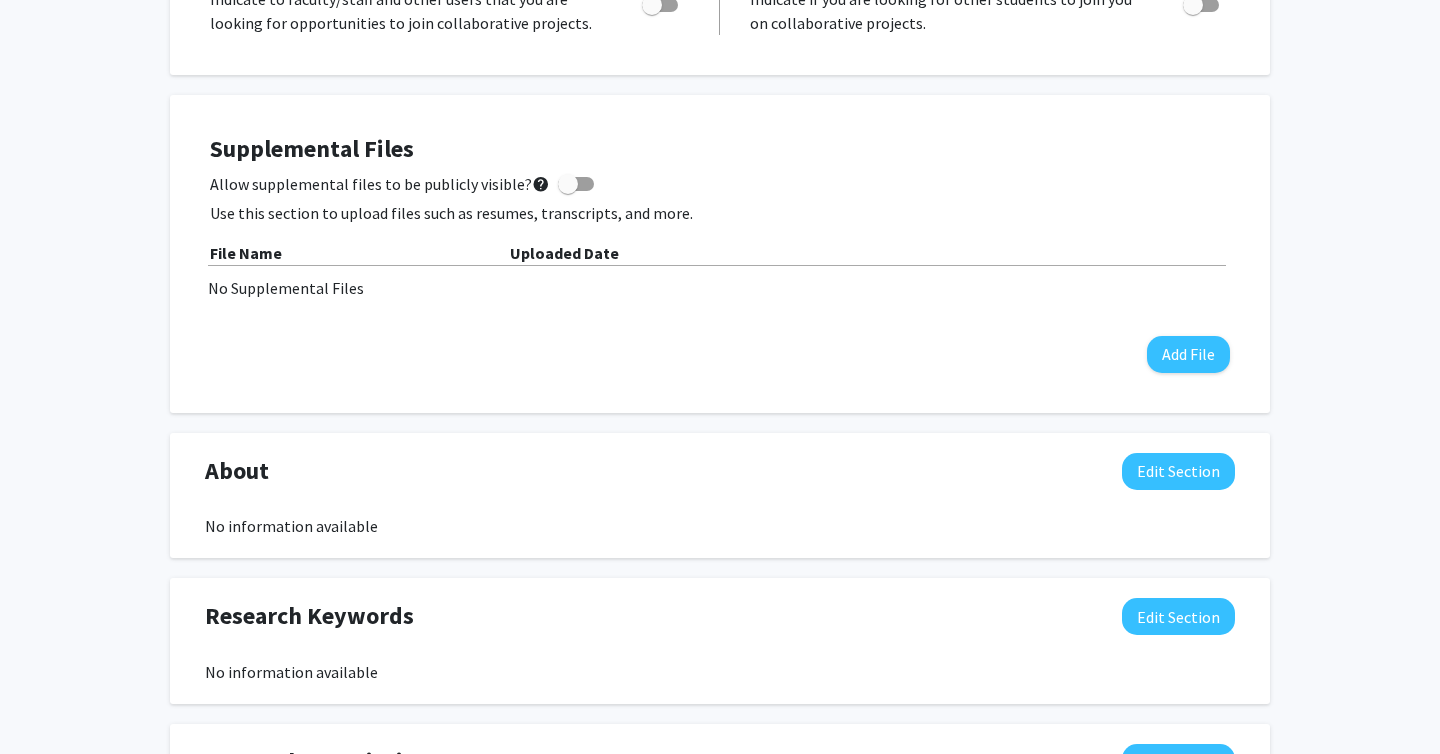 scroll, scrollTop: 0, scrollLeft: 0, axis: both 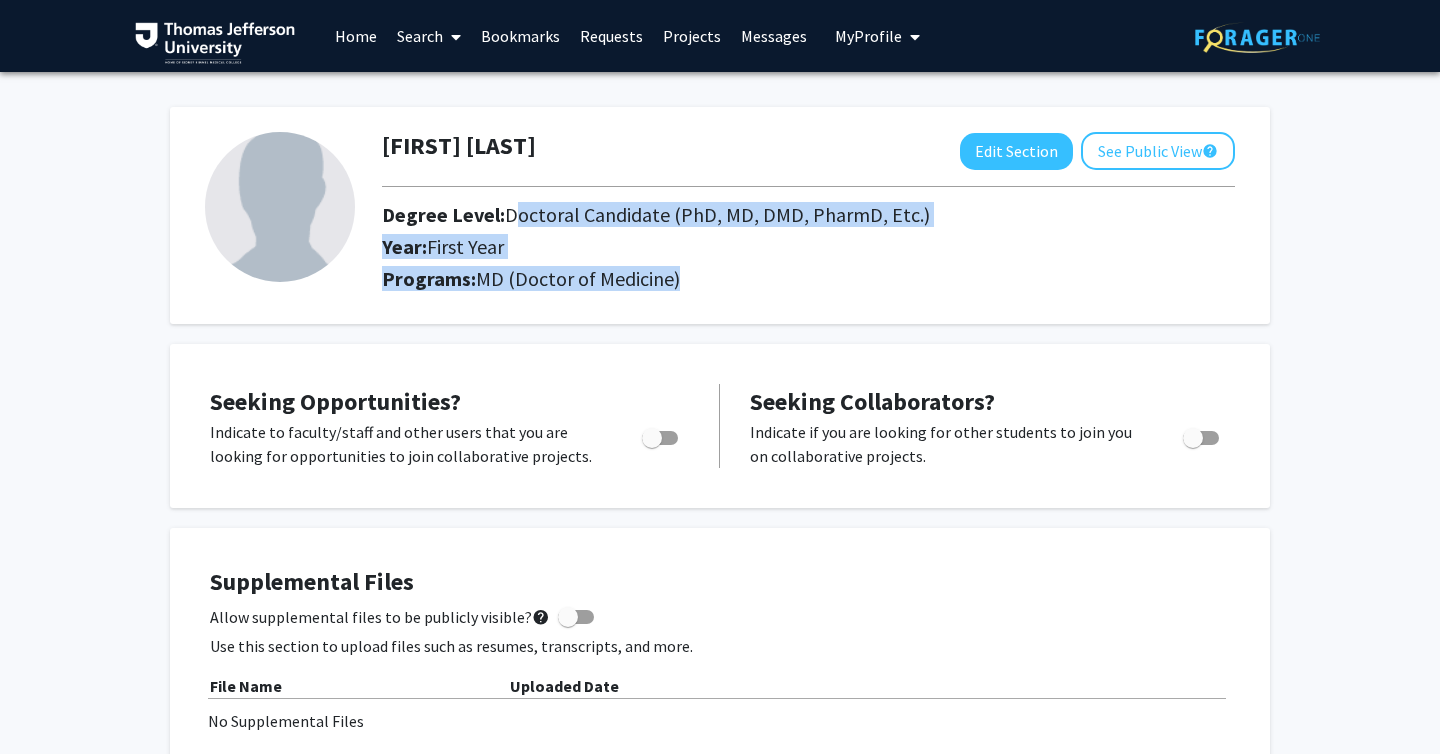drag, startPoint x: 509, startPoint y: 213, endPoint x: 537, endPoint y: 293, distance: 84.758484 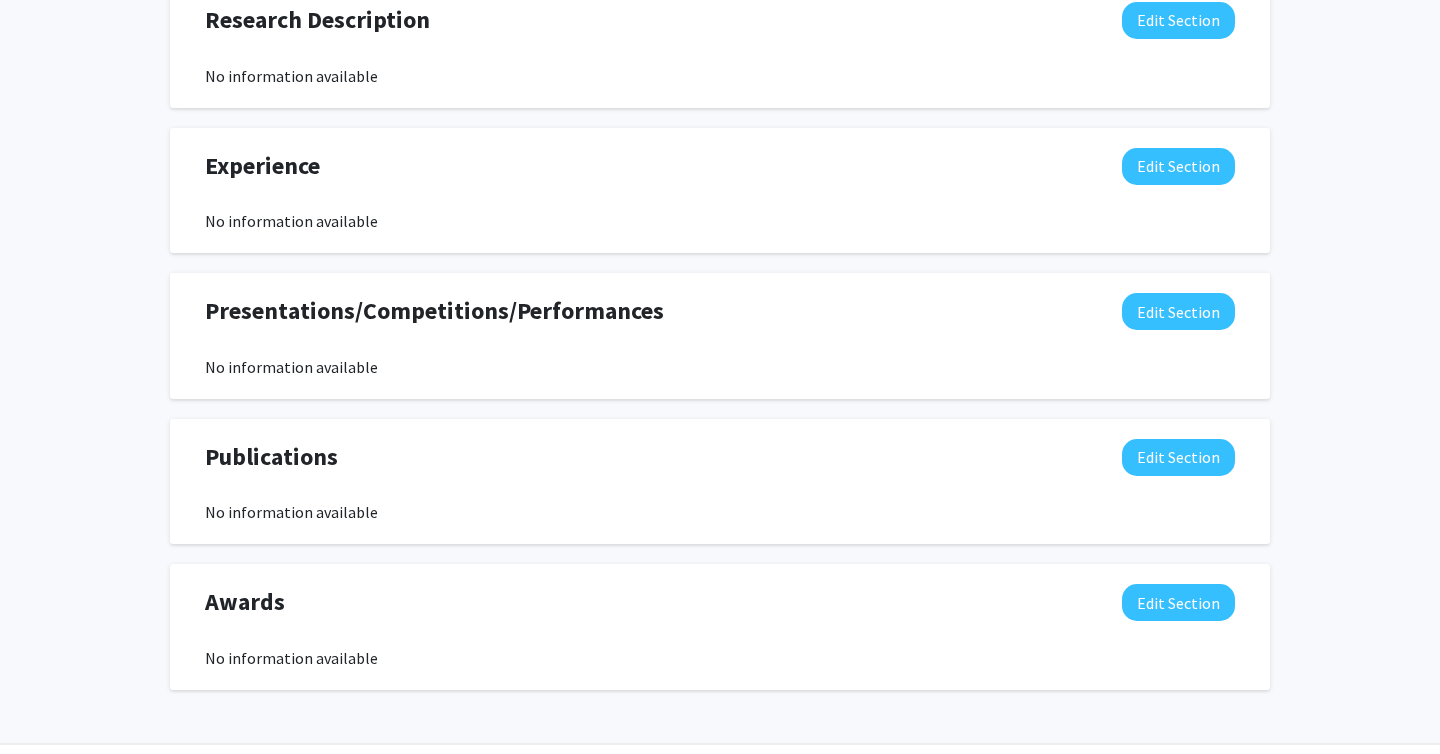 scroll, scrollTop: 1236, scrollLeft: 0, axis: vertical 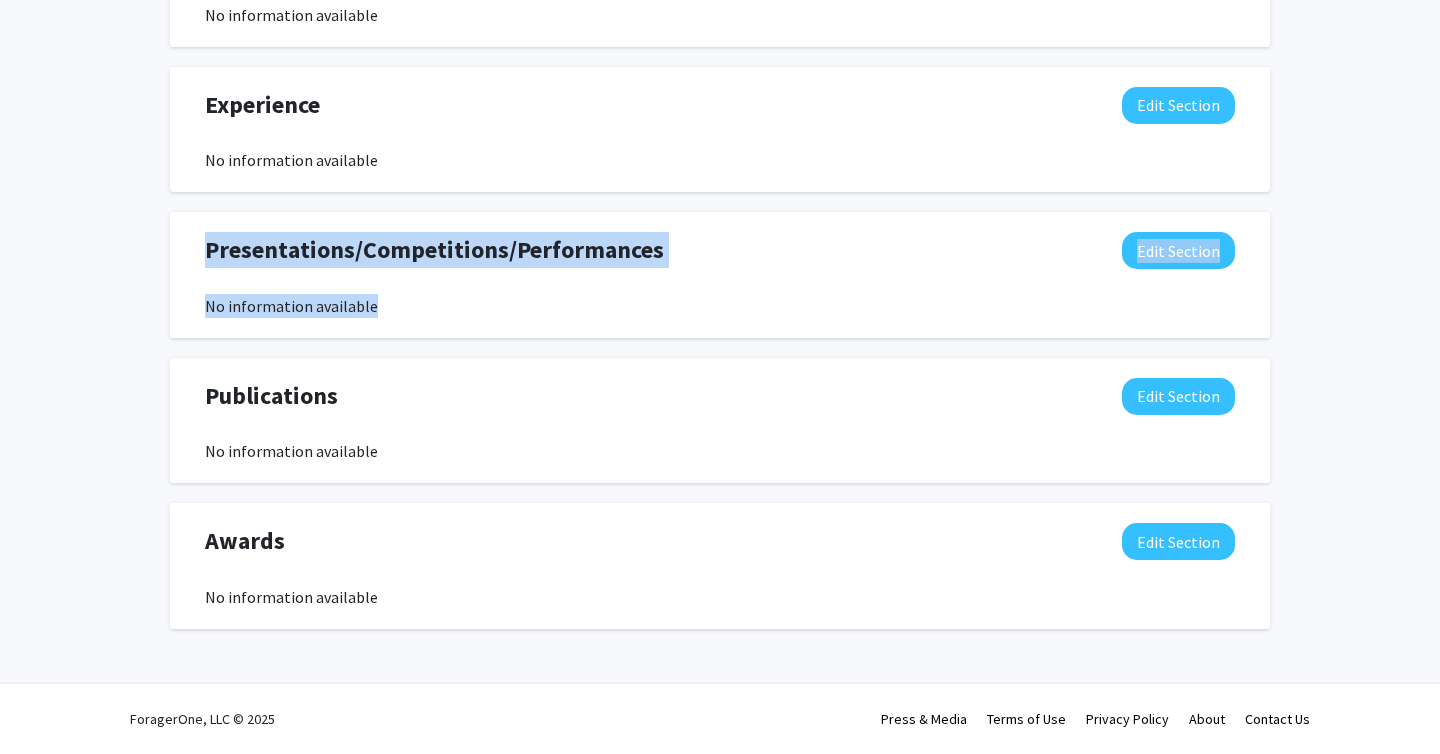 drag, startPoint x: 207, startPoint y: 248, endPoint x: 365, endPoint y: 326, distance: 176.20442 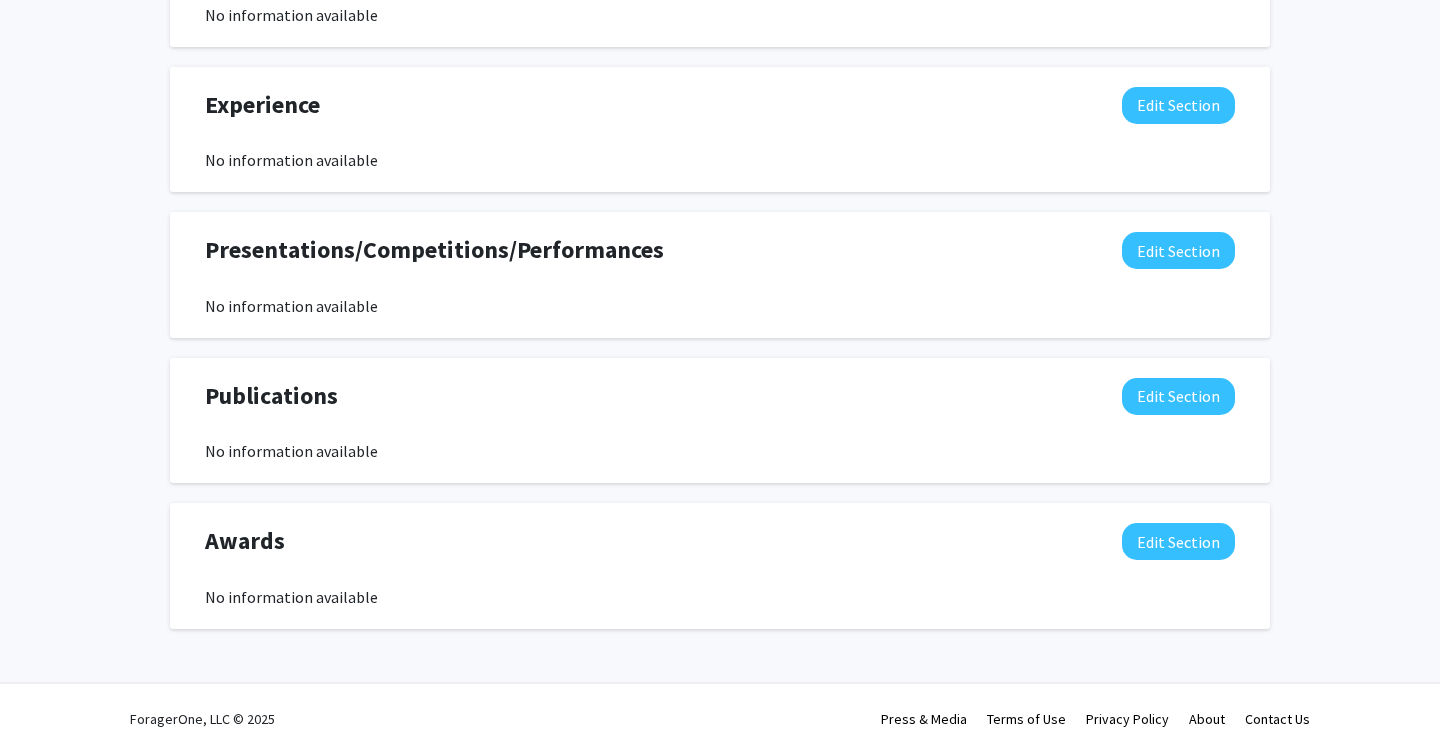 click on "Presentations/Competitions/Performances  Edit Section  No information available  You may write a maximum of 1,000 words:  Insert link Remove link Word Count: 0 words Save  Cancel Edits" 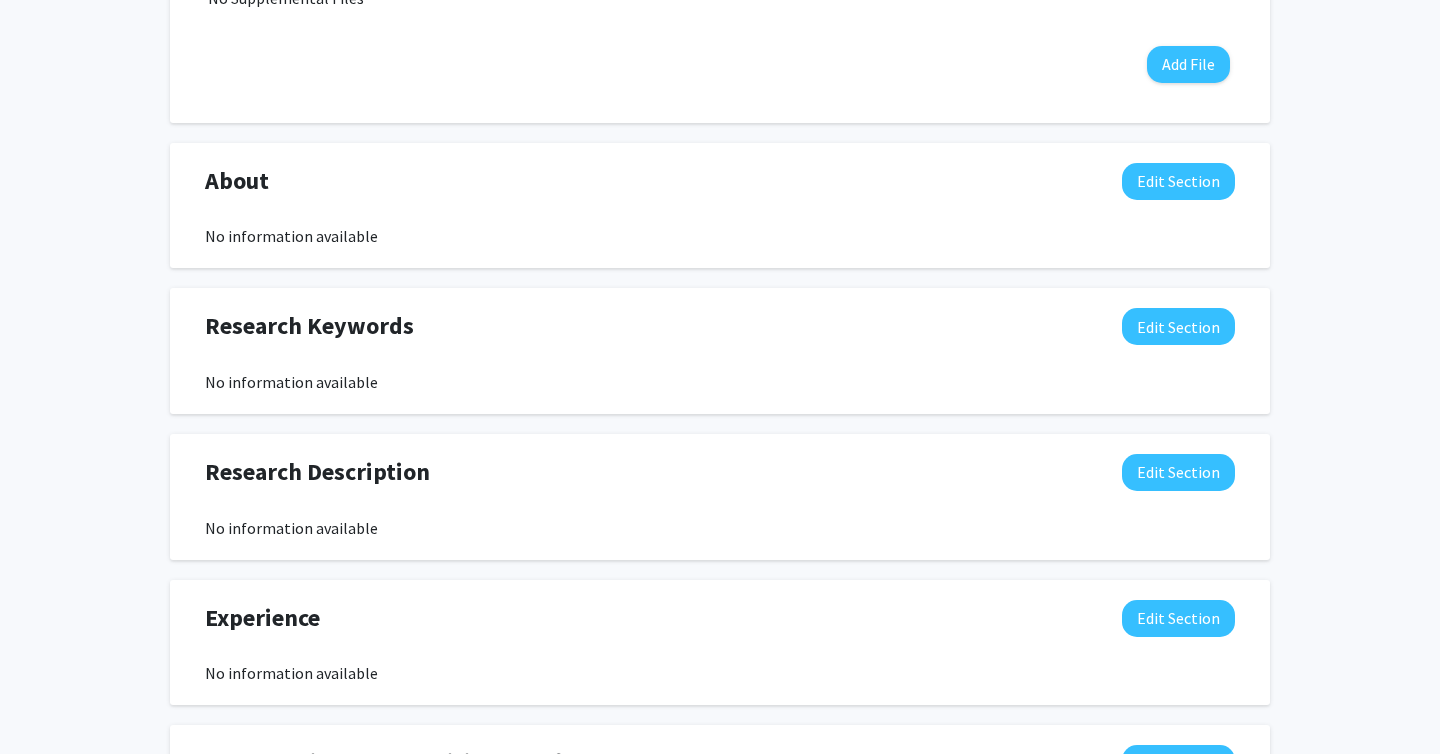 scroll, scrollTop: 724, scrollLeft: 0, axis: vertical 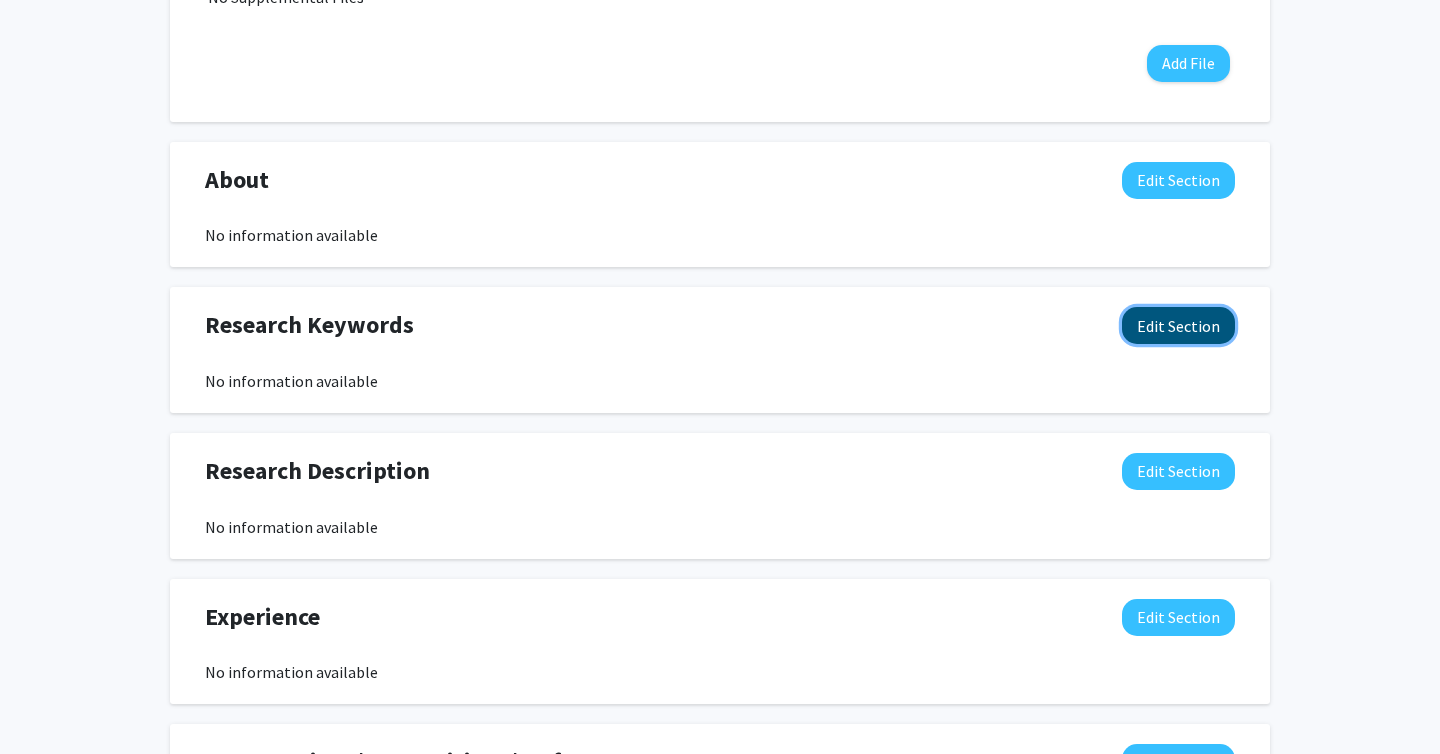 click on "Edit Section" 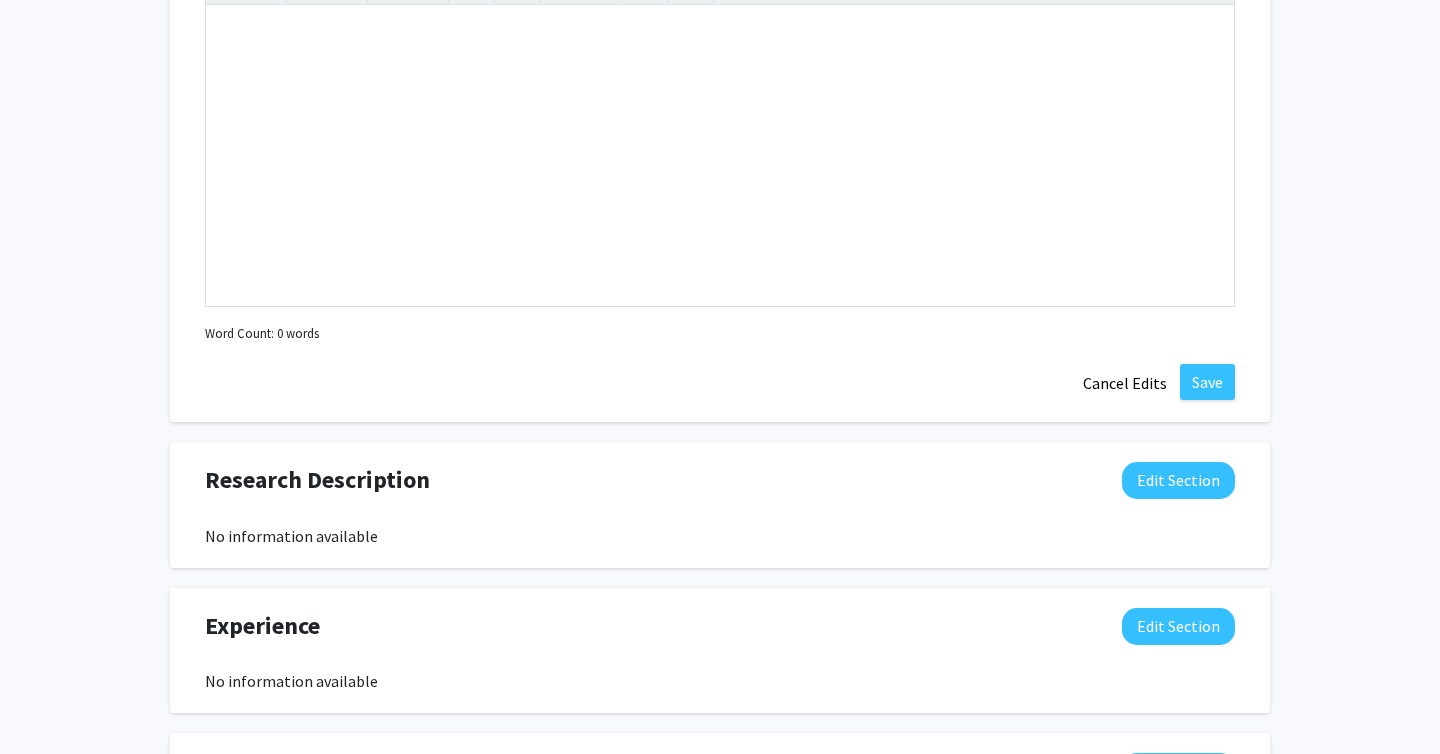 scroll, scrollTop: 1180, scrollLeft: 0, axis: vertical 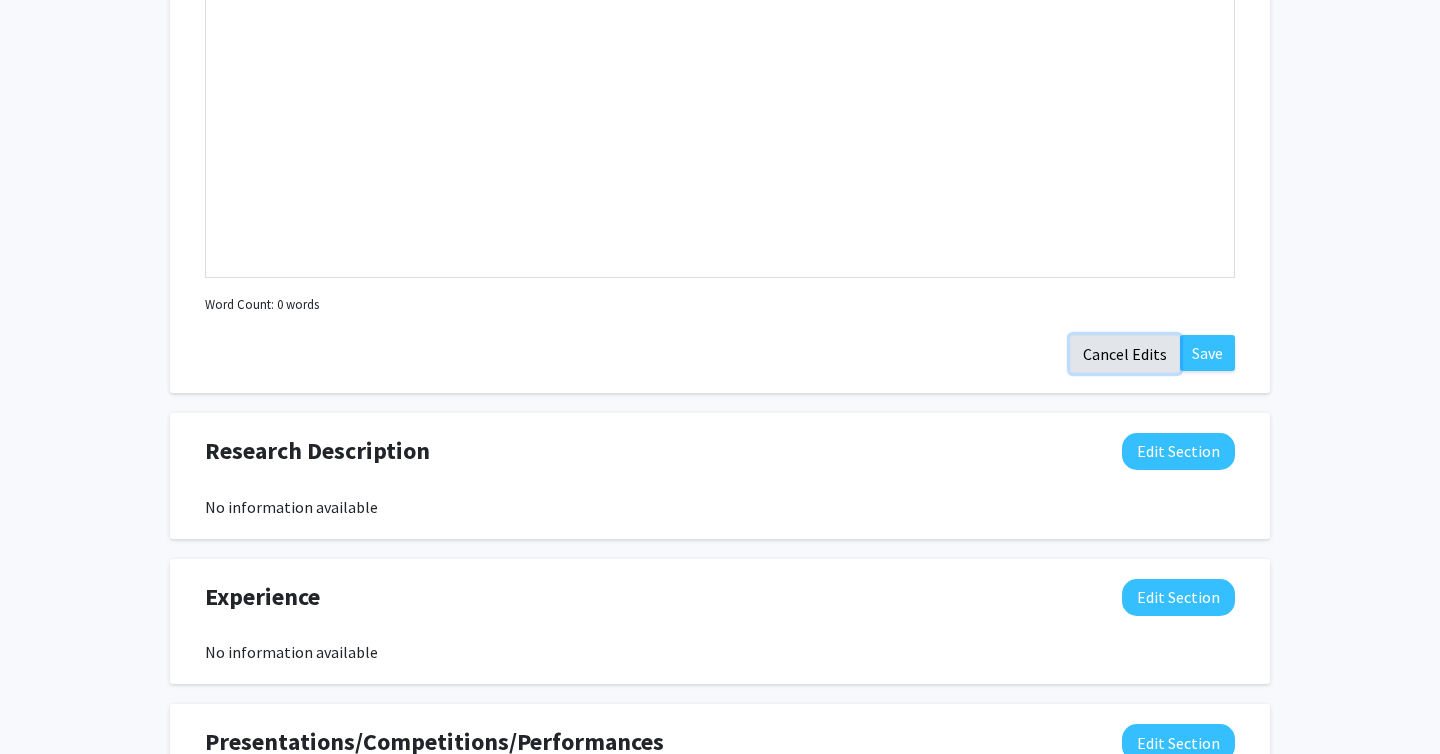 click on "Cancel Edits" 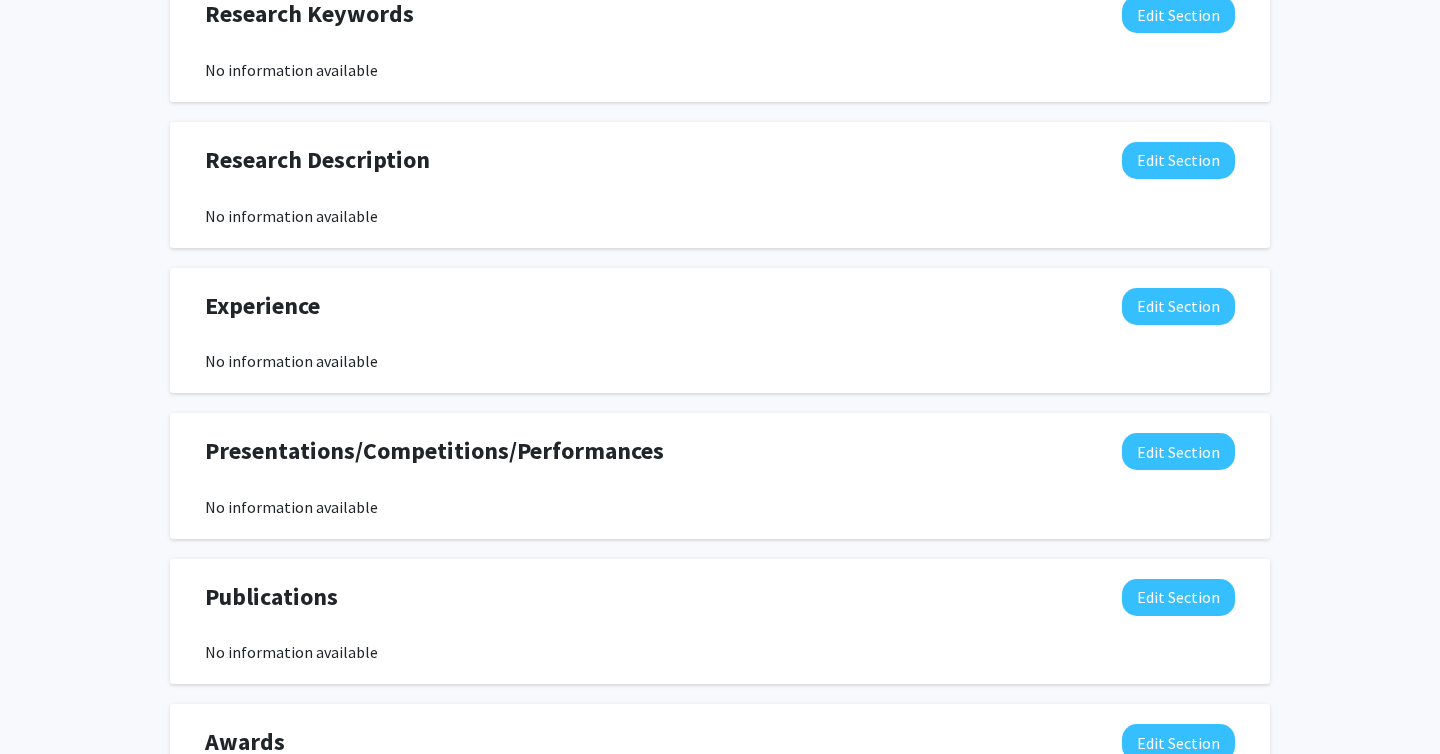 scroll, scrollTop: 1028, scrollLeft: 0, axis: vertical 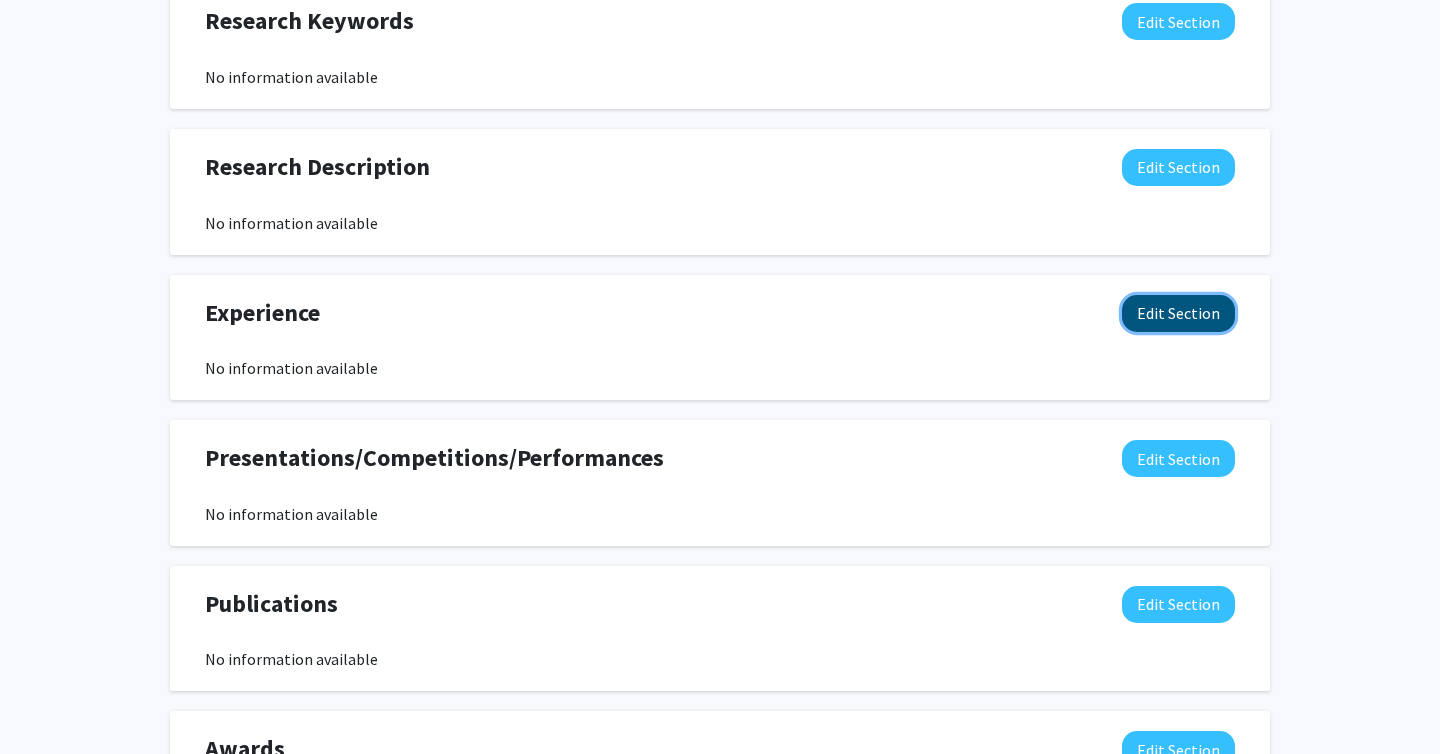 click on "Edit Section" 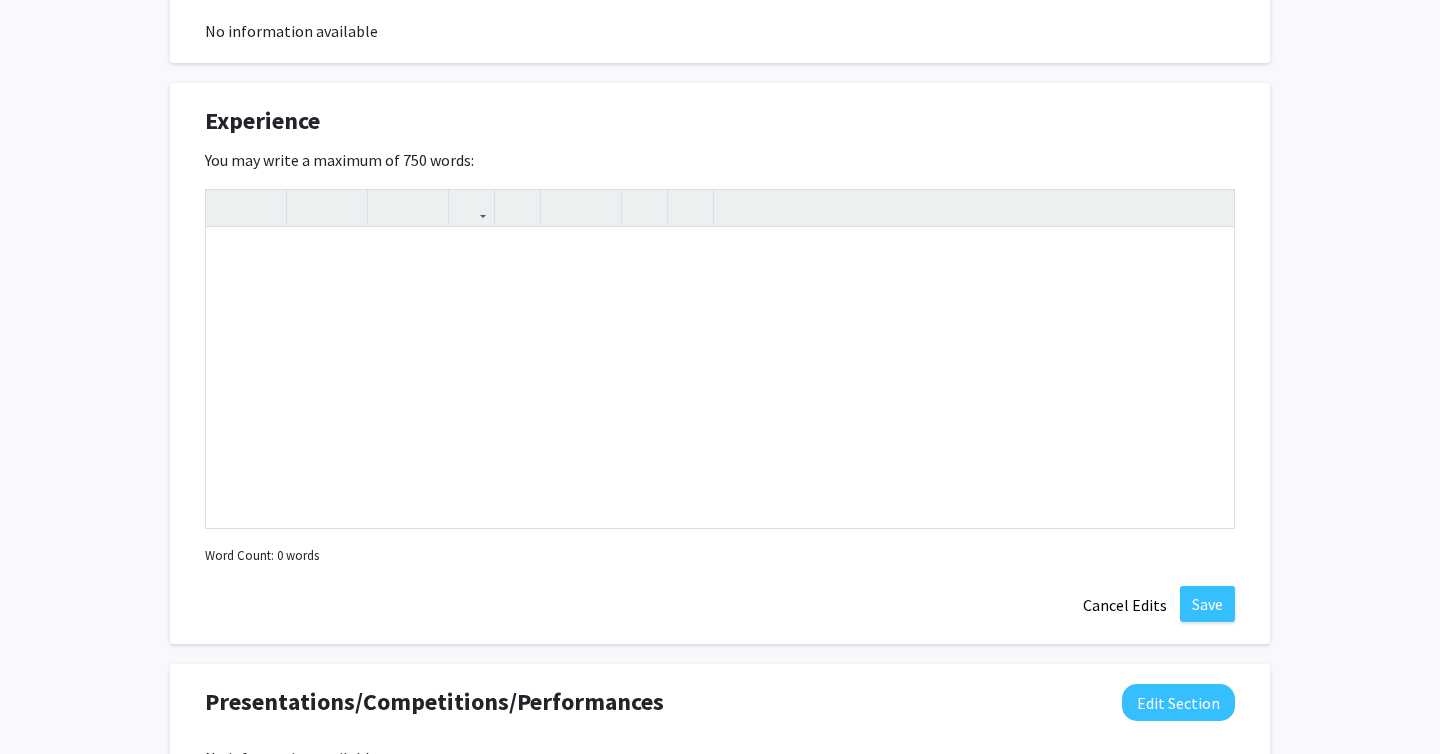 scroll, scrollTop: 1299, scrollLeft: 0, axis: vertical 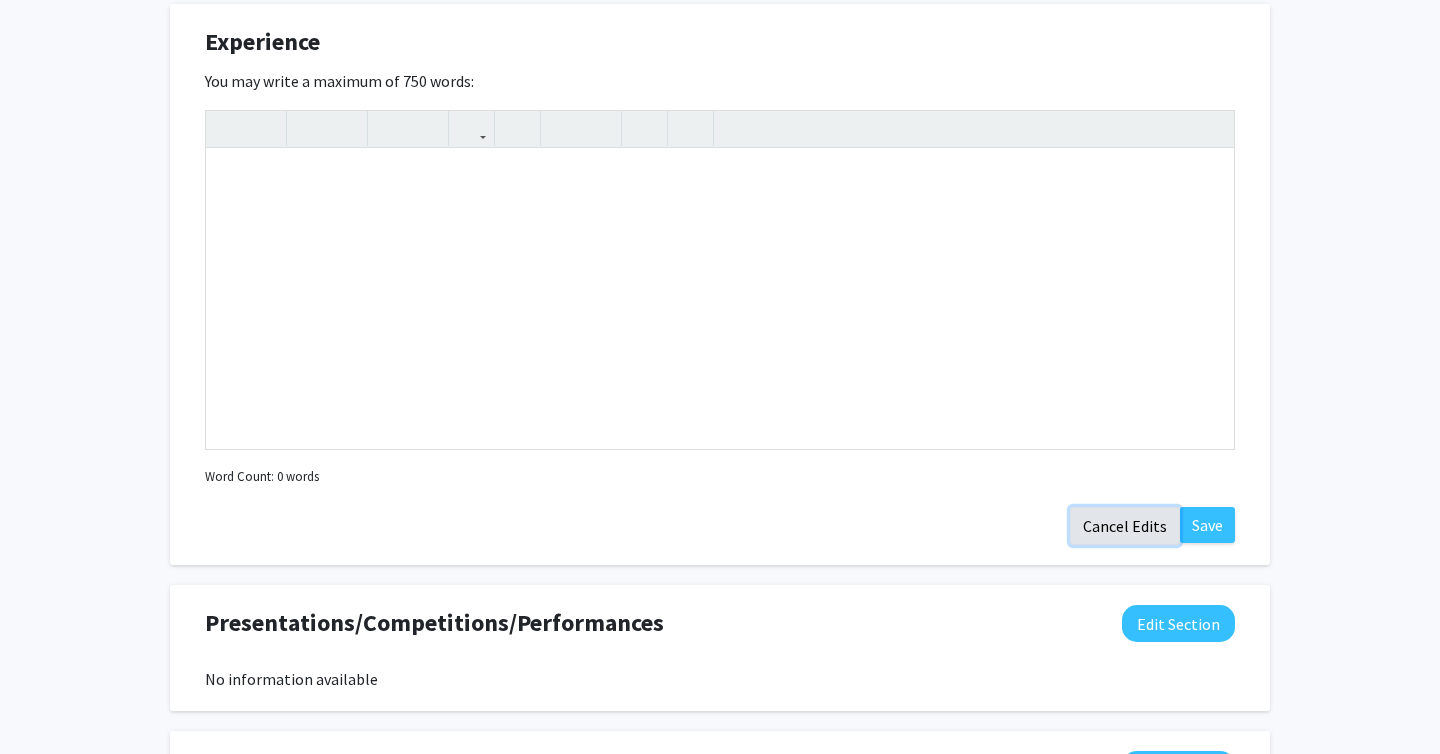 click on "Cancel Edits" 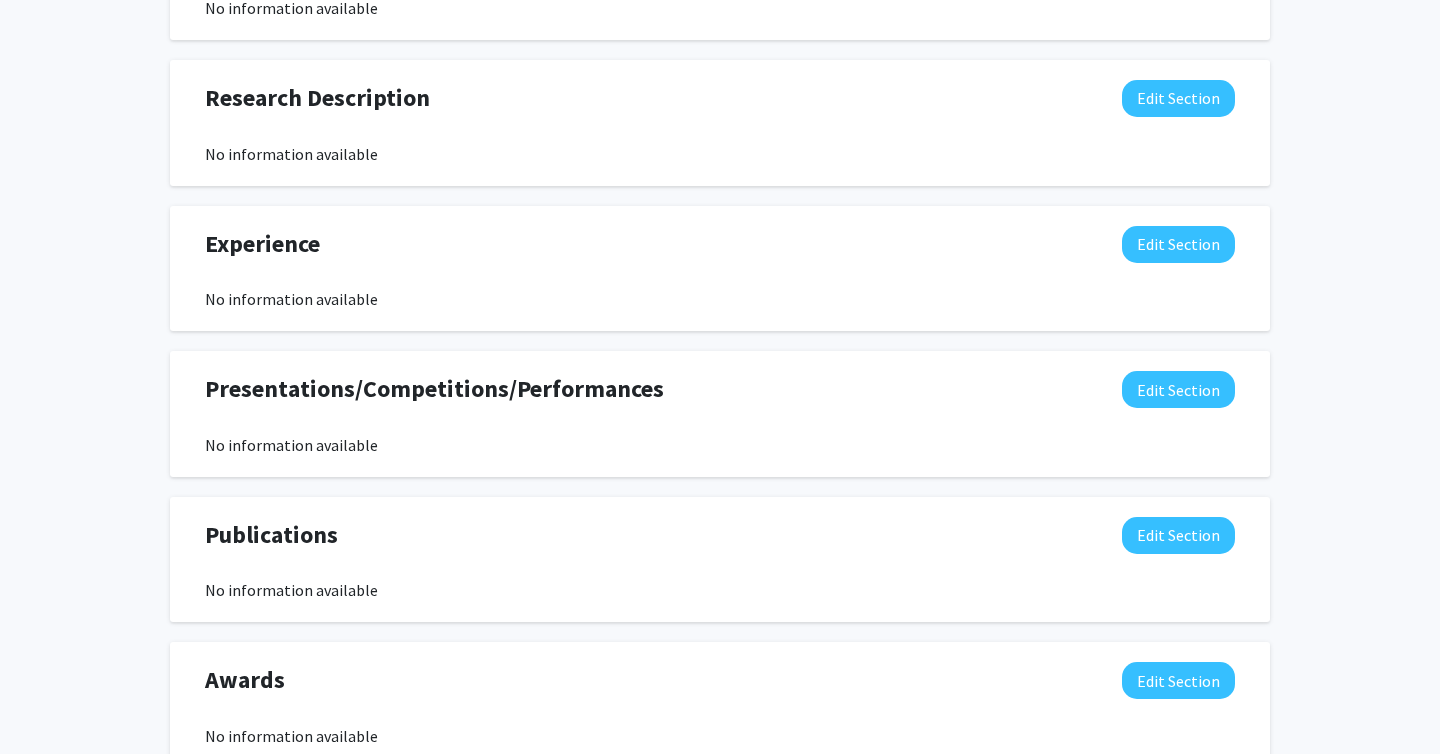 scroll, scrollTop: 1095, scrollLeft: 0, axis: vertical 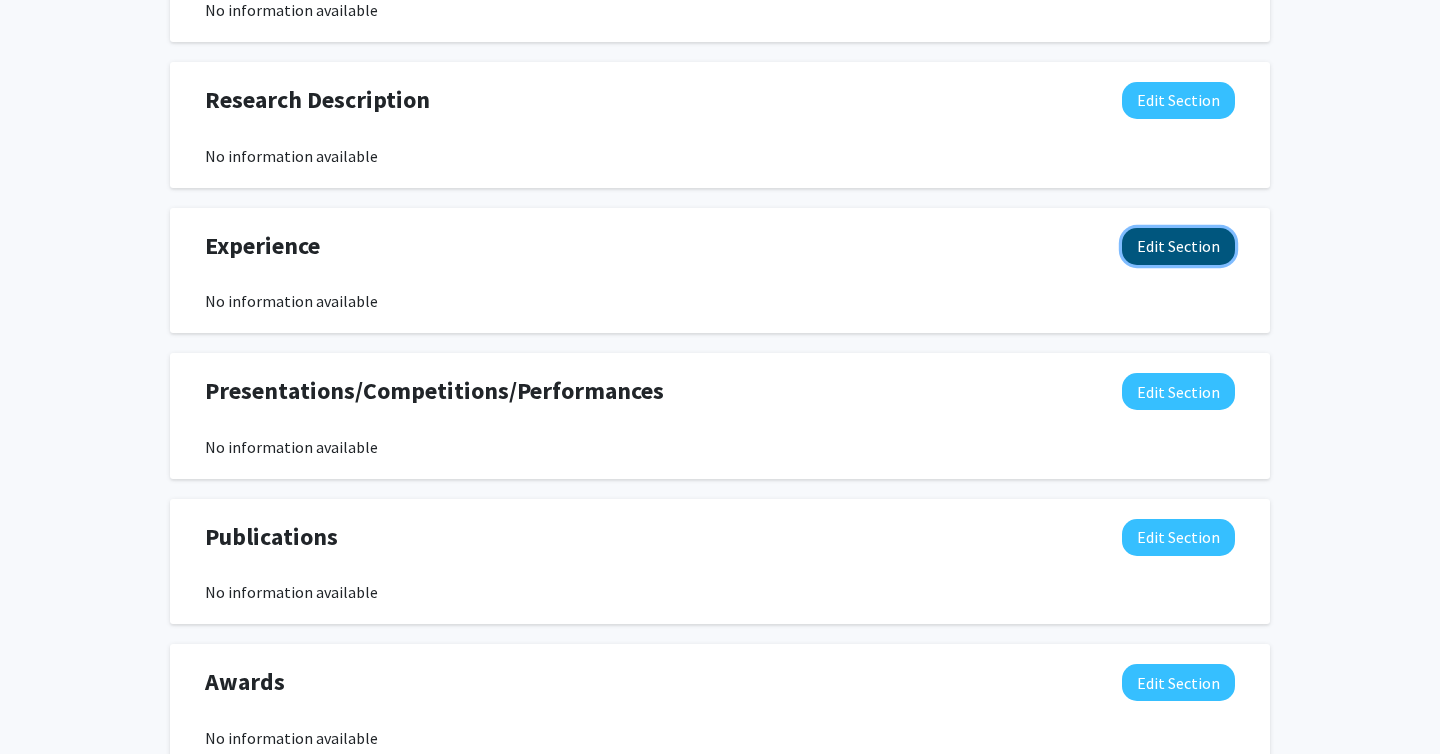 click on "Edit Section" 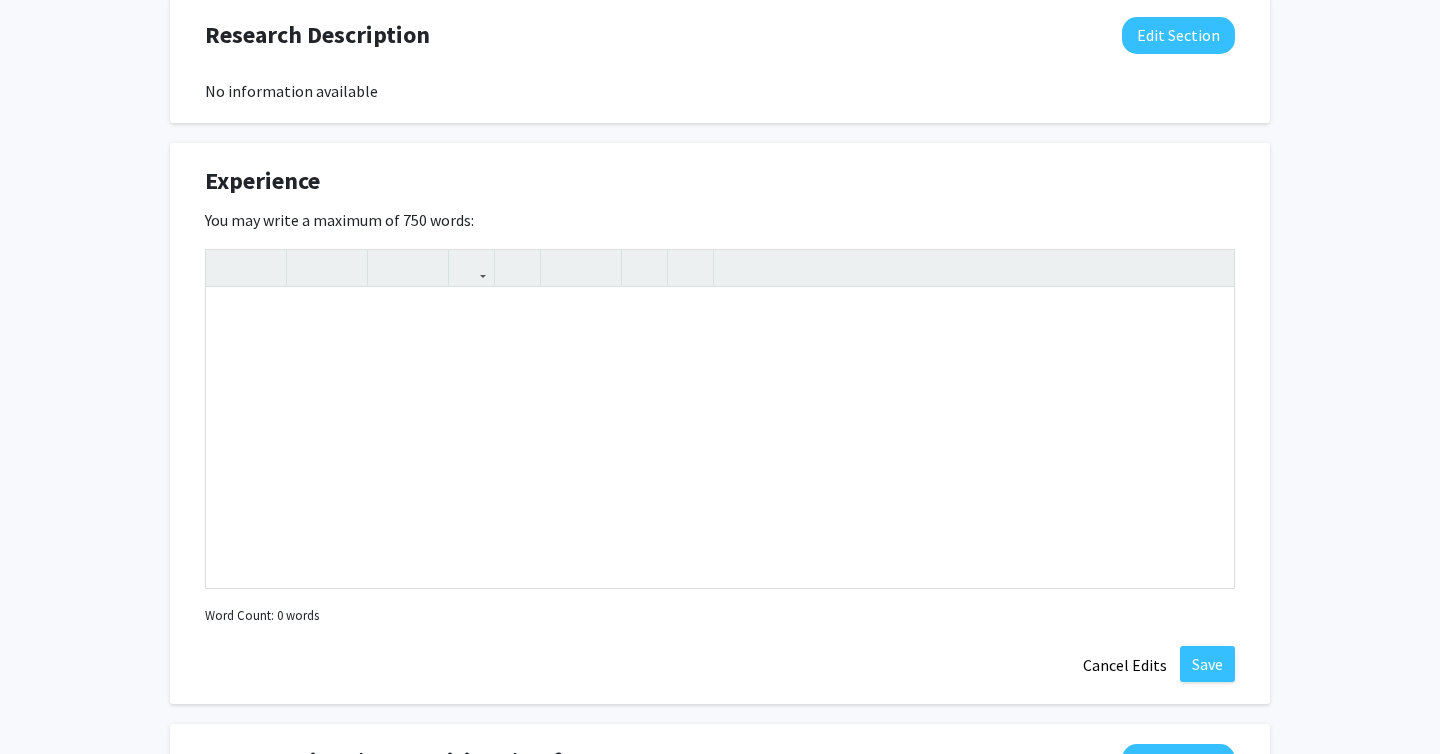 scroll, scrollTop: 1295, scrollLeft: 0, axis: vertical 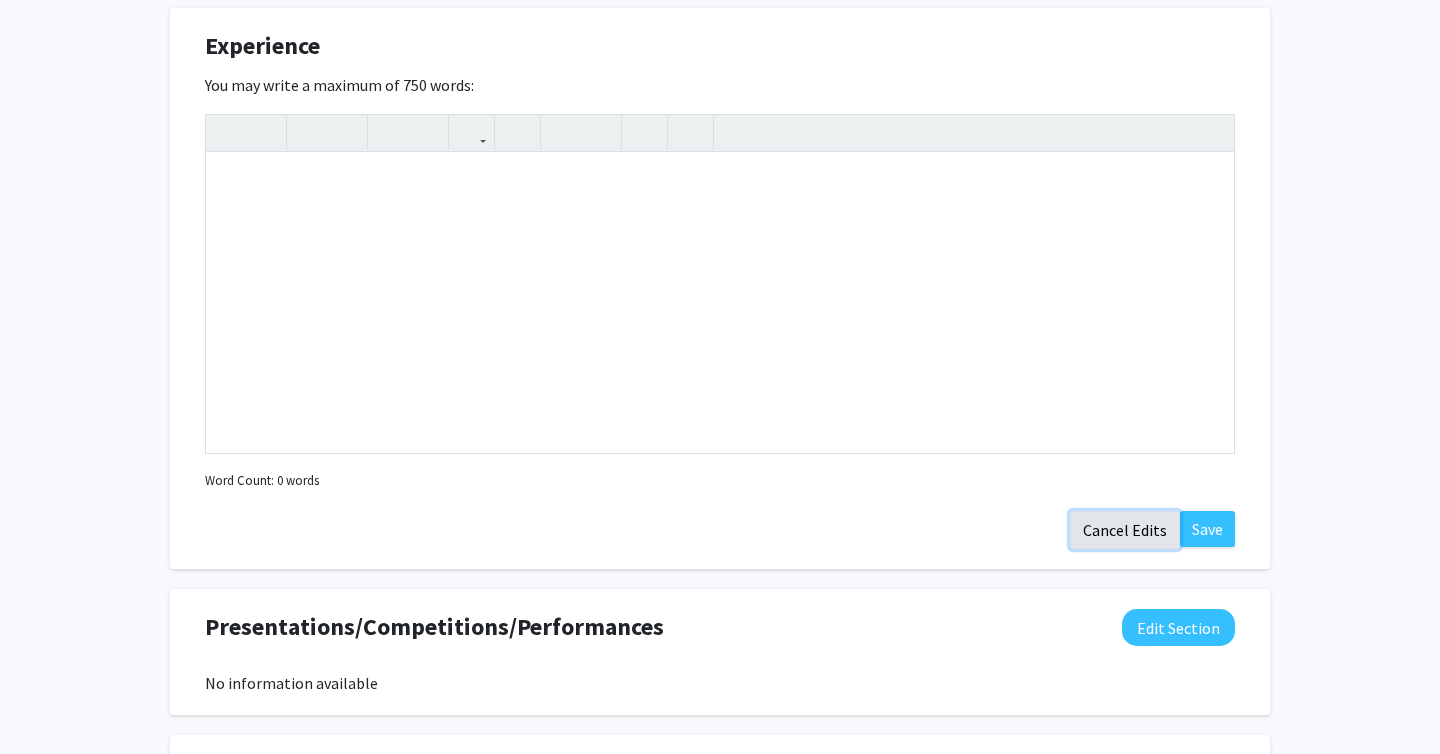 click on "Cancel Edits" 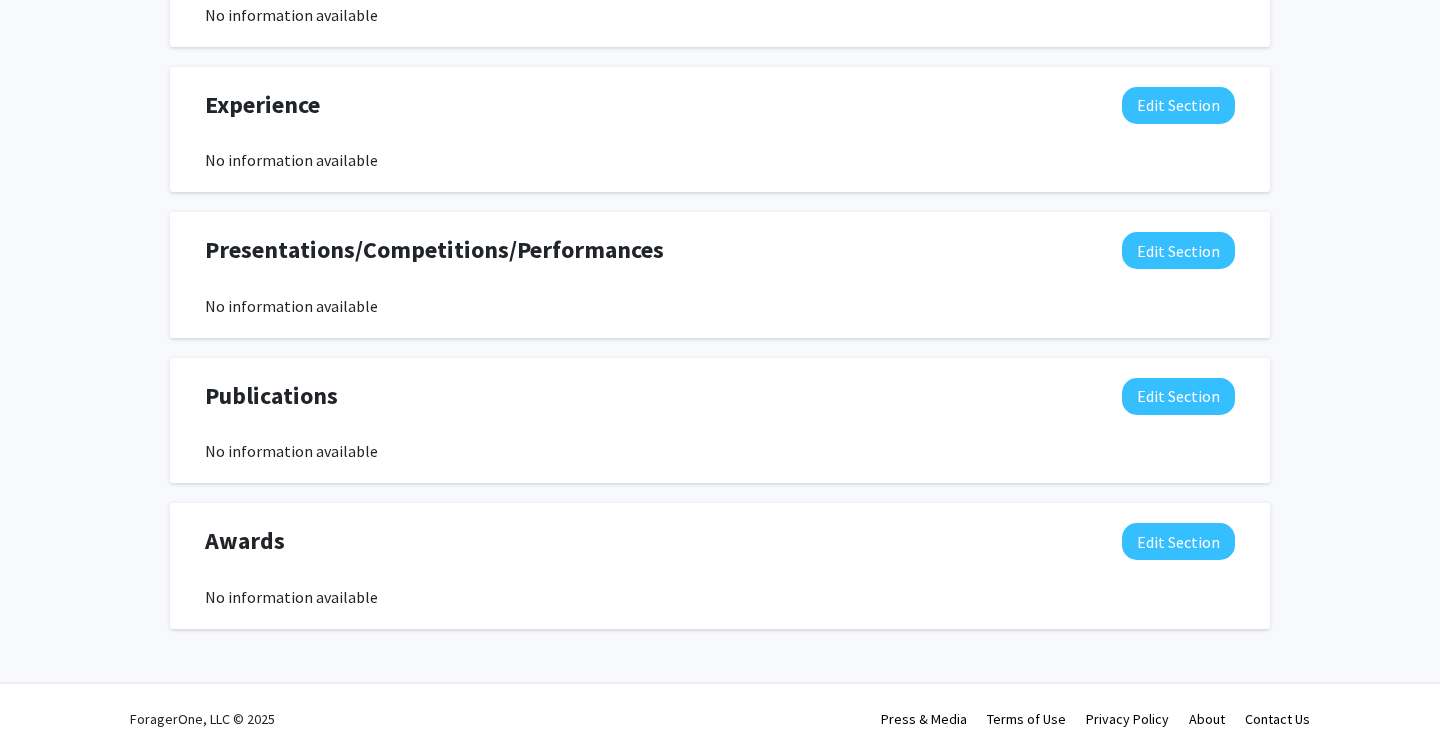 scroll, scrollTop: 1236, scrollLeft: 0, axis: vertical 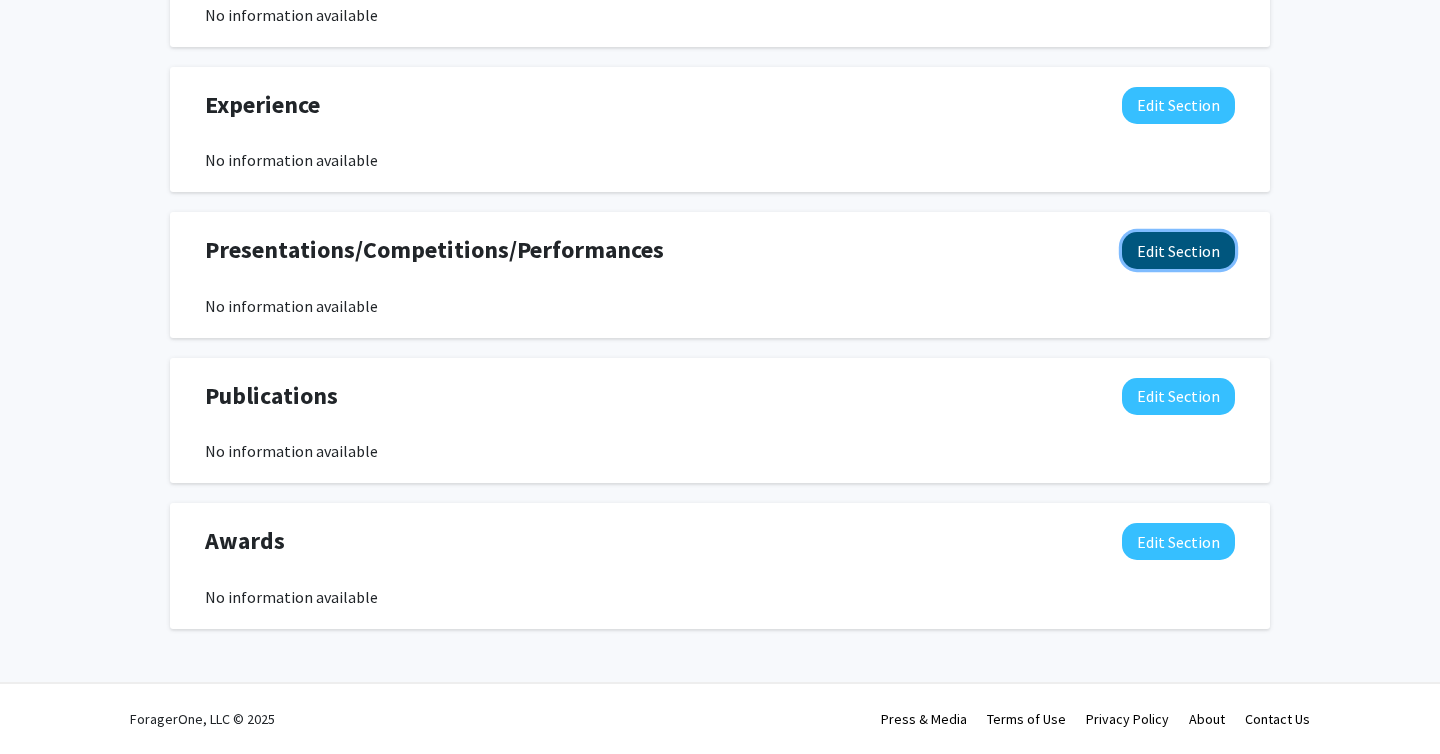 click on "Edit Section" 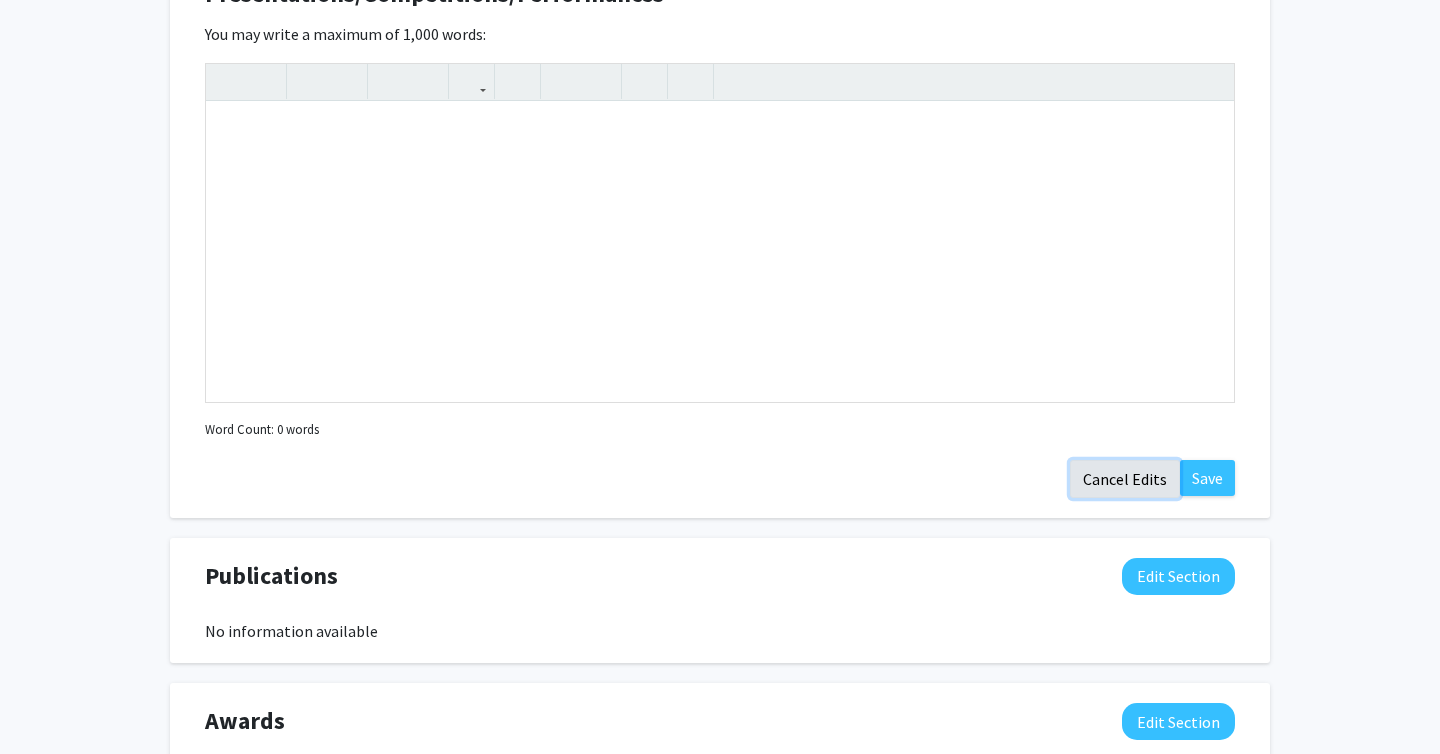 click on "Cancel Edits" 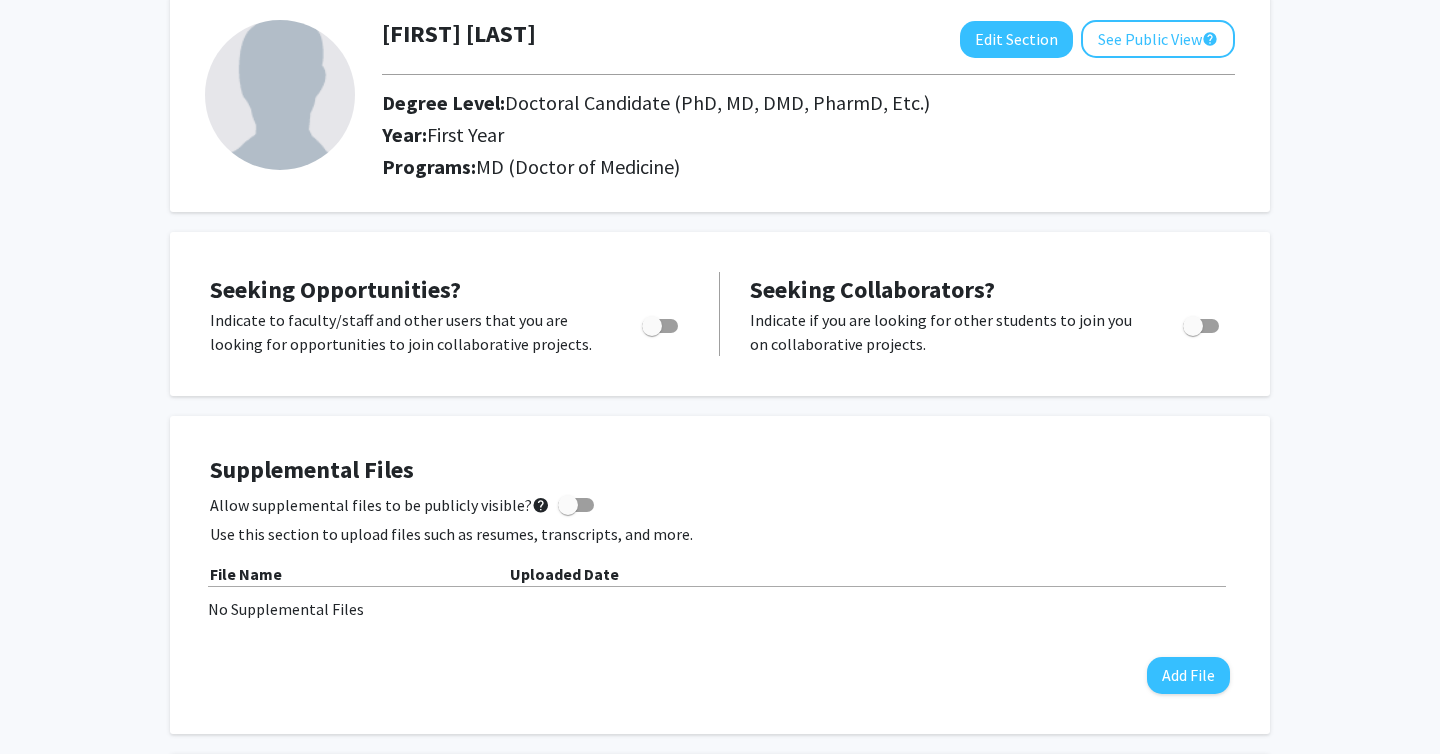scroll, scrollTop: 0, scrollLeft: 0, axis: both 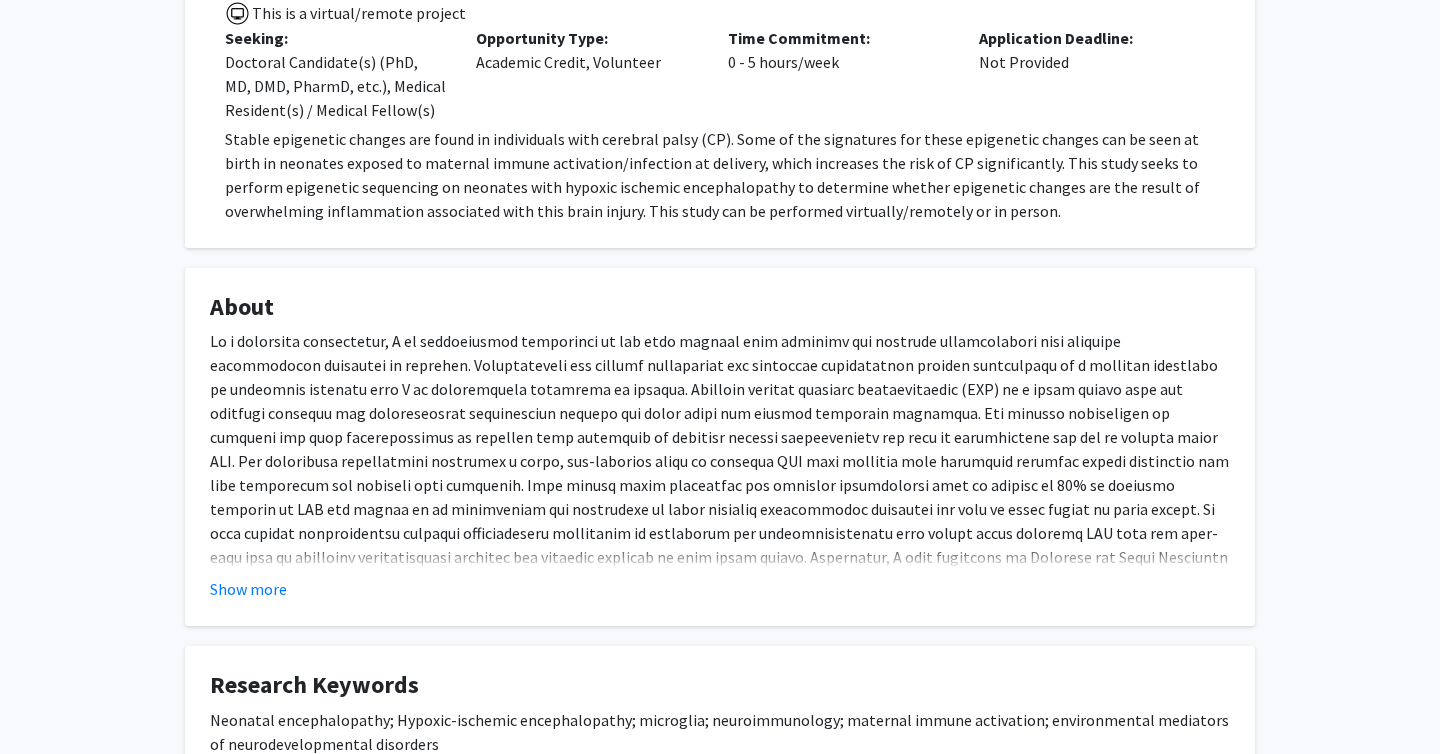 click 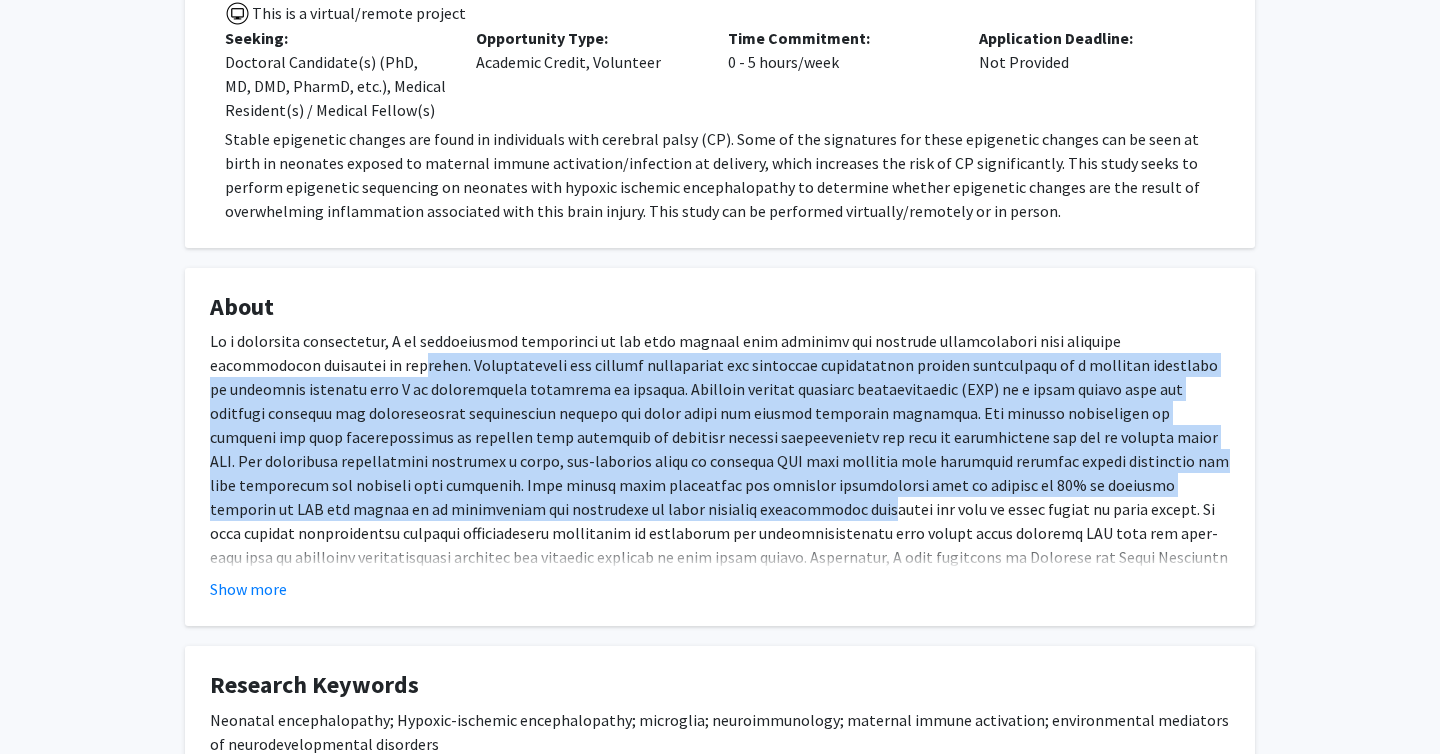 drag, startPoint x: 230, startPoint y: 375, endPoint x: 395, endPoint y: 510, distance: 213.19006 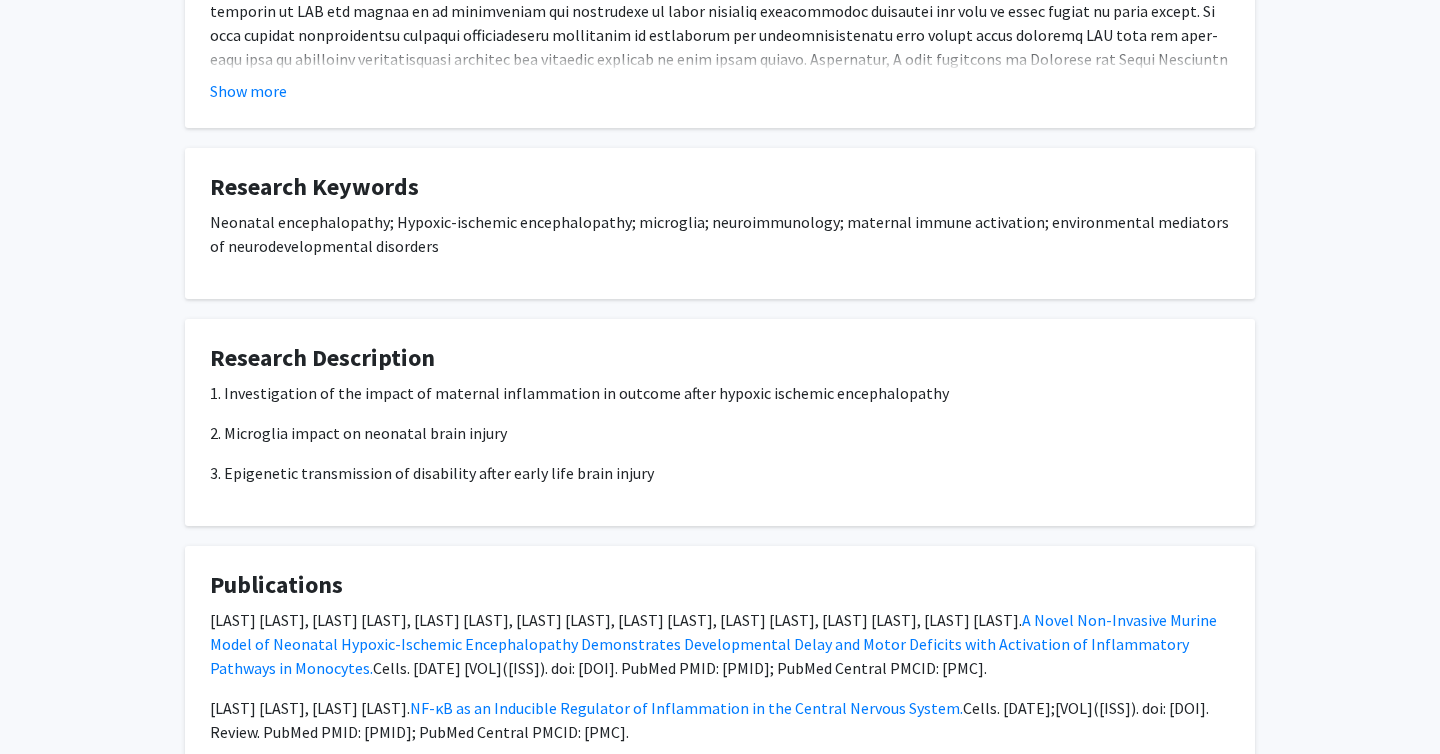 scroll, scrollTop: 1464, scrollLeft: 0, axis: vertical 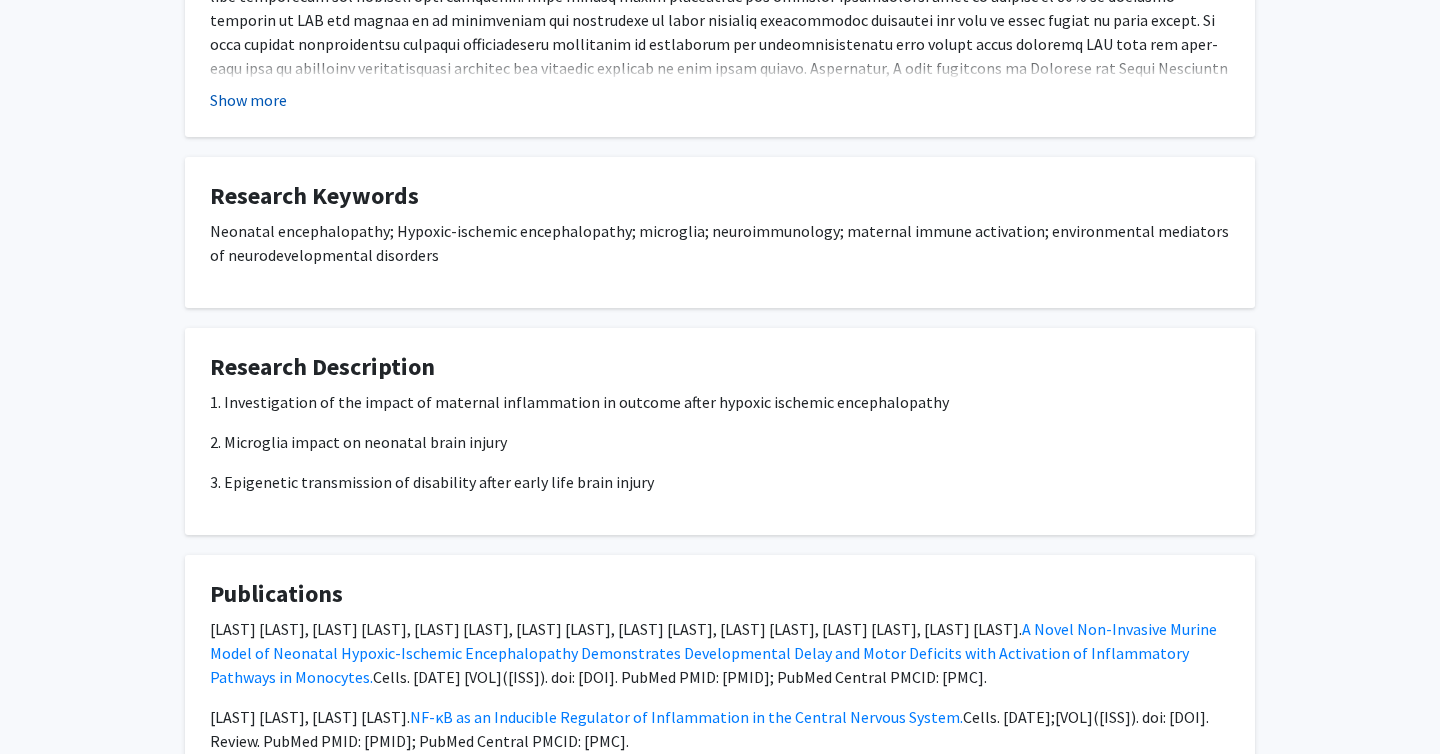click on "Show more" 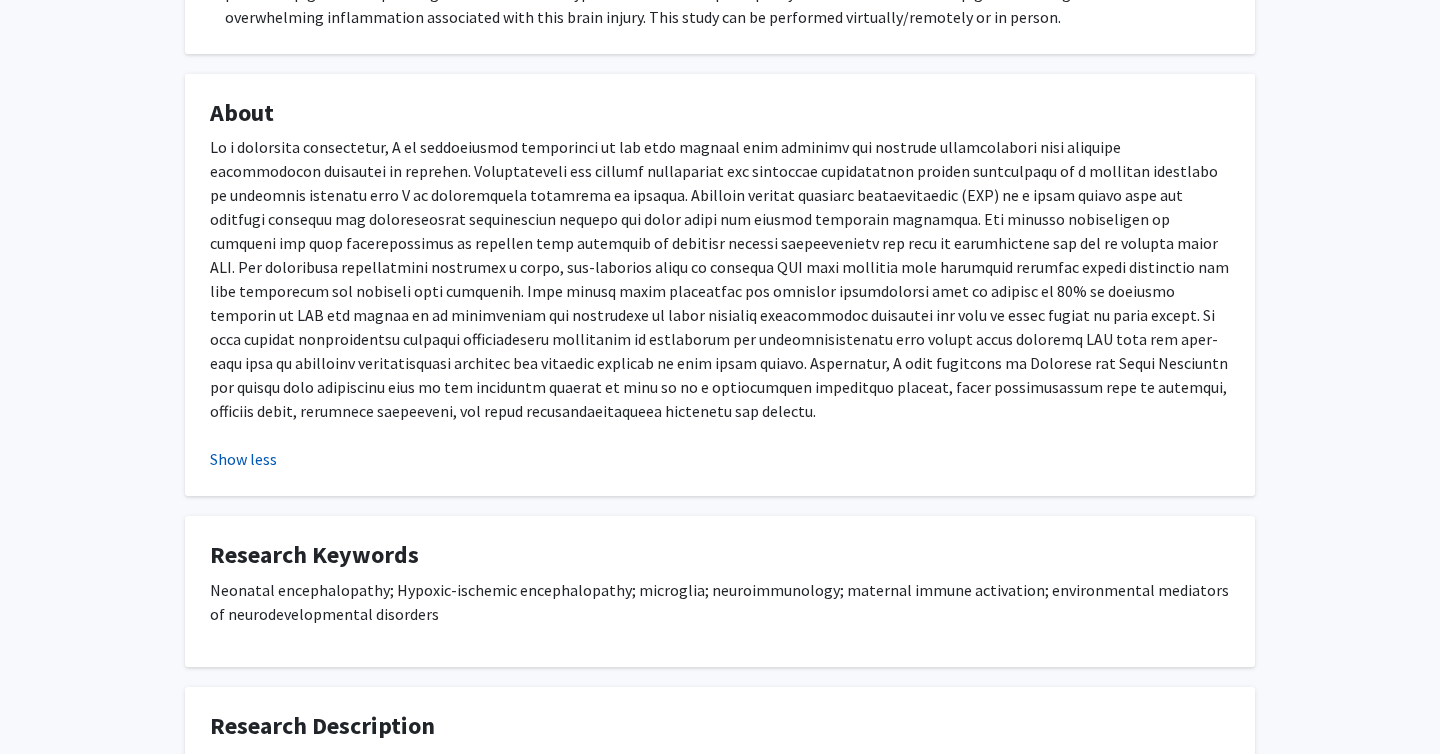 scroll, scrollTop: 1103, scrollLeft: 0, axis: vertical 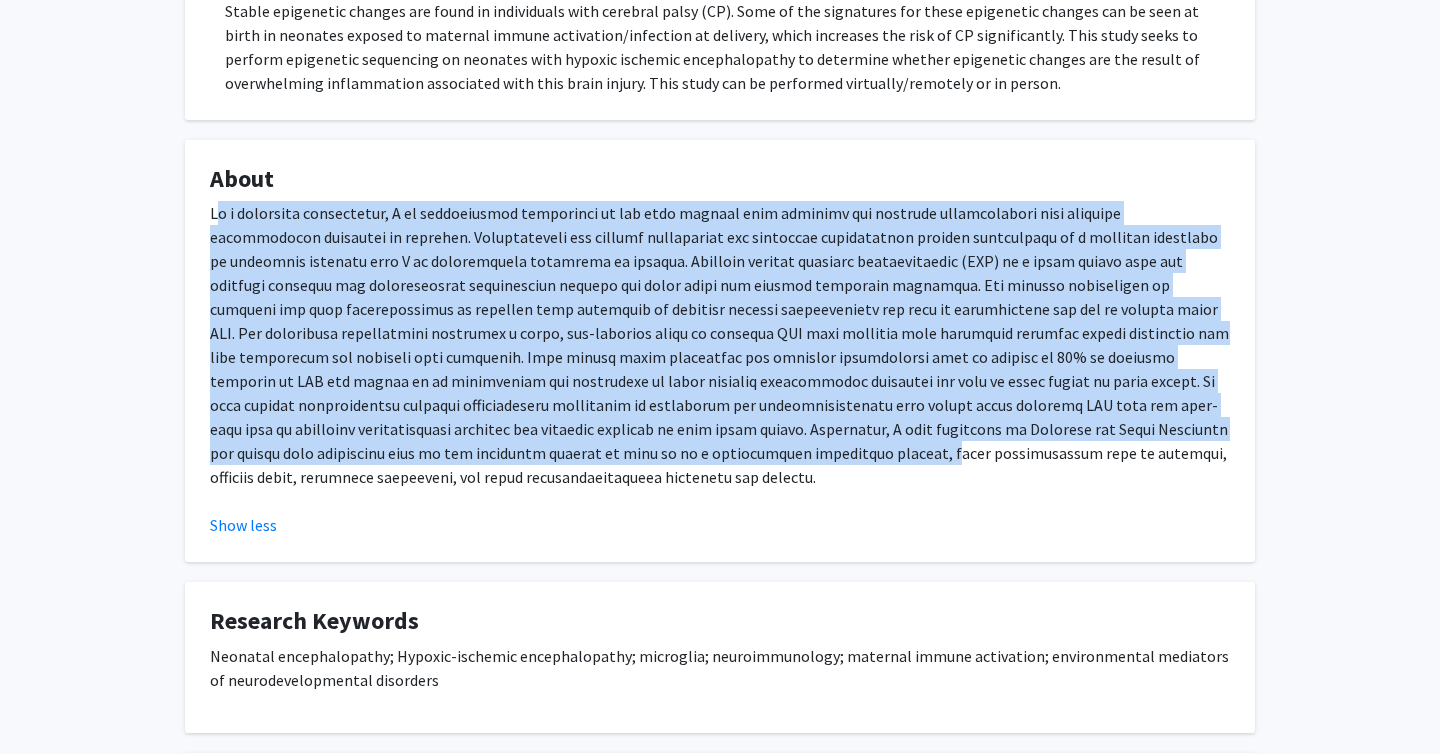 drag, startPoint x: 216, startPoint y: 210, endPoint x: 348, endPoint y: 457, distance: 280.05893 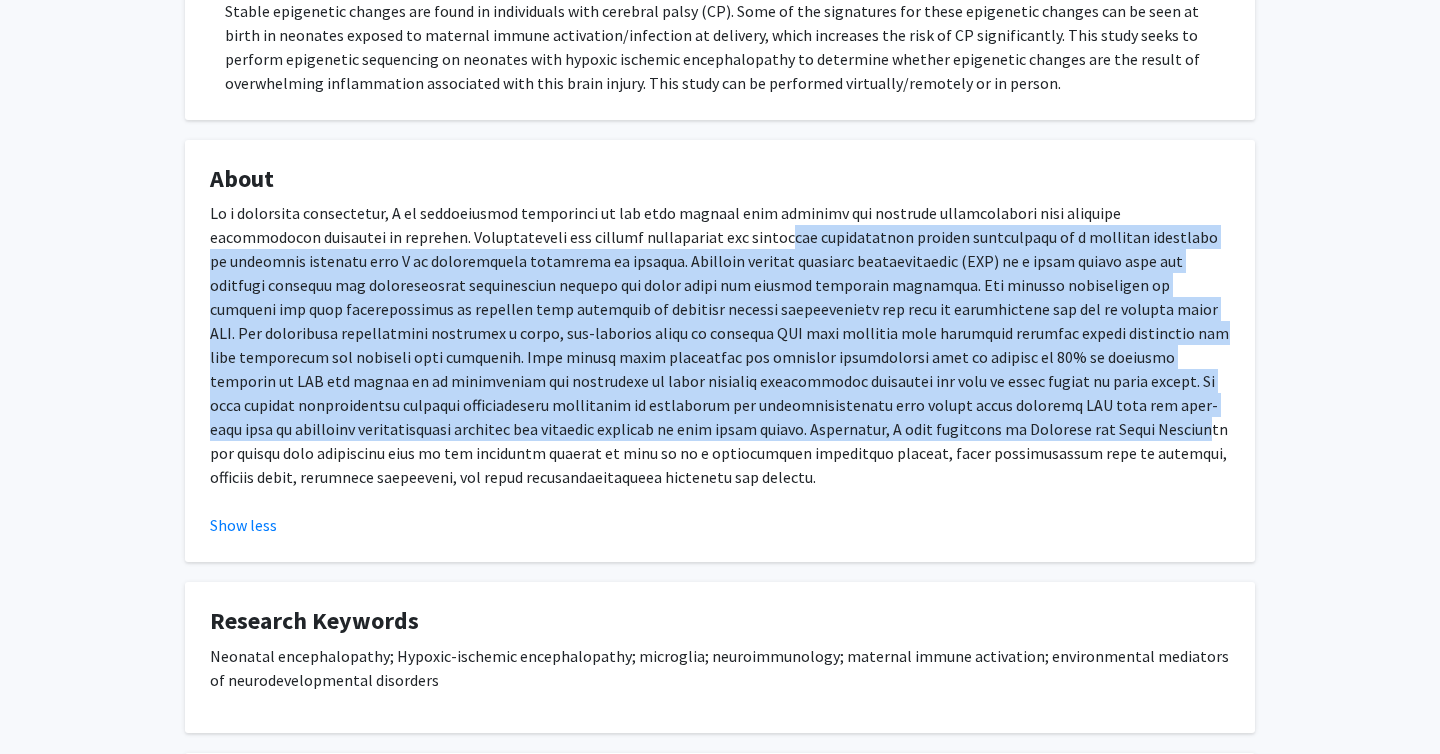 drag, startPoint x: 630, startPoint y: 440, endPoint x: 593, endPoint y: 241, distance: 202.41048 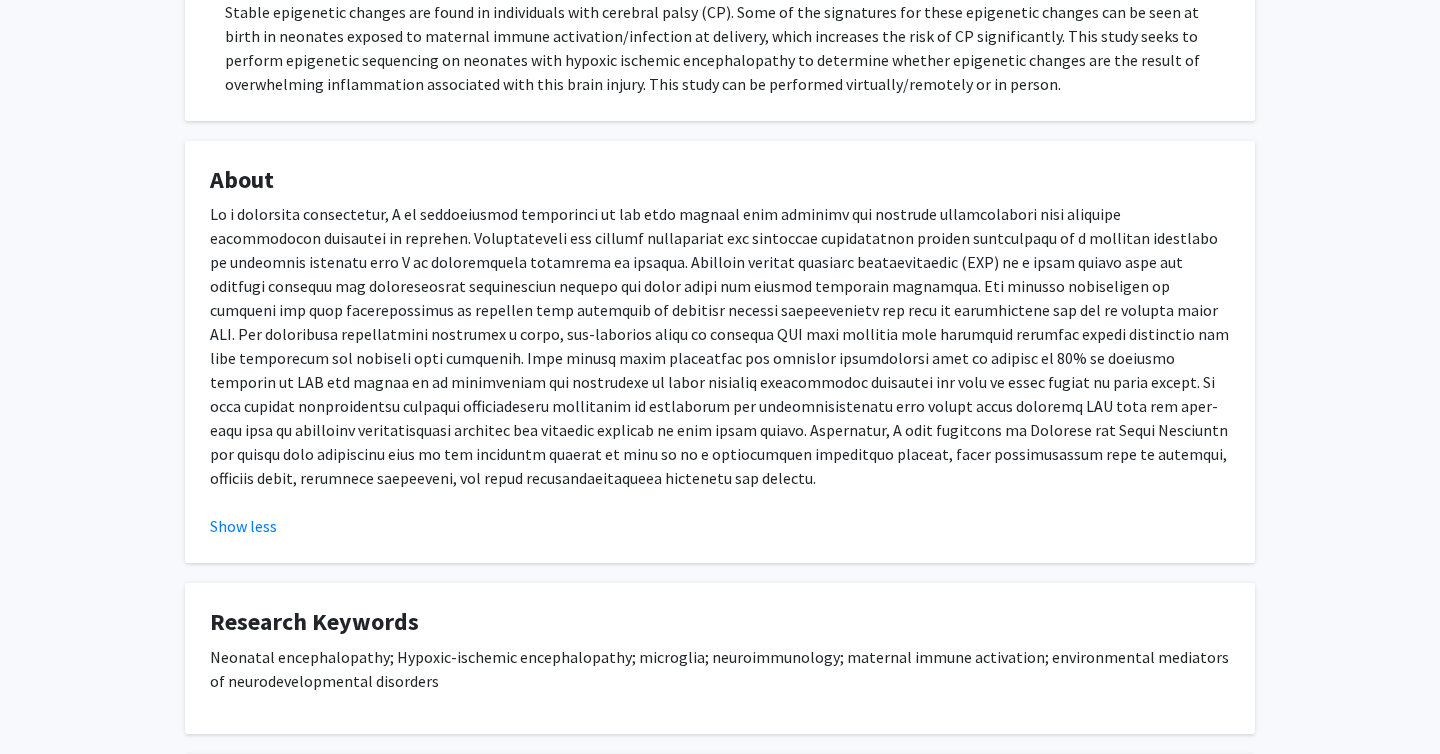 scroll, scrollTop: 1108, scrollLeft: 0, axis: vertical 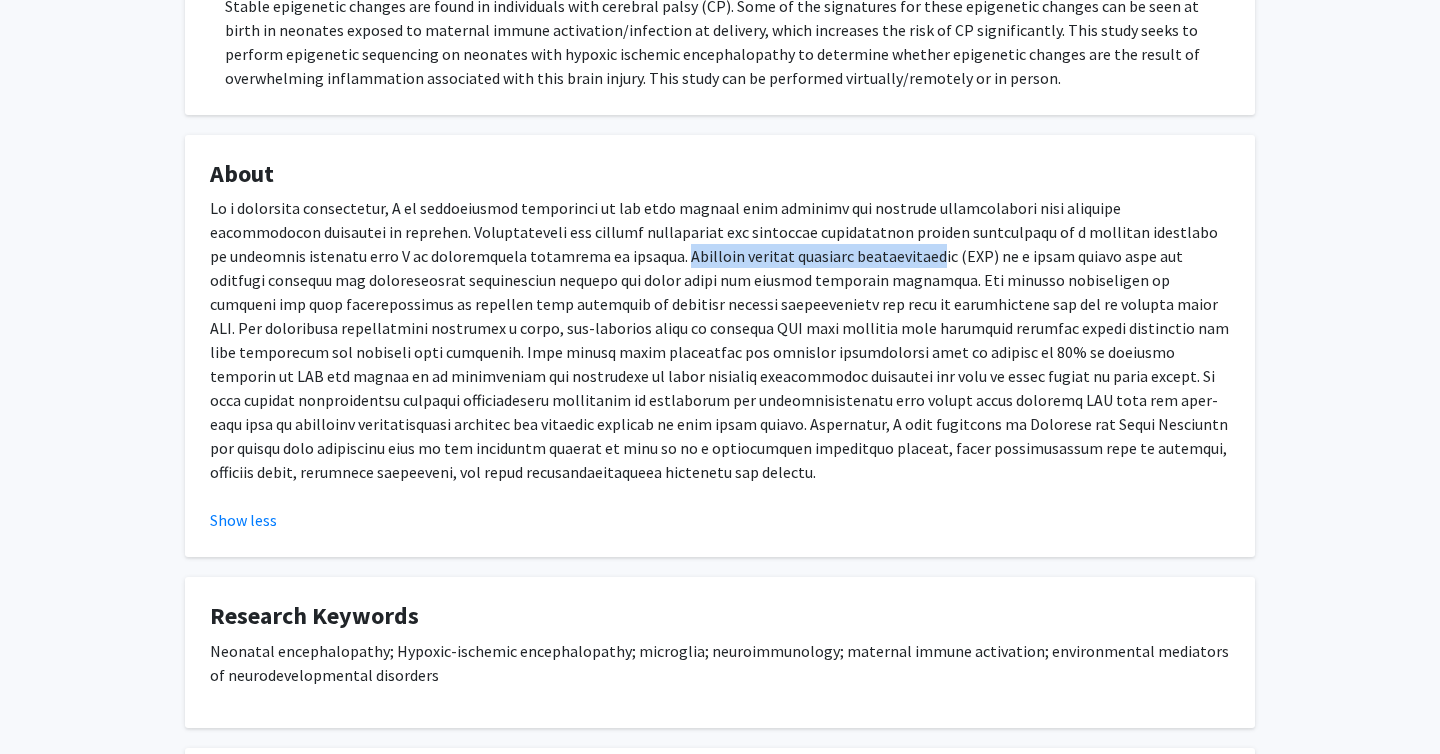 drag, startPoint x: 438, startPoint y: 259, endPoint x: 706, endPoint y: 259, distance: 268 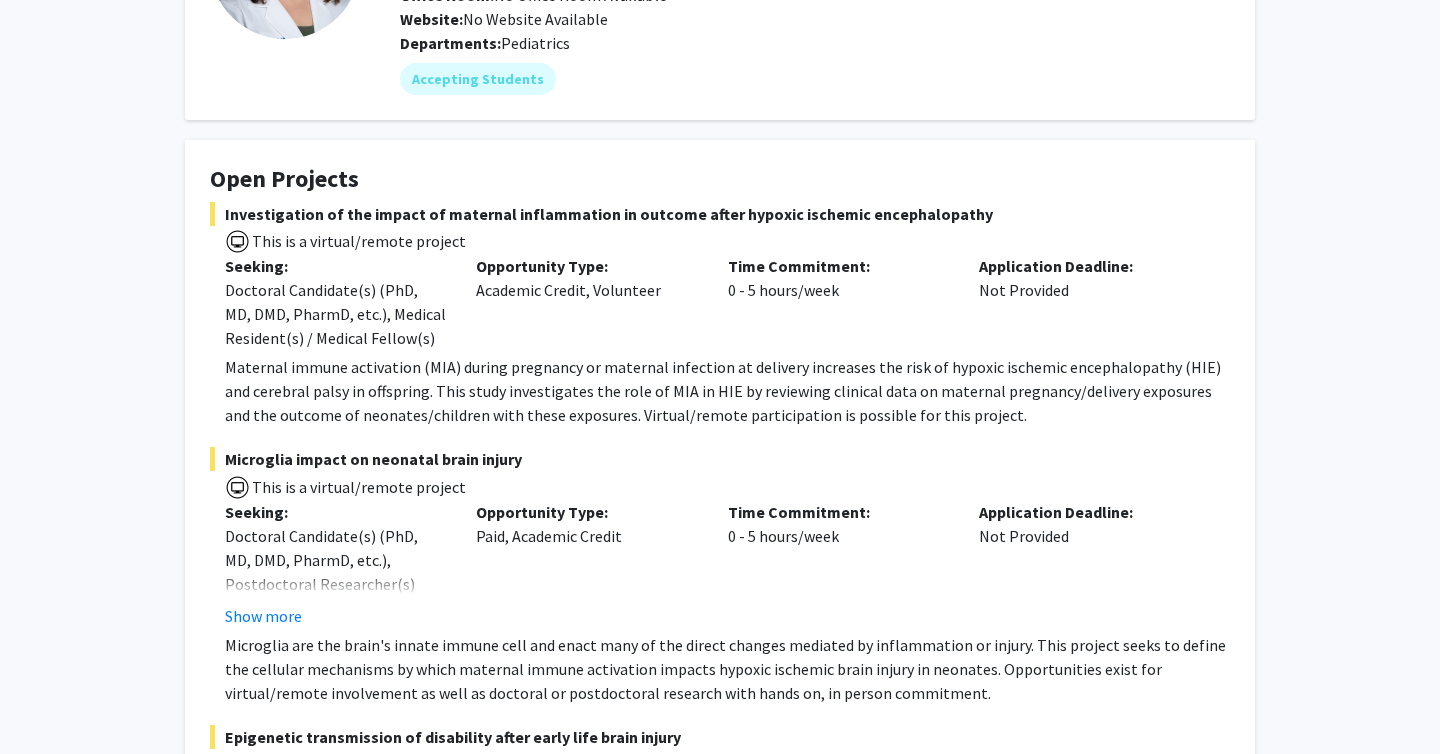 scroll, scrollTop: 0, scrollLeft: 0, axis: both 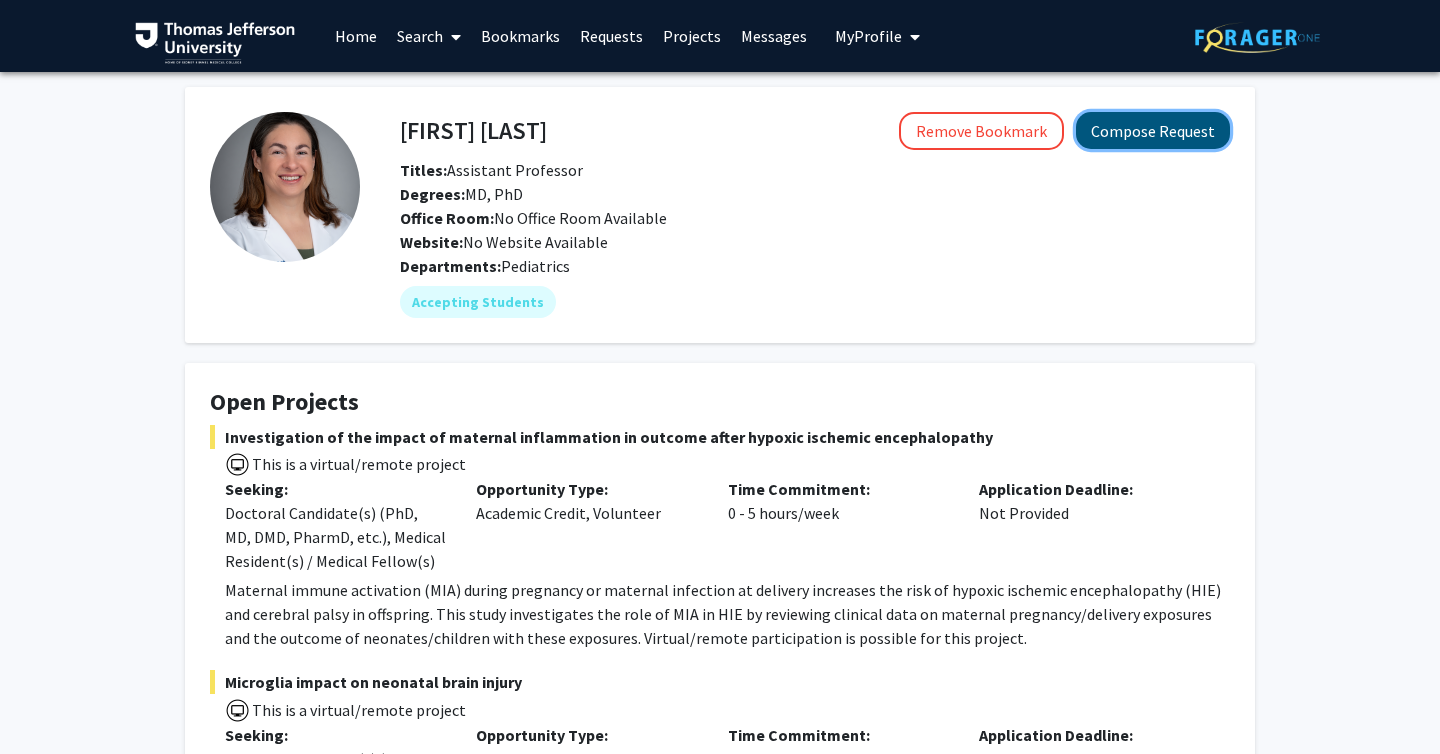 click on "Compose Request" 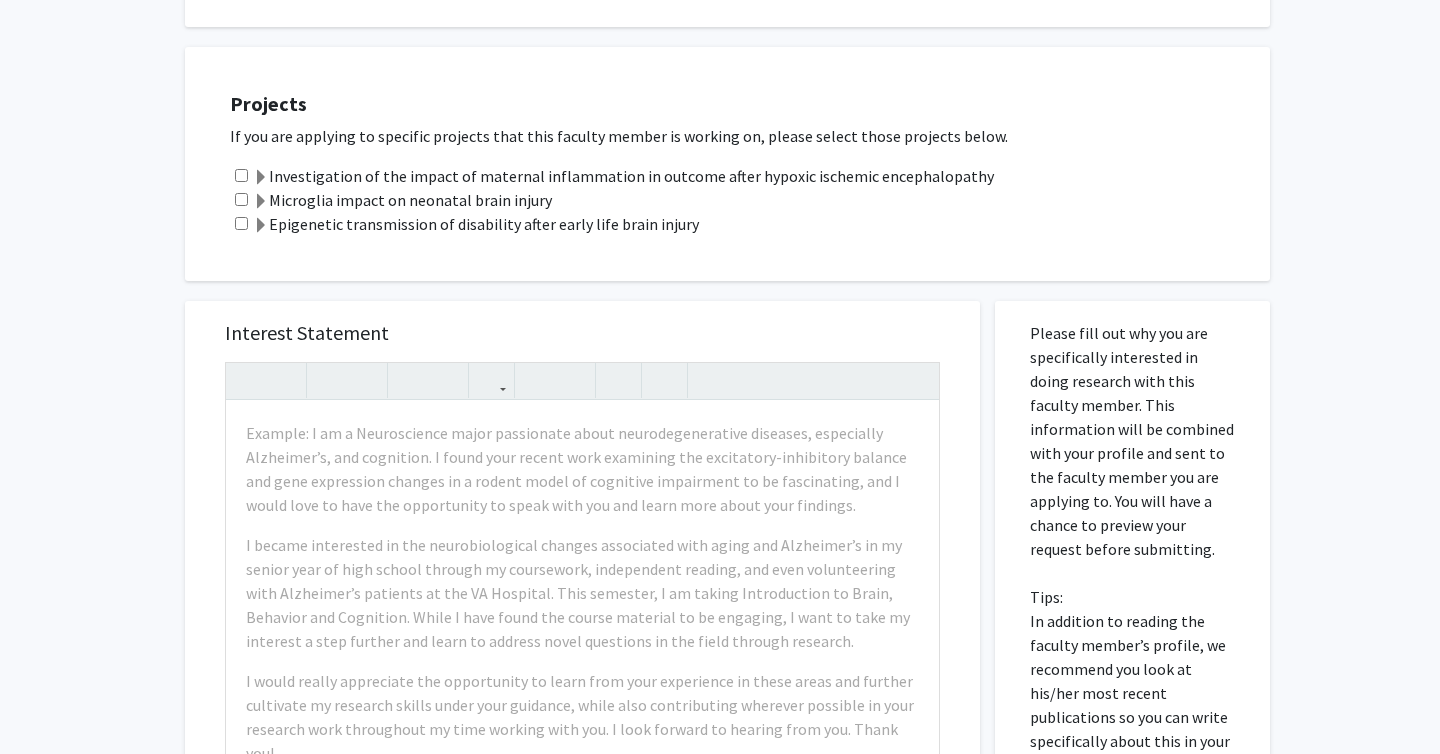 scroll, scrollTop: 555, scrollLeft: 0, axis: vertical 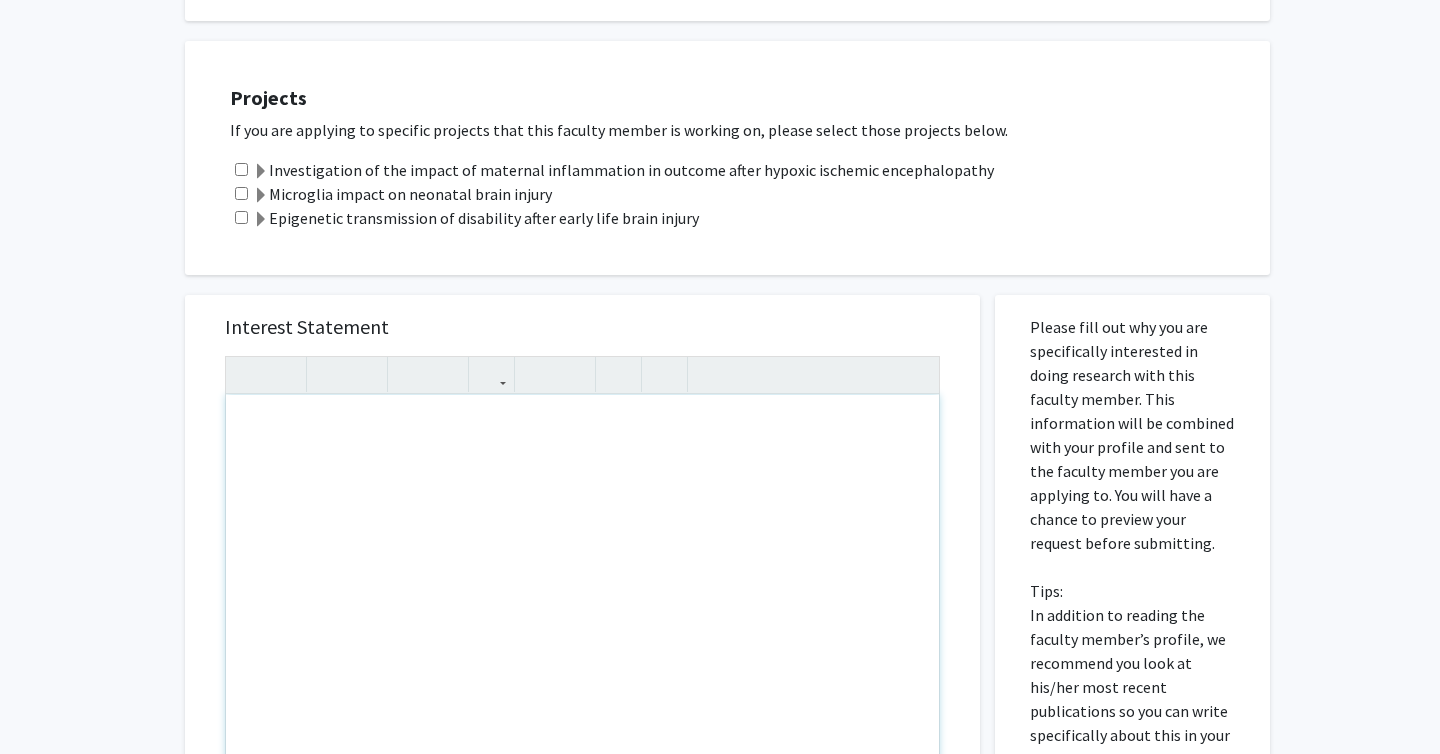 click at bounding box center [582, 624] 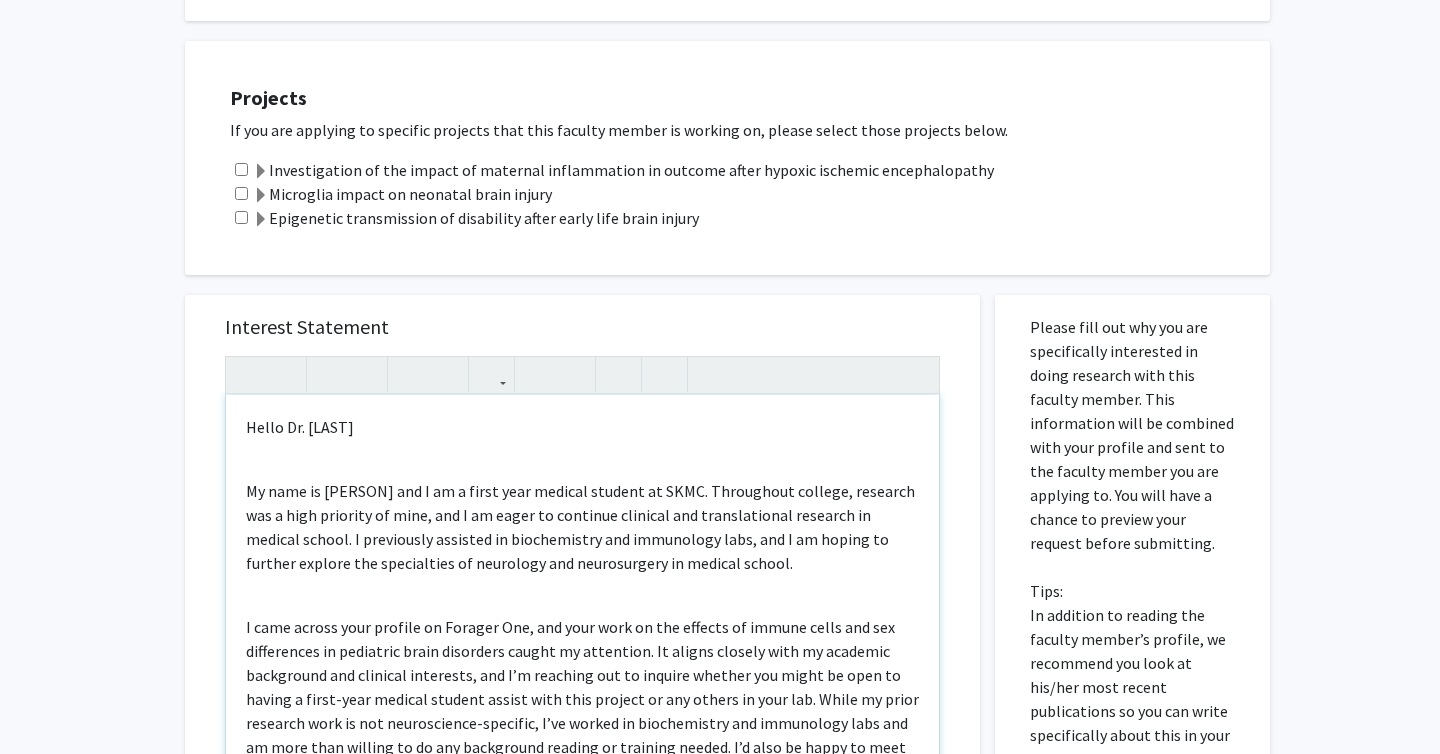 click on "Hello Dr. Wright-Jin, My name is Ayla Pearson and I am a first year medical student at SKMC. Throughout college, research was a high priority of mine, and I am eager to continue clinical and translational research in medical school. I previously assisted in biochemistry and immunology labs, and I am hoping to further explore the specialties of neurology and neurosurgery in medical school.  I completely understand if you’re not currently in a position to bring on a medical student, but I wanted to reach out early in the year given how closely your work aligns with my interests. Thank you for your time, and I look forward to hearing from you! Best, Ayla Pearson SKMC Class of 2029" at bounding box center [582, 624] 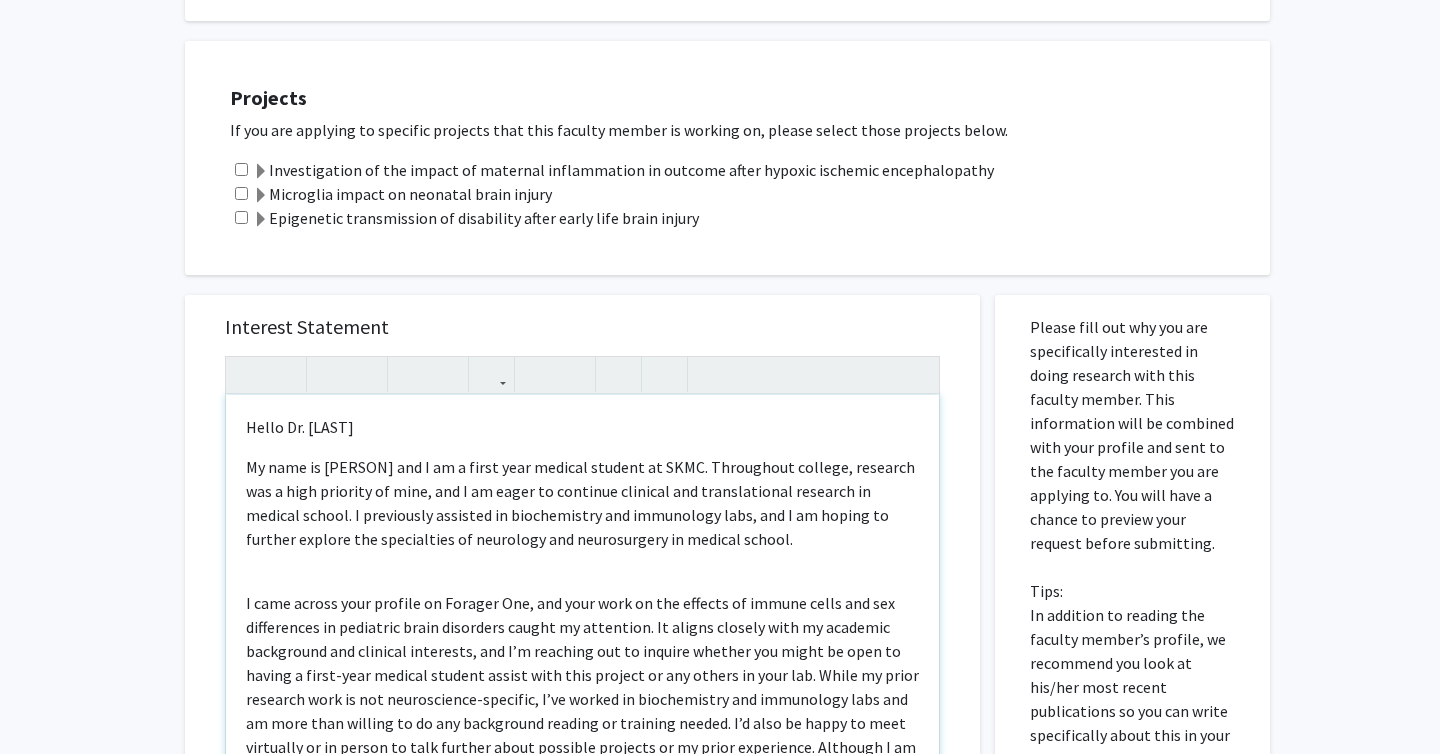 click on "Hello Dr. Wright-Jin, My name is Ayla Pearson and I am a first year medical student at SKMC. Throughout college, research was a high priority of mine, and I am eager to continue clinical and translational research in medical school. I previously assisted in biochemistry and immunology labs, and I am hoping to further explore the specialties of neurology and neurosurgery in medical school.  I completely understand if you’re not currently in a position to bring on a medical student, but I wanted to reach out early in the year given how closely your work aligns with my interests. Thank you for your time, and I look forward to hearing from you! Best, Ayla Pearson SKMC Class of 2029" at bounding box center (582, 624) 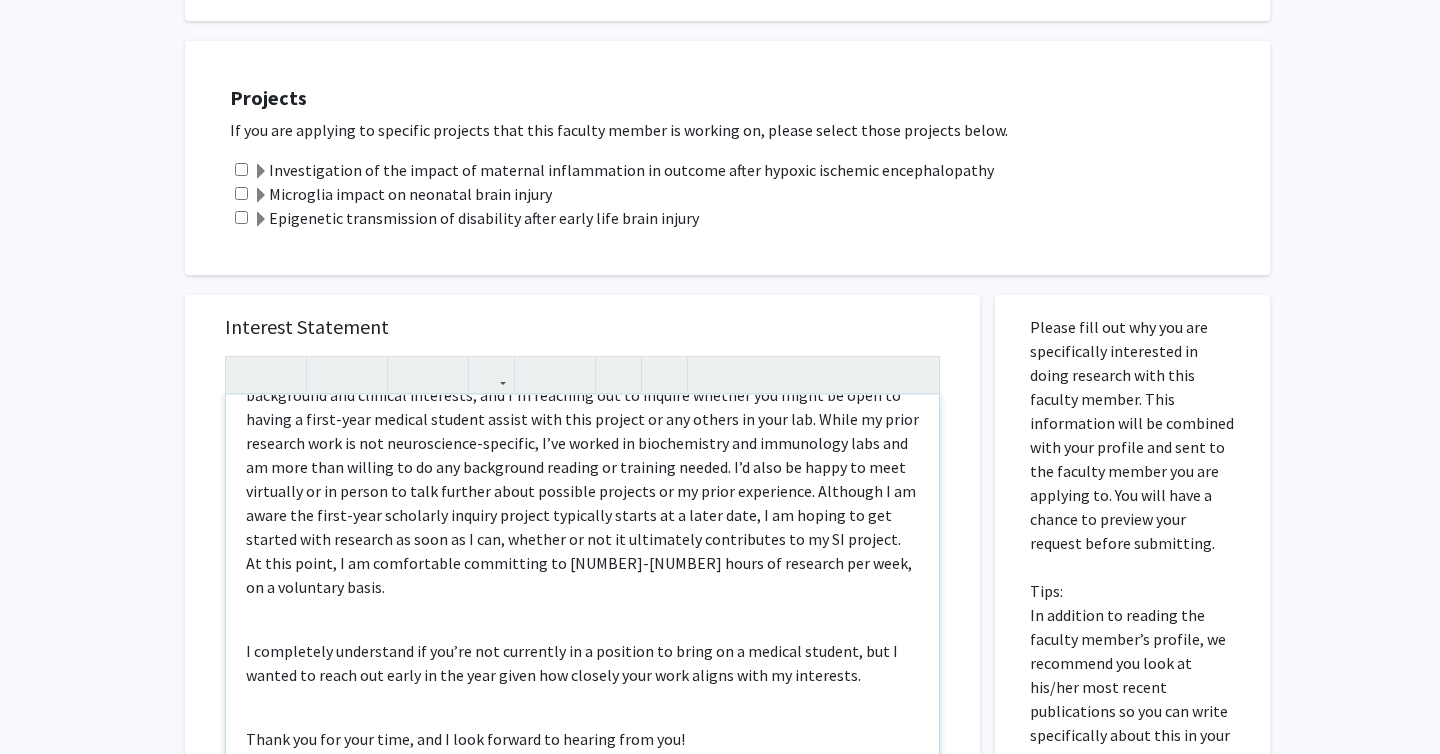 scroll, scrollTop: 234, scrollLeft: 0, axis: vertical 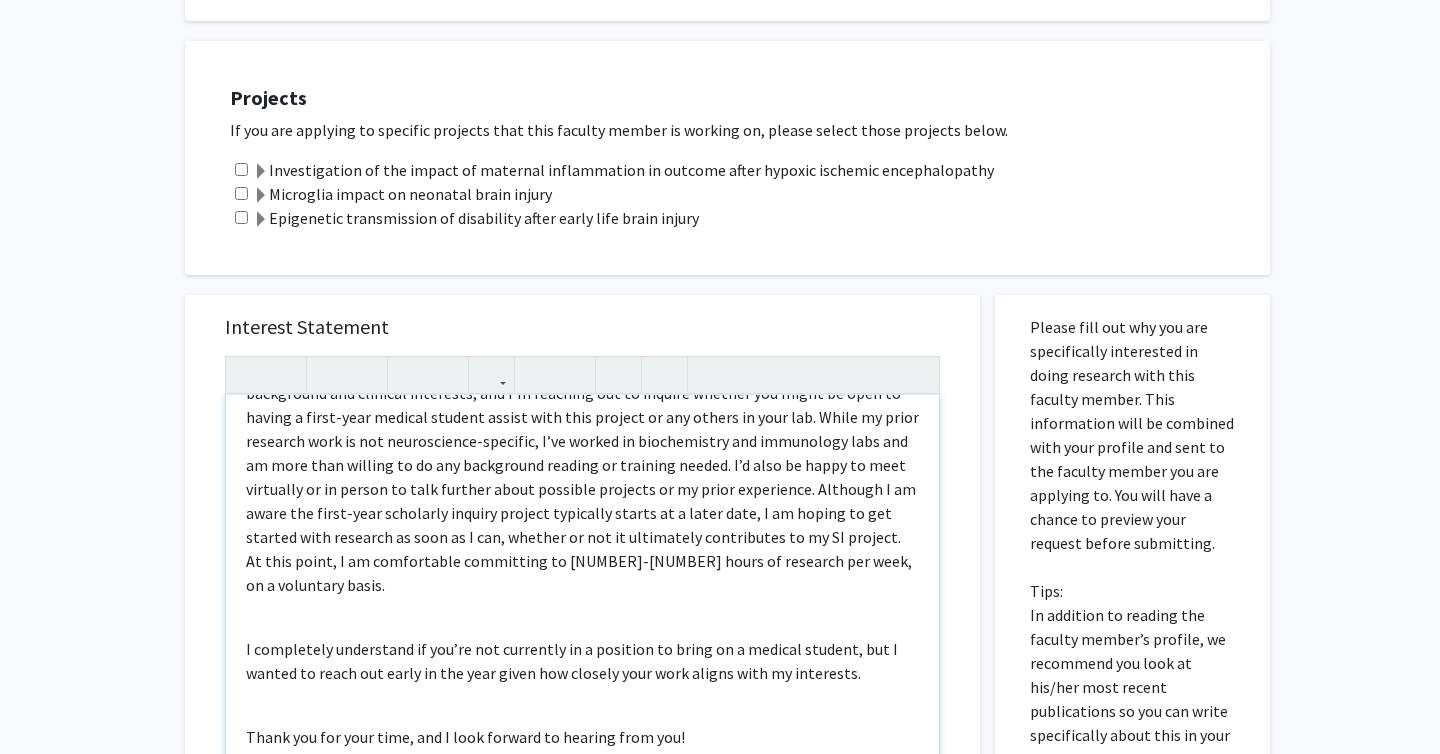 click on "Hello Dr. Wright-Jin, My name is Ayla Pearson and I am a first year medical student at SKMC. Throughout college, research was a high priority of mine, and I am eager to continue clinical and translational research in medical school. I previously assisted in biochemistry and immunology labs, and I am hoping to further explore the specialties of neurology and neurosurgery in medical school.  I completely understand if you’re not currently in a position to bring on a medical student, but I wanted to reach out early in the year given how closely your work aligns with my interests. Thank you for your time, and I look forward to hearing from you! Best, Ayla Pearson SKMC Class of 2029" at bounding box center [582, 624] 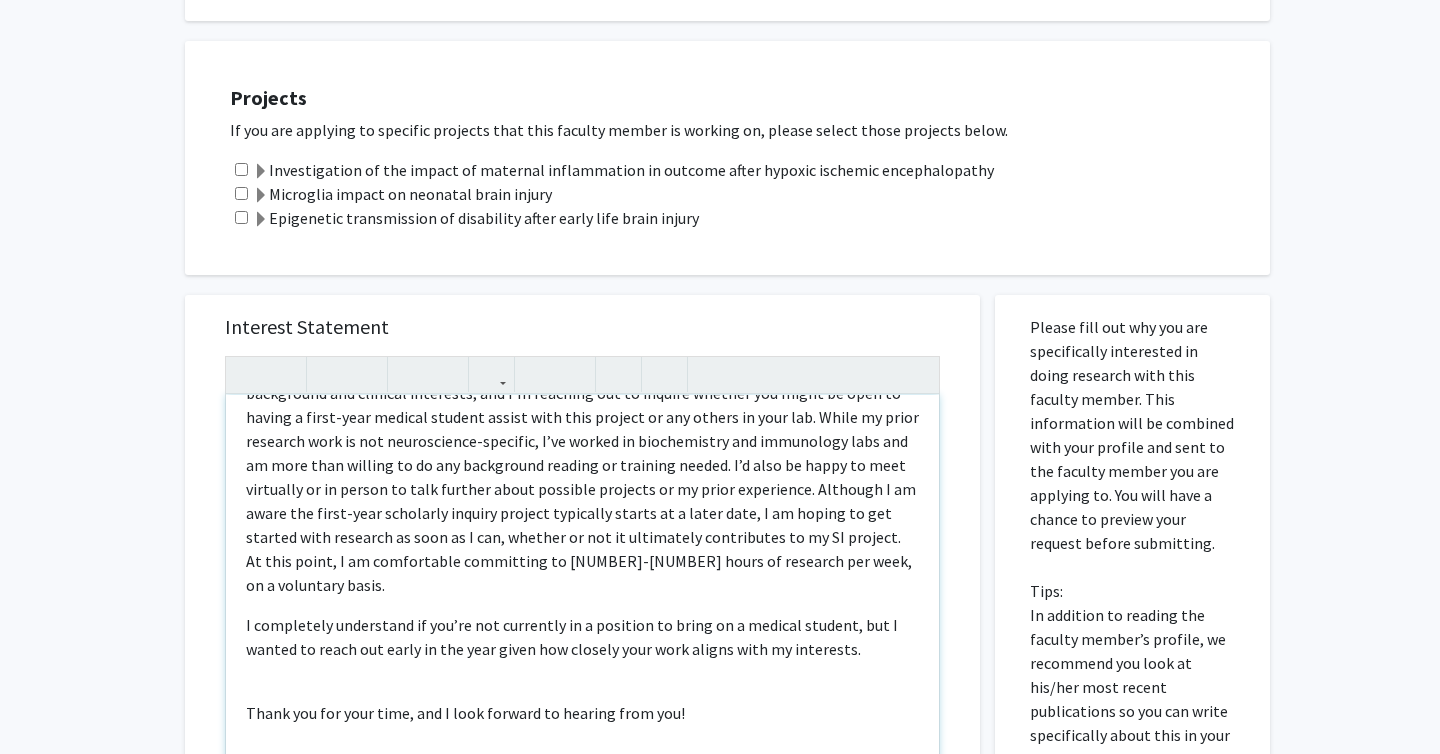 click on "Hello Dr. Wright-Jin, My name is Ayla Pearson and I am a first year medical student at SKMC. Throughout college, research was a high priority of mine, and I am eager to continue clinical and translational research in medical school. I previously assisted in biochemistry and immunology labs, and I am hoping to further explore the specialties of neurology and neurosurgery in medical school.  I completely understand if you’re not currently in a position to bring on a medical student, but I wanted to reach out early in the year given how closely your work aligns with my interests. Thank you for your time, and I look forward to hearing from you! Best, Ayla Pearson SKMC Class of 2029" at bounding box center (582, 624) 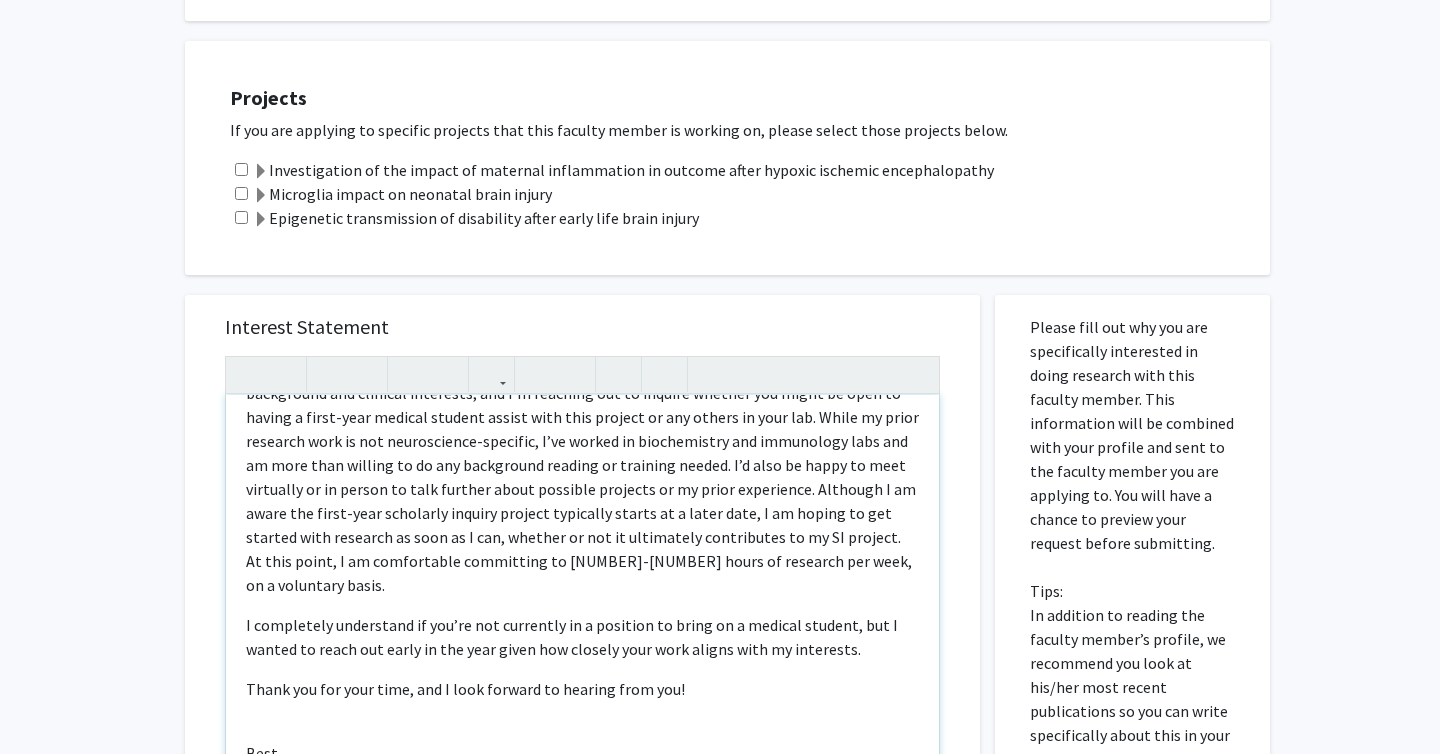 click on "Hello Dr. Wright-Jin, My name is Ayla Pearson and I am a first year medical student at SKMC. Throughout college, research was a high priority of mine, and I am eager to continue clinical and translational research in medical school. I previously assisted in biochemistry and immunology labs, and I am hoping to further explore the specialties of neurology and neurosurgery in medical school.  I completely understand if you’re not currently in a position to bring on a medical student, but I wanted to reach out early in the year given how closely your work aligns with my interests. Thank you for your time, and I look forward to hearing from you! Best, Ayla Pearson SKMC Class of 2029" at bounding box center [582, 624] 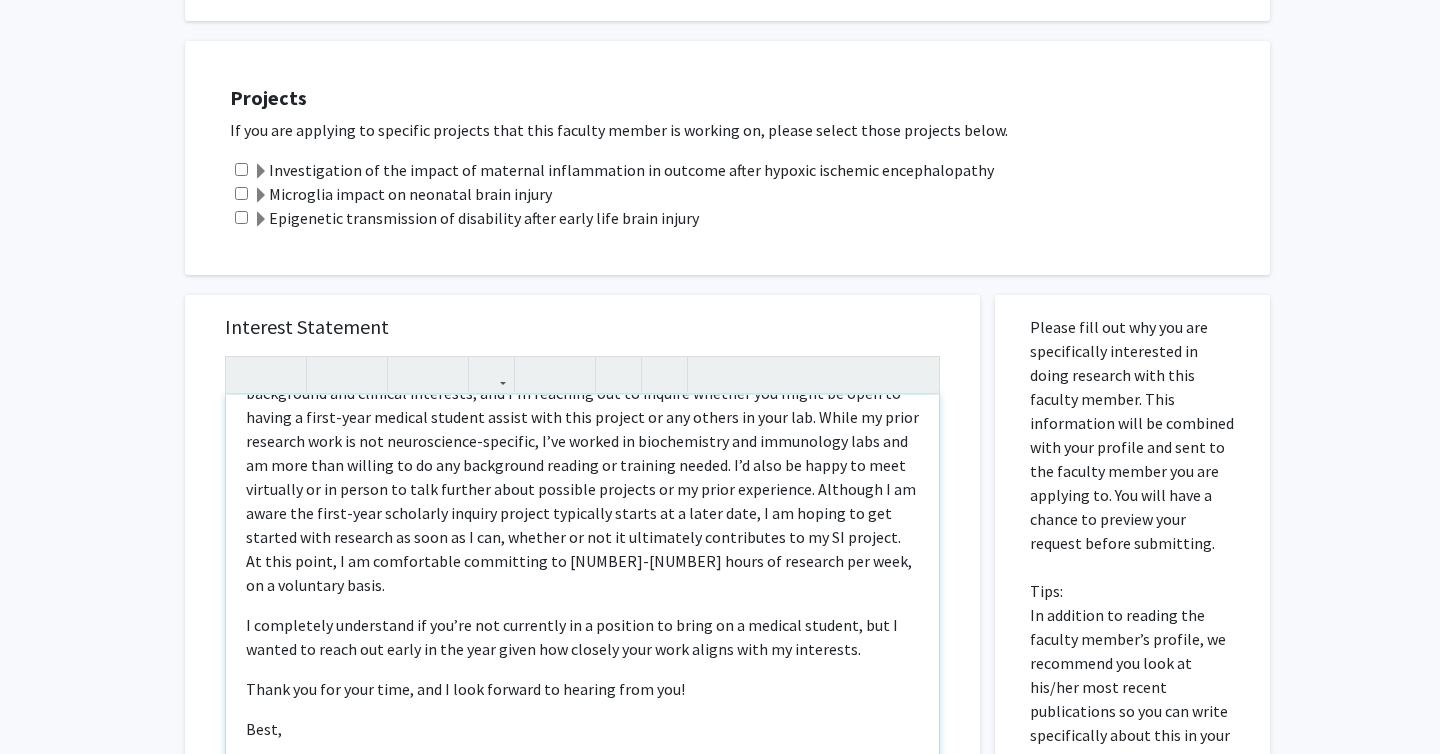 scroll, scrollTop: 254, scrollLeft: 0, axis: vertical 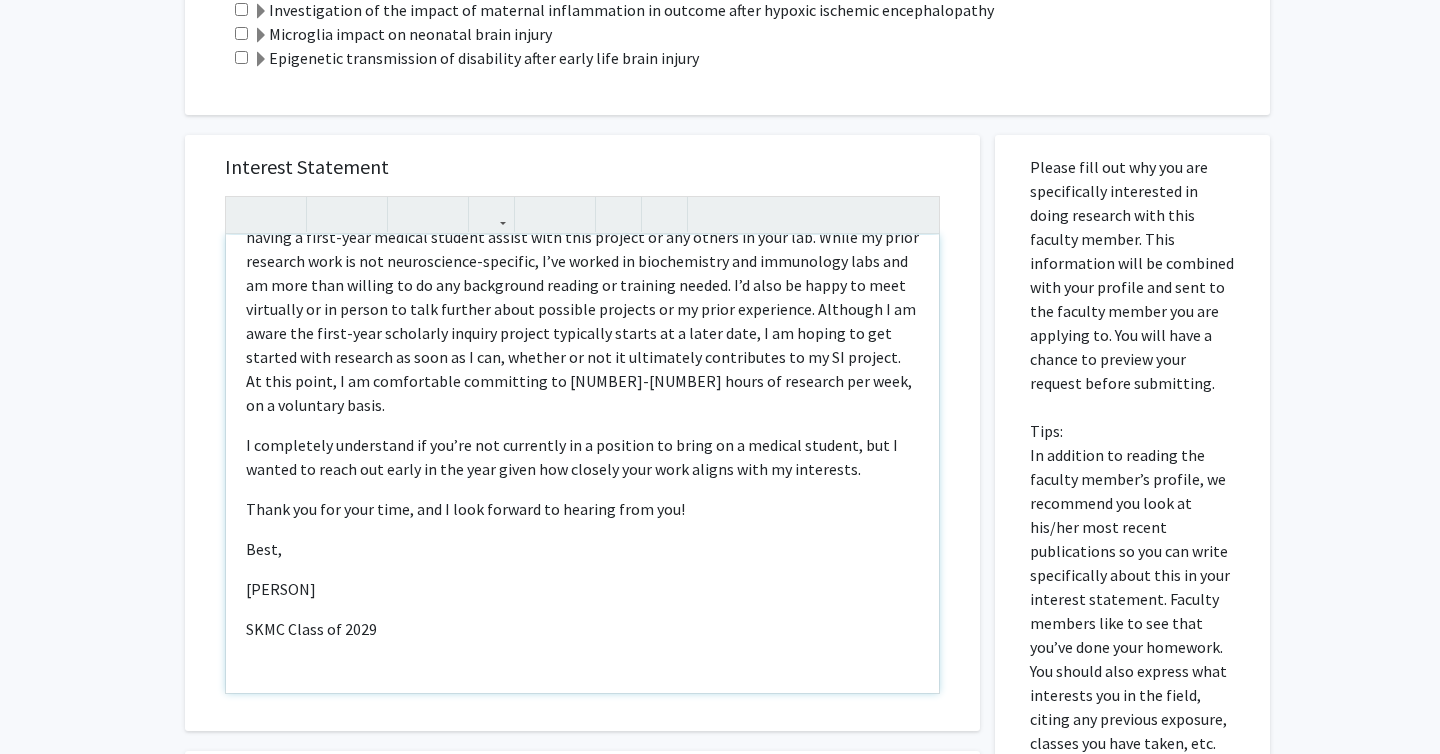 click on "Hello Dr. Wright-Jin, My name is Ayla Pearson and I am a first year medical student at SKMC. Throughout college, research was a high priority of mine, and I am eager to continue clinical and translational research in medical school. I previously assisted in biochemistry and immunology labs, and I am hoping to further explore the specialties of neurology and neurosurgery in medical school.  I completely understand if you’re not currently in a position to bring on a medical student, but I wanted to reach out early in the year given how closely your work aligns with my interests. Thank you for your time, and I look forward to hearing from you! Best, Ayla Pearson SKMC Class of 2029" at bounding box center (582, 464) 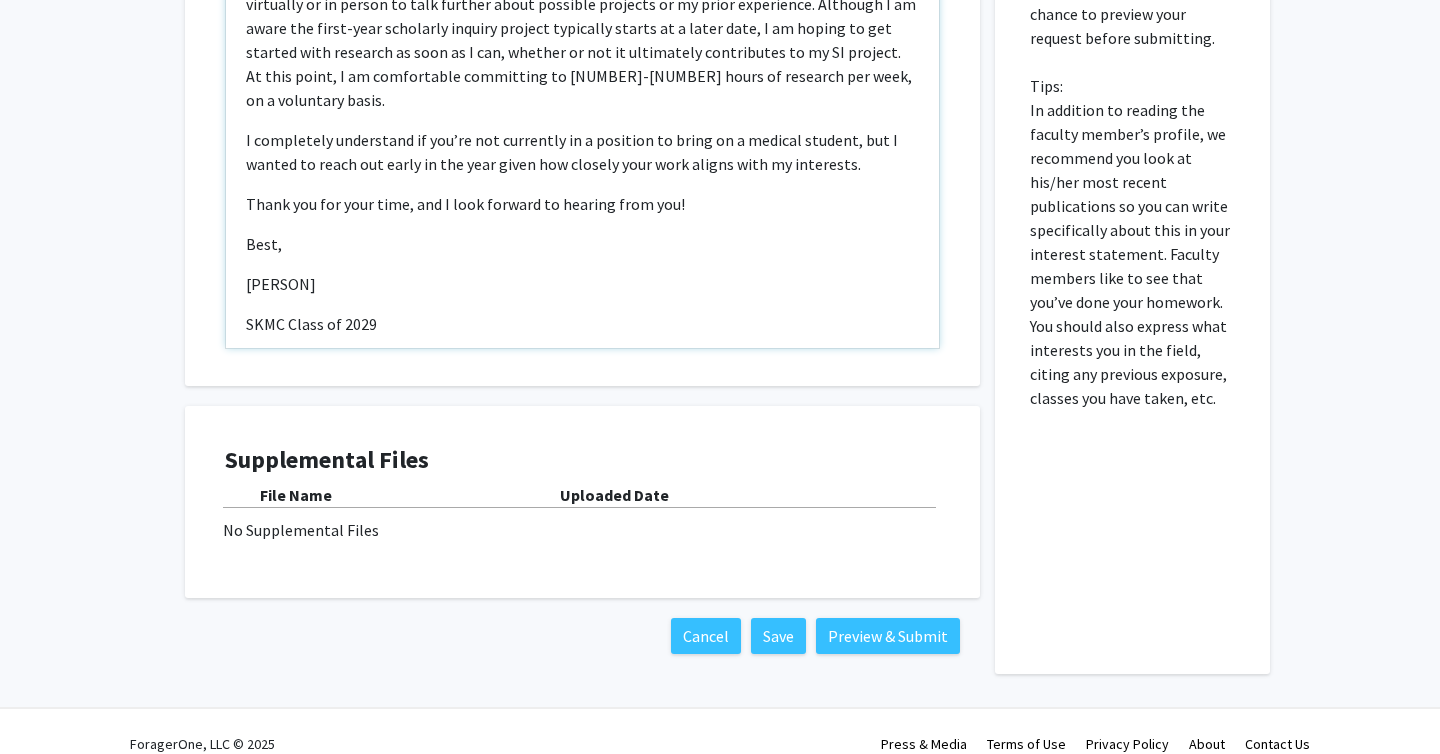 scroll, scrollTop: 1085, scrollLeft: 0, axis: vertical 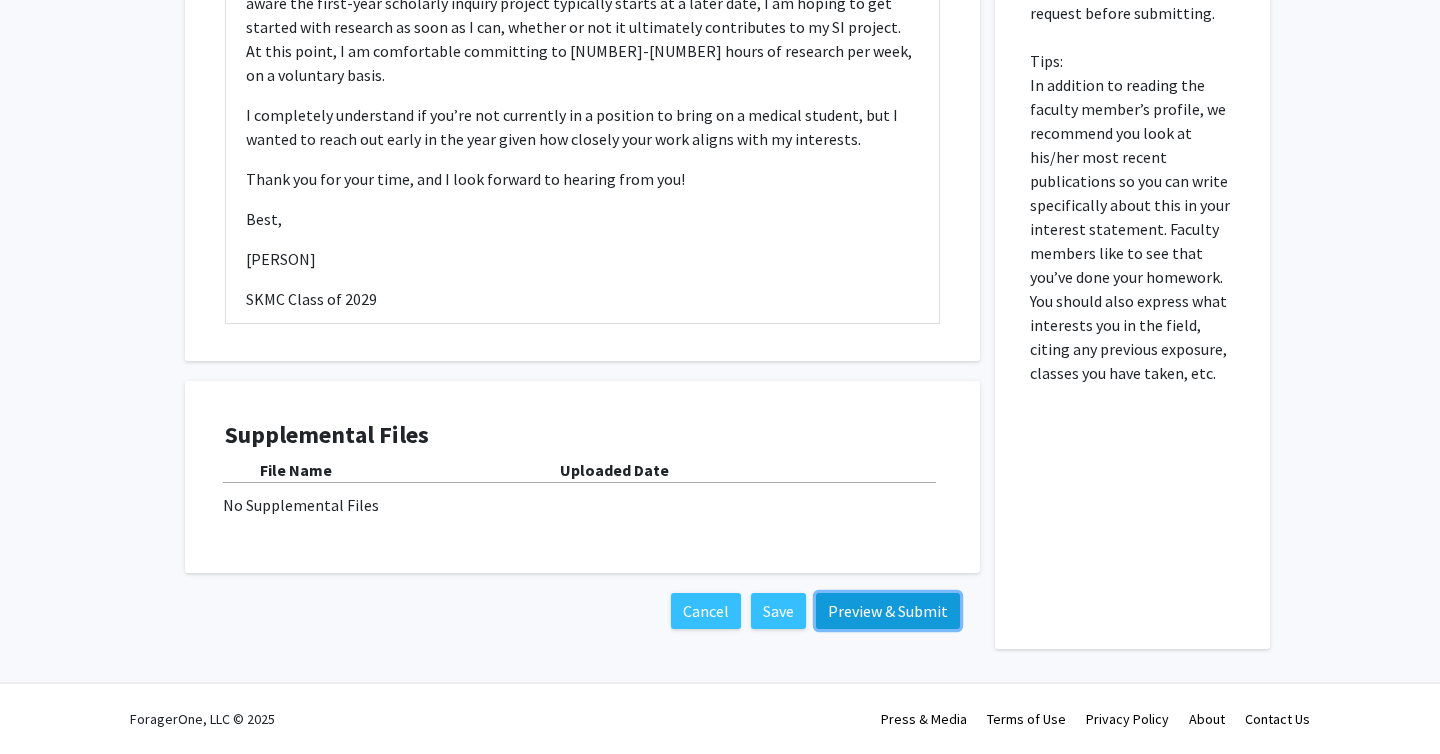 click on "Preview & Submit" at bounding box center [888, 611] 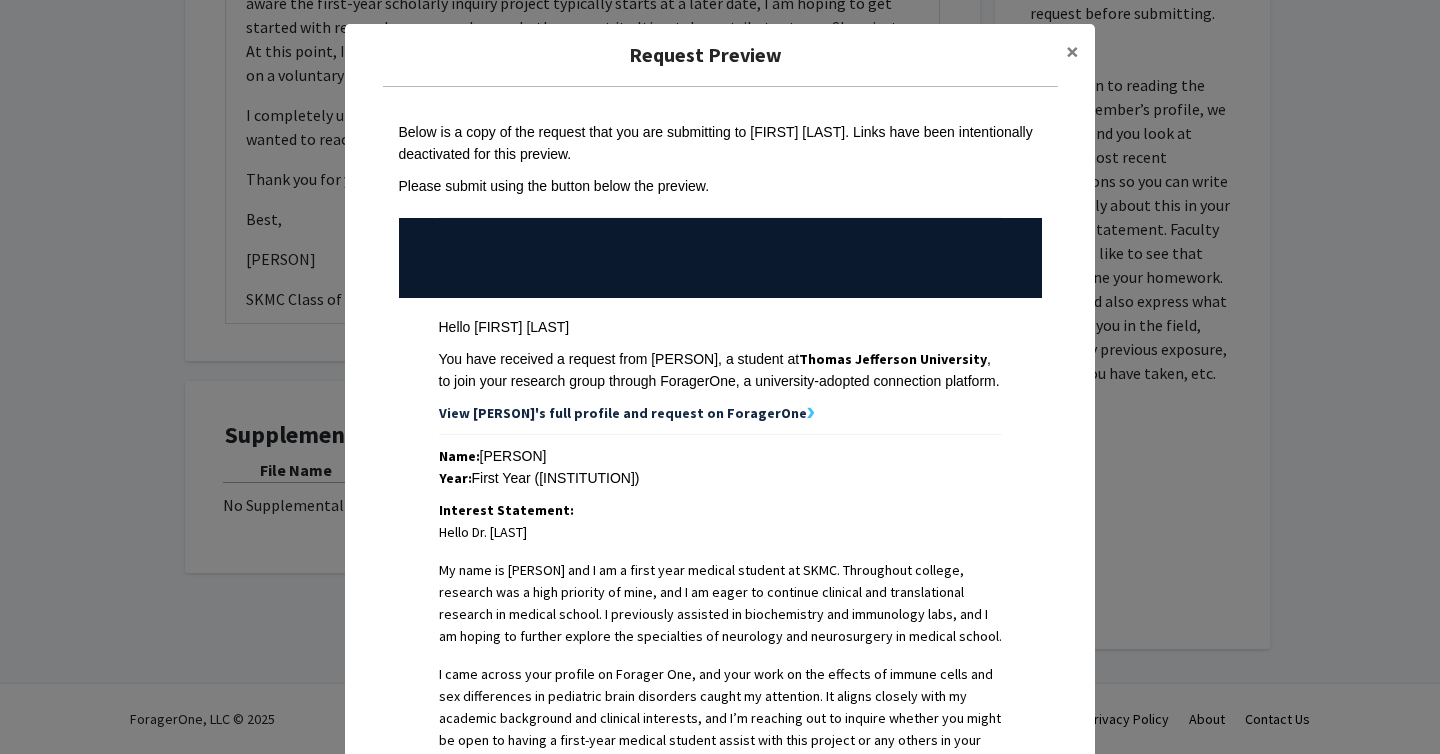 scroll, scrollTop: 0, scrollLeft: 0, axis: both 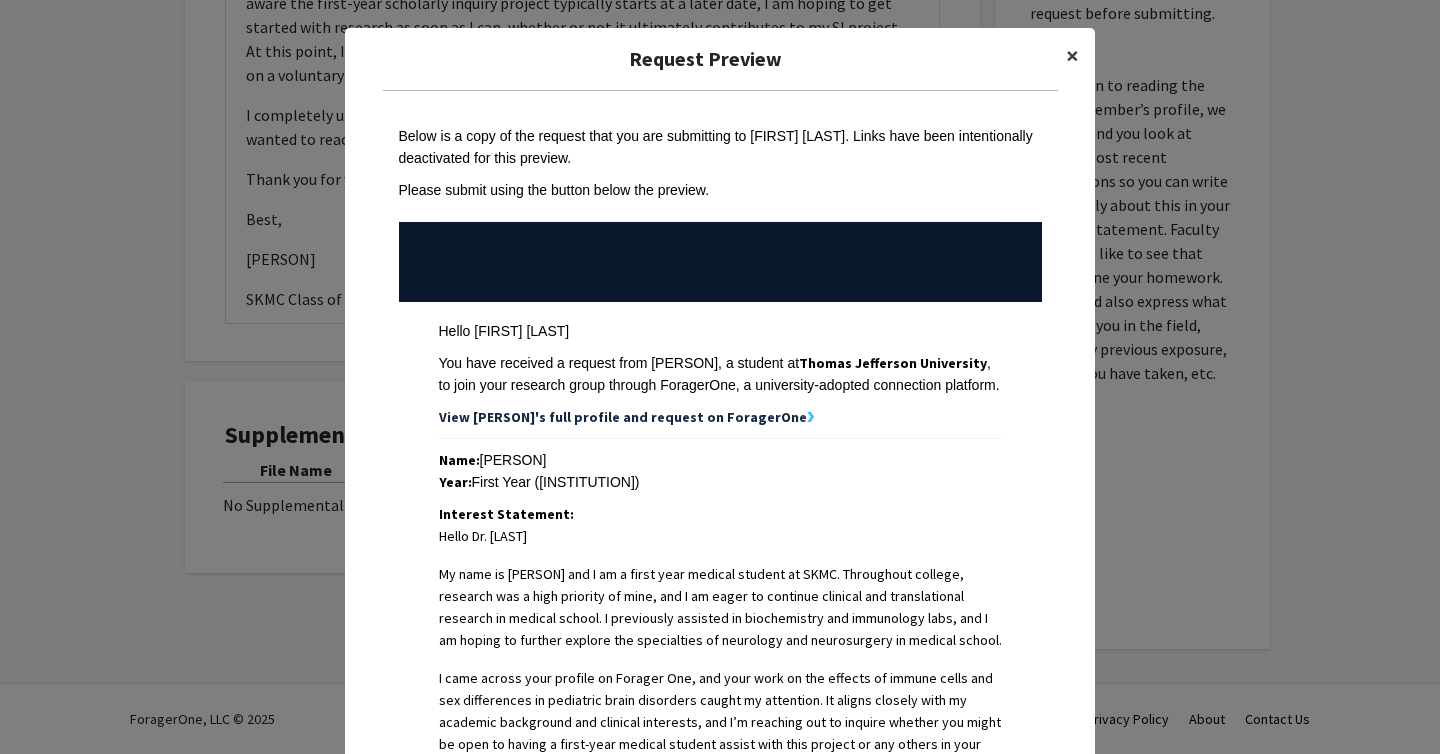 click on "×" at bounding box center [1072, 56] 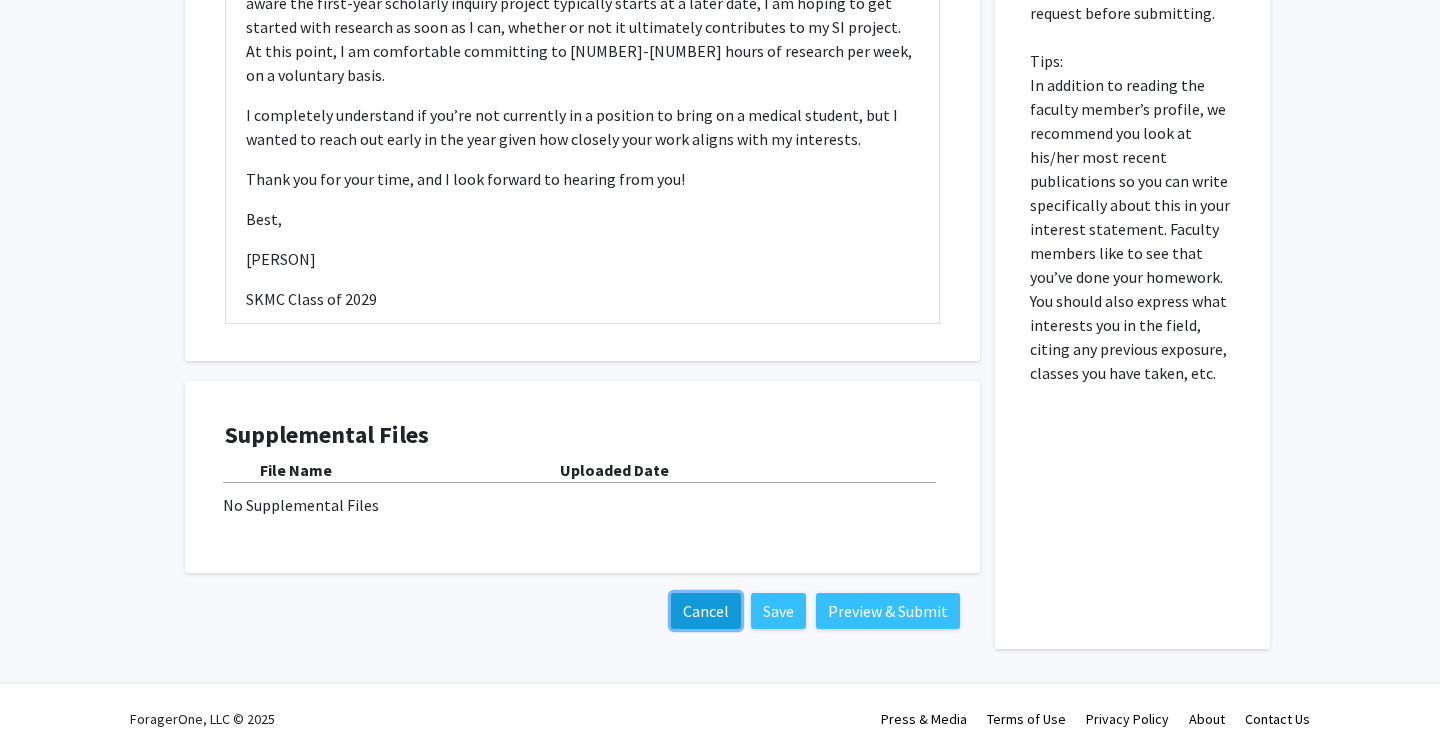 click on "Cancel" at bounding box center (706, 611) 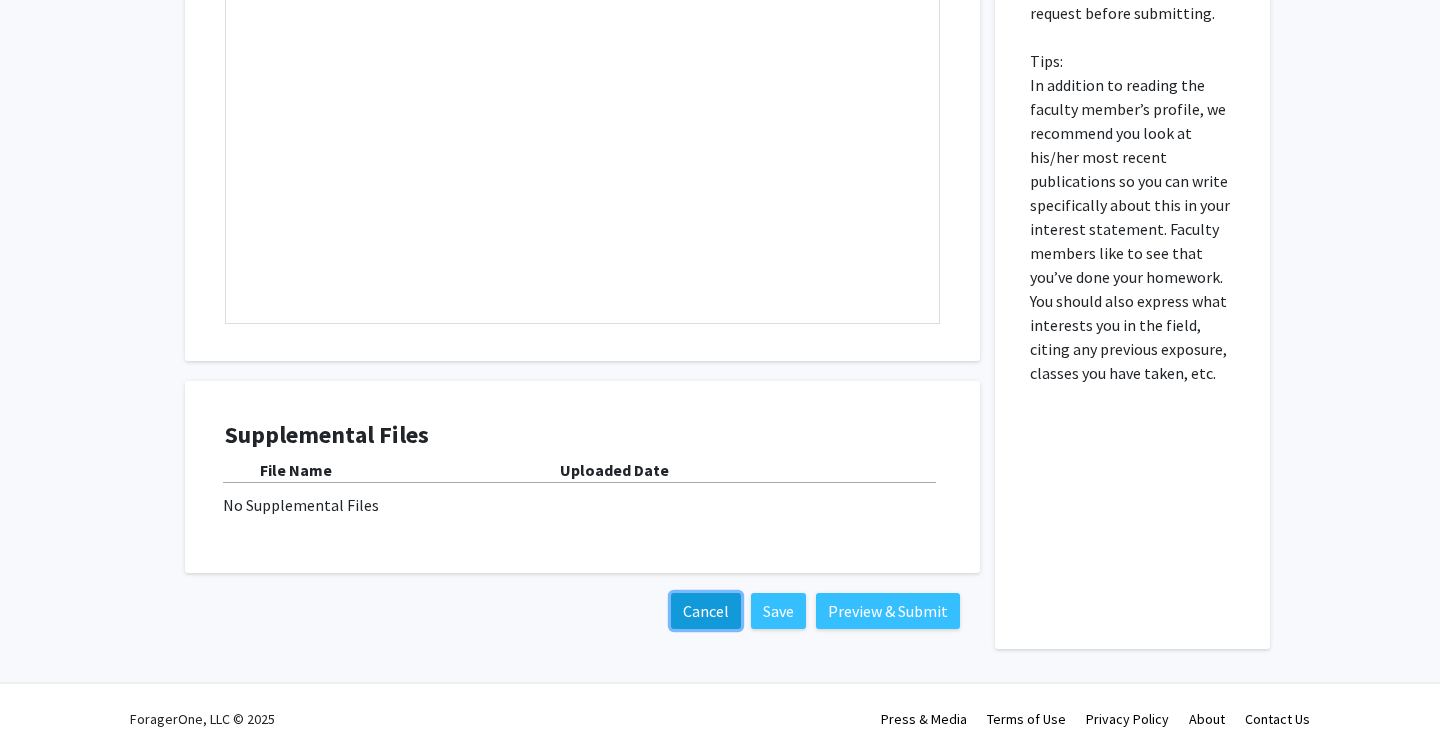 scroll, scrollTop: 0, scrollLeft: 0, axis: both 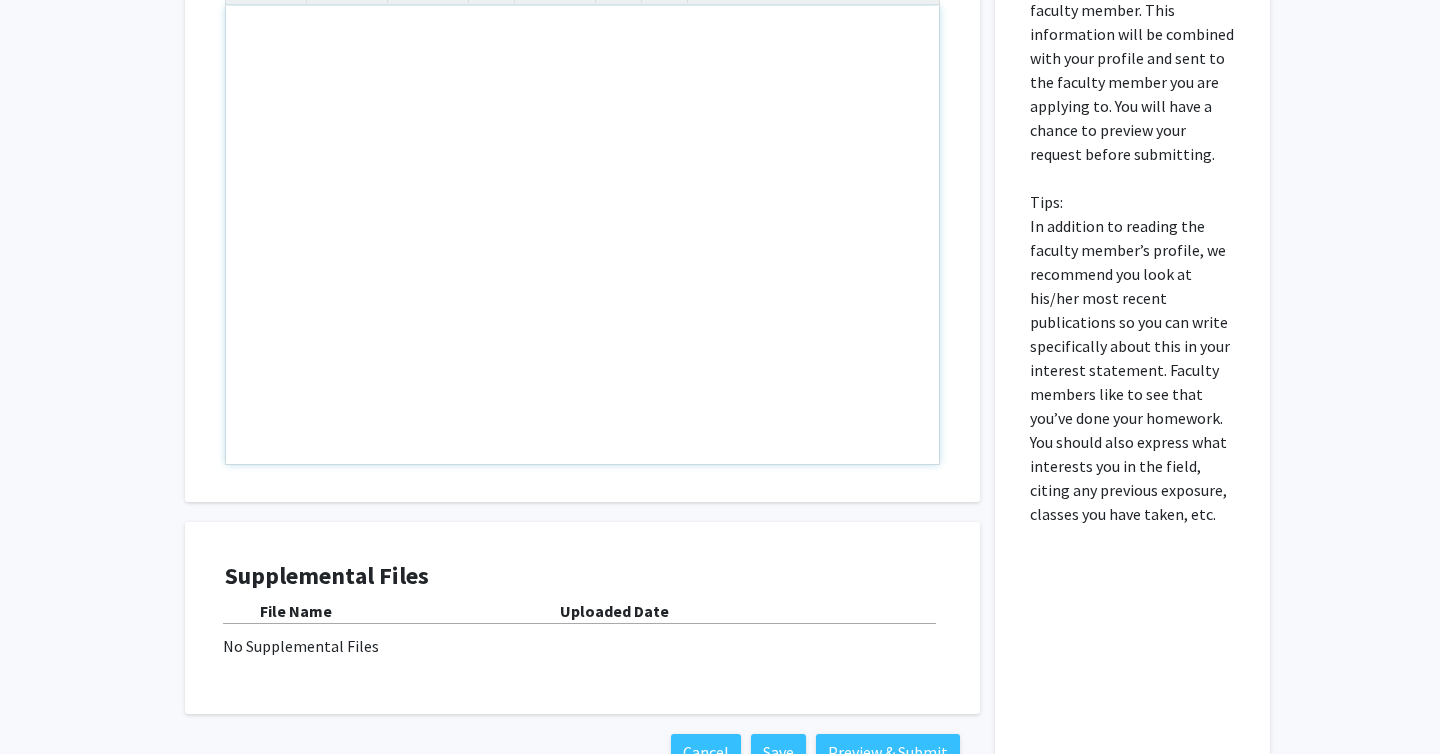 click at bounding box center (582, 235) 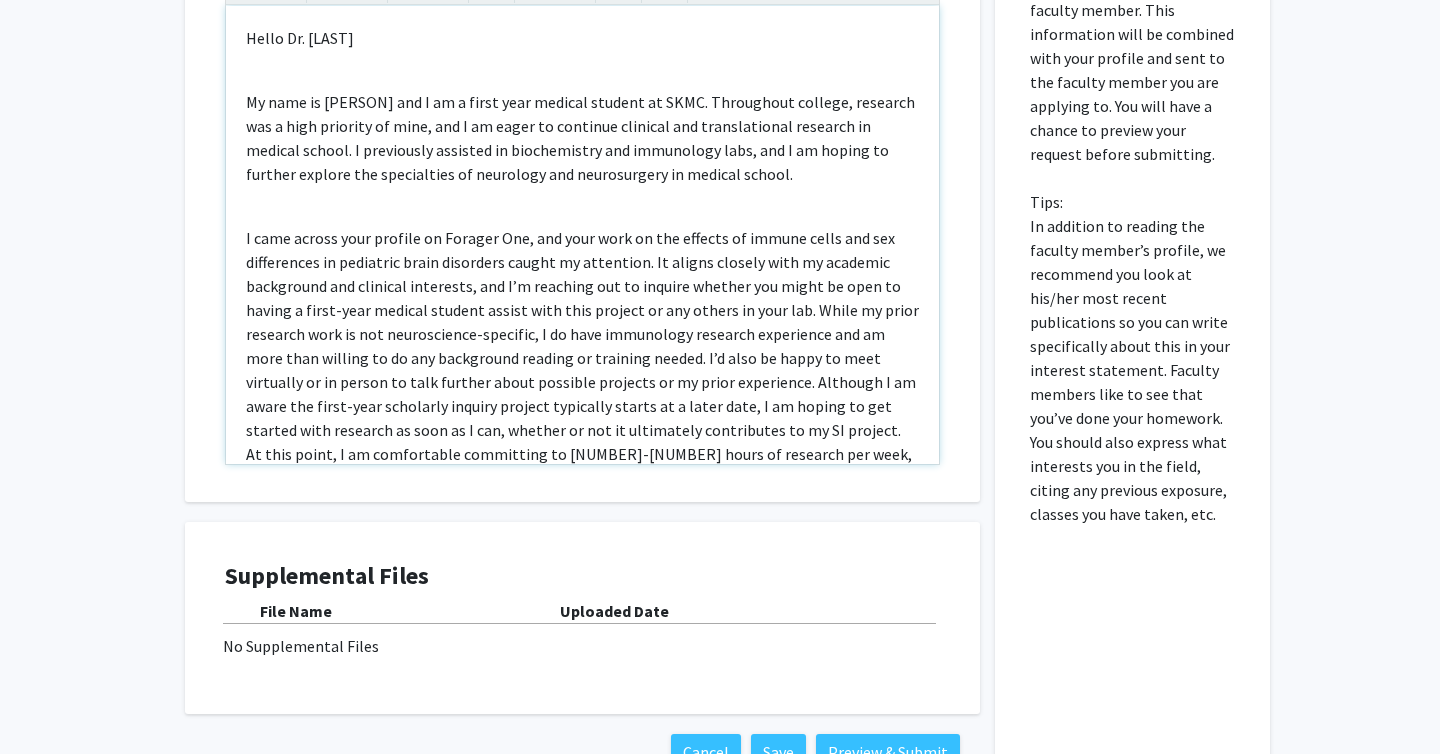 click on "Hello Dr. Wright-Jin, My name is Ayla Pearson and I am a first year medical student at SKMC. Throughout college, research was a high priority of mine, and I am eager to continue clinical and translational research in medical school. I previously assisted in biochemistry and immunology labs, and I am hoping to further explore the specialties of neurology and neurosurgery in medical school.  I completely understand if you’re not currently in a position to bring on a medical student, but I wanted to reach out early in the year given how closely your work aligns with my interests. Thank you for your time, and I look forward to hearing from you! Best, Ayla Pearson SKMC Class of 2029" at bounding box center (582, 235) 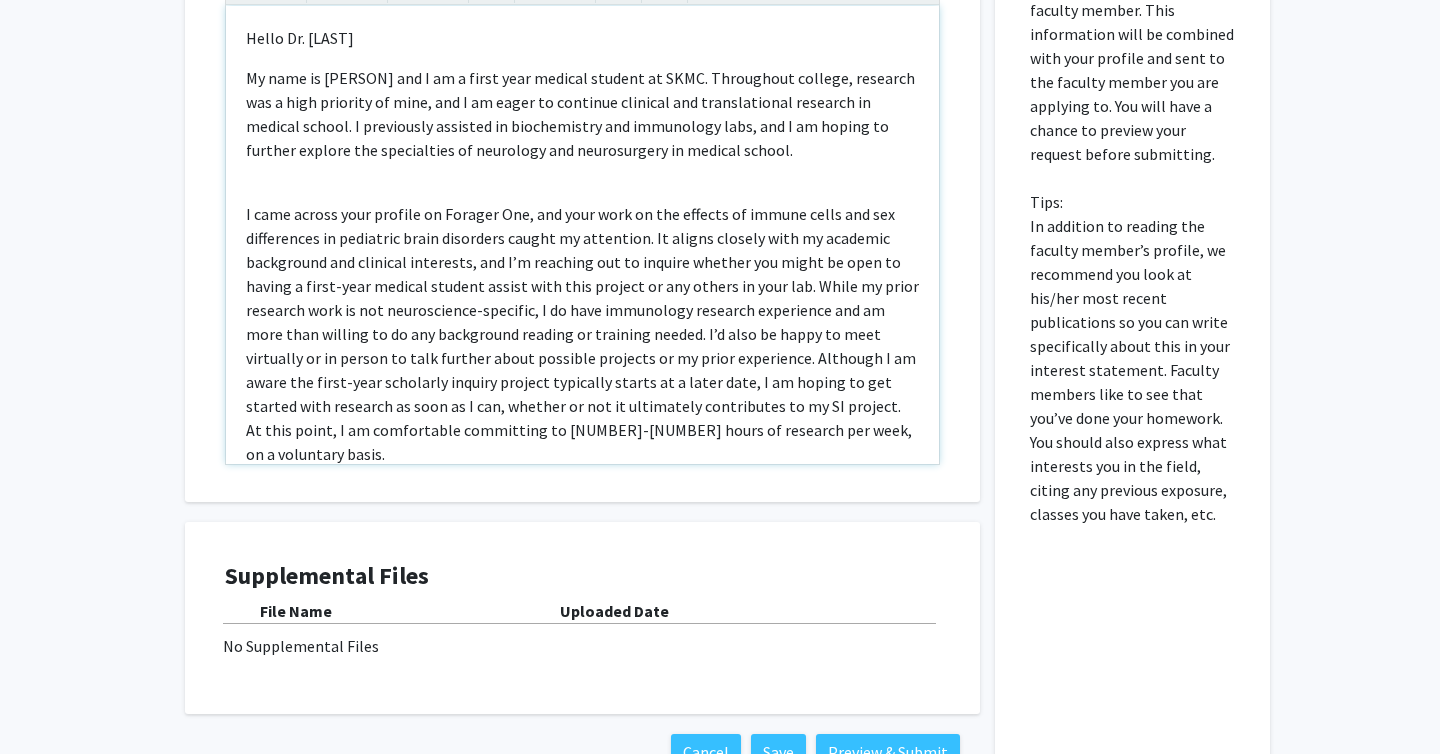 click on "Hello Dr. Wright-Jin, My name is Ayla Pearson and I am a first year medical student at SKMC. Throughout college, research was a high priority of mine, and I am eager to continue clinical and translational research in medical school. I previously assisted in biochemistry and immunology labs, and I am hoping to further explore the specialties of neurology and neurosurgery in medical school.  I completely understand if you’re not currently in a position to bring on a medical student, but I wanted to reach out early in the year given how closely your work aligns with my interests. Thank you for your time, and I look forward to hearing from you! Best, Ayla Pearson SKMC Class of 2029" at bounding box center [582, 235] 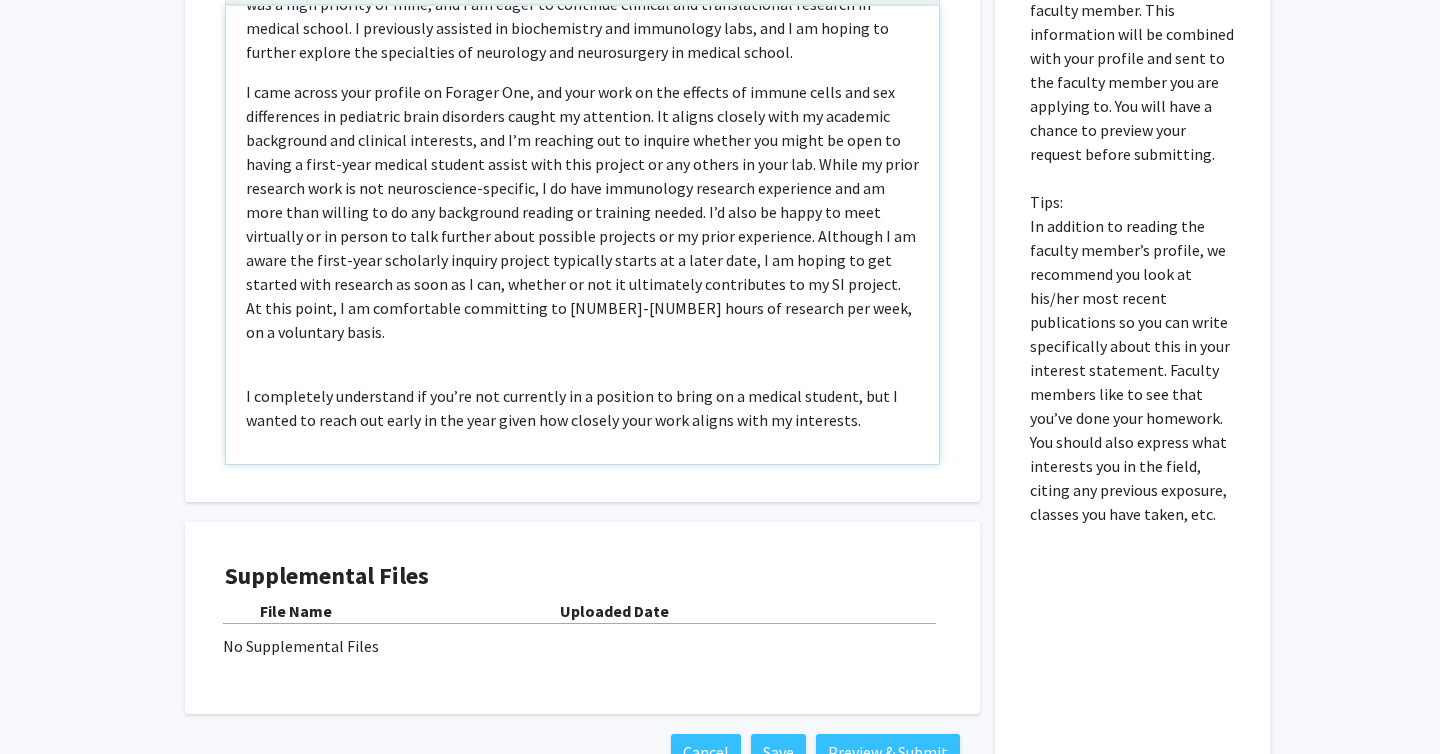 scroll, scrollTop: 258, scrollLeft: 0, axis: vertical 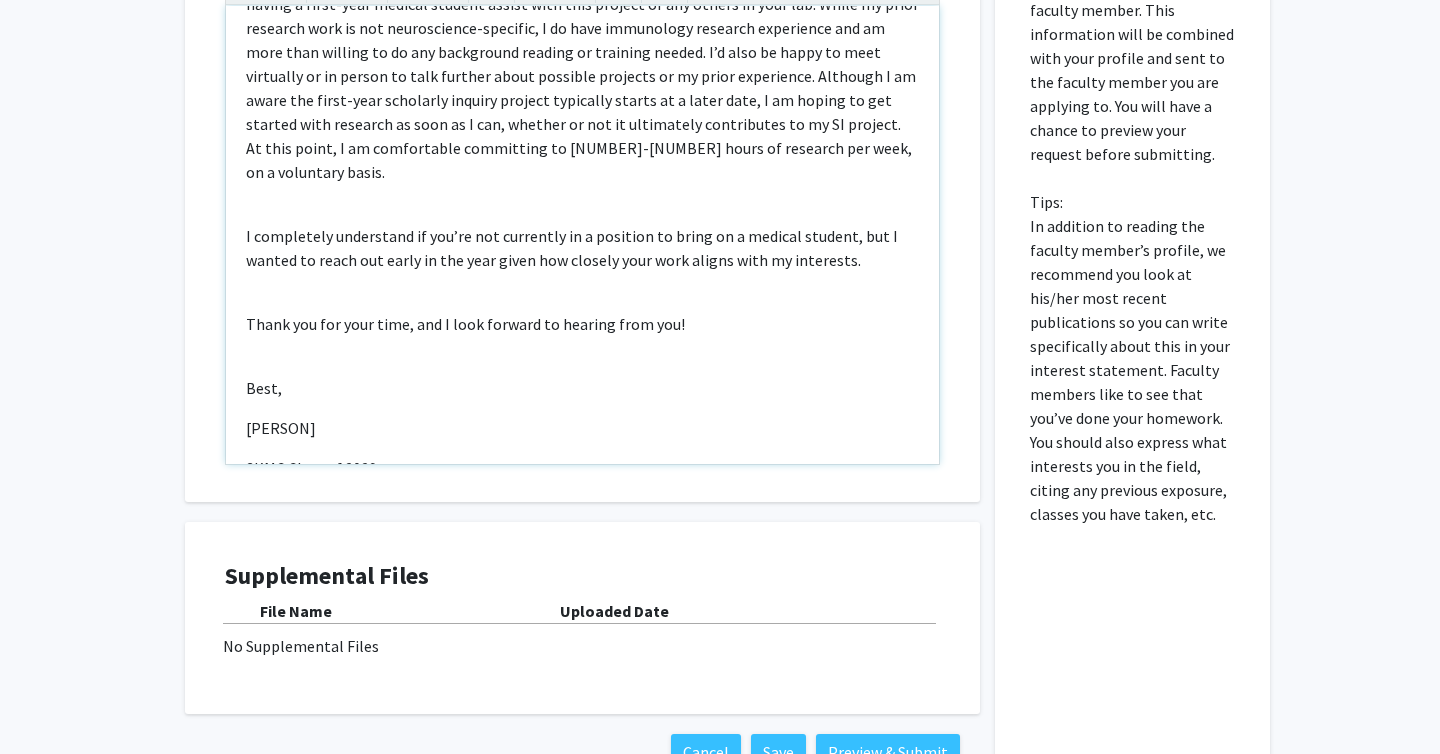 click on "Hello Dr. Wright-Jin, My name is Ayla Pearson and I am a first year medical student at SKMC. Throughout college, research was a high priority of mine, and I am eager to continue clinical and translational research in medical school. I previously assisted in biochemistry and immunology labs, and I am hoping to further explore the specialties of neurology and neurosurgery in medical school.  I completely understand if you’re not currently in a position to bring on a medical student, but I wanted to reach out early in the year given how closely your work aligns with my interests. Thank you for your time, and I look forward to hearing from you! Best, Ayla Pearson SKMC Class of 2029" at bounding box center [582, 235] 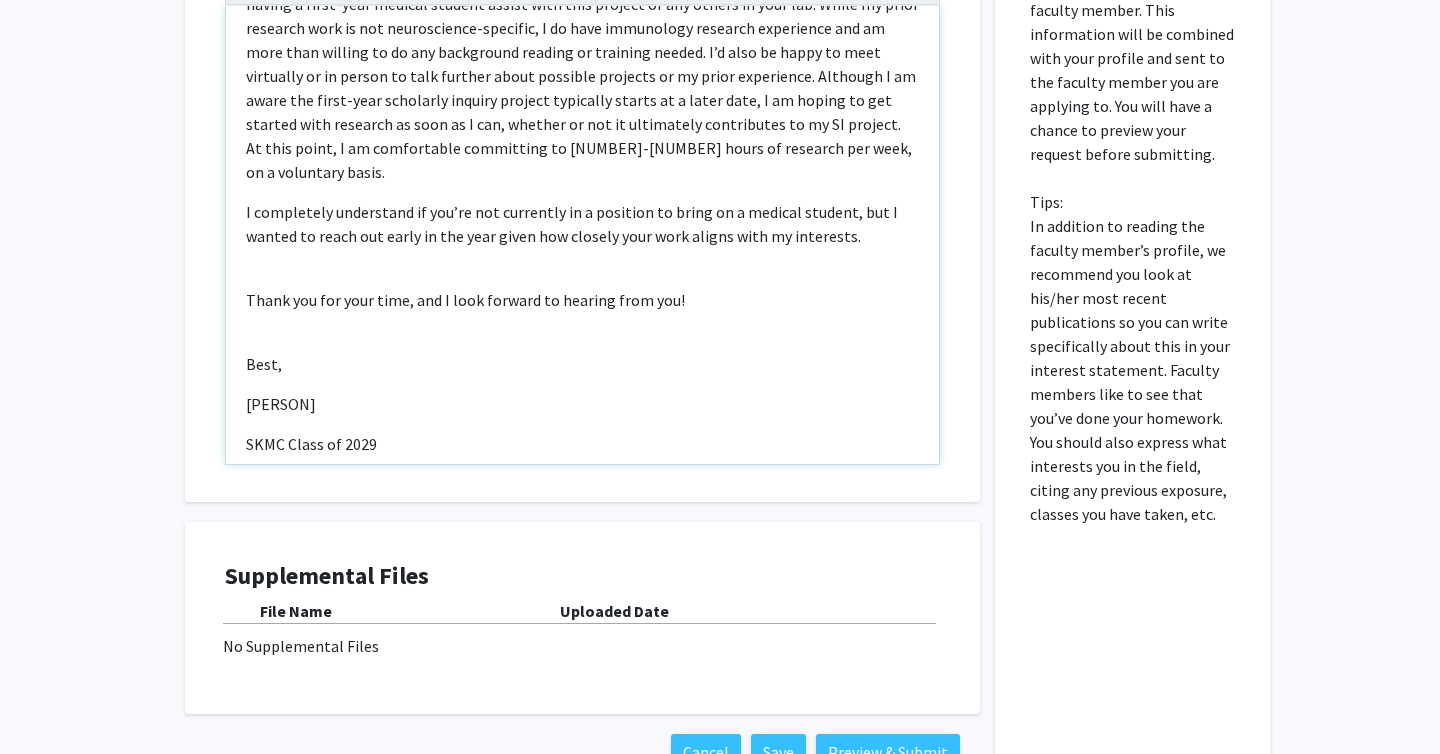 click on "Hello Dr. Wright-Jin, My name is Ayla Pearson and I am a first year medical student at SKMC. Throughout college, research was a high priority of mine, and I am eager to continue clinical and translational research in medical school. I previously assisted in biochemistry and immunology labs, and I am hoping to further explore the specialties of neurology and neurosurgery in medical school.  I completely understand if you’re not currently in a position to bring on a medical student, but I wanted to reach out early in the year given how closely your work aligns with my interests. Thank you for your time, and I look forward to hearing from you! Best, Ayla Pearson SKMC Class of 2029" at bounding box center [582, 235] 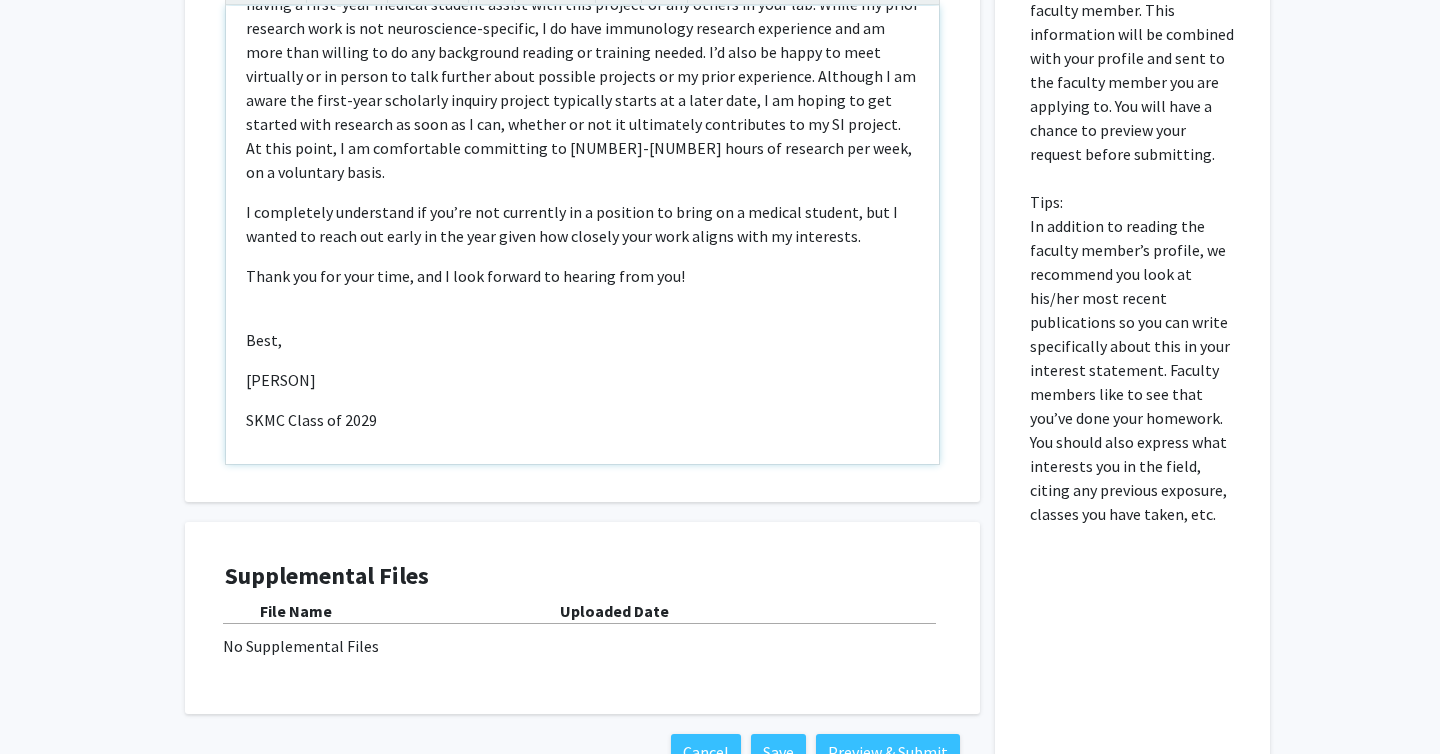 click on "Hello Dr. Wright-Jin, My name is Ayla Pearson and I am a first year medical student at SKMC. Throughout college, research was a high priority of mine, and I am eager to continue clinical and translational research in medical school. I previously assisted in biochemistry and immunology labs, and I am hoping to further explore the specialties of neurology and neurosurgery in medical school.  I completely understand if you’re not currently in a position to bring on a medical student, but I wanted to reach out early in the year given how closely your work aligns with my interests. Thank you for your time, and I look forward to hearing from you! Best, Ayla Pearson SKMC Class of 2029" at bounding box center (582, 235) 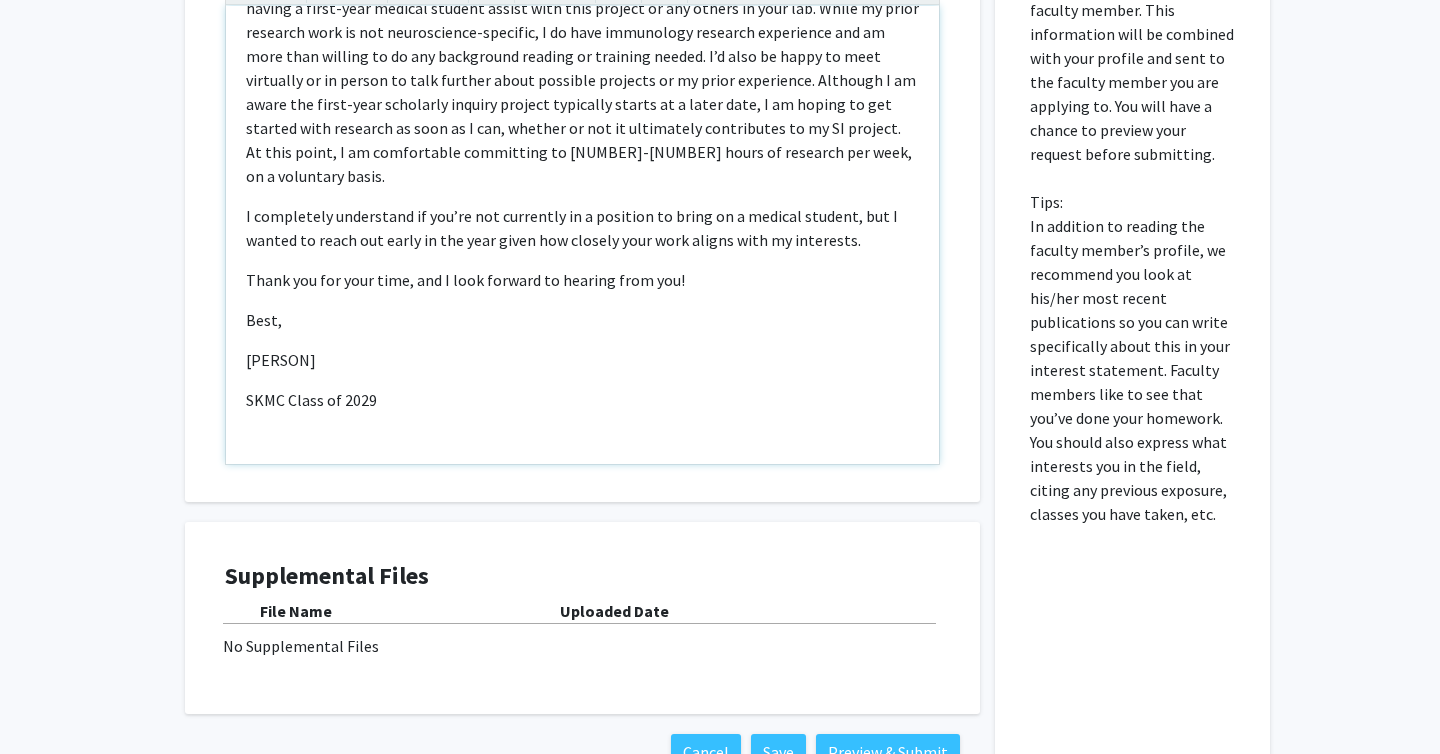 click at bounding box center [582, 440] 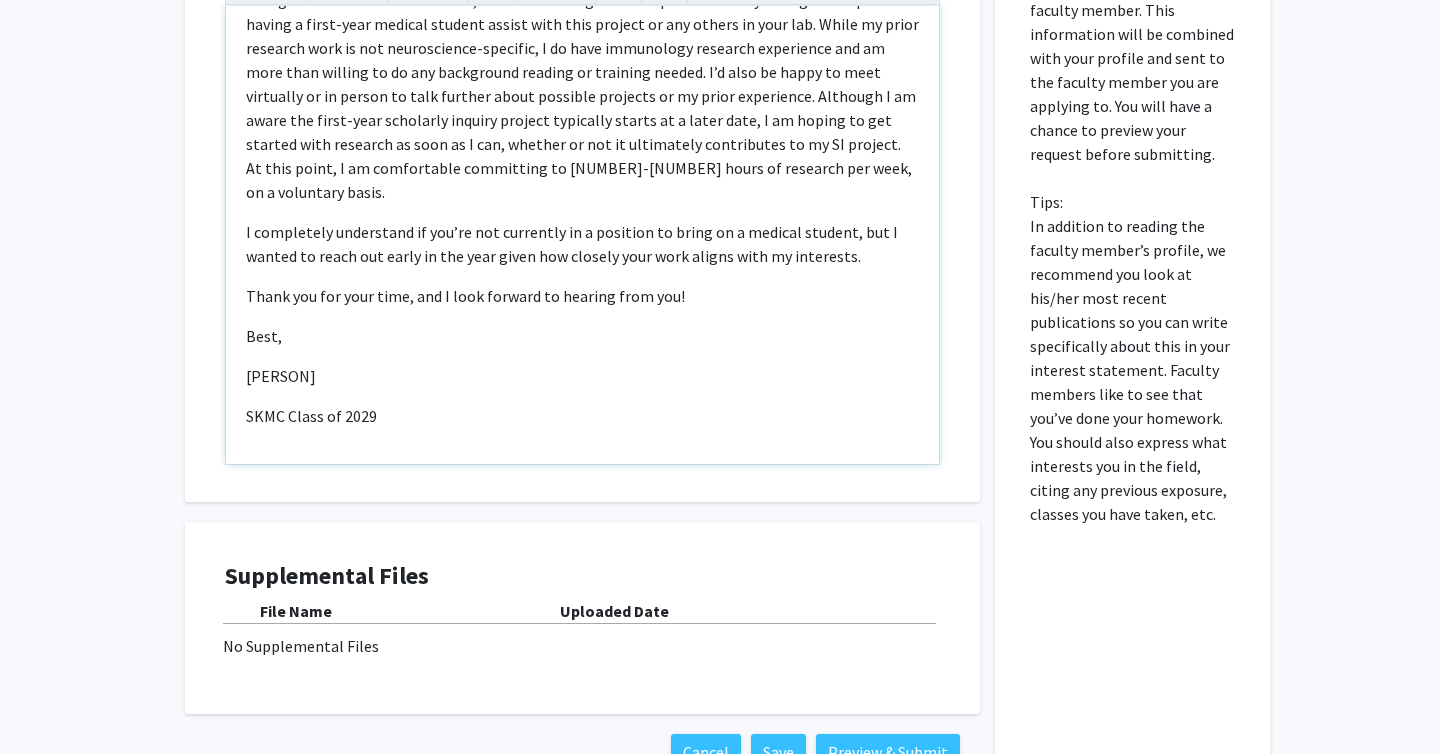 type on "<p>Hello Dr. Wright-Jin,</p><p>My name is Ayla Pearson and I am a first year medical student at SKMC. Throughout college, research was a high priority of mine, and I am eager to continue clinical and translational research in medical school. I previously assisted in biochemistry and immunology labs, and I am hoping to further explore the specialties of neurology and neurosurgery in medical school.&nbsp;</p><p>I came across your profile on Forager One, and your work on the effects of immune cells and sex differences in pediatric brain disorders caught my attention. It aligns closely with my academic background and clinical interests, and I’m reaching out to inquire whether you might be open to having a first-year medical student assist with this project or any others in your lab. While my prior research work is not neuroscience-specific, I do have immunology research experience and am more than willing to do any background reading or training needed. I’d also be happy to meet virtually or in person to talk ..." 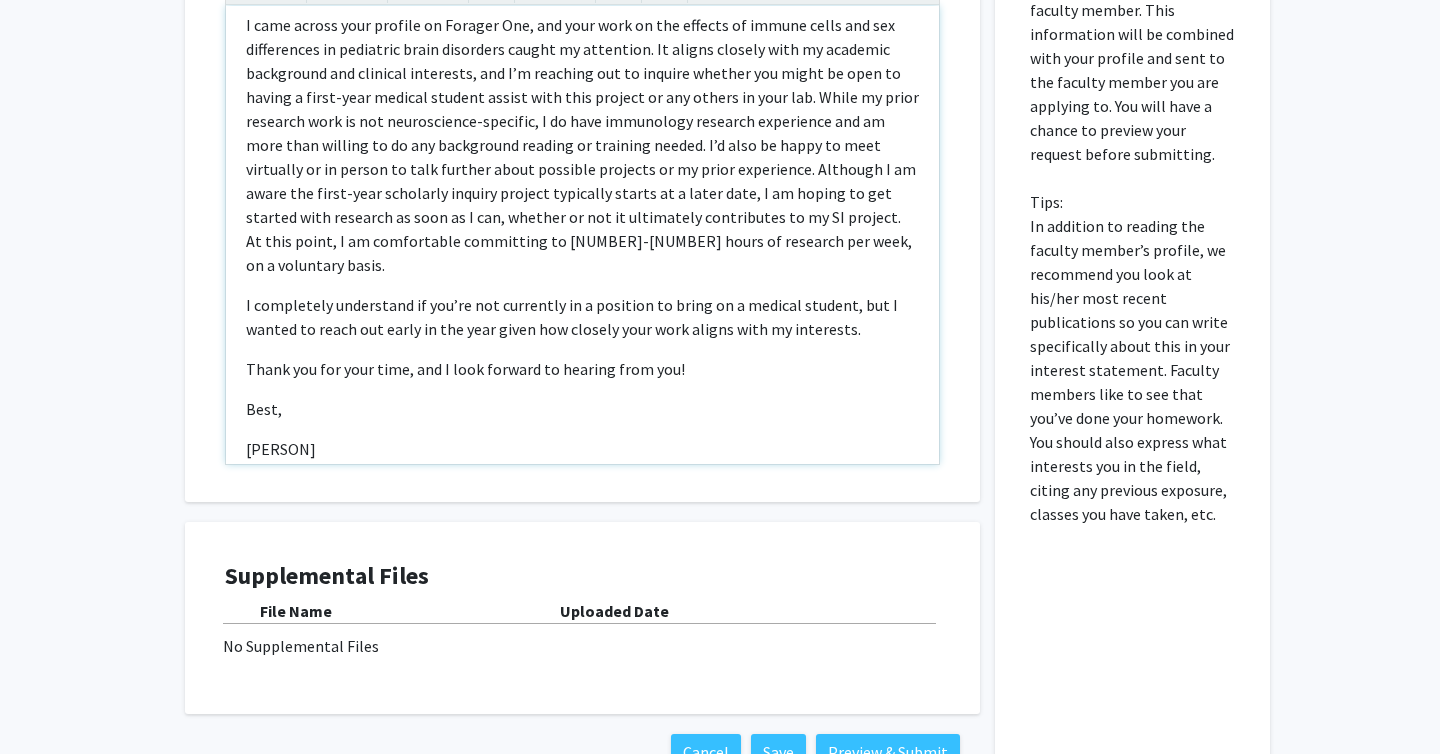 scroll, scrollTop: 179, scrollLeft: 0, axis: vertical 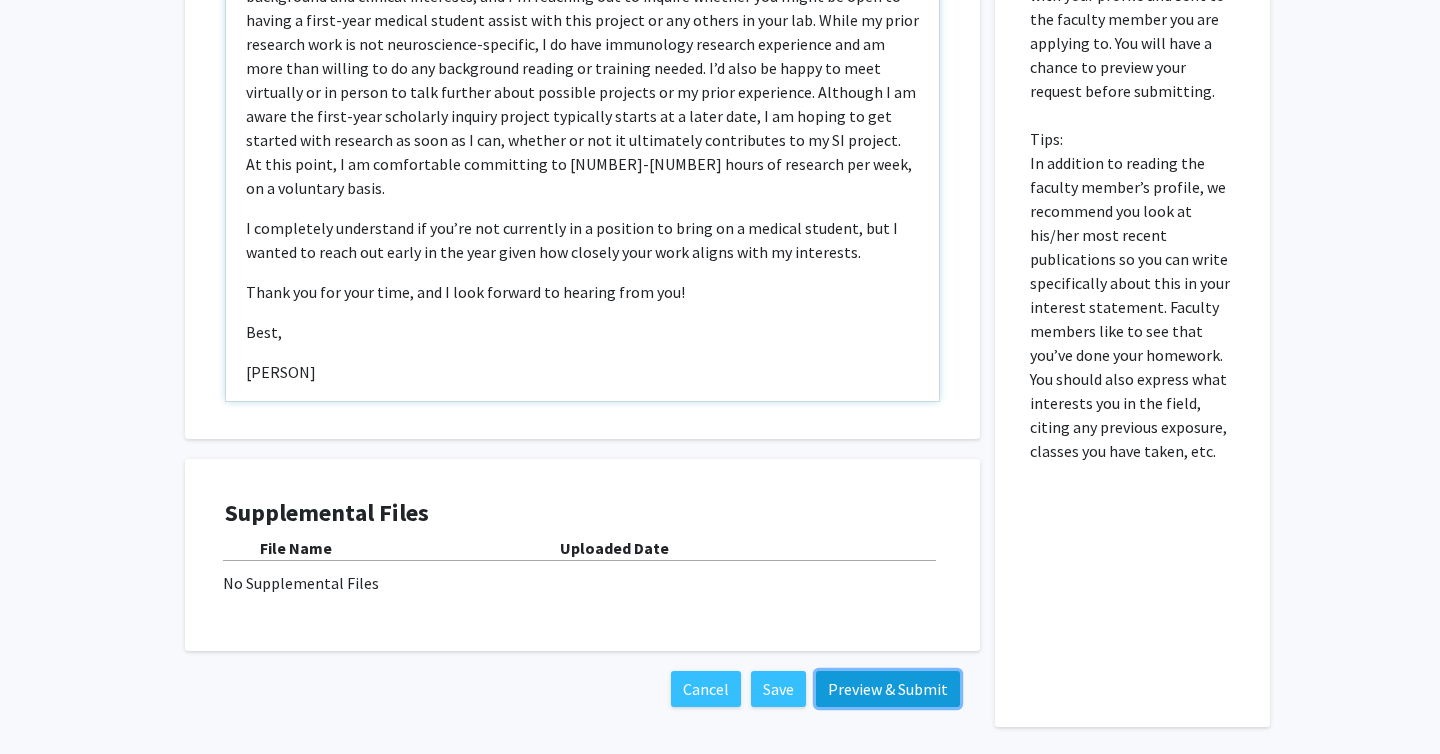 click on "Preview & Submit" at bounding box center (888, 689) 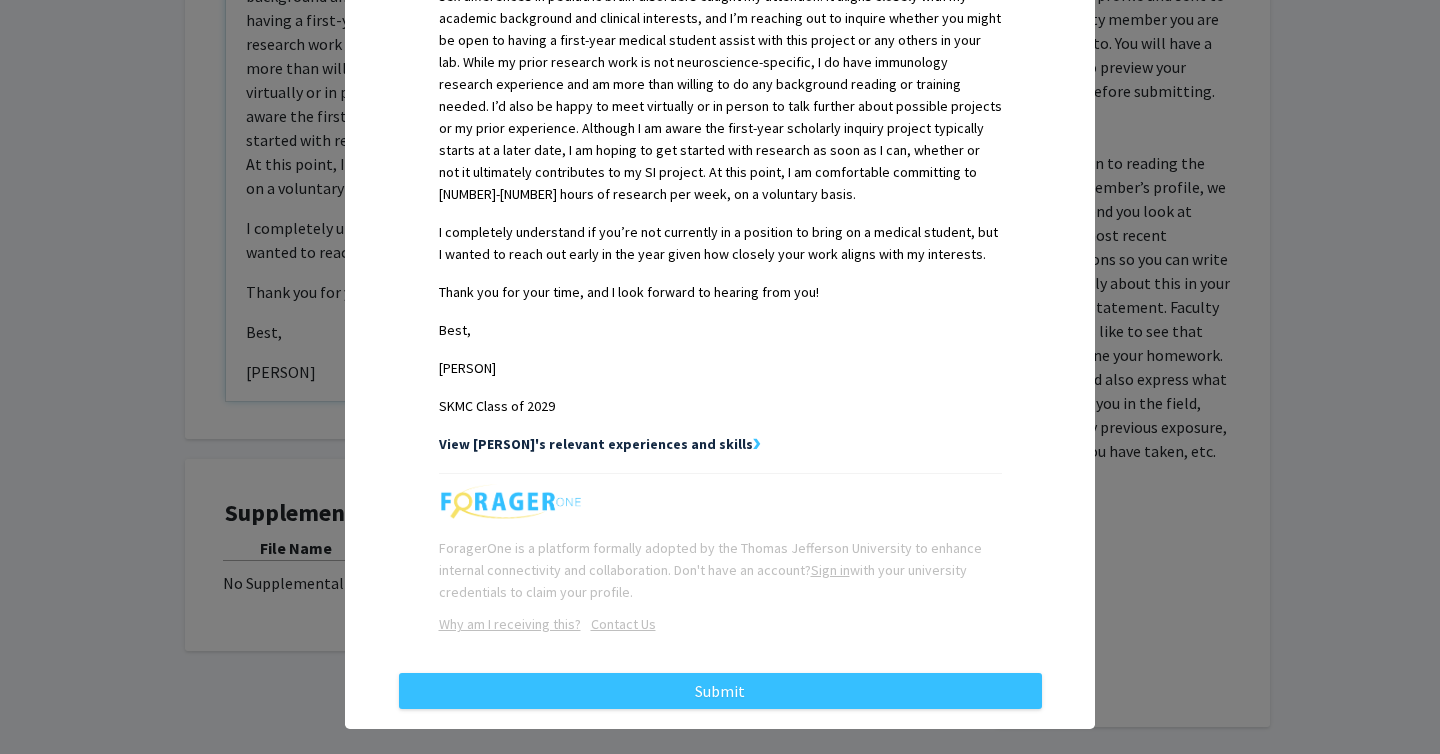 scroll, scrollTop: 708, scrollLeft: 0, axis: vertical 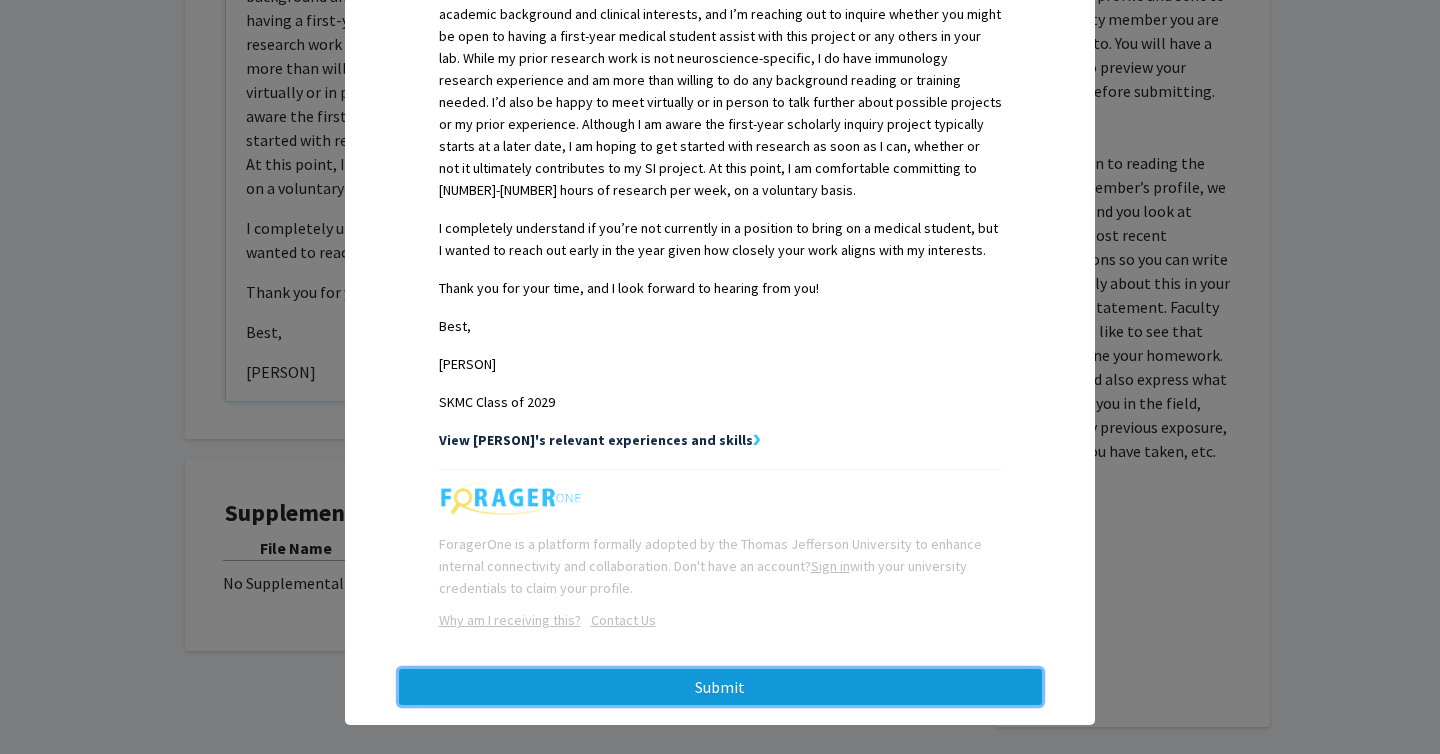 click on "Submit" at bounding box center [720, 687] 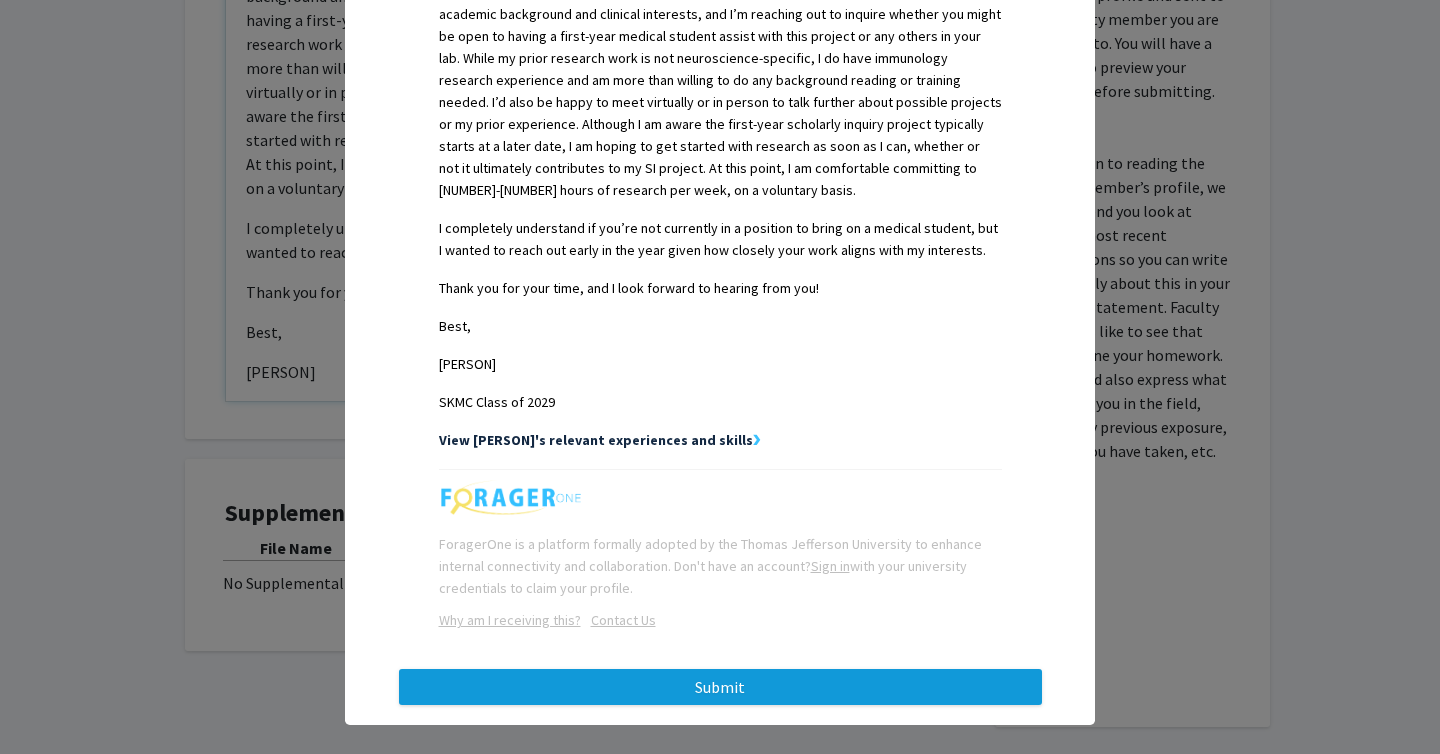 scroll, scrollTop: 0, scrollLeft: 0, axis: both 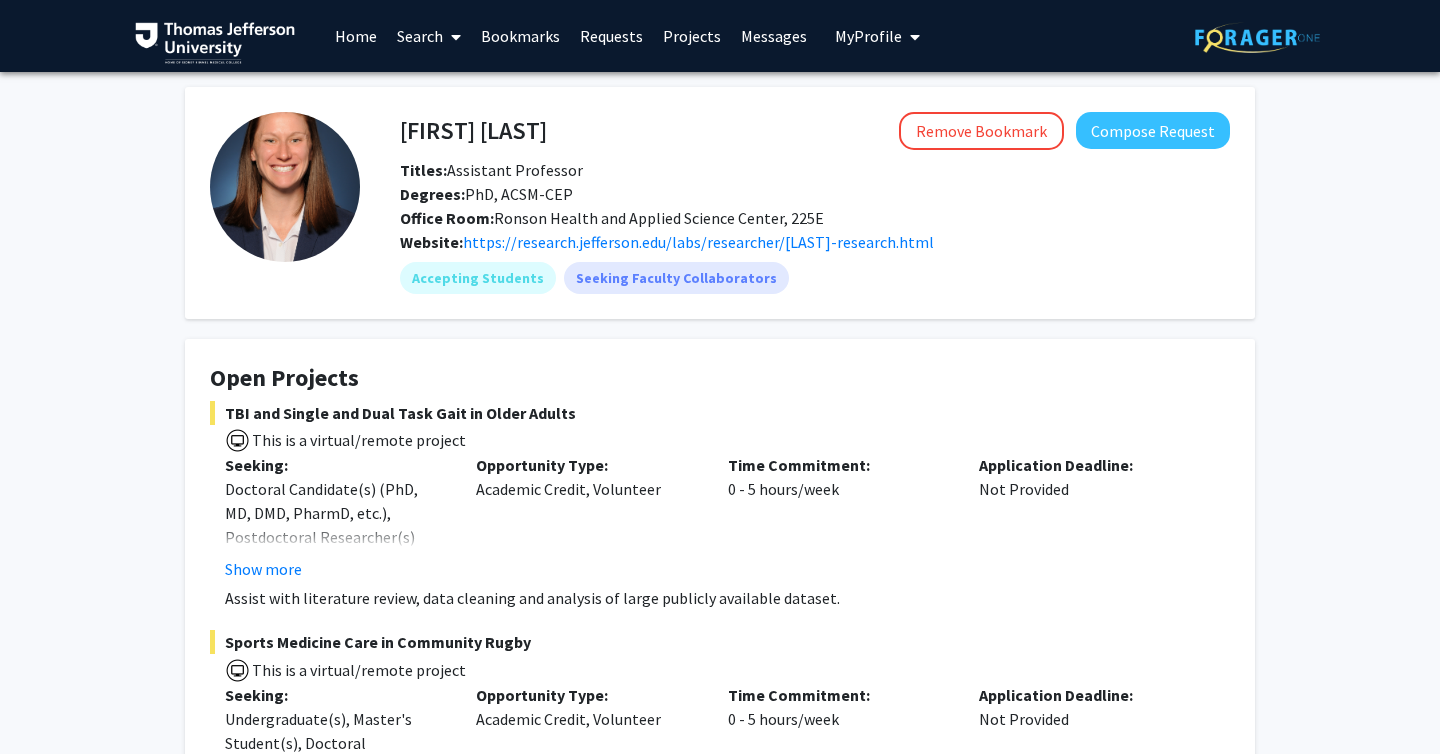 click 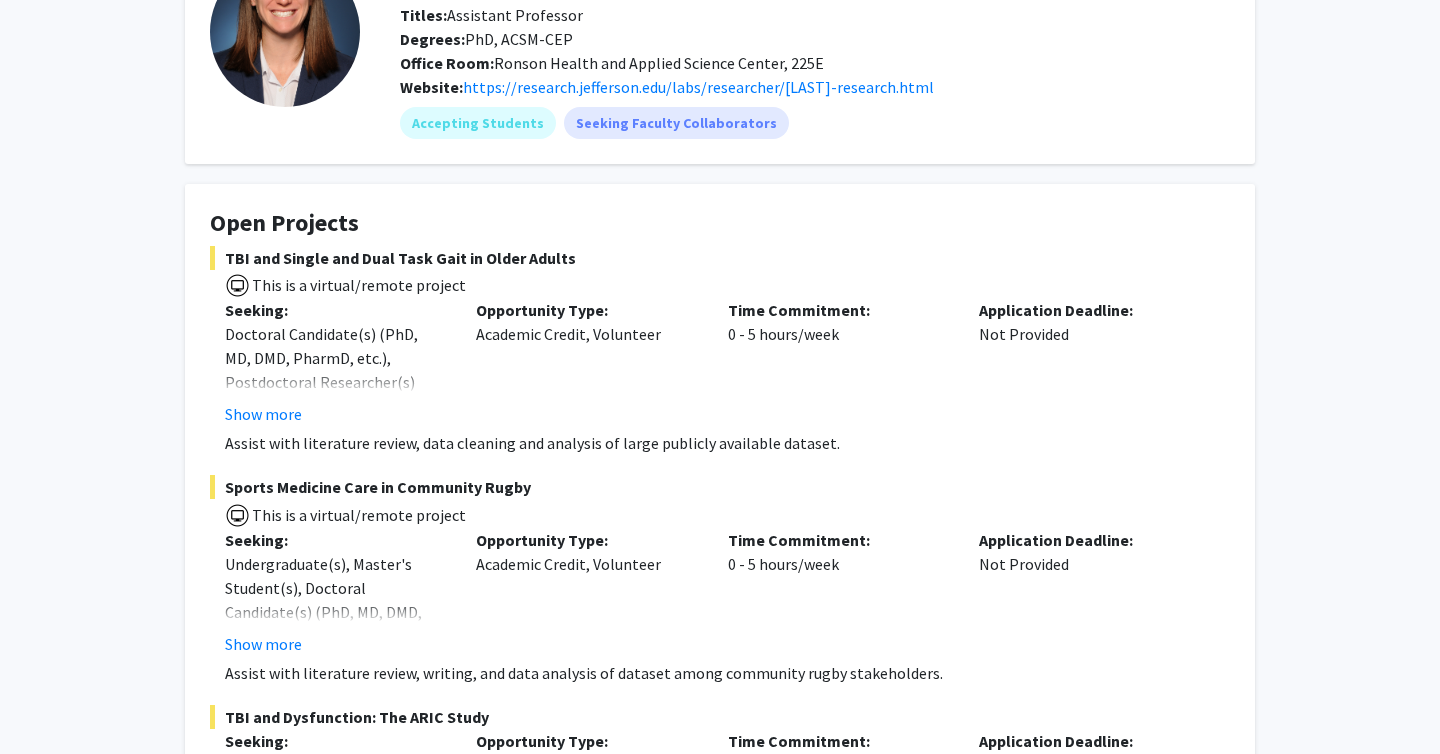 scroll, scrollTop: 154, scrollLeft: 0, axis: vertical 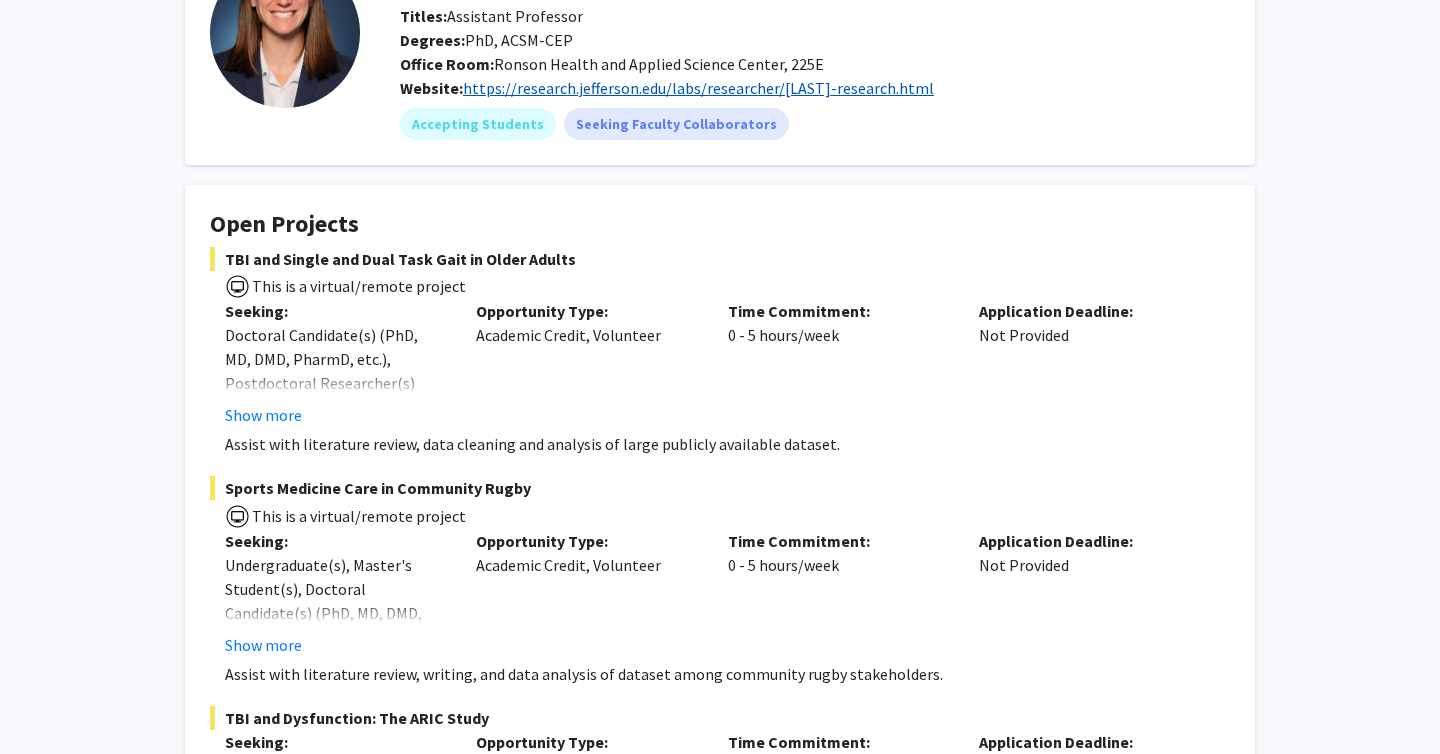 click on "https://research.jefferson.edu/labs/researcher/[LAST]-research.html" 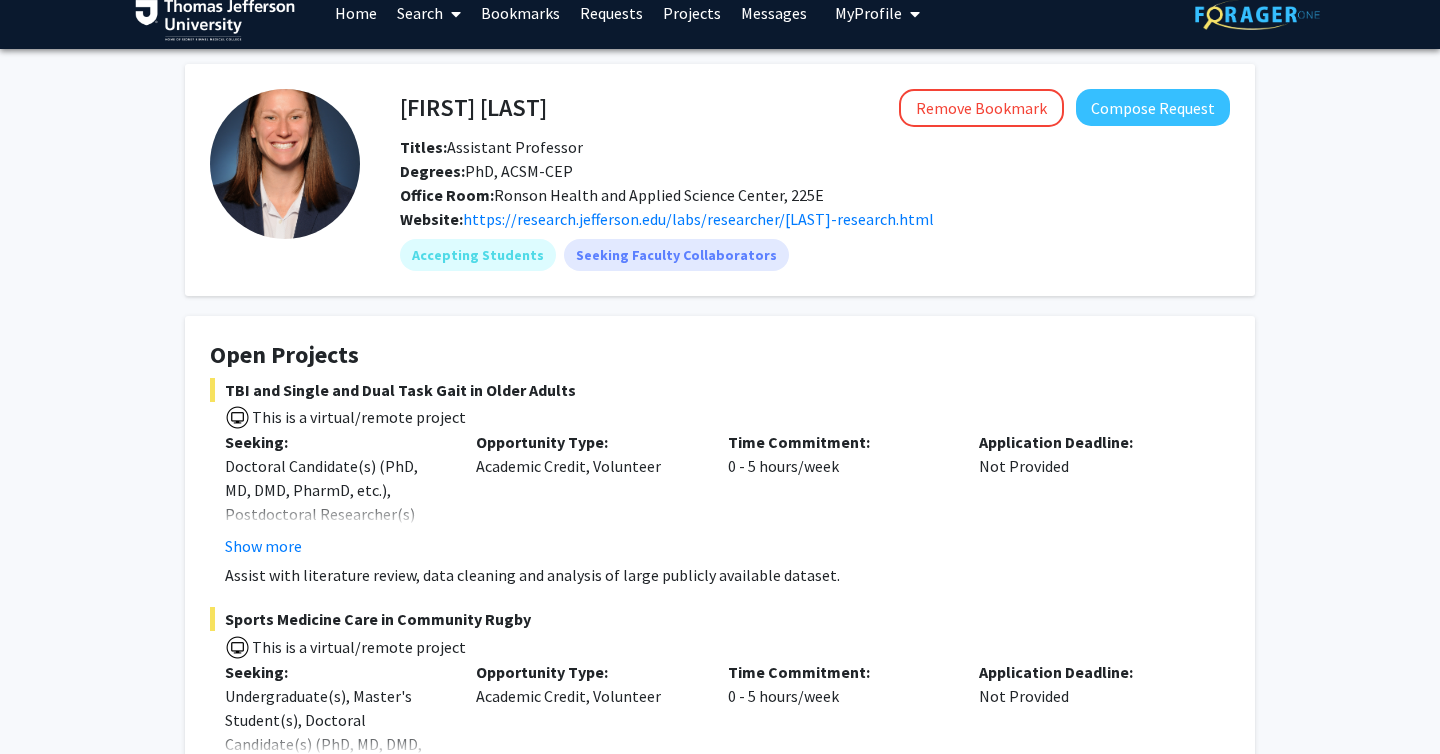 scroll, scrollTop: 15, scrollLeft: 0, axis: vertical 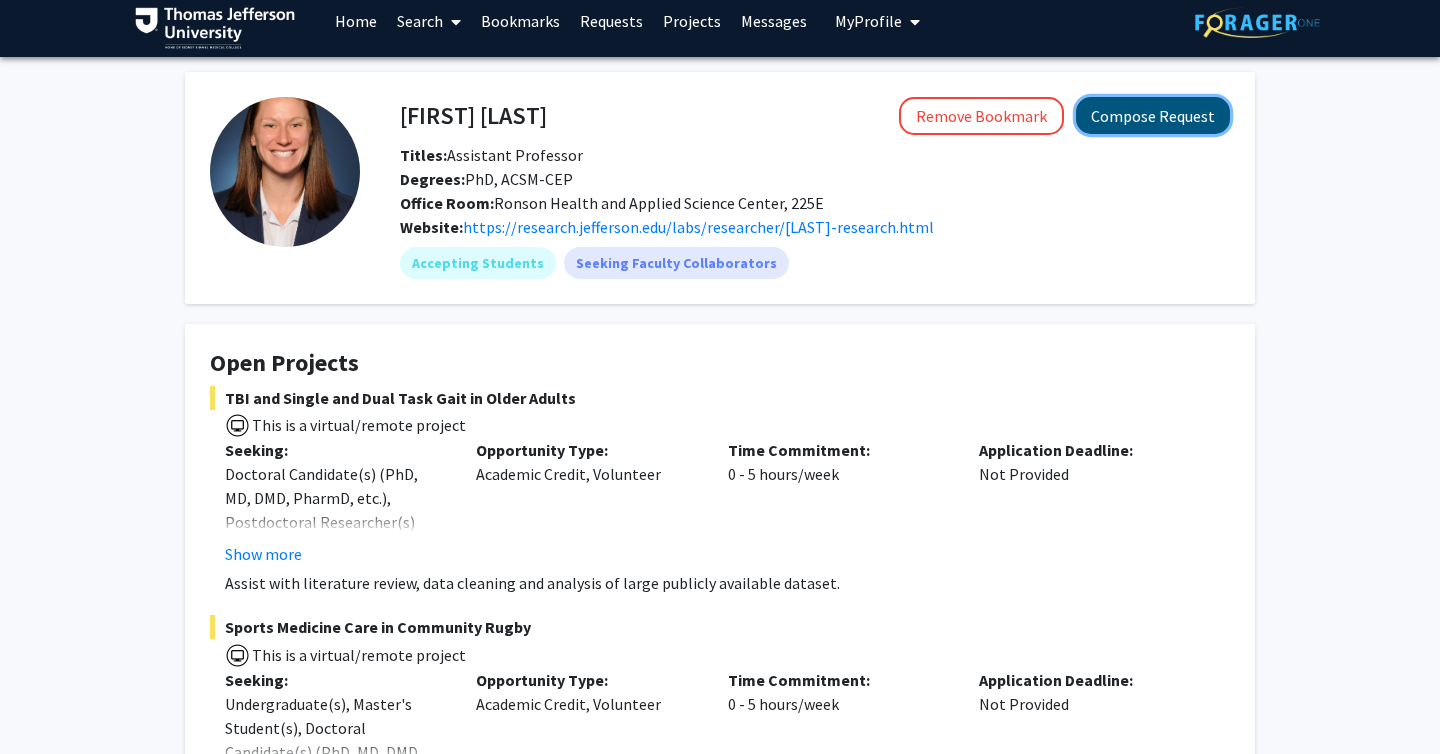 click on "Compose Request" 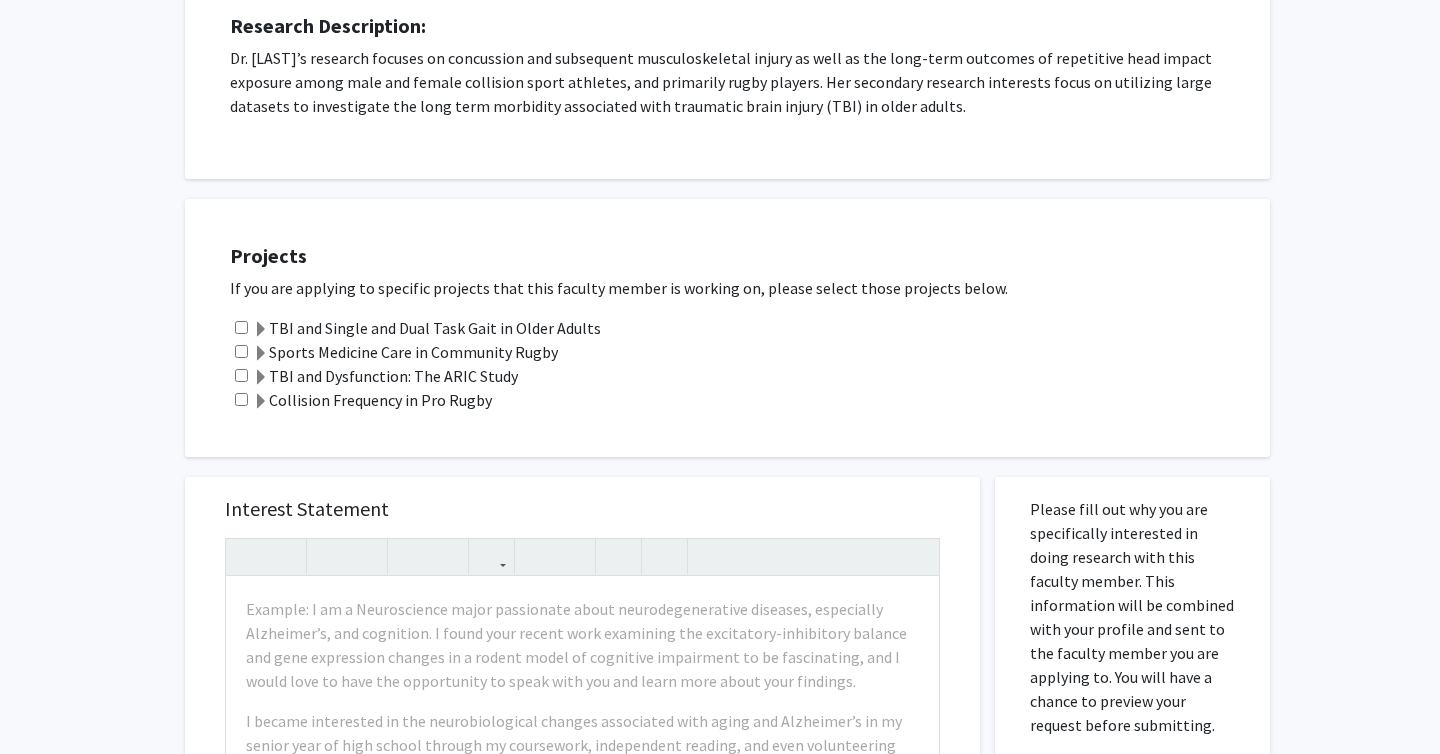 scroll, scrollTop: 409, scrollLeft: 0, axis: vertical 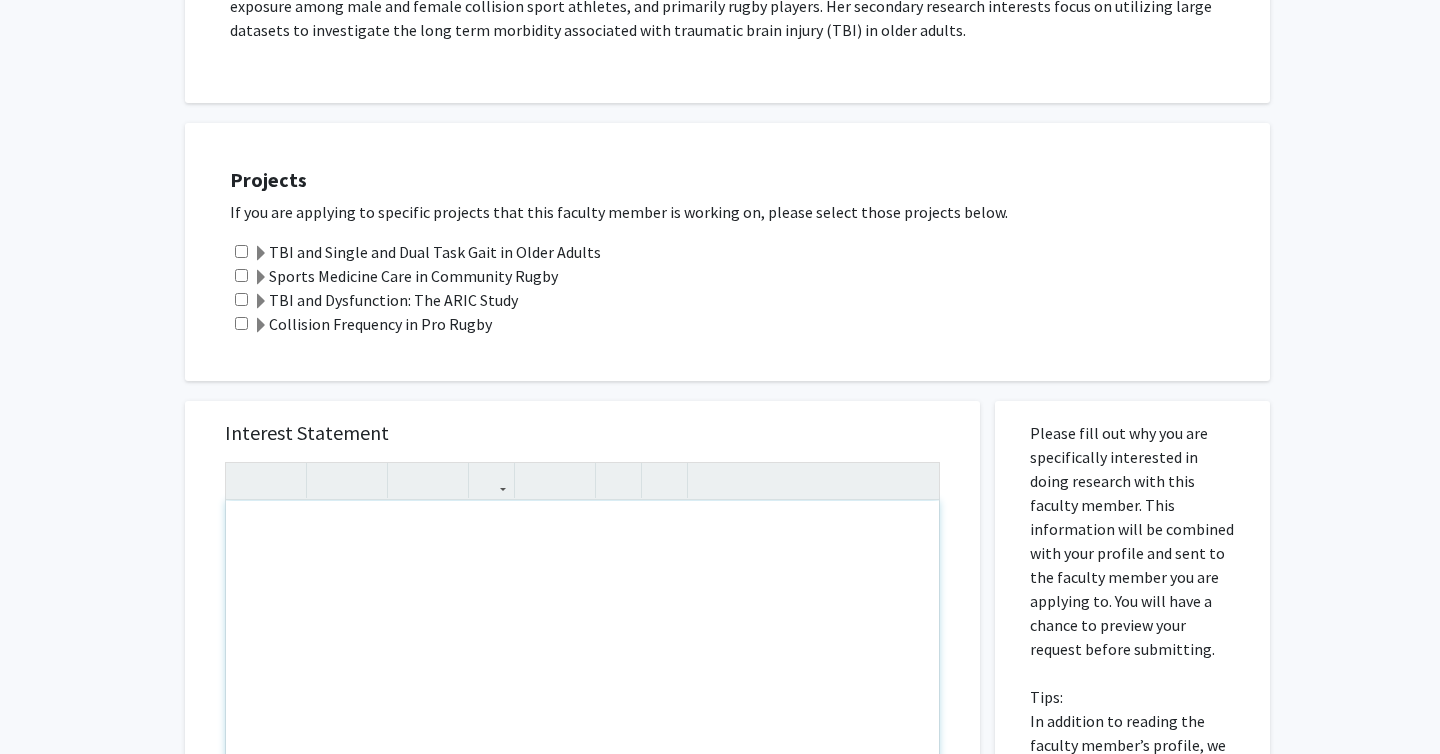 click at bounding box center [582, 730] 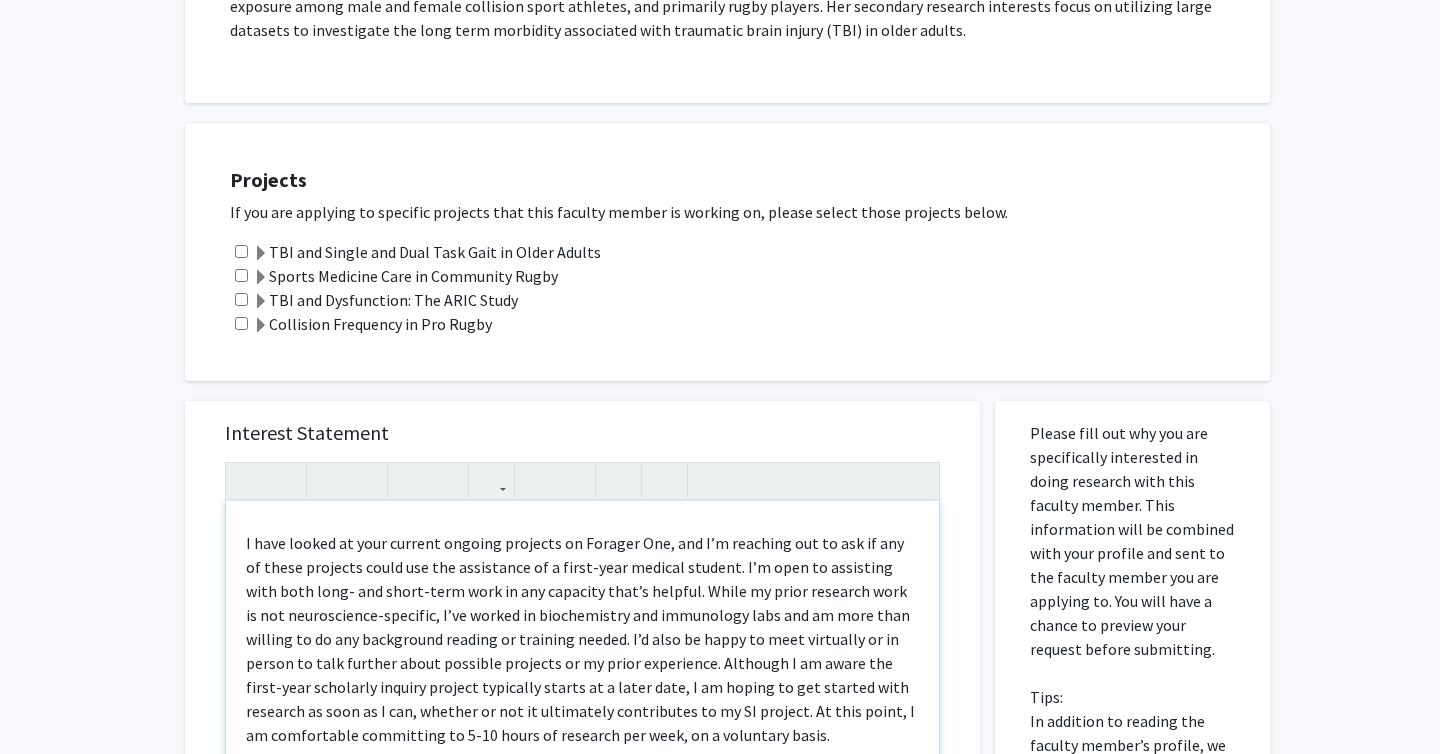 scroll, scrollTop: 0, scrollLeft: 0, axis: both 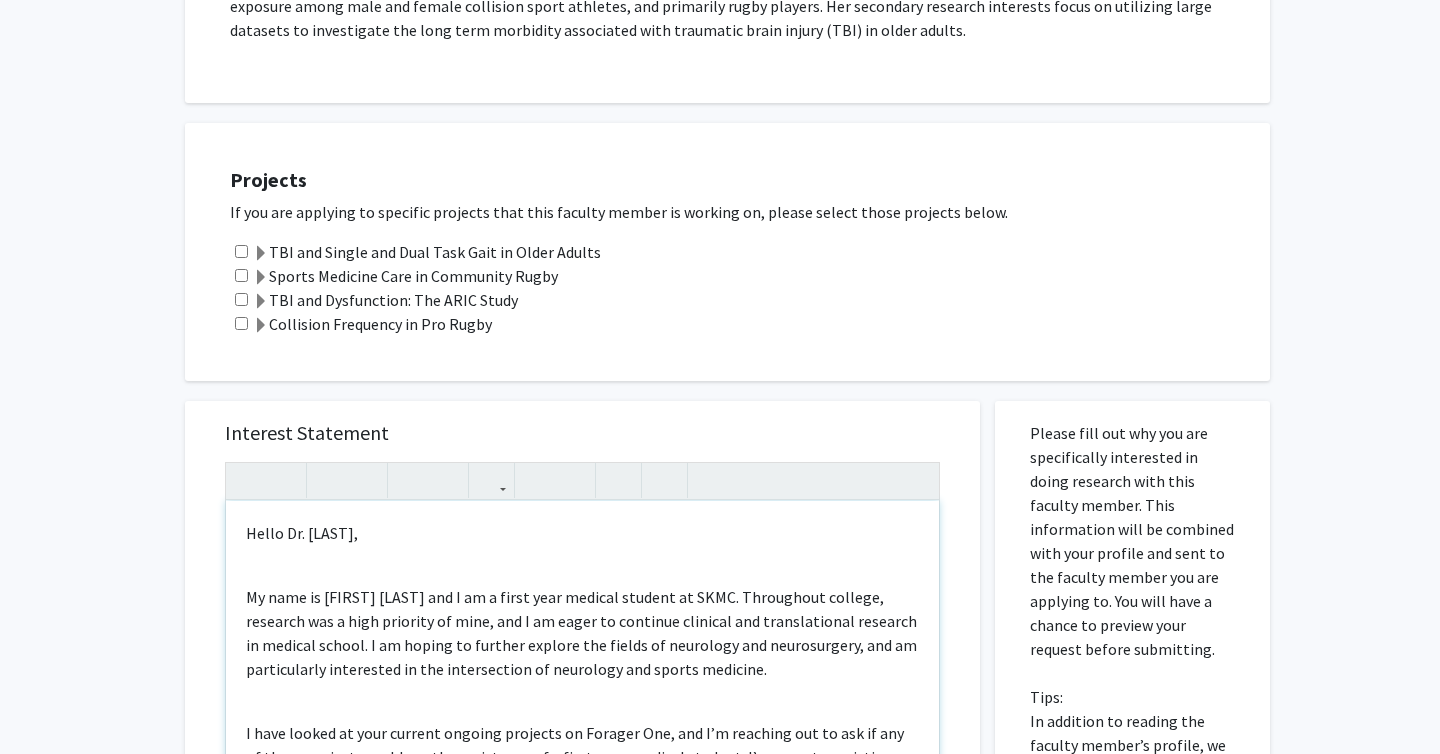 click on "Hello Dr. Hunzinger," at bounding box center (582, 533) 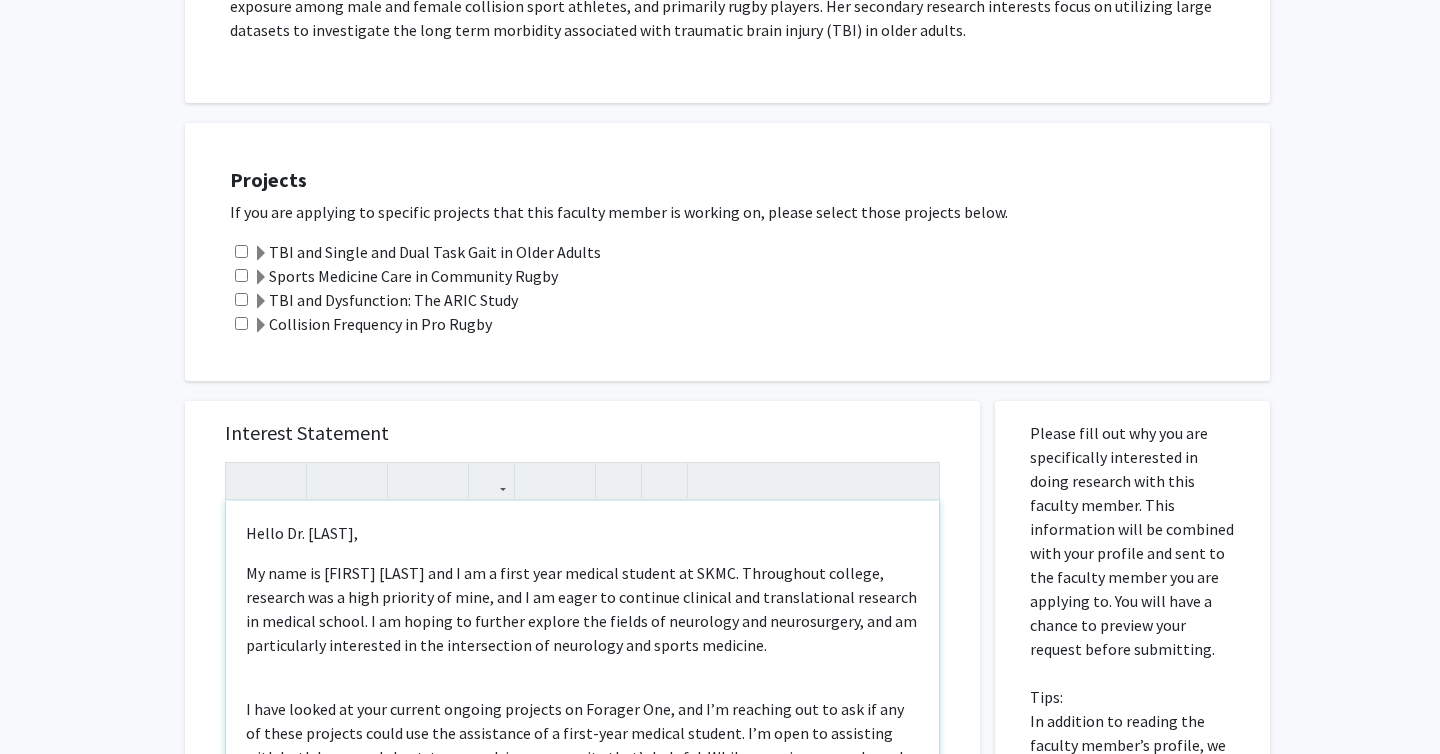 click on "Hello Dr. Hunzinger, My name is Ayla Pearson and I am a first year medical student at SKMC. Throughout college, research was a high priority of mine, and I am eager to continue clinical and translational research in medical school. I am hoping to further explore the fields of neurology and neurosurgery, and am particularly interested in the intersection of neurology and sports medicine.  I completely understand if you’re not currently in a position to bring on a medical student, but I wanted to reach out early in the year given how closely your work aligns with my interests. Thank you for your time, and I look forward to hearing from you! Best, Ayla Pearson SKMC Class of 2029" at bounding box center [582, 730] 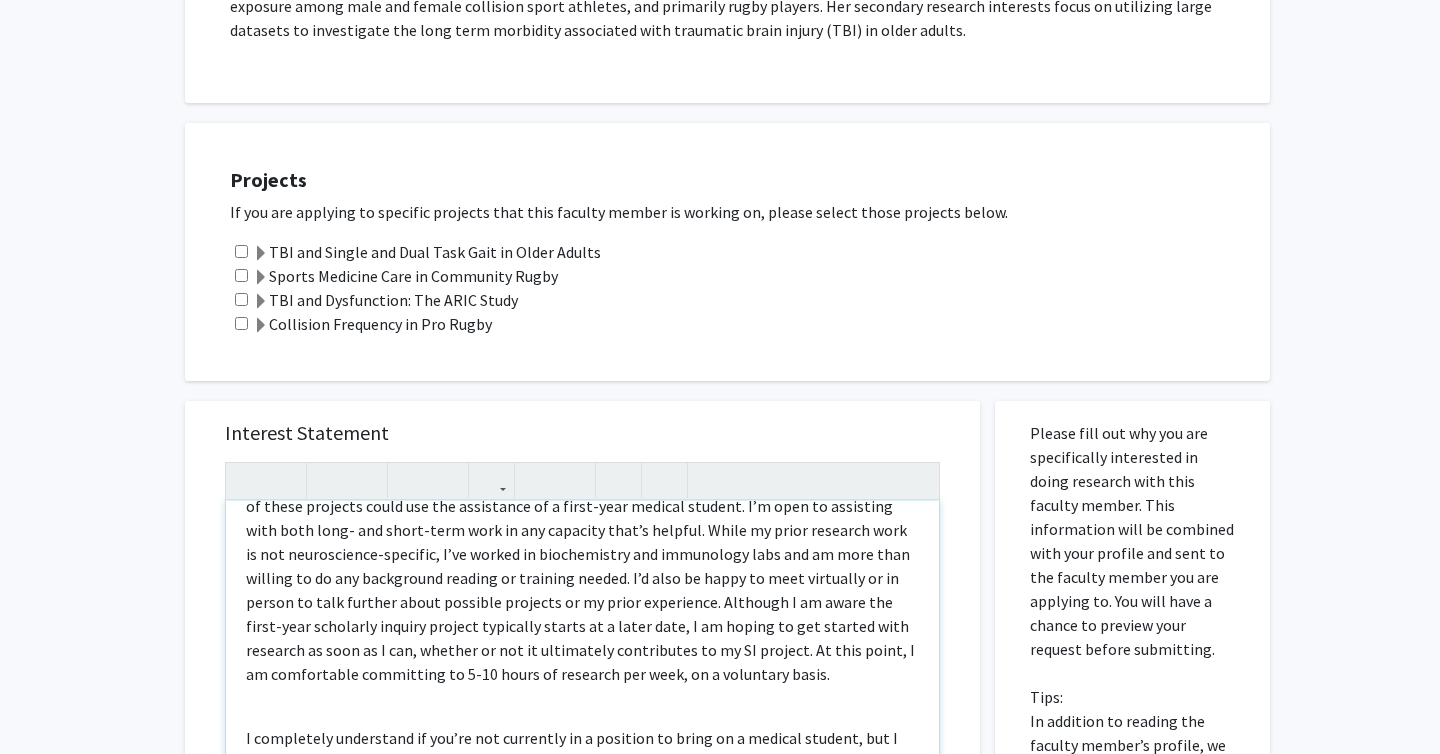 scroll, scrollTop: 207, scrollLeft: 0, axis: vertical 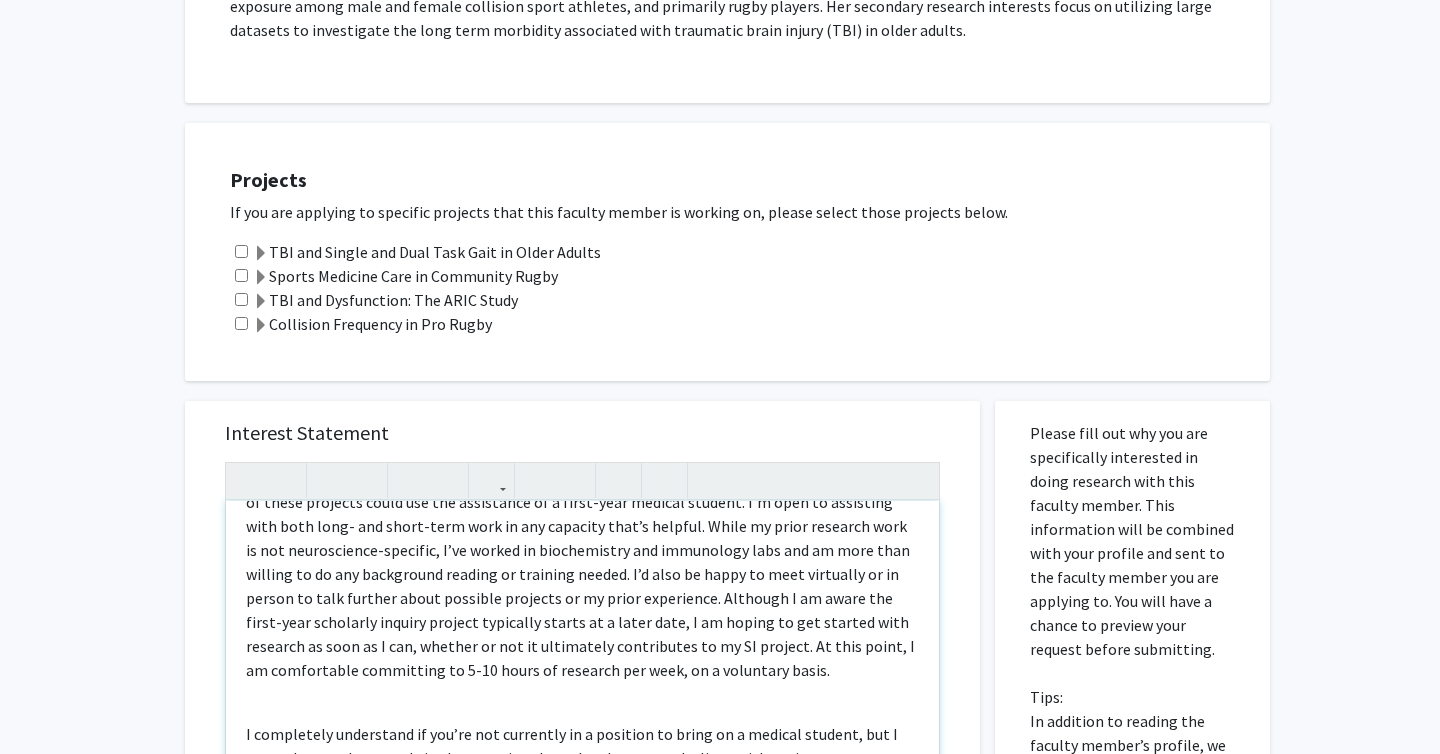 click on "Hello Dr. Hunzinger, My name is Ayla Pearson and I am a first year medical student at SKMC. Throughout college, research was a high priority of mine, and I am eager to continue clinical and translational research in medical school. I am hoping to further explore the fields of neurology and neurosurgery, and am particularly interested in the intersection of neurology and sports medicine.  I completely understand if you’re not currently in a position to bring on a medical student, but I wanted to reach out early in the year given how closely your work aligns with my interests. Thank you for your time, and I look forward to hearing from you! Best, Ayla Pearson SKMC Class of 2029" at bounding box center (582, 730) 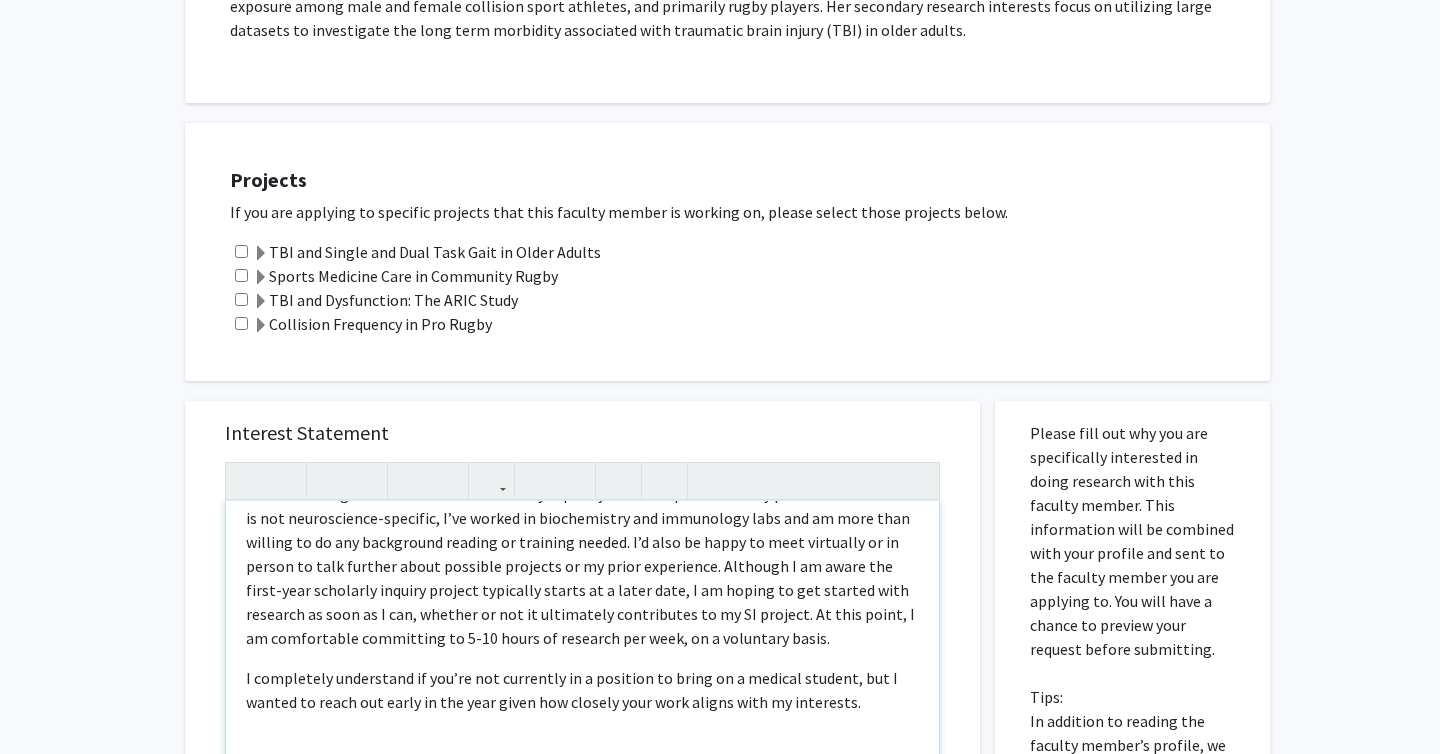 scroll, scrollTop: 278, scrollLeft: 0, axis: vertical 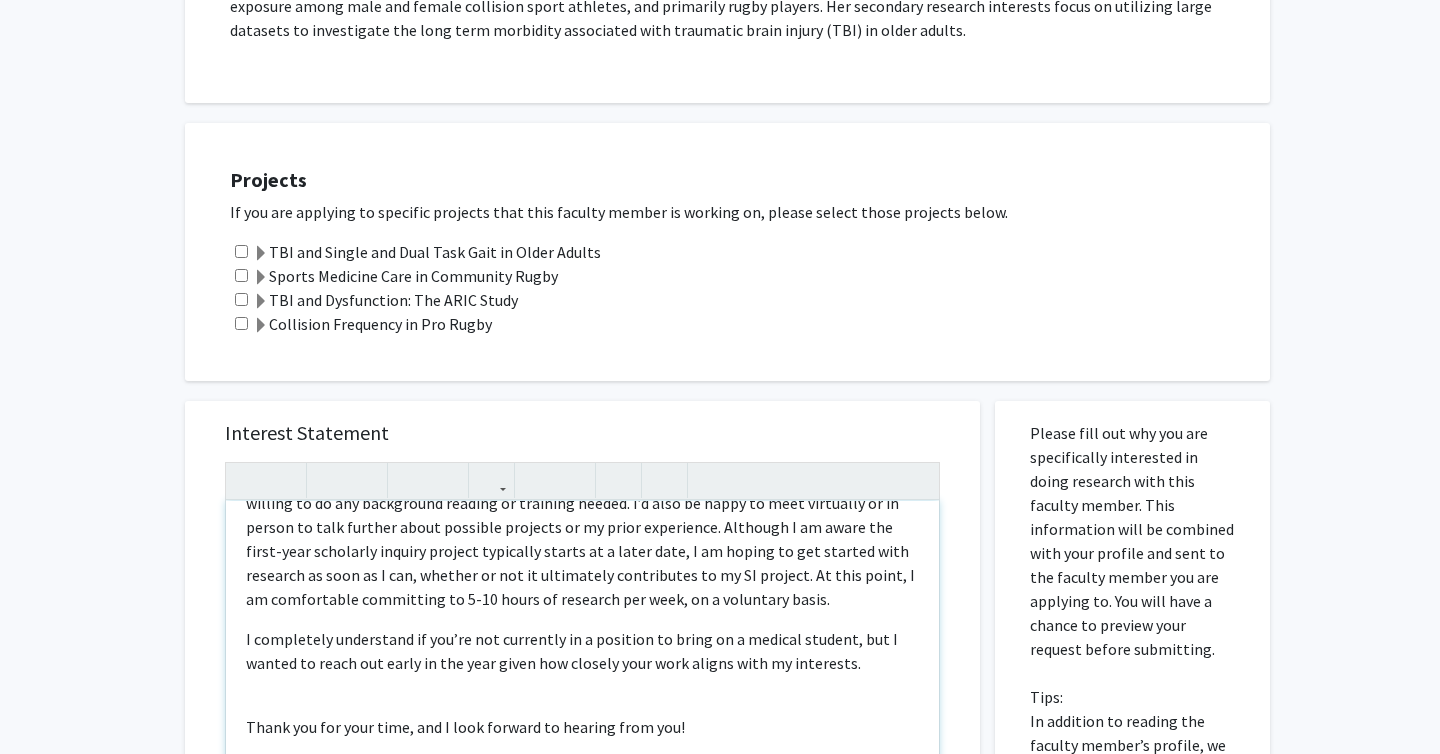 click on "Hello Dr. Hunzinger, My name is Ayla Pearson and I am a first year medical student at SKMC. Throughout college, research was a high priority of mine, and I am eager to continue clinical and translational research in medical school. I am hoping to further explore the fields of neurology and neurosurgery, and am particularly interested in the intersection of neurology and sports medicine.  I completely understand if you’re not currently in a position to bring on a medical student, but I wanted to reach out early in the year given how closely your work aligns with my interests. Thank you for your time, and I look forward to hearing from you! Best, Ayla Pearson SKMC Class of 2029" at bounding box center [582, 730] 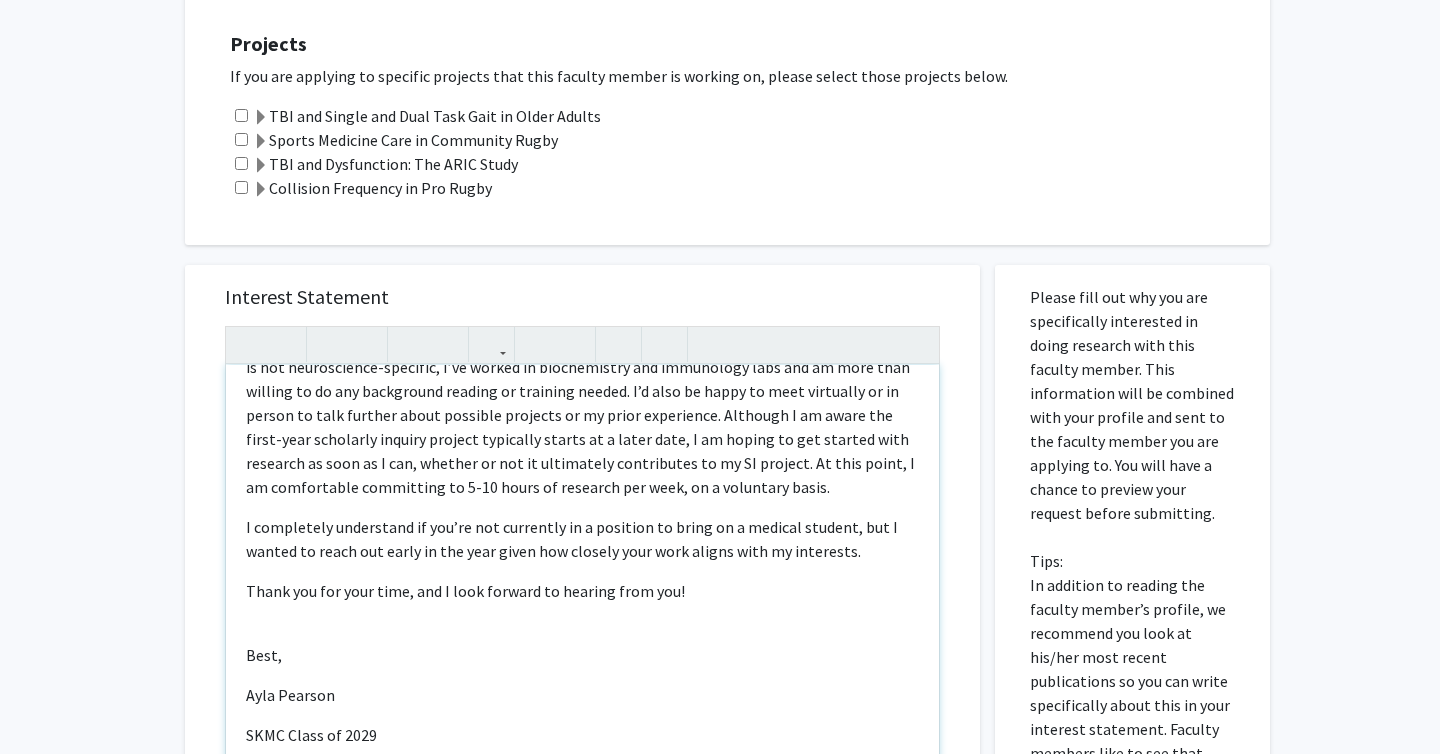 scroll, scrollTop: 549, scrollLeft: 0, axis: vertical 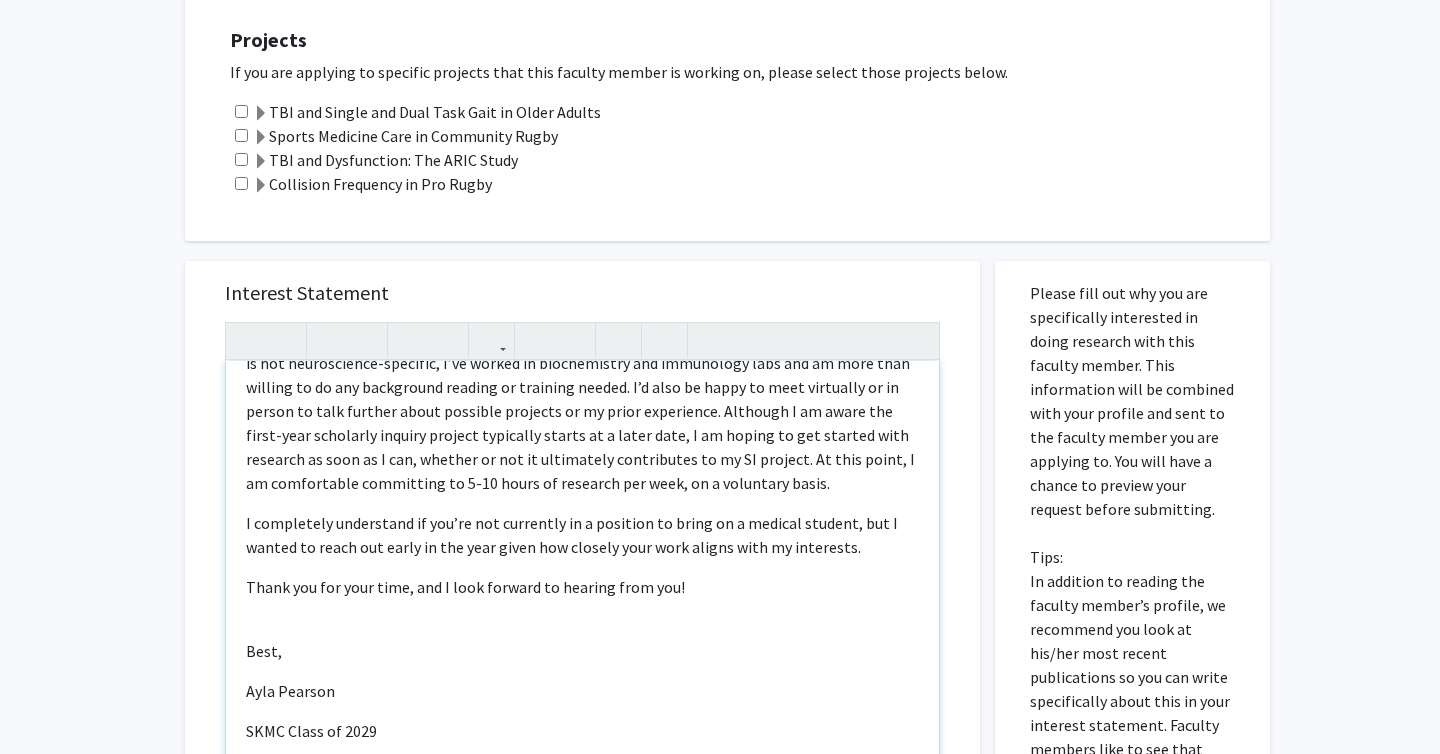 click on "Hello Dr. Hunzinger, My name is Ayla Pearson and I am a first year medical student at SKMC. Throughout college, research was a high priority of mine, and I am eager to continue clinical and translational research in medical school. I am hoping to further explore the fields of neurology and neurosurgery, and am particularly interested in the intersection of neurology and sports medicine.  I completely understand if you’re not currently in a position to bring on a medical student, but I wanted to reach out early in the year given how closely your work aligns with my interests. Thank you for your time, and I look forward to hearing from you! Best, Ayla Pearson SKMC Class of 2029" at bounding box center (582, 590) 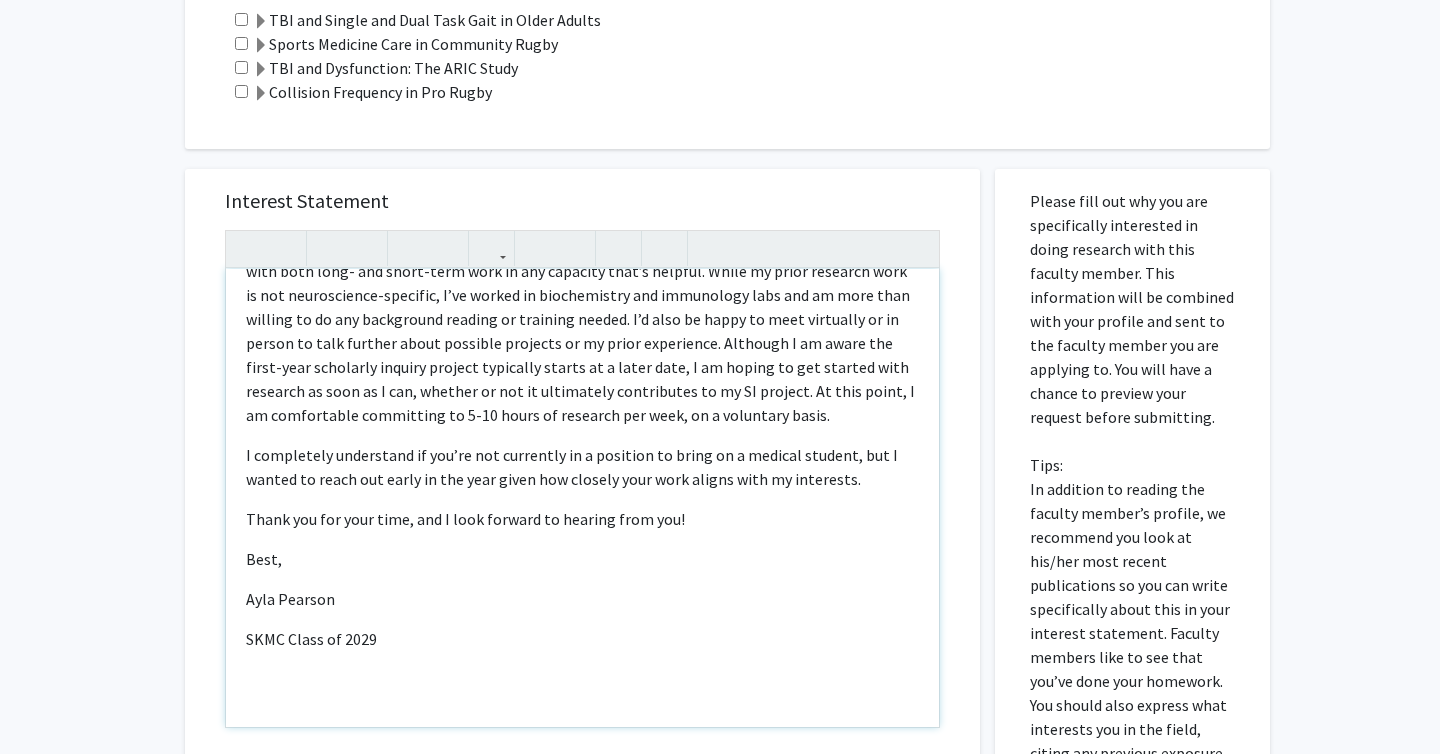 scroll, scrollTop: 643, scrollLeft: 0, axis: vertical 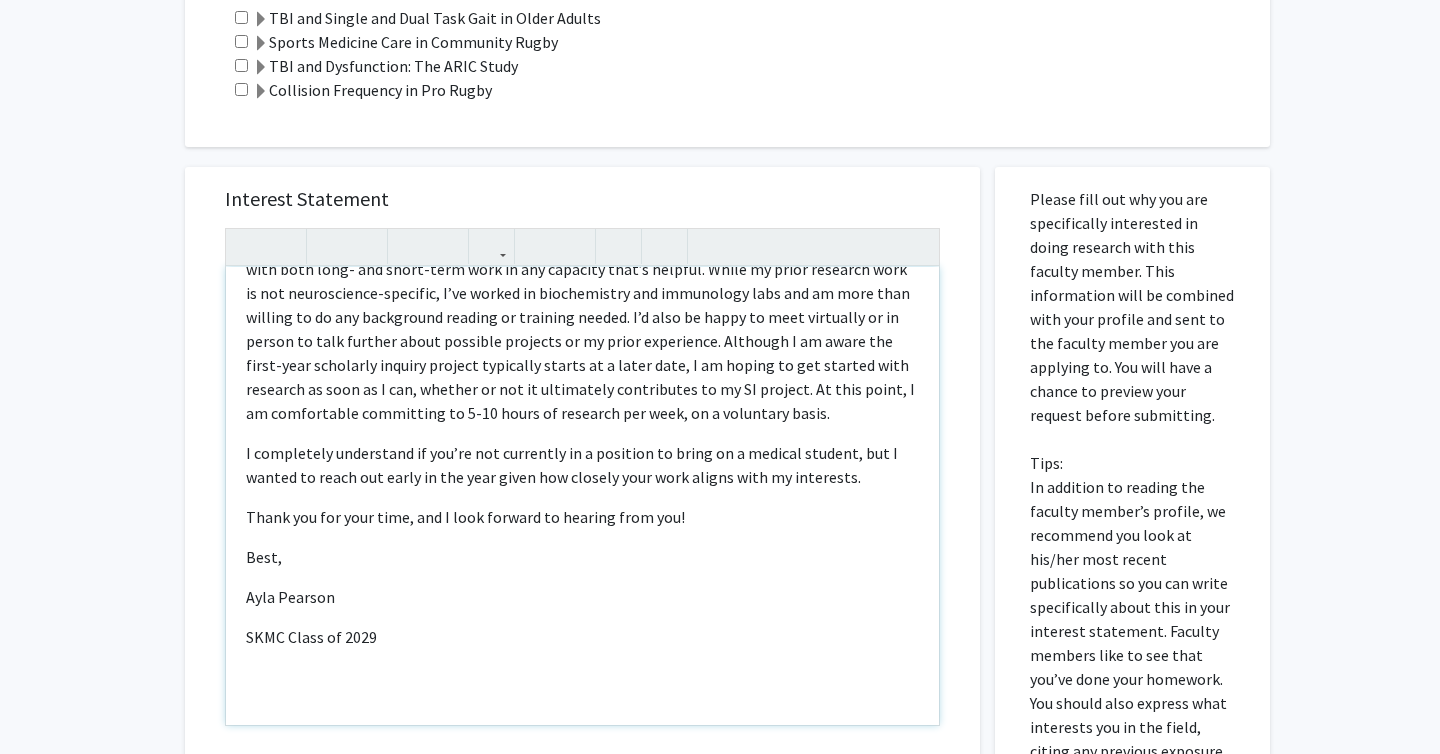 click at bounding box center (582, 677) 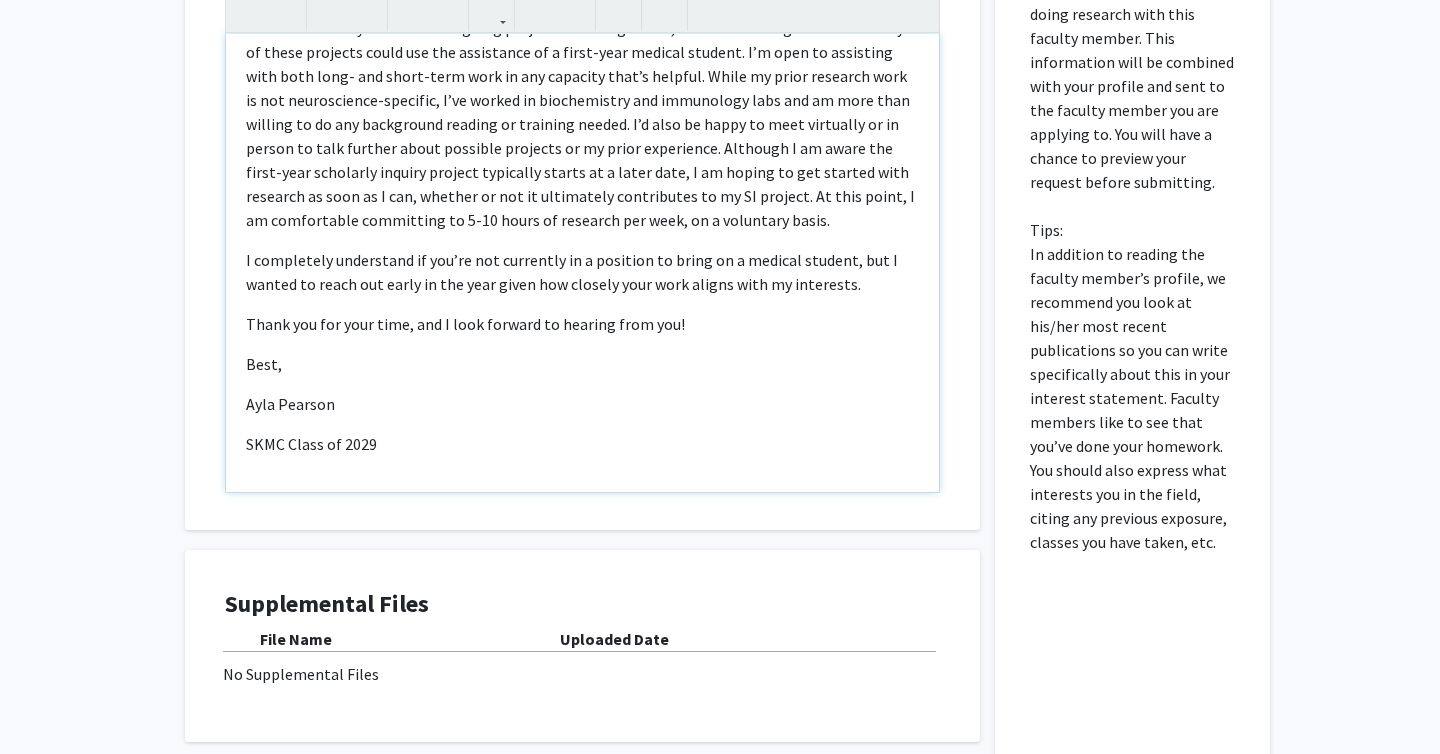 scroll, scrollTop: 1045, scrollLeft: 0, axis: vertical 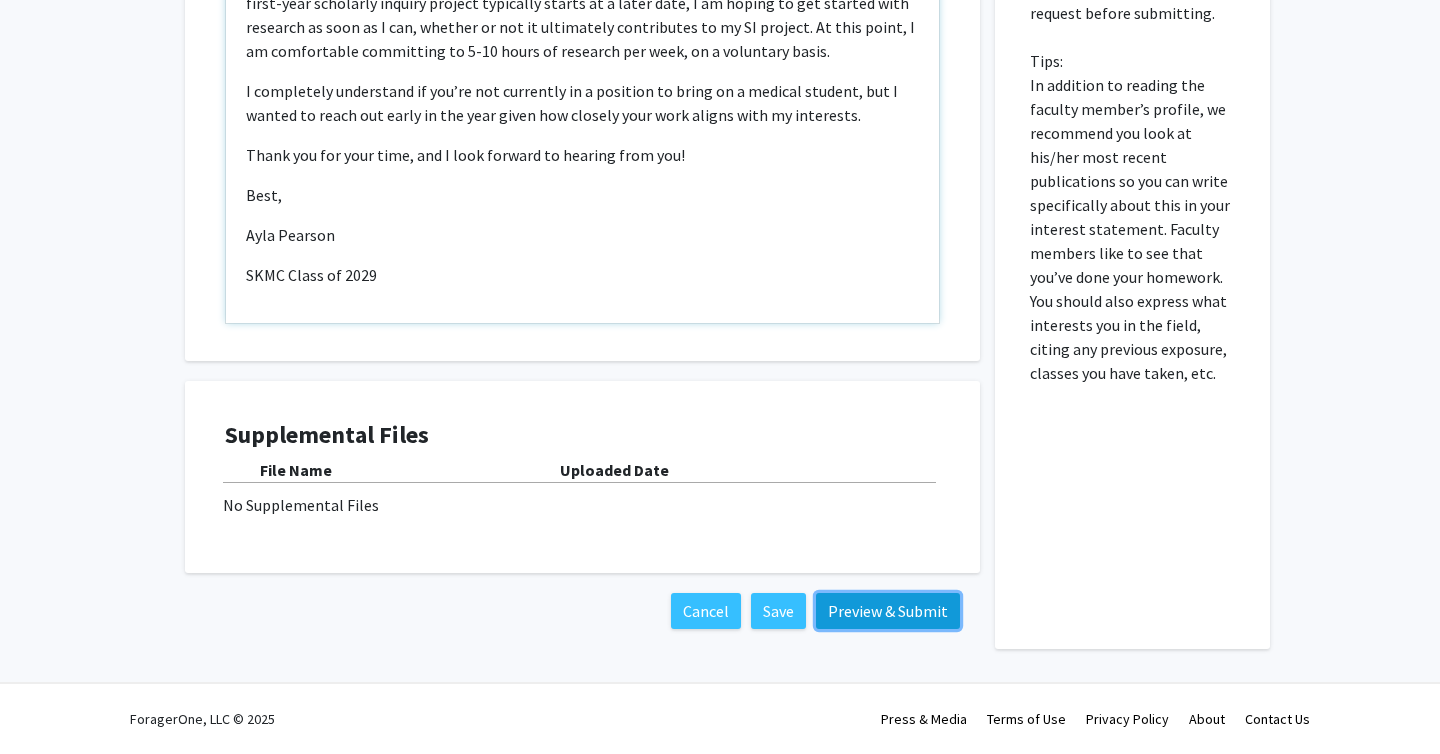 click on "Preview & Submit" at bounding box center (888, 611) 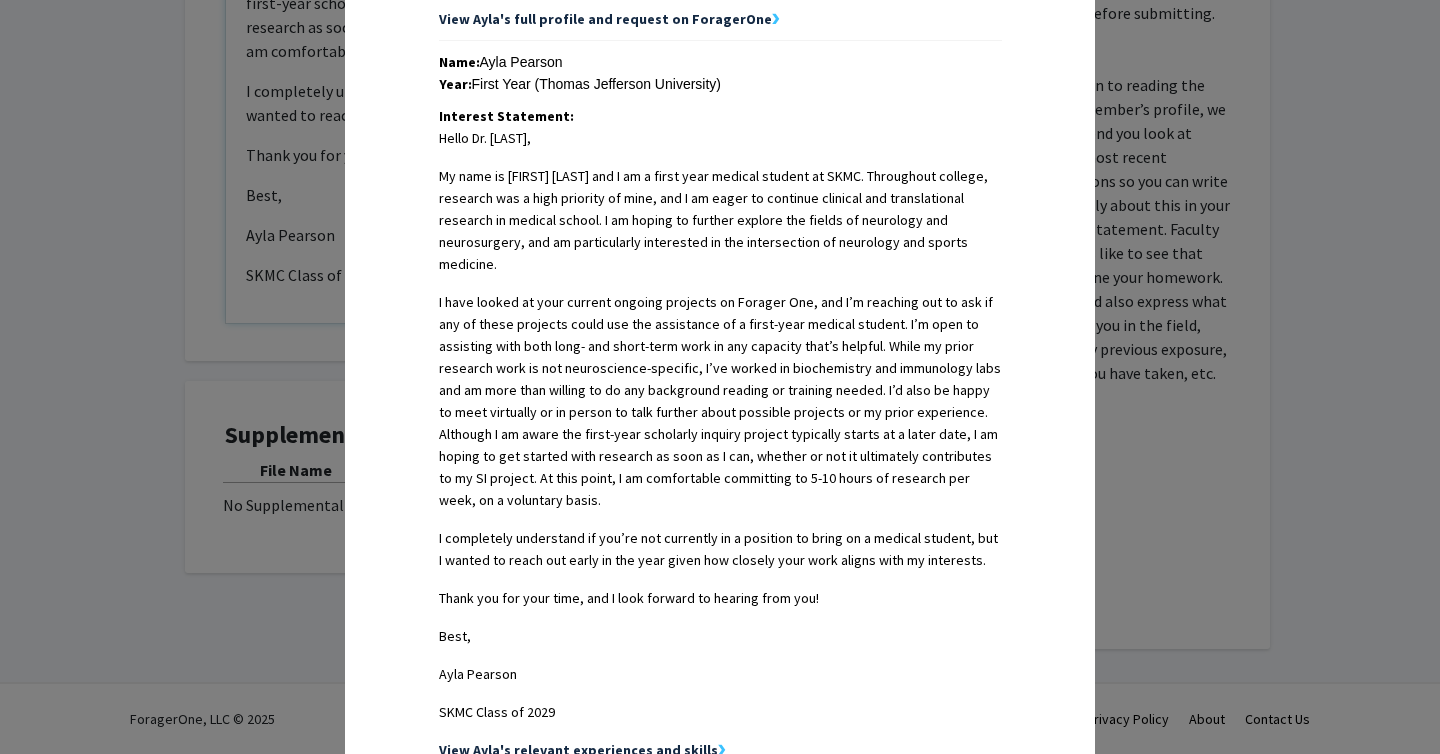 scroll, scrollTop: 710, scrollLeft: 0, axis: vertical 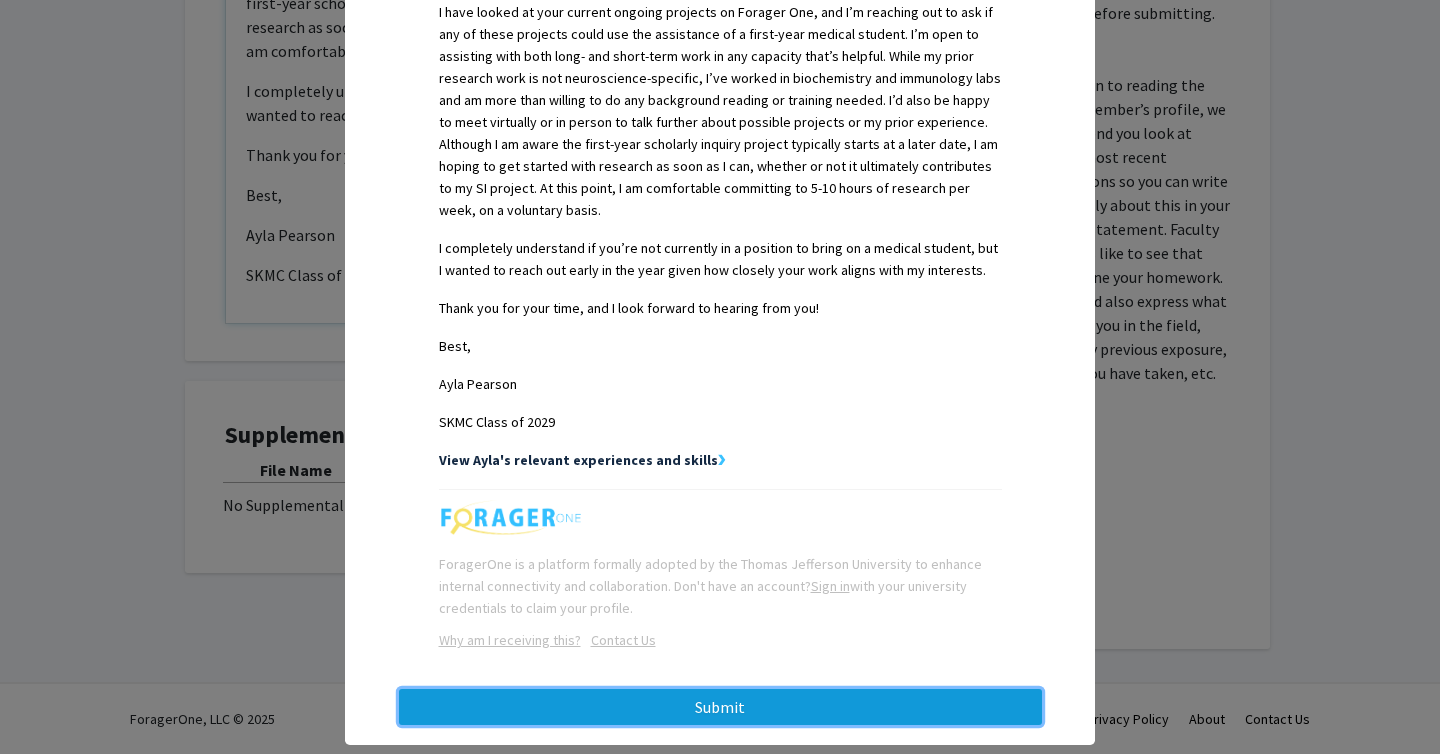 click on "Submit" at bounding box center (720, 707) 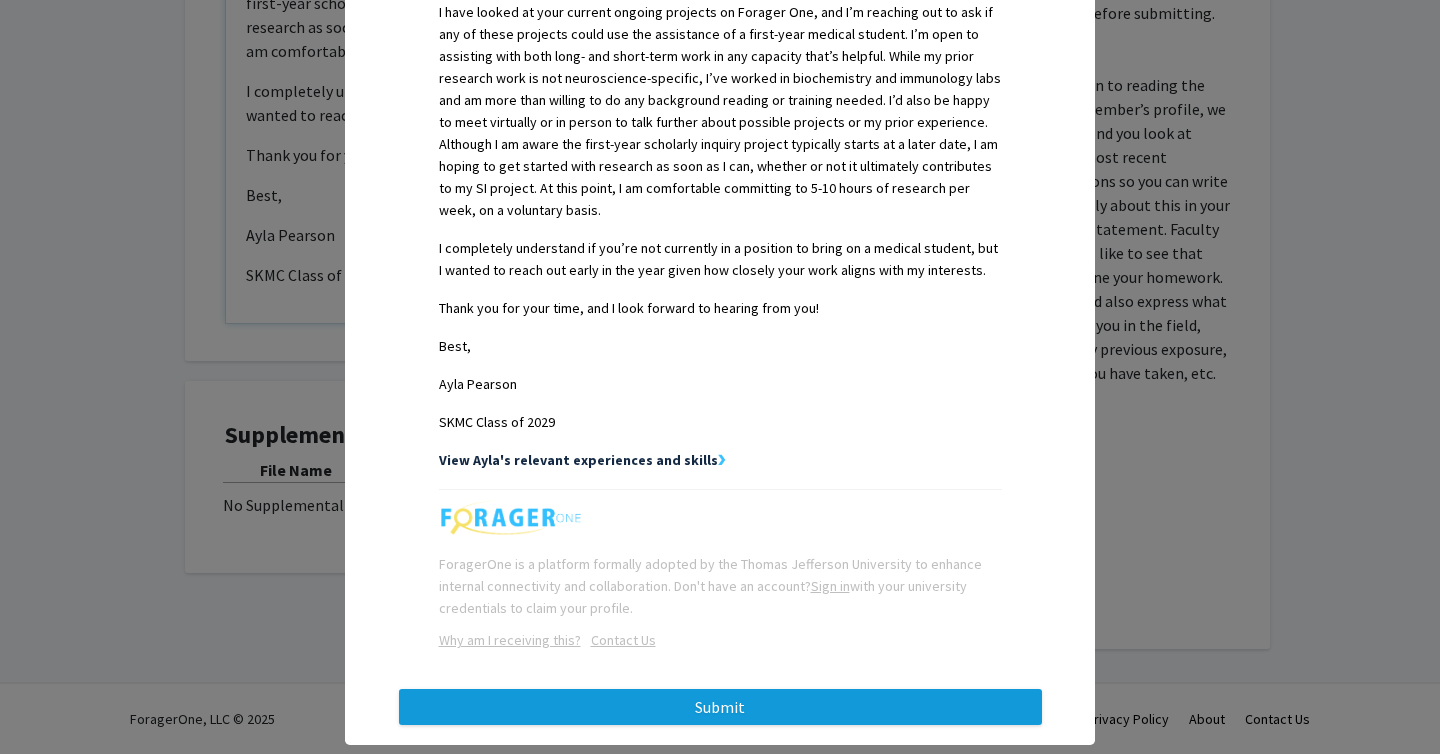 scroll, scrollTop: 0, scrollLeft: 0, axis: both 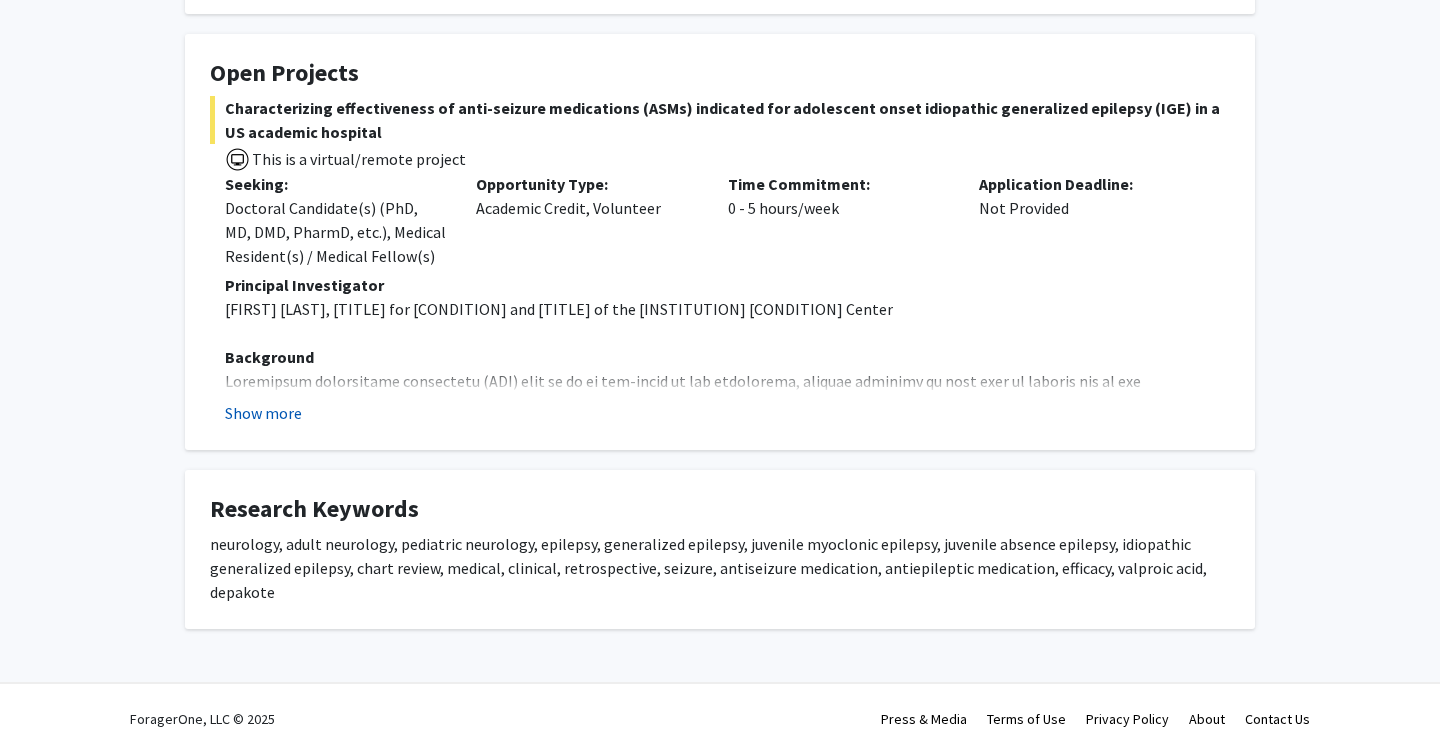 click on "Show more" 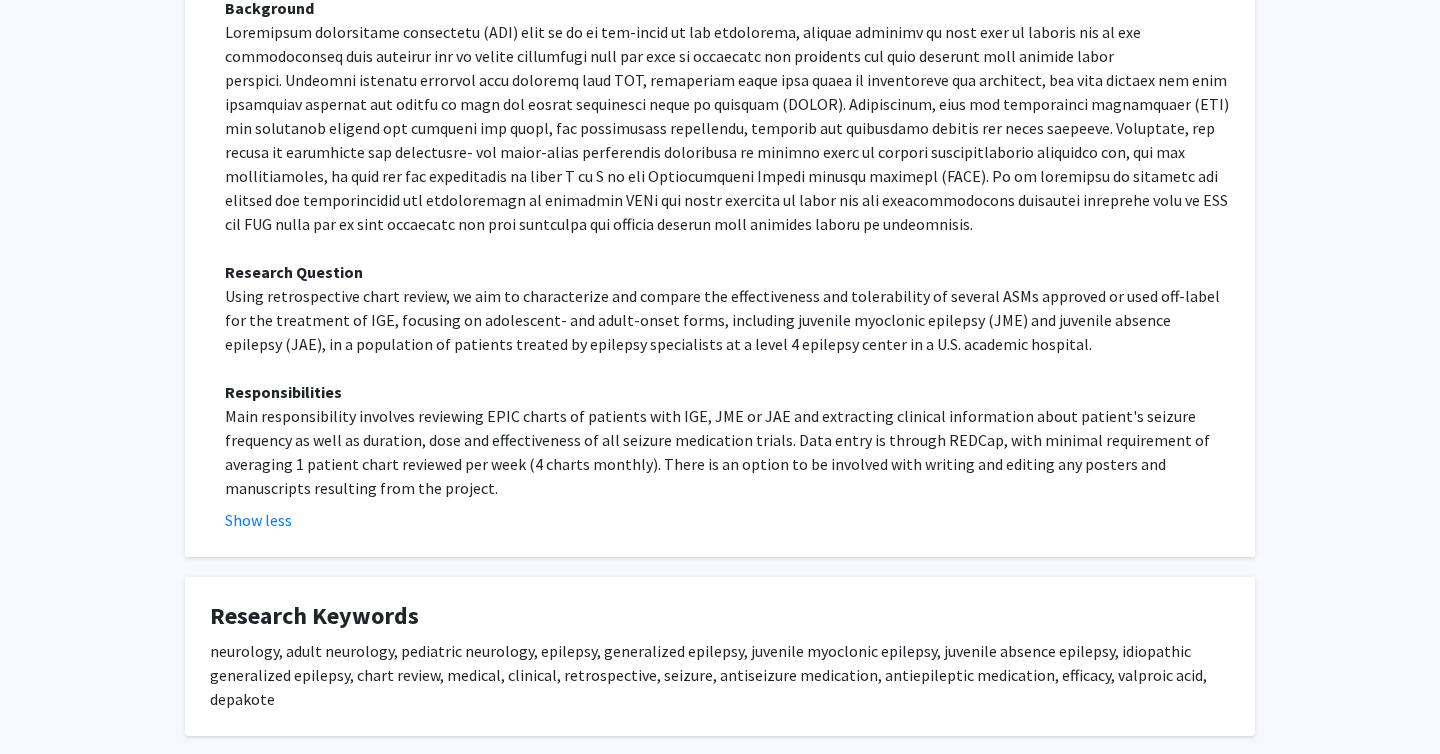 scroll, scrollTop: 729, scrollLeft: 0, axis: vertical 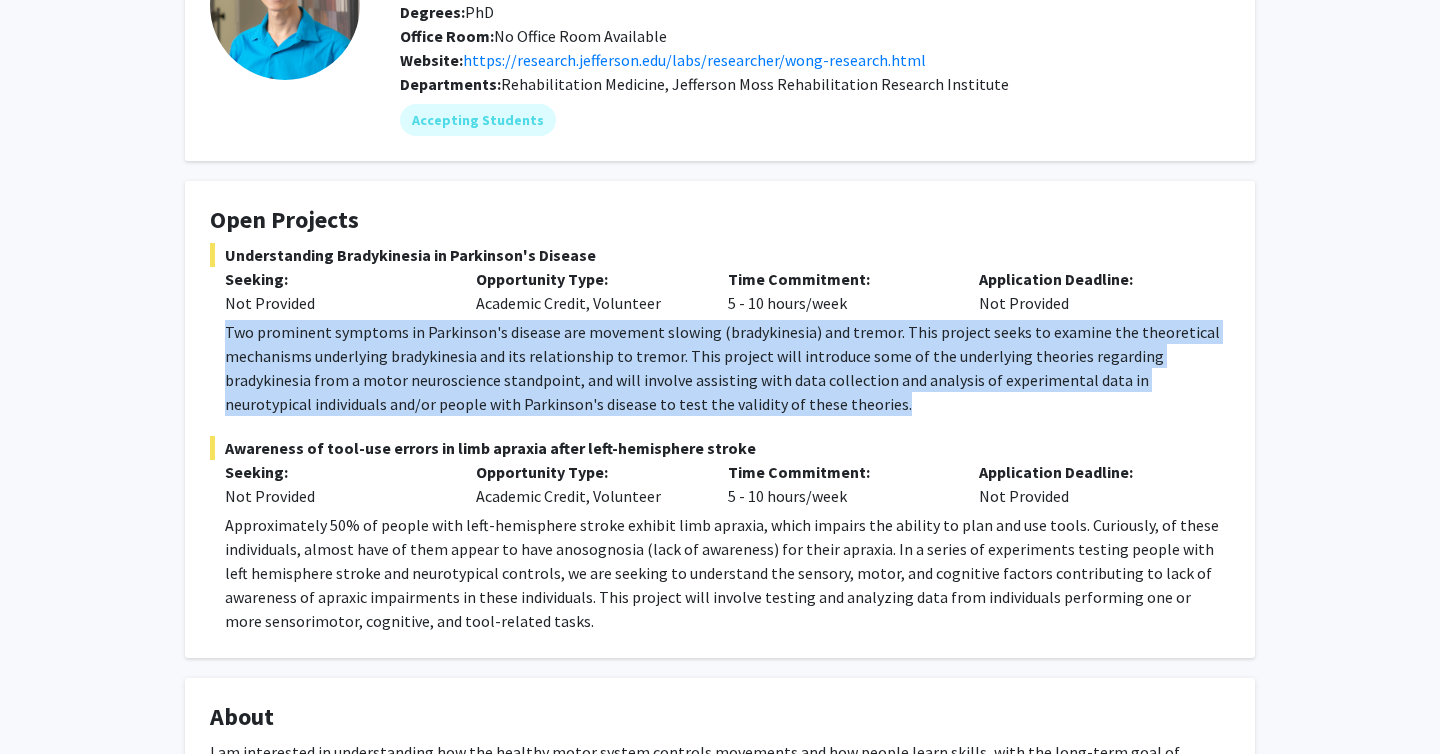 drag, startPoint x: 227, startPoint y: 332, endPoint x: 737, endPoint y: 393, distance: 513.6351 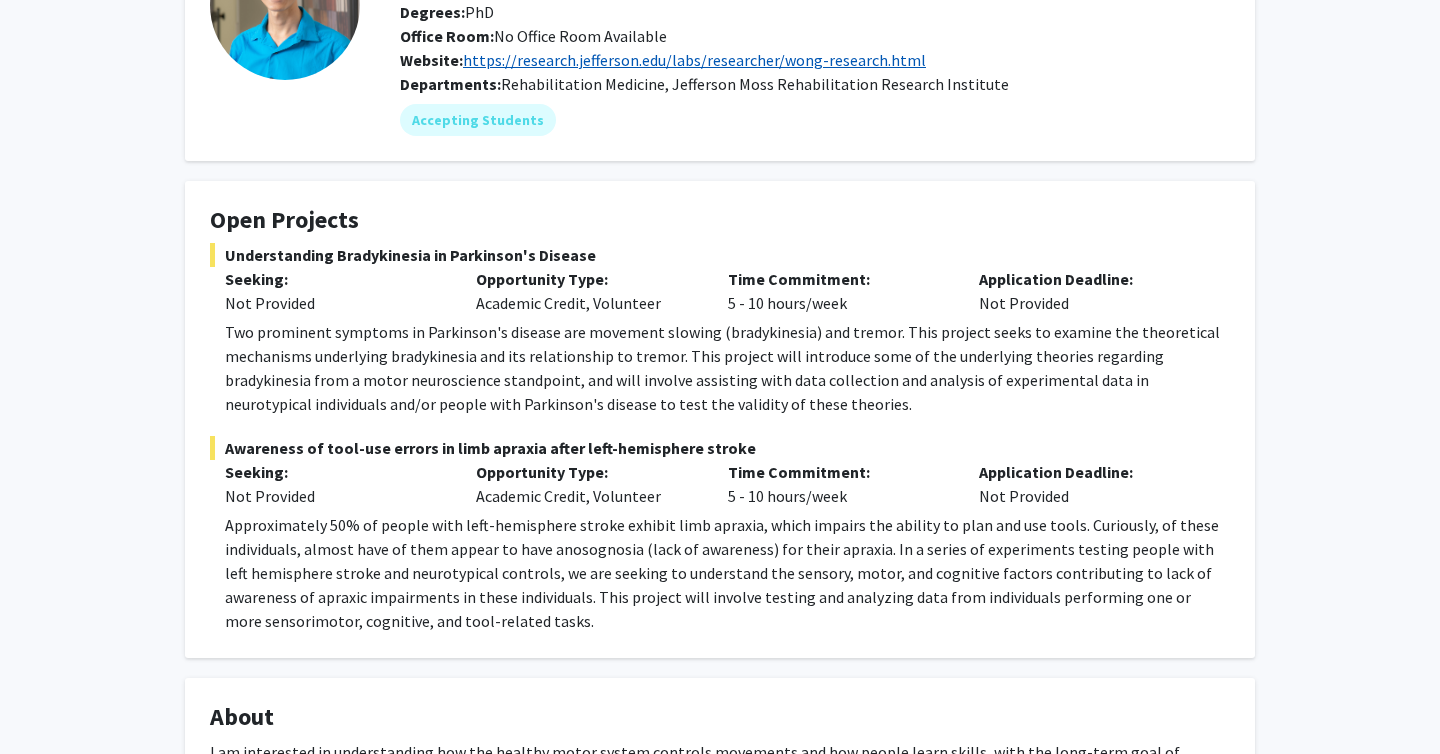 click on "https://research.jefferson.edu/labs/researcher/wong-research.html" 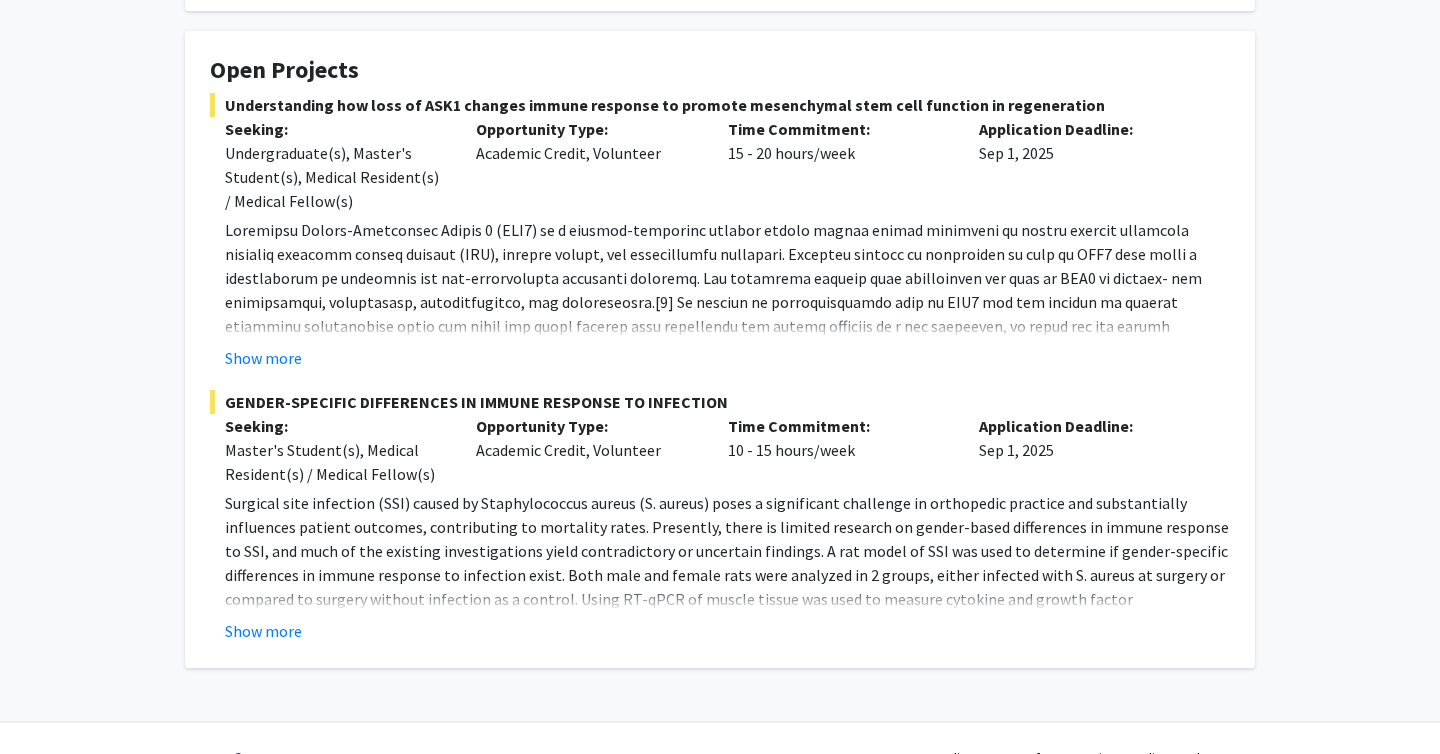 scroll, scrollTop: 371, scrollLeft: 0, axis: vertical 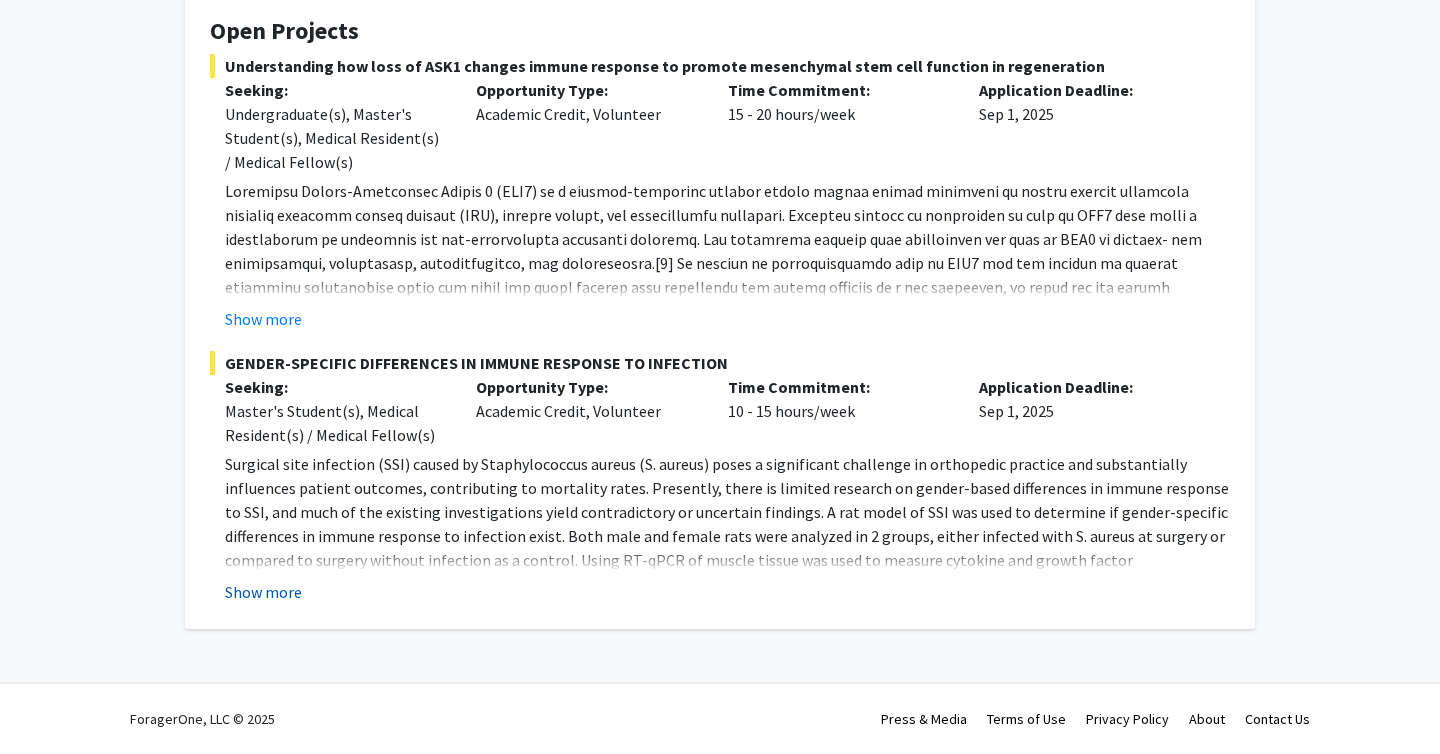 click on "Show more" 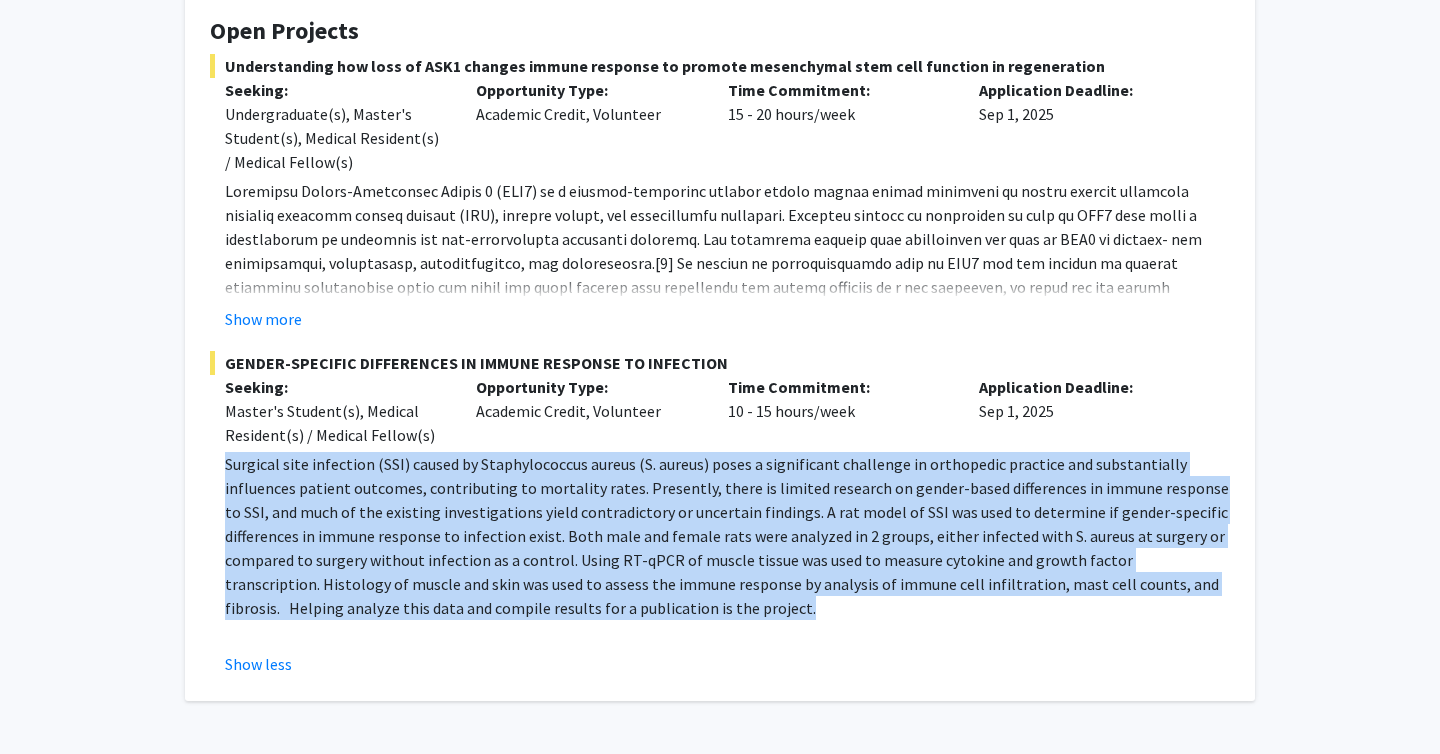 drag, startPoint x: 221, startPoint y: 465, endPoint x: 739, endPoint y: 606, distance: 536.8473 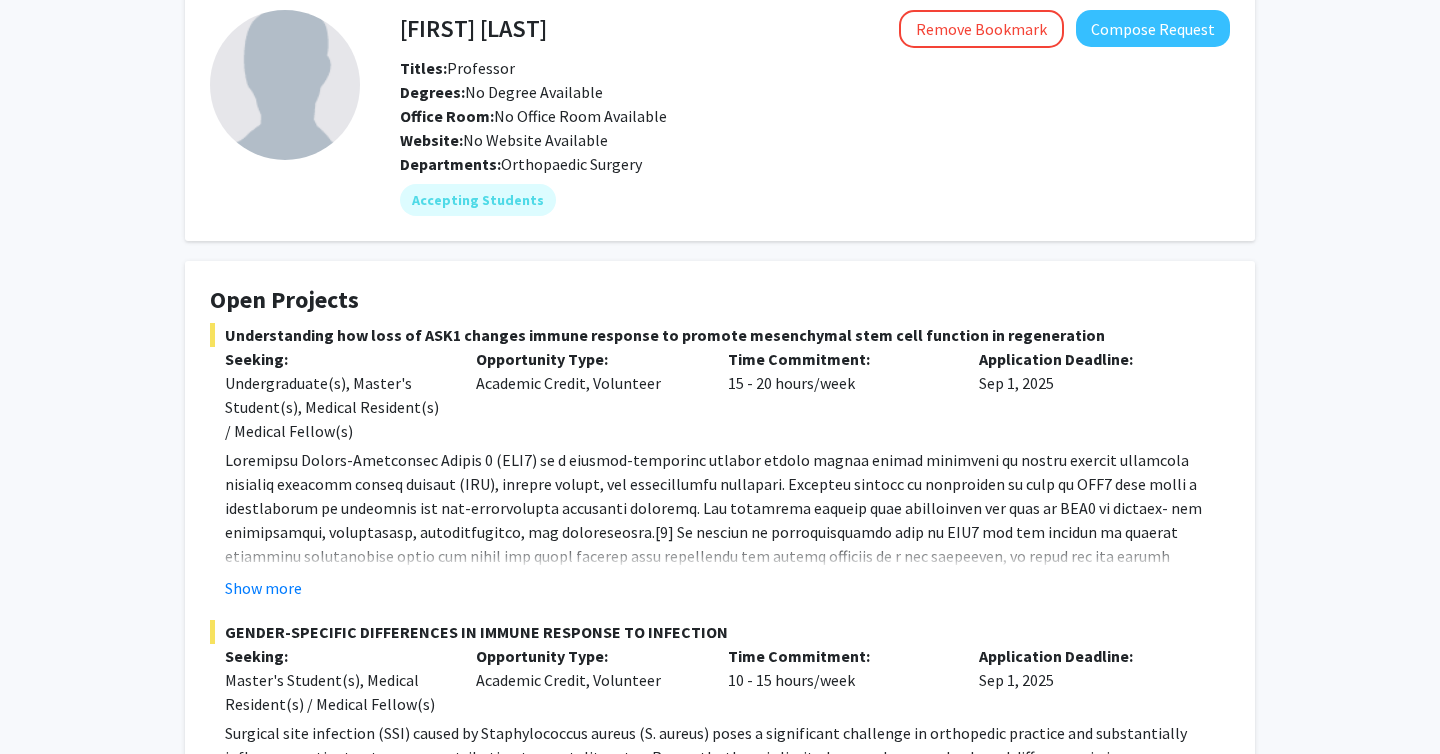 scroll, scrollTop: 123, scrollLeft: 0, axis: vertical 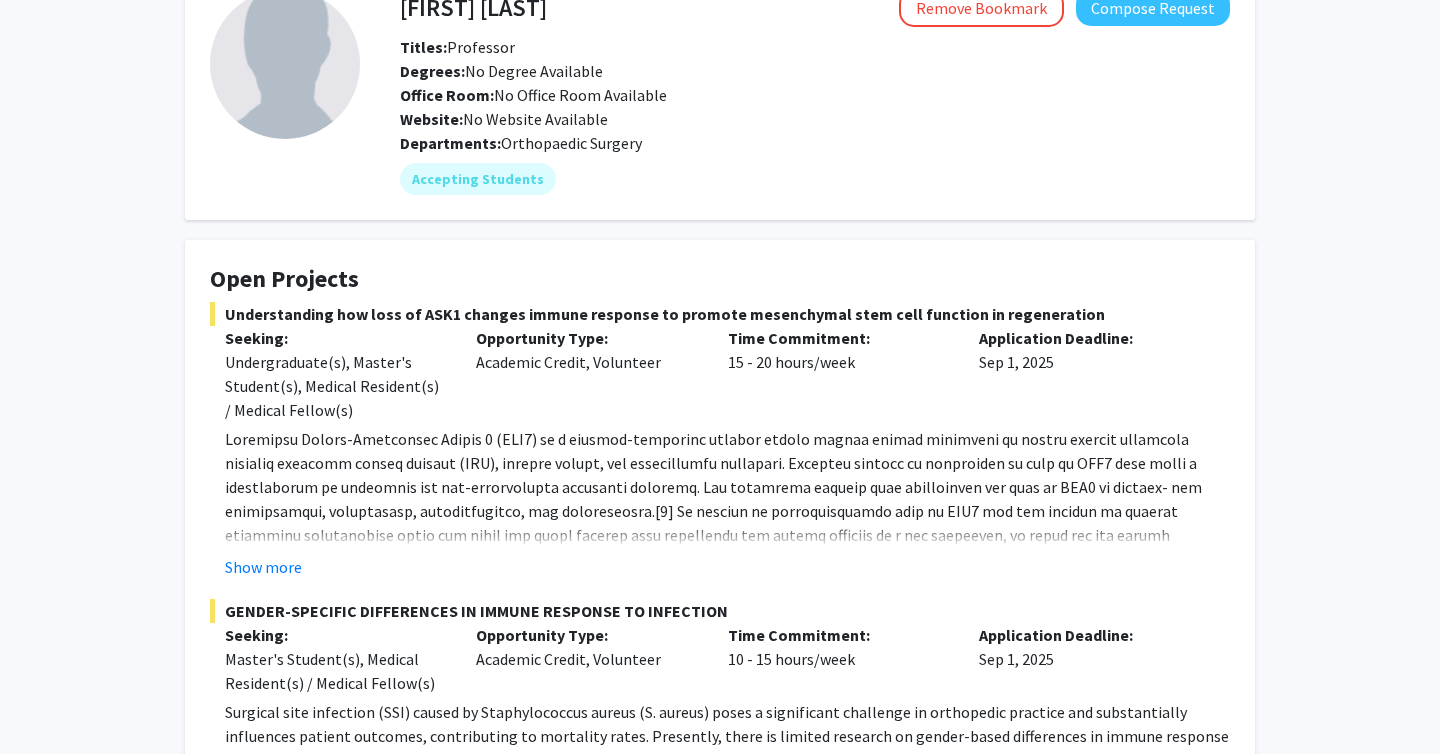 drag, startPoint x: 230, startPoint y: 614, endPoint x: 771, endPoint y: 614, distance: 541 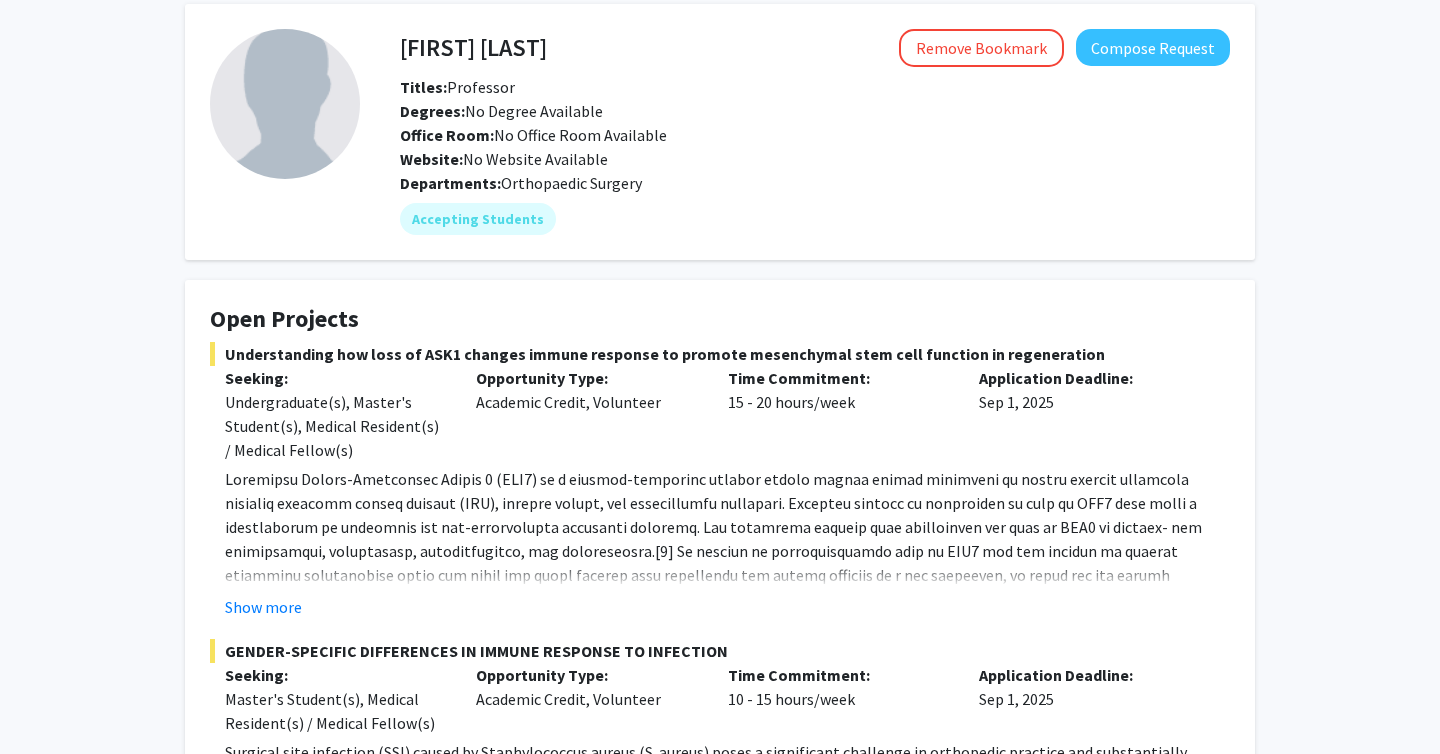 scroll, scrollTop: 151, scrollLeft: 0, axis: vertical 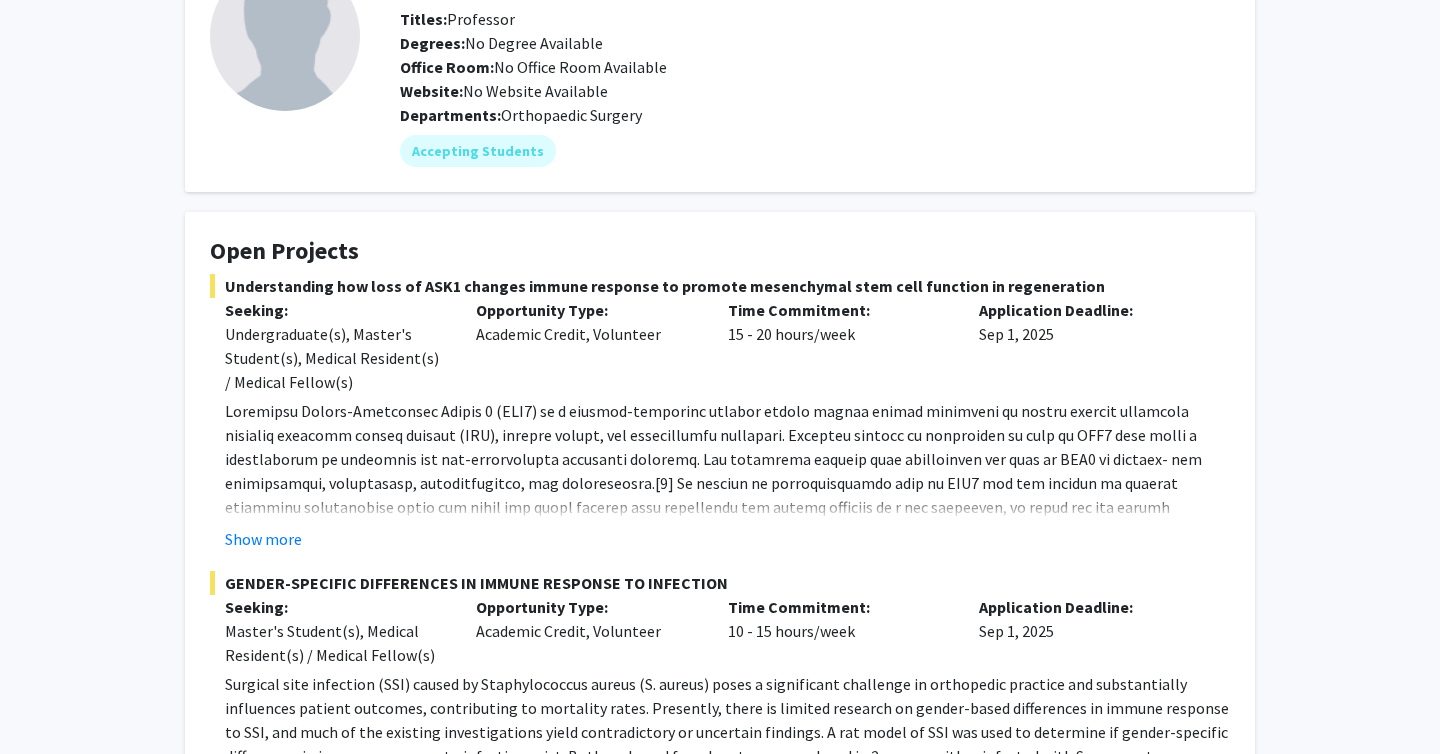 click 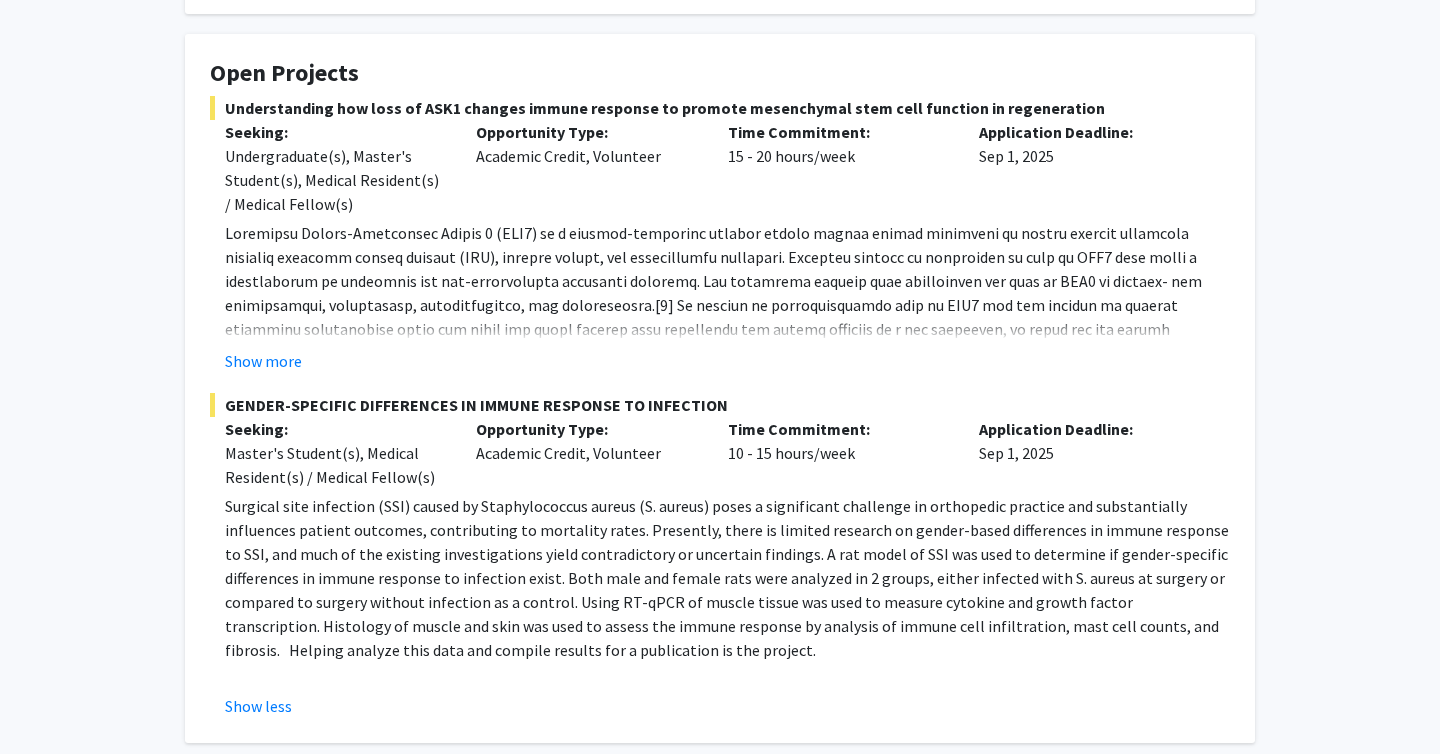 scroll, scrollTop: 0, scrollLeft: 0, axis: both 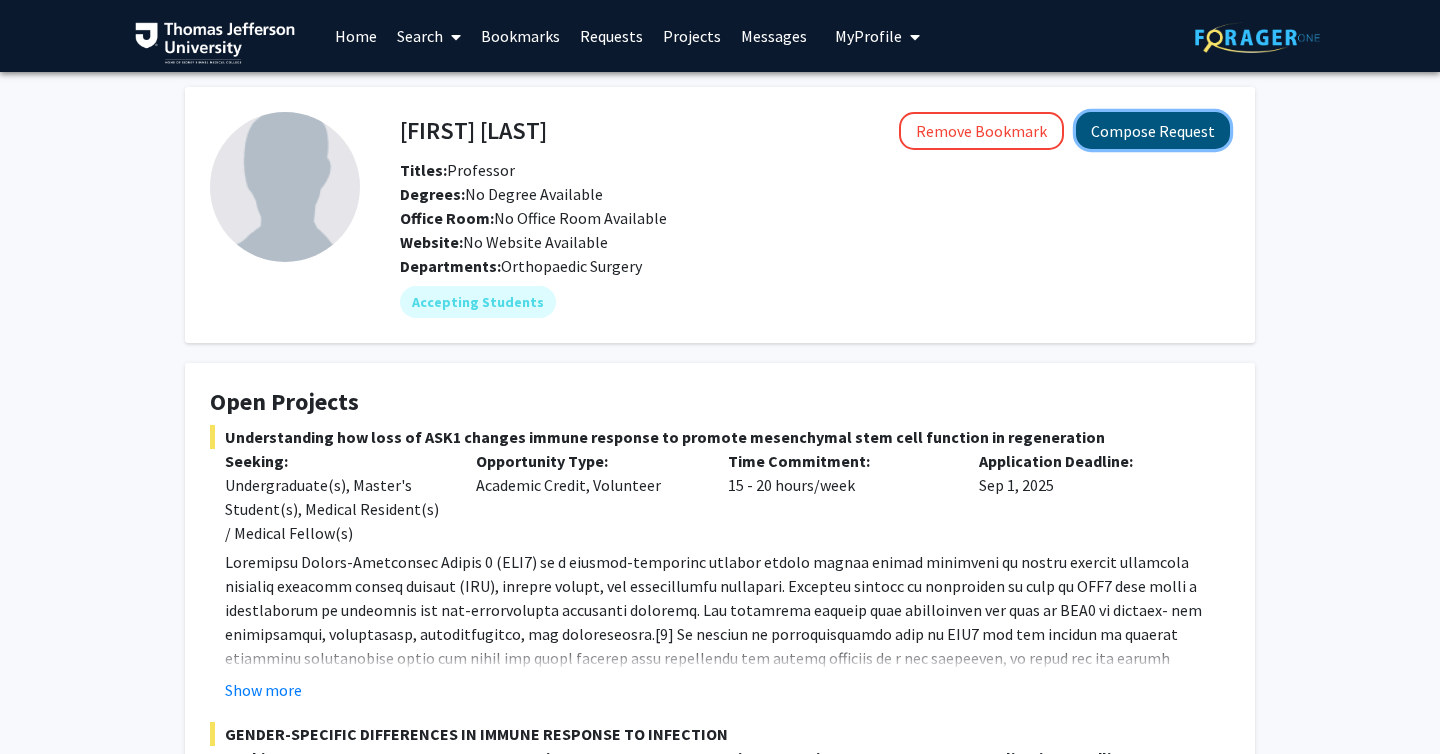 click on "Compose Request" 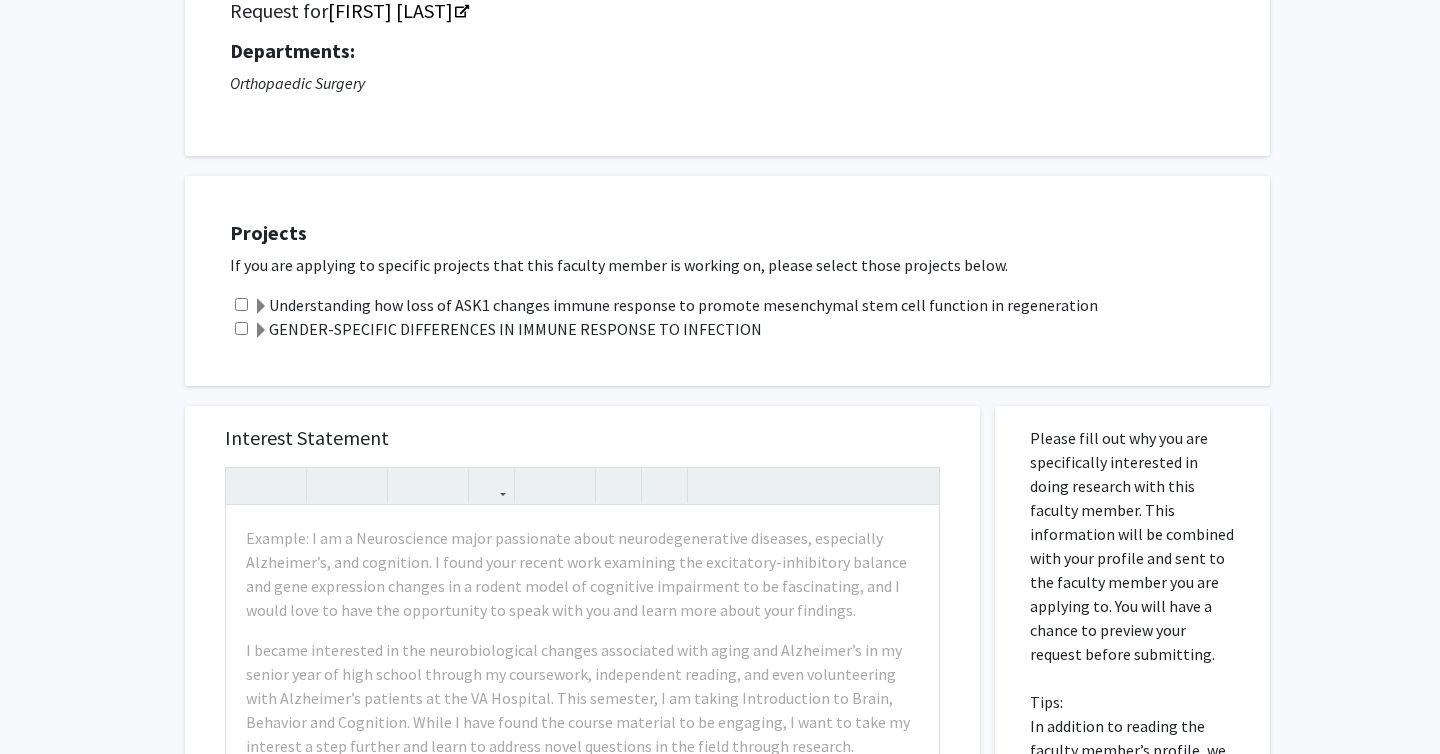 scroll, scrollTop: 171, scrollLeft: 0, axis: vertical 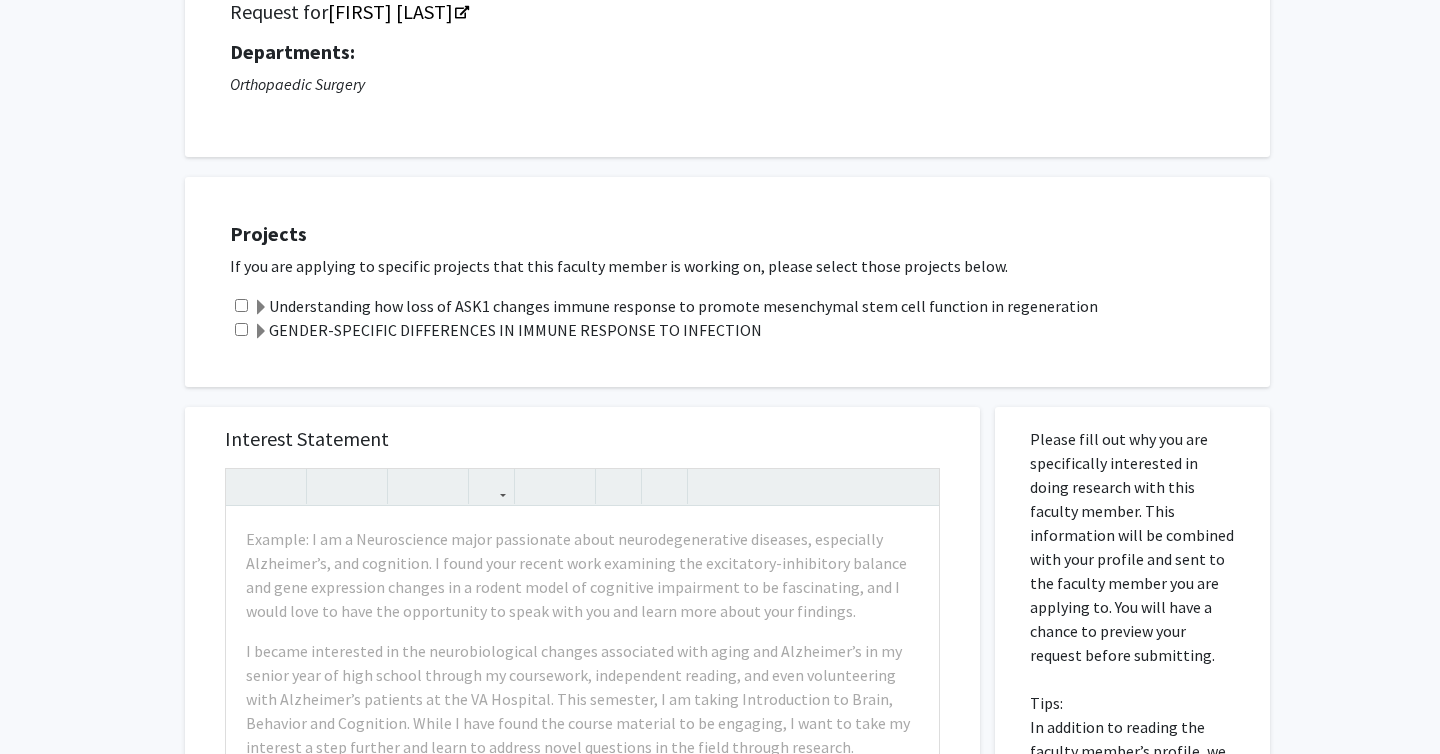click on "GENDER-SPECIFIC DIFFERENCES IN IMMUNE RESPONSE TO INFECTION" 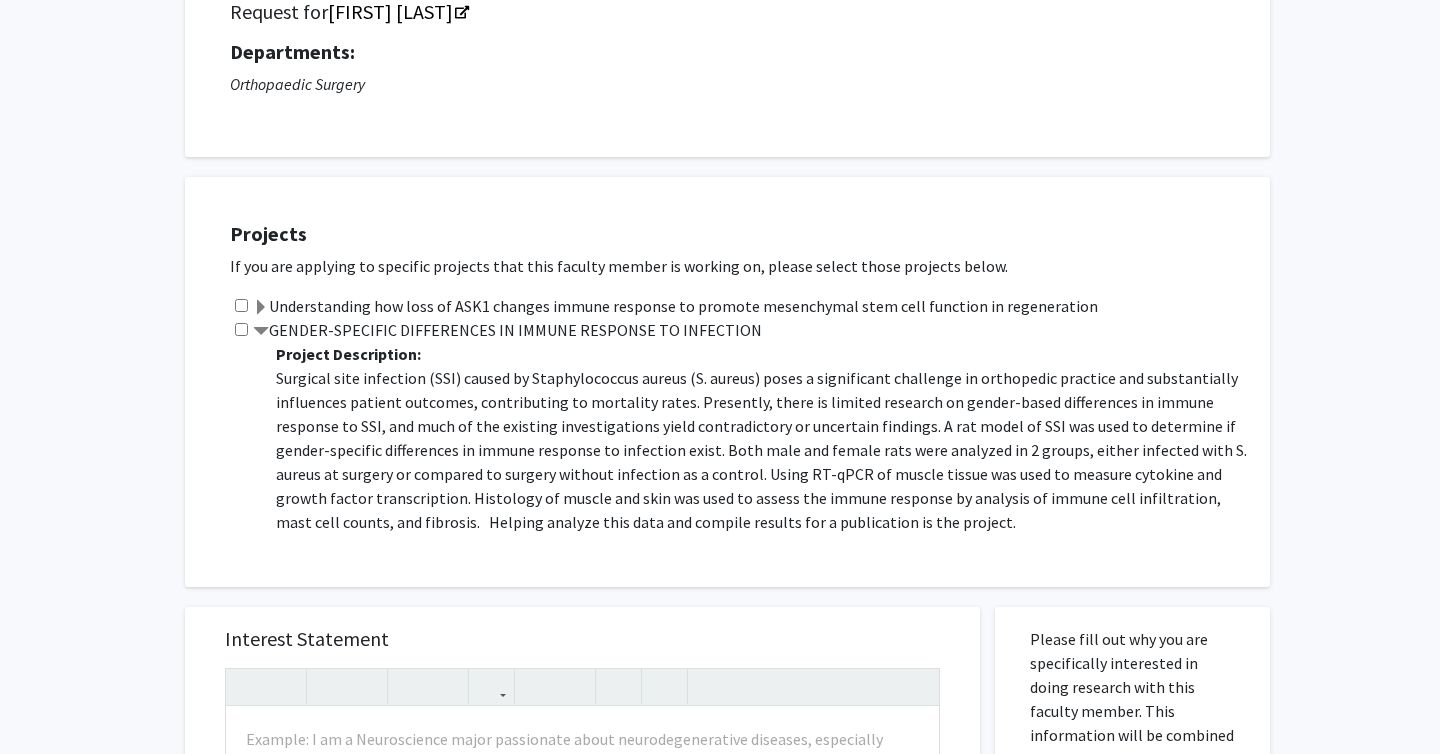 click on "GENDER-SPECIFIC DIFFERENCES IN IMMUNE RESPONSE TO INFECTION" 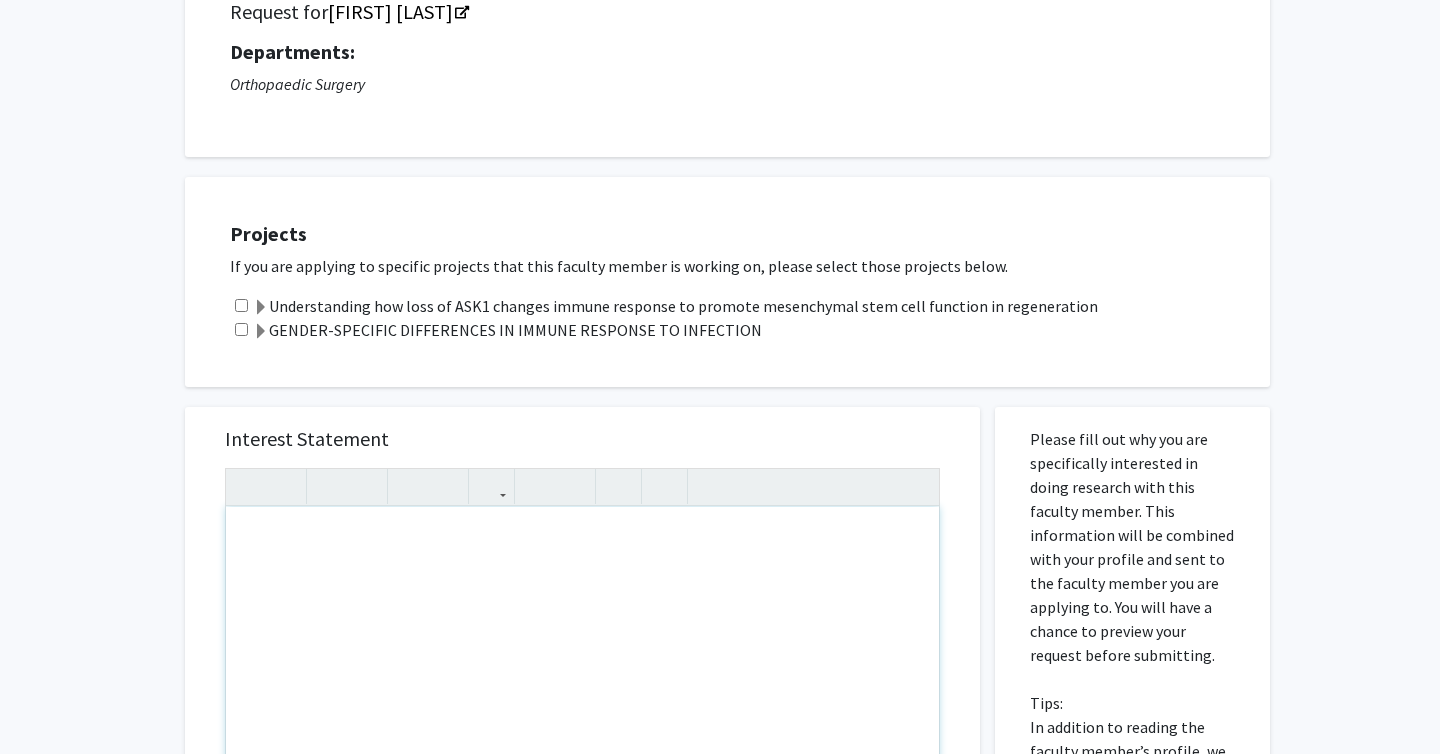 click at bounding box center [582, 736] 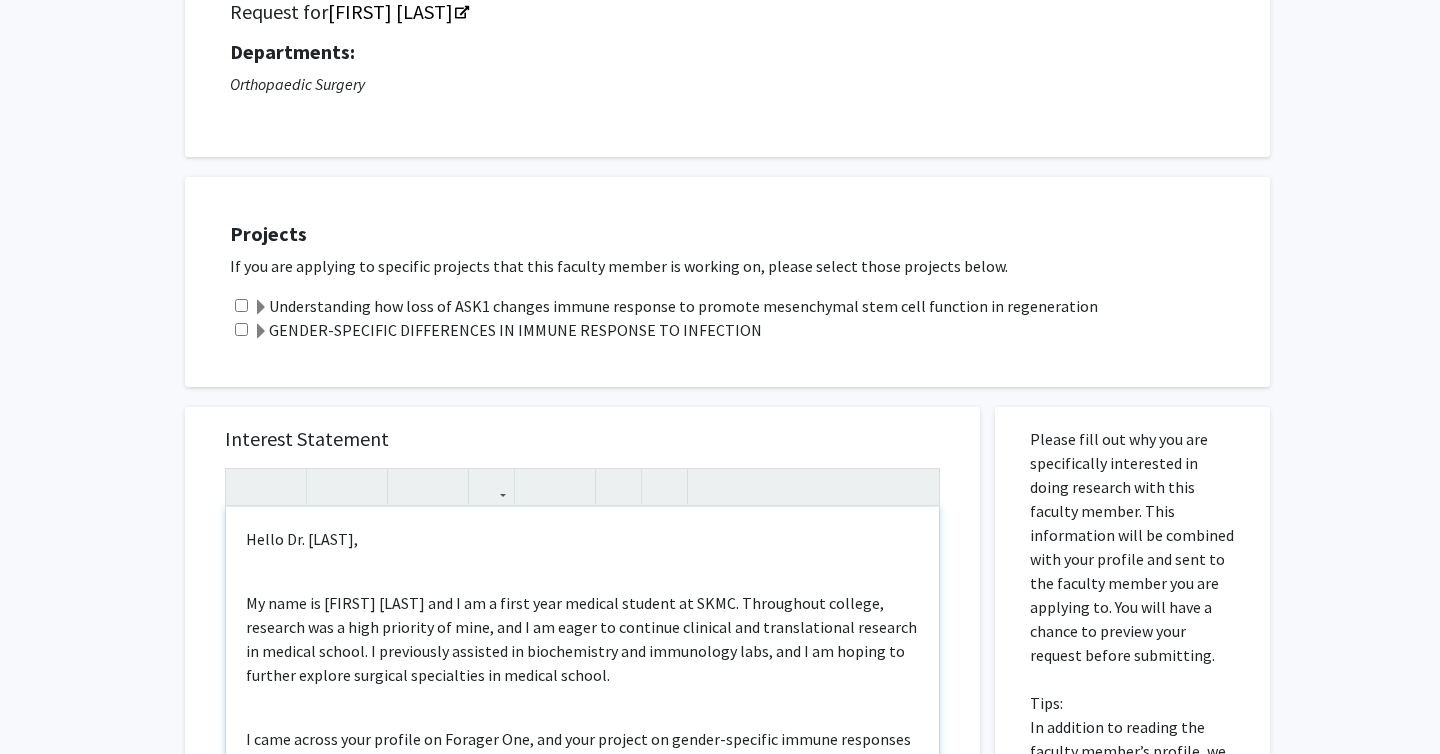 click on "Hello Dr. [LAST], My name is [FIRST] [LAST] and I am a first year medical student at SKMC. Throughout college, research was a high priority of mine, and I am eager to continue clinical and translational research in medical school. I previously assisted in biochemistry and immunology labs, and I am hoping to further explore surgical specialties in medical school. I came across your profile on Forager One, and your project on gender-specific immune responses to infection immediately caught my attention. It aligns closely with my academic background and clinical interests, and I’m reaching out to inquire whether you might be open to having a first-year medical student assist with this project or any others in your lab. I’m open to both short- and long-term involvement and am more than willing to complete any background reading or training required. Thank you for your time, and I look forward to hearing from you! Best, [FIRST] [LAST] SKMC Class of 2029" at bounding box center (582, 736) 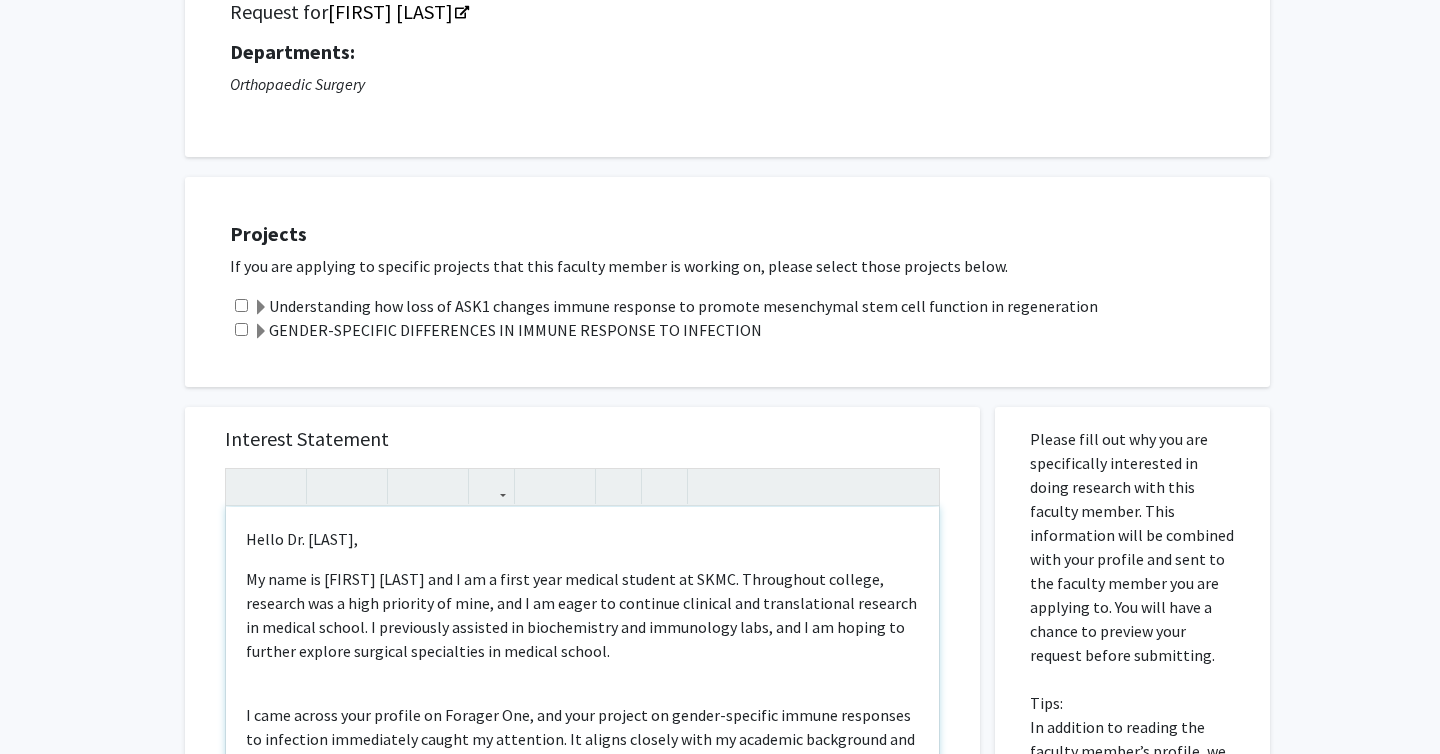 click on "Hello Dr. [LAST], My name is [FIRST] [LAST] and I am a first year medical student at SKMC. Throughout college, research was a high priority of mine, and I am eager to continue clinical and translational research in medical school. I previously assisted in biochemistry and immunology labs, and I am hoping to further explore surgical specialties in medical school. I came across your profile on Forager One, and your project on gender-specific immune responses to infection immediately caught my attention. It aligns closely with my academic background and clinical interests, and I’m reaching out to inquire whether you might be open to having a first-year medical student assist with this project or any others in your lab. I’m open to both short- and long-term involvement and am more than willing to complete any background reading or training required. Thank you for your time, and I look forward to hearing from you! Best, [FIRST] [LAST] SKMC Class of 2029" at bounding box center [582, 736] 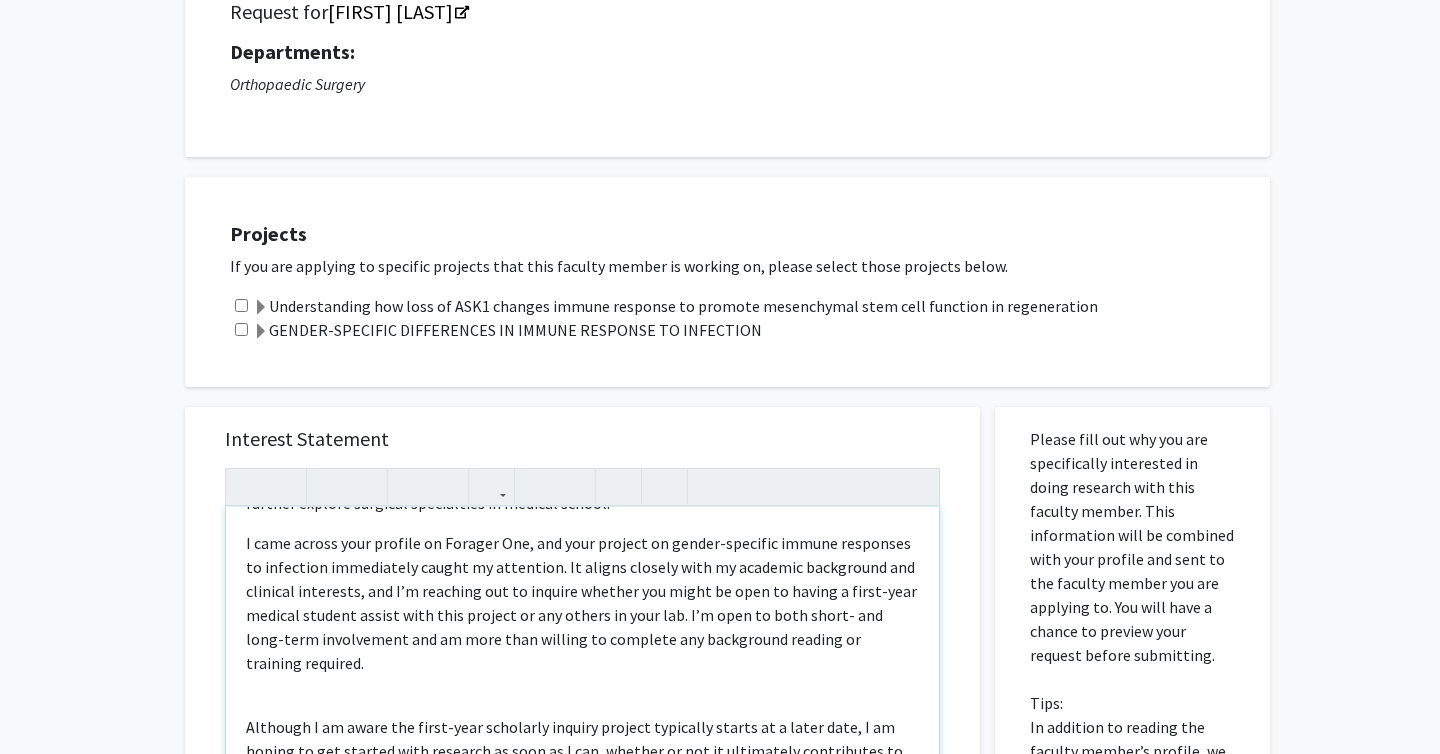 scroll, scrollTop: 155, scrollLeft: 0, axis: vertical 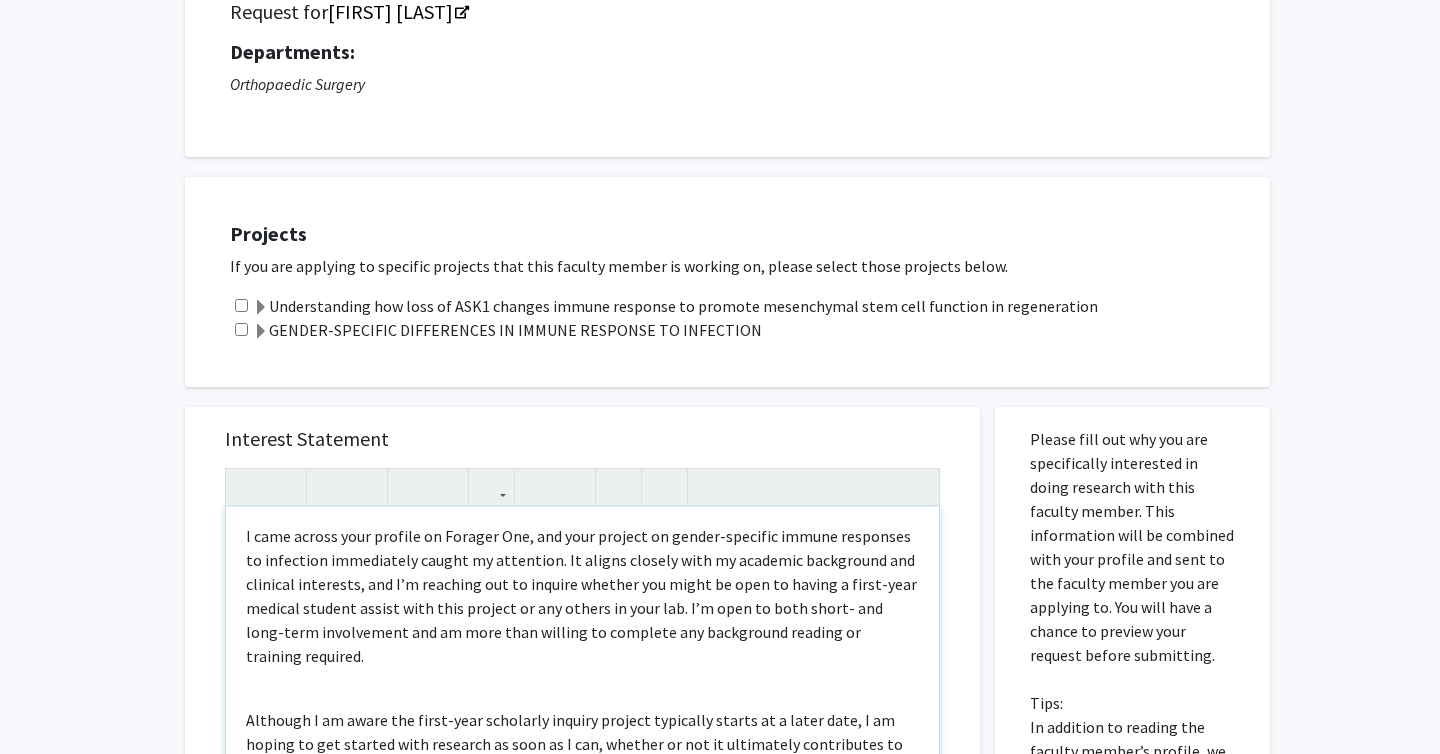 click on "Hello Dr. [LAST], My name is [FIRST] [LAST] and I am a first year medical student at SKMC. Throughout college, research was a high priority of mine, and I am eager to continue clinical and translational research in medical school. I previously assisted in biochemistry and immunology labs, and I am hoping to further explore surgical specialties in medical school. I came across your profile on Forager One, and your project on gender-specific immune responses to infection immediately caught my attention. It aligns closely with my academic background and clinical interests, and I’m reaching out to inquire whether you might be open to having a first-year medical student assist with this project or any others in your lab. I’m open to both short- and long-term involvement and am more than willing to complete any background reading or training required. Thank you for your time, and I look forward to hearing from you! Best, [FIRST] [LAST] SKMC Class of 2029" at bounding box center [582, 736] 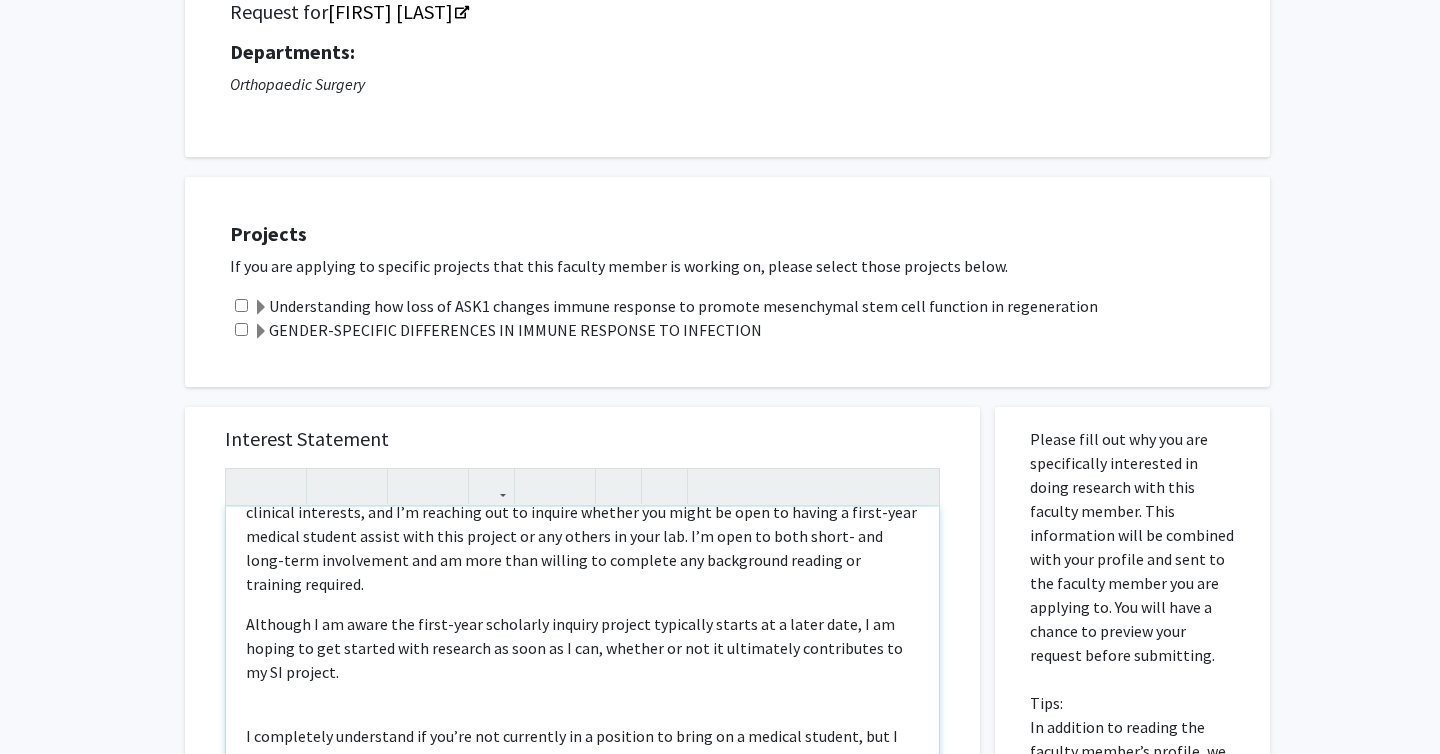 scroll, scrollTop: 237, scrollLeft: 0, axis: vertical 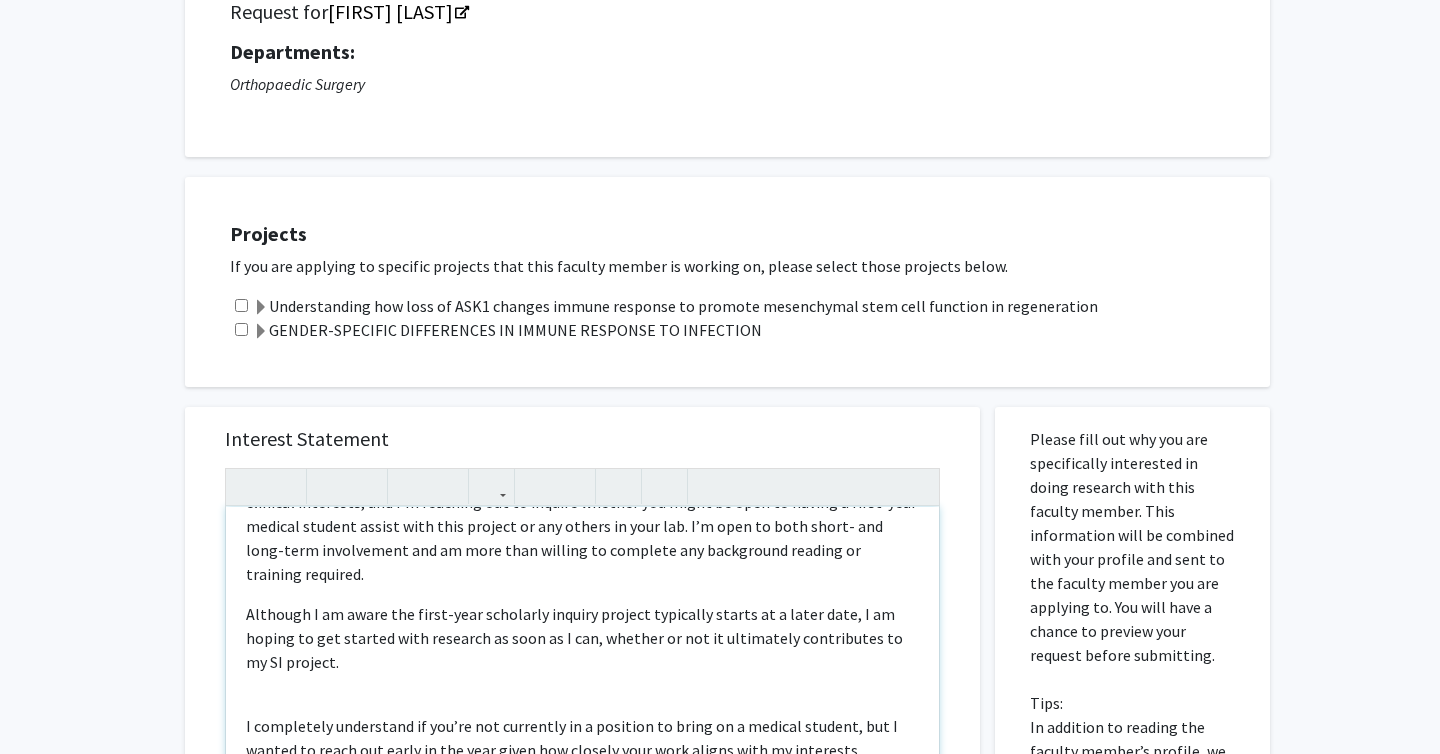 click on "Hello Dr. [LAST], My name is [FIRST] [LAST] and I am a first year medical student at SKMC. Throughout college, research was a high priority of mine, and I am eager to continue clinical and translational research in medical school. I previously assisted in biochemistry and immunology labs, and I am hoping to further explore surgical specialties in medical school. I came across your profile on Forager One, and your project on gender-specific immune responses to infection immediately caught my attention. It aligns closely with my academic background and clinical interests, and I’m reaching out to inquire whether you might be open to having a first-year medical student assist with this project or any others in your lab. I’m open to both short- and long-term involvement and am more than willing to complete any background reading or training required. Thank you for your time, and I look forward to hearing from you! Best, [FIRST] [LAST] SKMC Class of 2029" at bounding box center (582, 736) 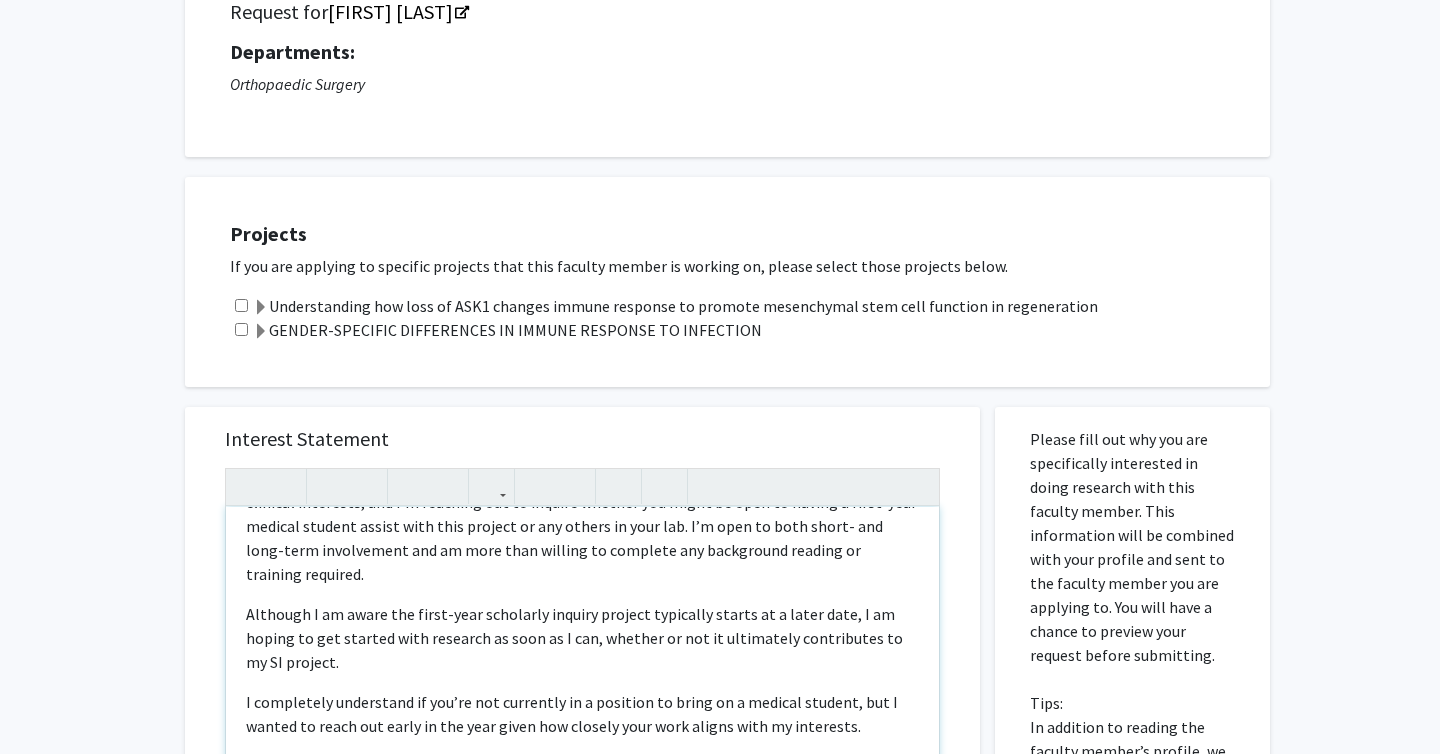 scroll, scrollTop: 270, scrollLeft: 0, axis: vertical 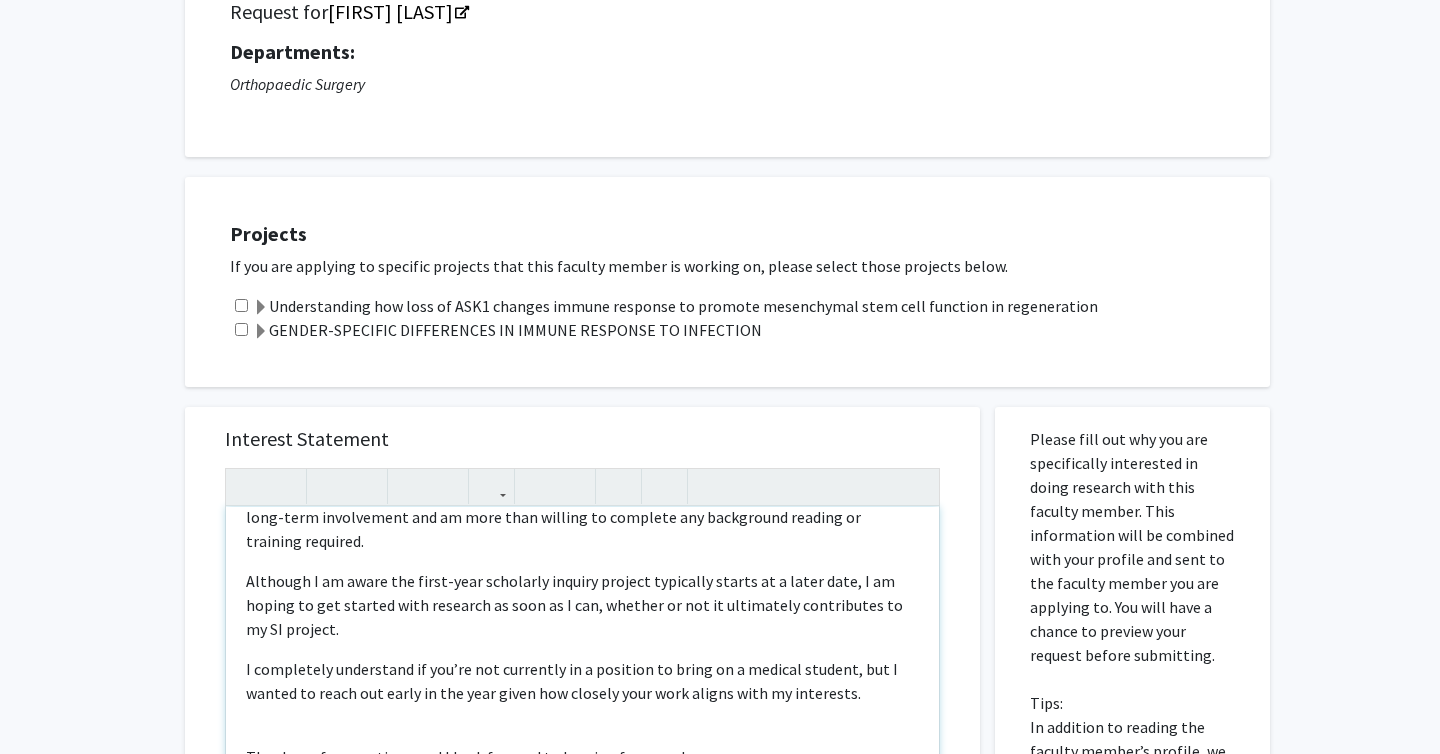 click on "I completely understand if you’re not currently in a position to bring on a medical student, but I wanted to reach out early in the year given how closely your work aligns with my interests." at bounding box center (582, 681) 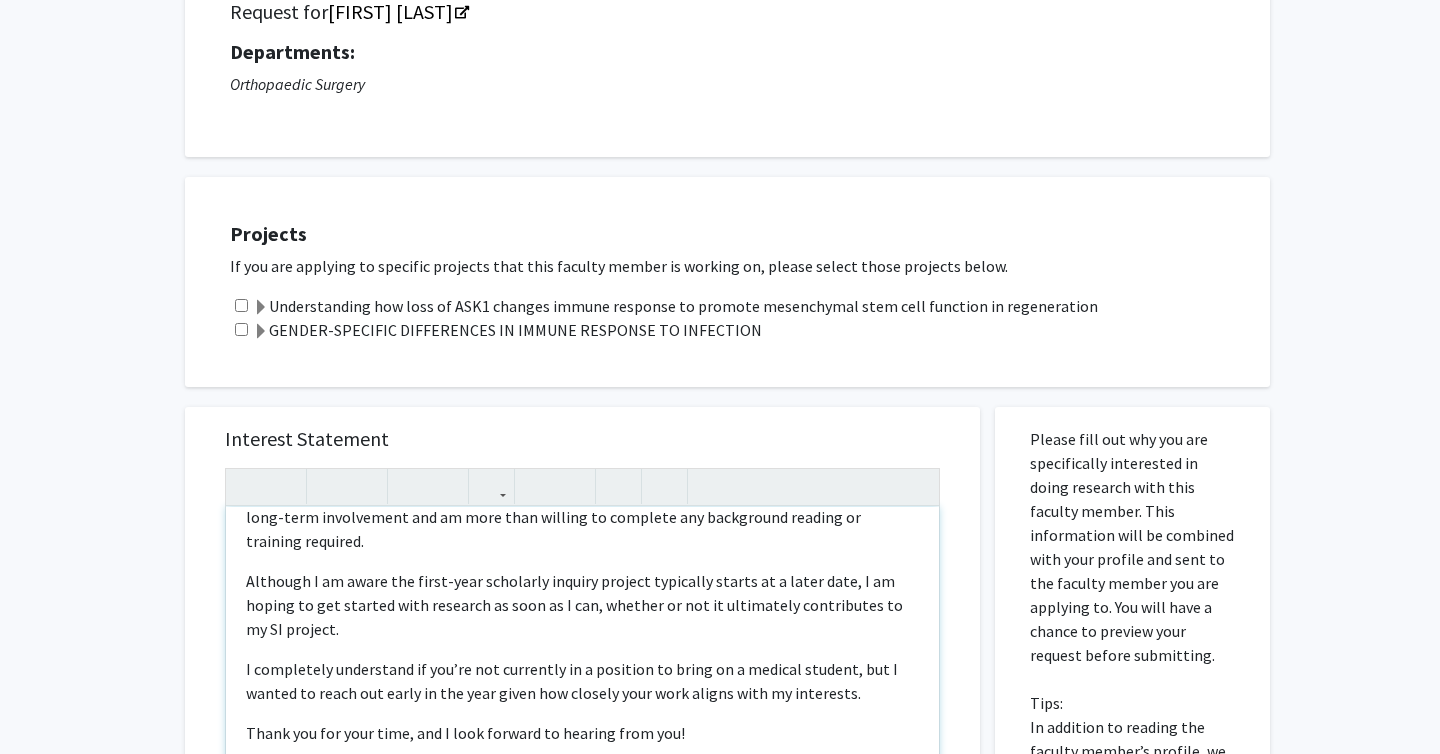 scroll, scrollTop: 246, scrollLeft: 0, axis: vertical 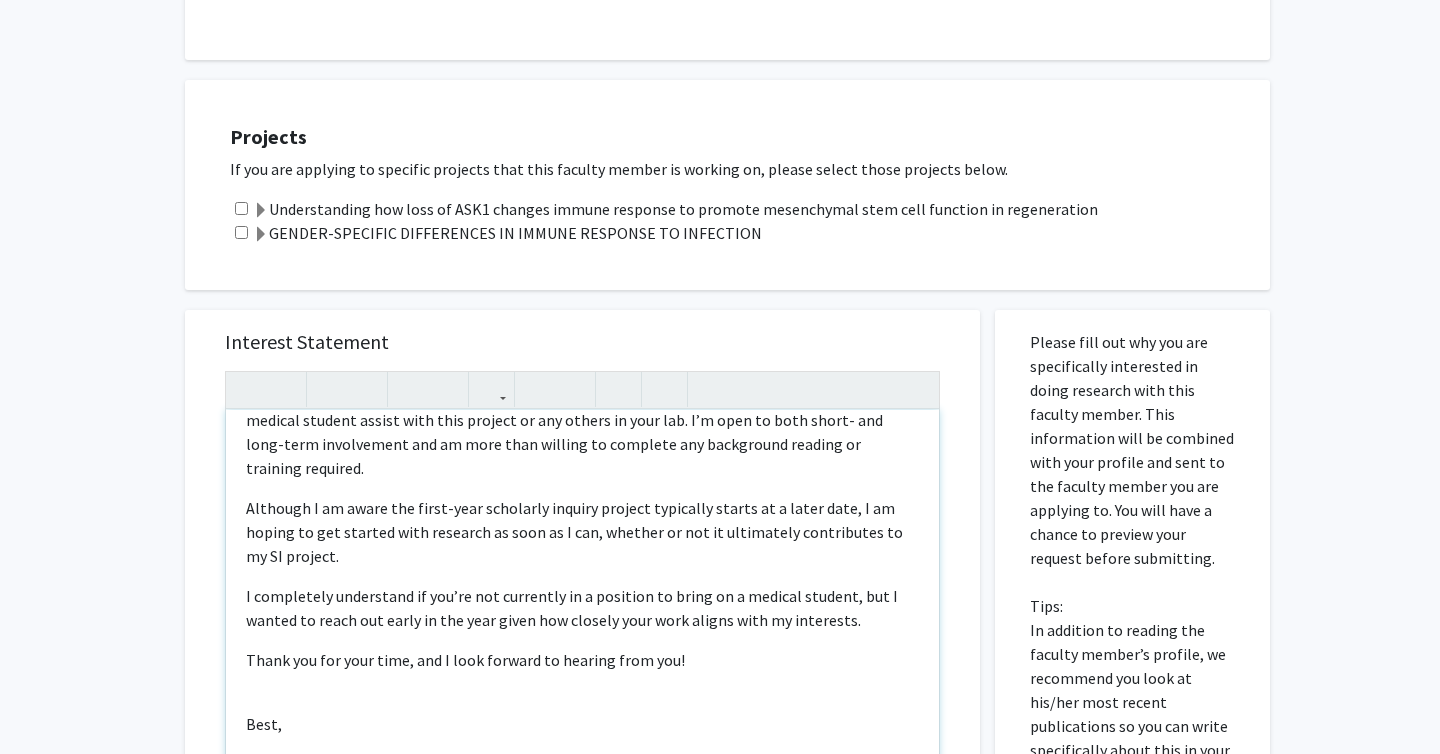 click on "Hello Dr. [LAST], My name is [FIRST] [LAST] and I am a first year medical student at SKMC. Throughout college, research was a high priority of mine, and I am eager to continue clinical and translational research in medical school. I previously assisted in biochemistry and immunology labs, and I am hoping to further explore surgical specialties in medical school. I came across your profile on Forager One, and your project on gender-specific immune responses to infection immediately caught my attention. It aligns closely with my academic background and clinical interests, and I’m reaching out to inquire whether you might be open to having a first-year medical student assist with this project or any others in your lab. I’m open to both short- and long-term involvement and am more than willing to complete any background reading or training required. Thank you for your time, and I look forward to hearing from you! Best, [FIRST] [LAST] SKMC Class of 2029" at bounding box center [582, 639] 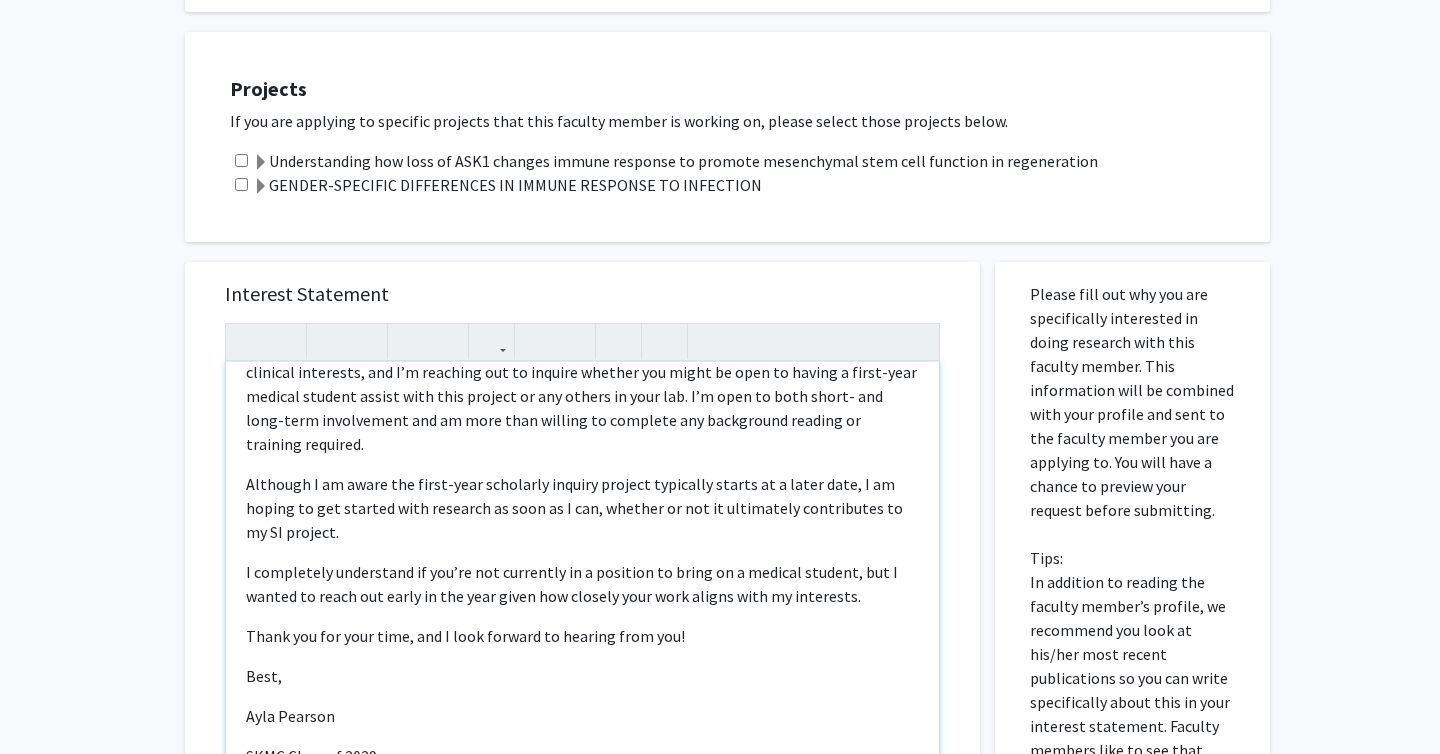 scroll, scrollTop: 344, scrollLeft: 0, axis: vertical 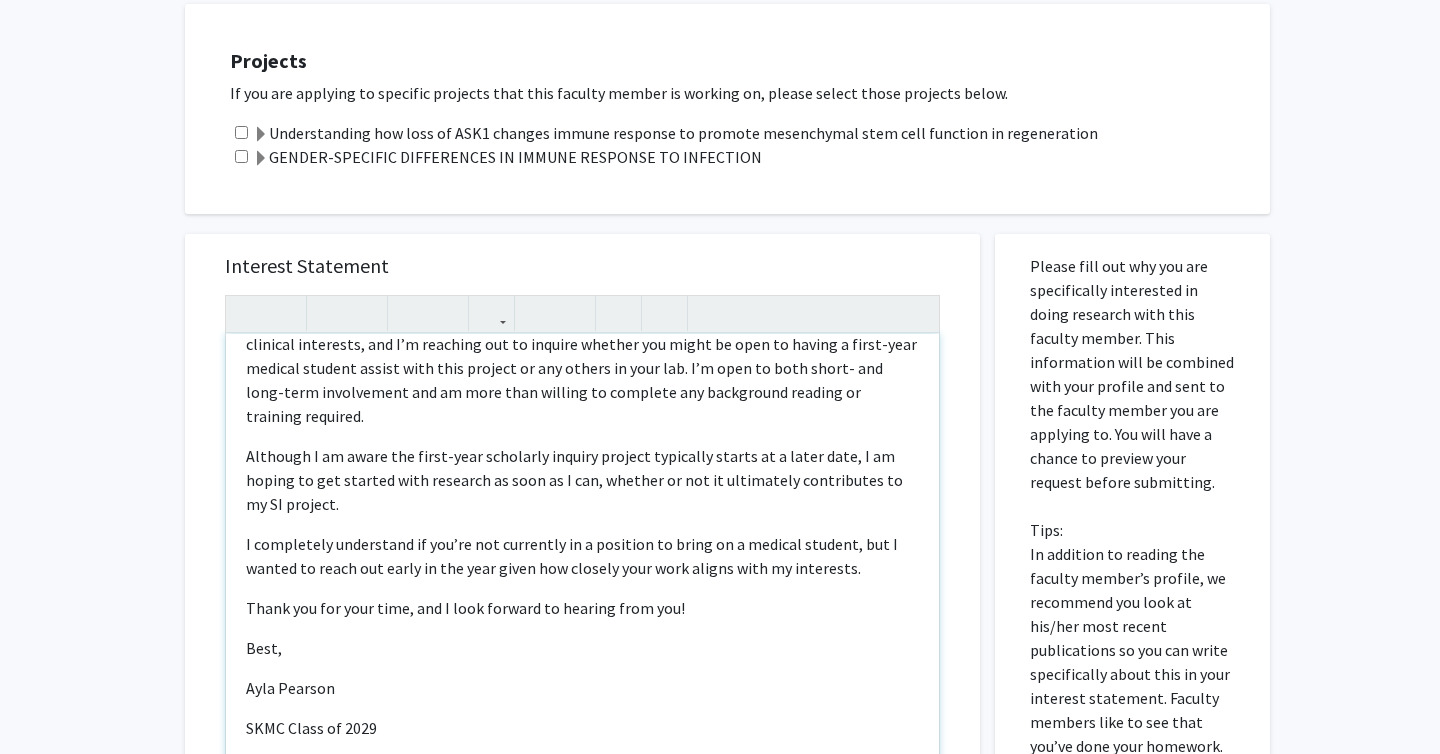 click on "Hello Dr. [LAST], My name is [FIRST] [LAST] and I am a first year medical student at SKMC. Throughout college, research was a high priority of mine, and I am eager to continue clinical and translational research in medical school. I previously assisted in biochemistry and immunology labs, and I am hoping to further explore surgical specialties in medical school. I came across your profile on Forager One, and your project on gender-specific immune responses to infection immediately caught my attention. It aligns closely with my academic background and clinical interests, and I’m reaching out to inquire whether you might be open to having a first-year medical student assist with this project or any others in your lab. I’m open to both short- and long-term involvement and am more than willing to complete any background reading or training required. Thank you for your time, and I look forward to hearing from you! Best, [FIRST] [LAST] SKMC Class of 2029" at bounding box center (582, 563) 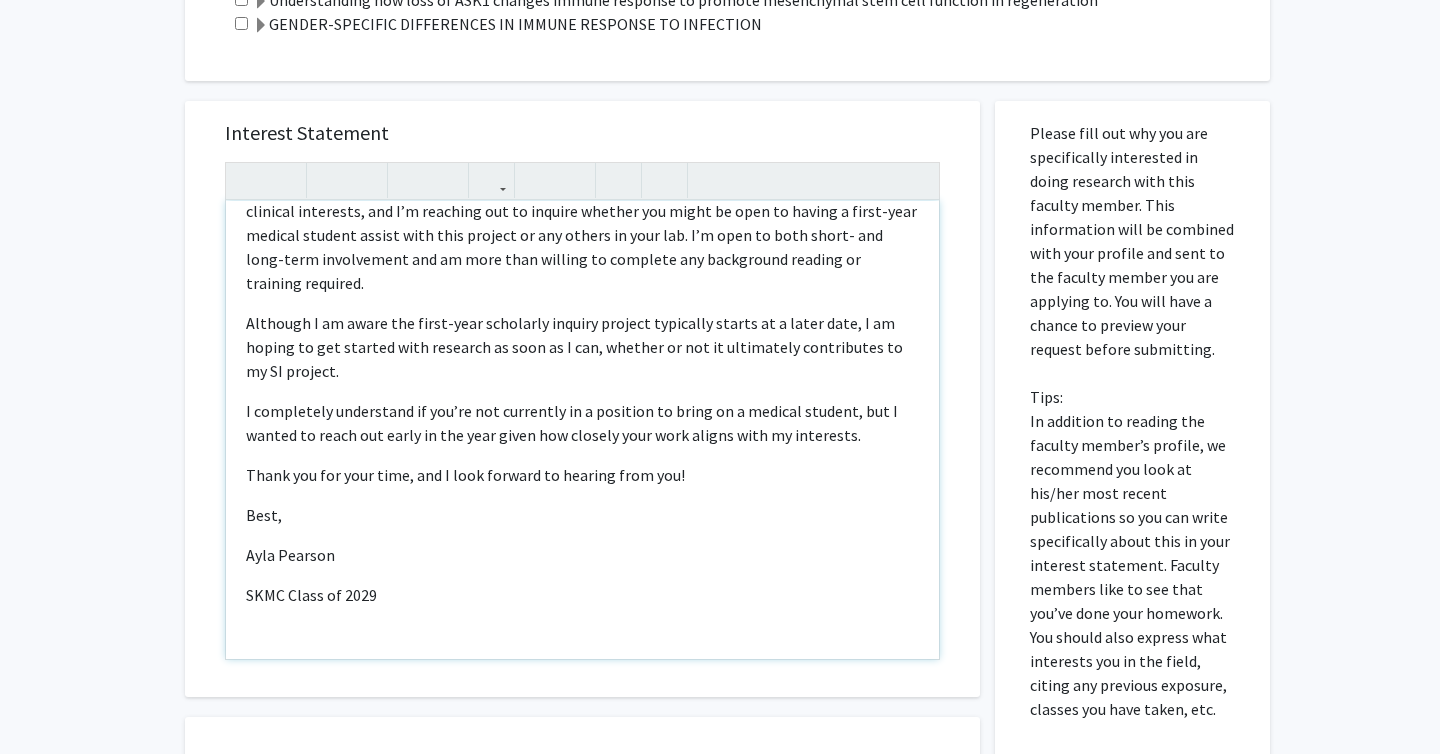 scroll, scrollTop: 496, scrollLeft: 0, axis: vertical 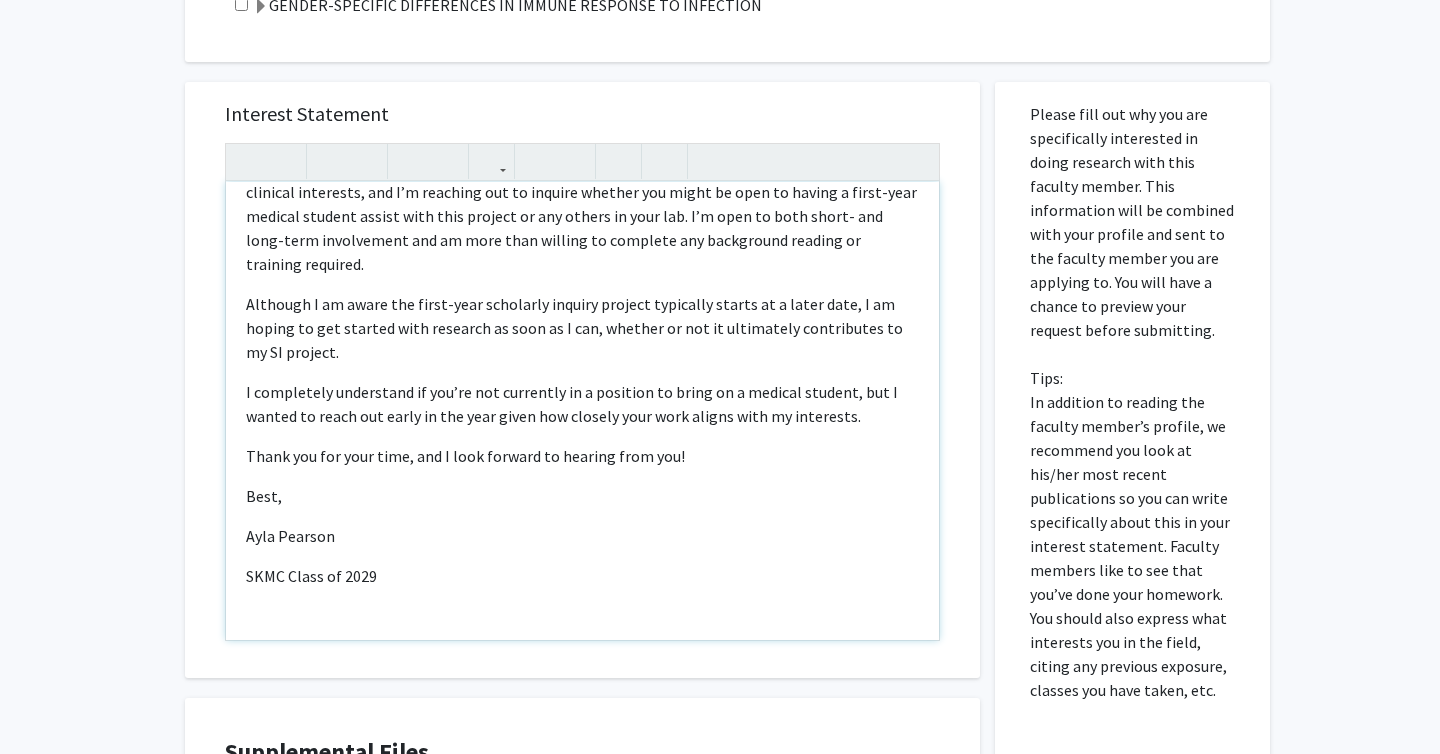 click on "Hello Dr. [LAST], My name is [FIRST] [LAST] and I am a first year medical student at SKMC. Throughout college, research was a high priority of mine, and I am eager to continue clinical and translational research in medical school. I previously assisted in biochemistry and immunology labs, and I am hoping to further explore surgical specialties in medical school. I came across your profile on Forager One, and your project on gender-specific immune responses to infection immediately caught my attention. It aligns closely with my academic background and clinical interests, and I’m reaching out to inquire whether you might be open to having a first-year medical student assist with this project or any others in your lab. I’m open to both short- and long-term involvement and am more than willing to complete any background reading or training required. Thank you for your time, and I look forward to hearing from you! Best, [FIRST] [LAST] SKMC Class of 2029" at bounding box center (582, 411) 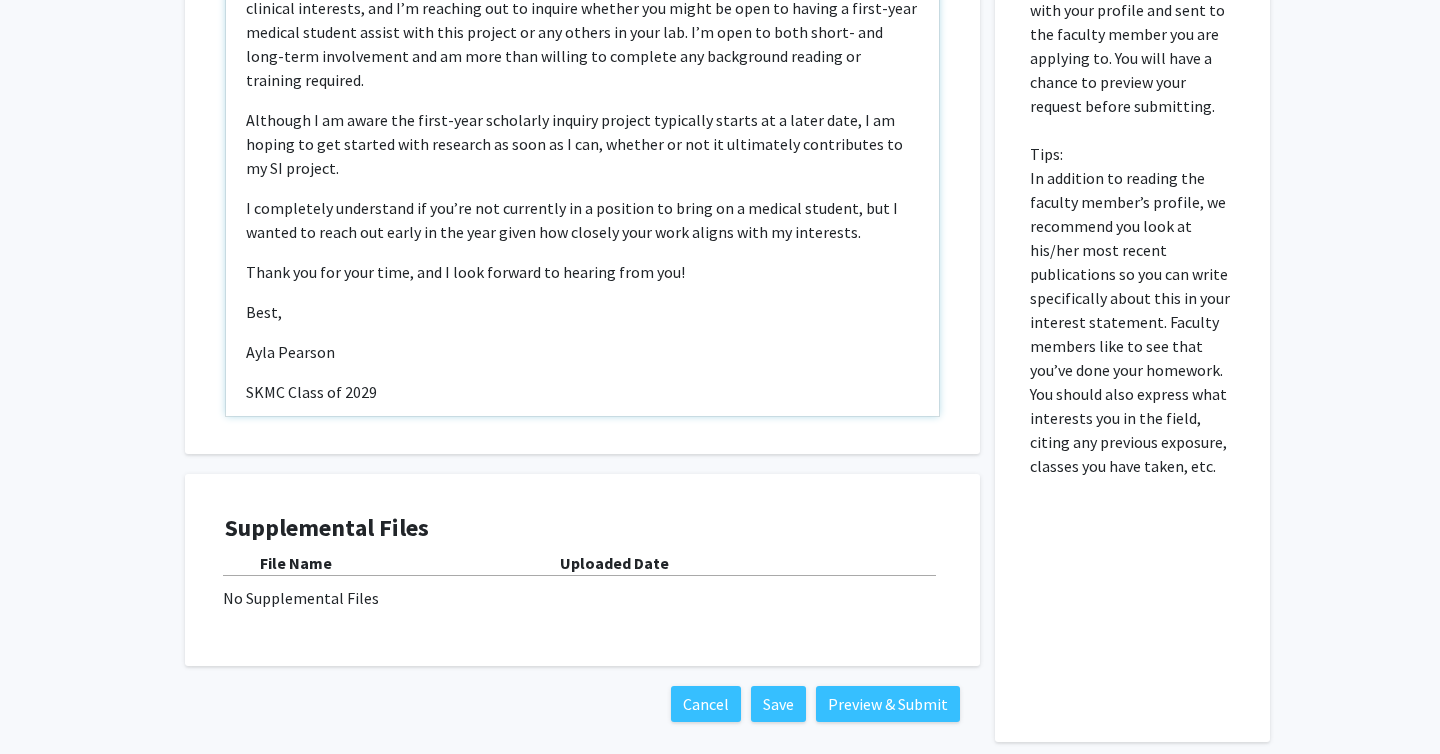 scroll, scrollTop: 718, scrollLeft: 0, axis: vertical 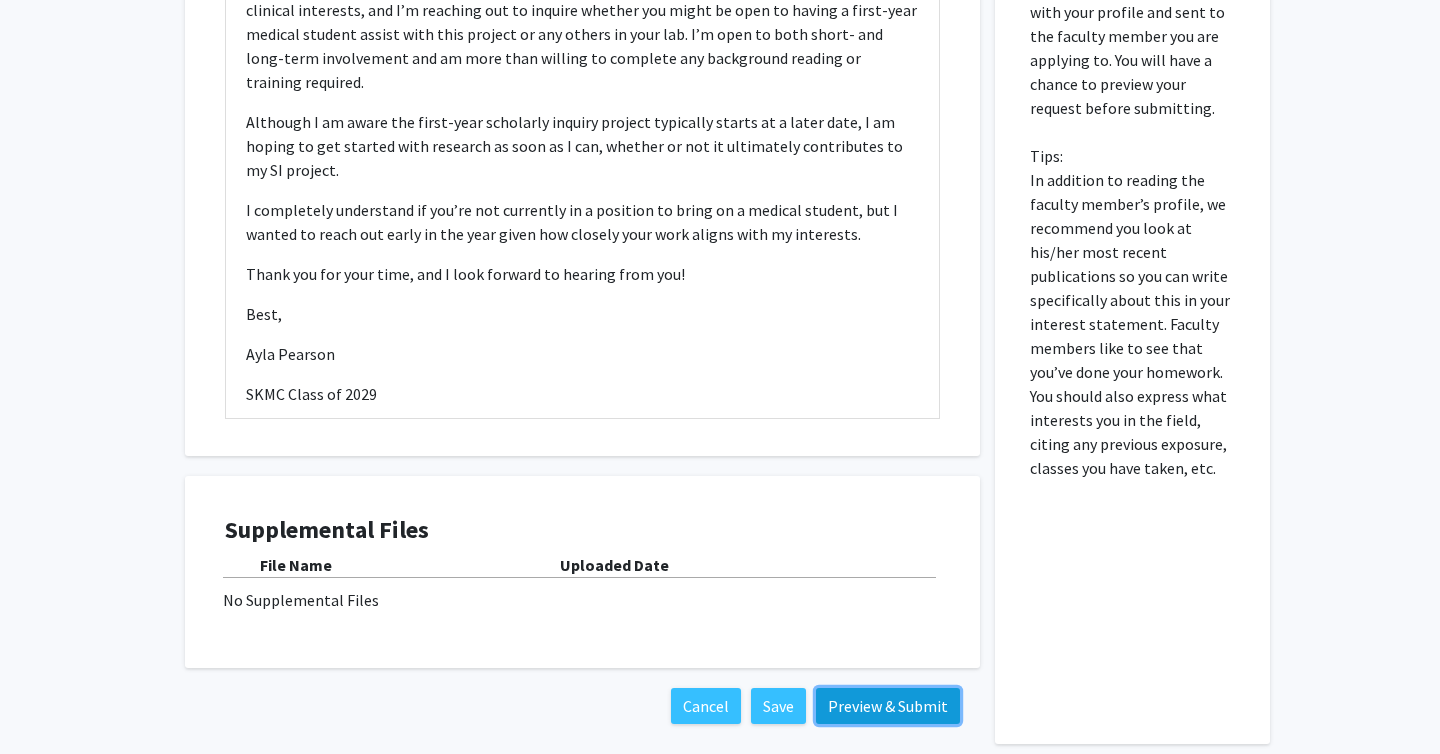 click on "Preview & Submit" at bounding box center [888, 706] 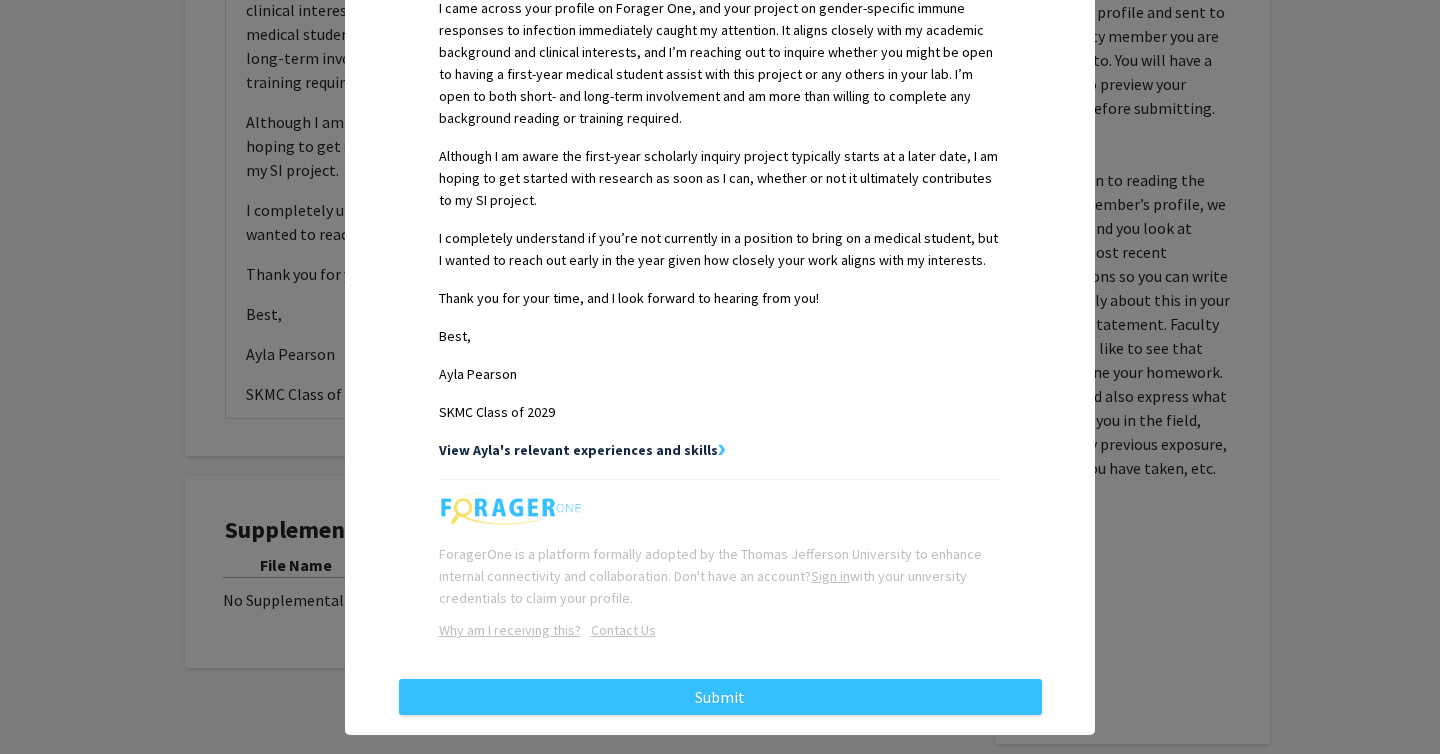 scroll, scrollTop: 704, scrollLeft: 0, axis: vertical 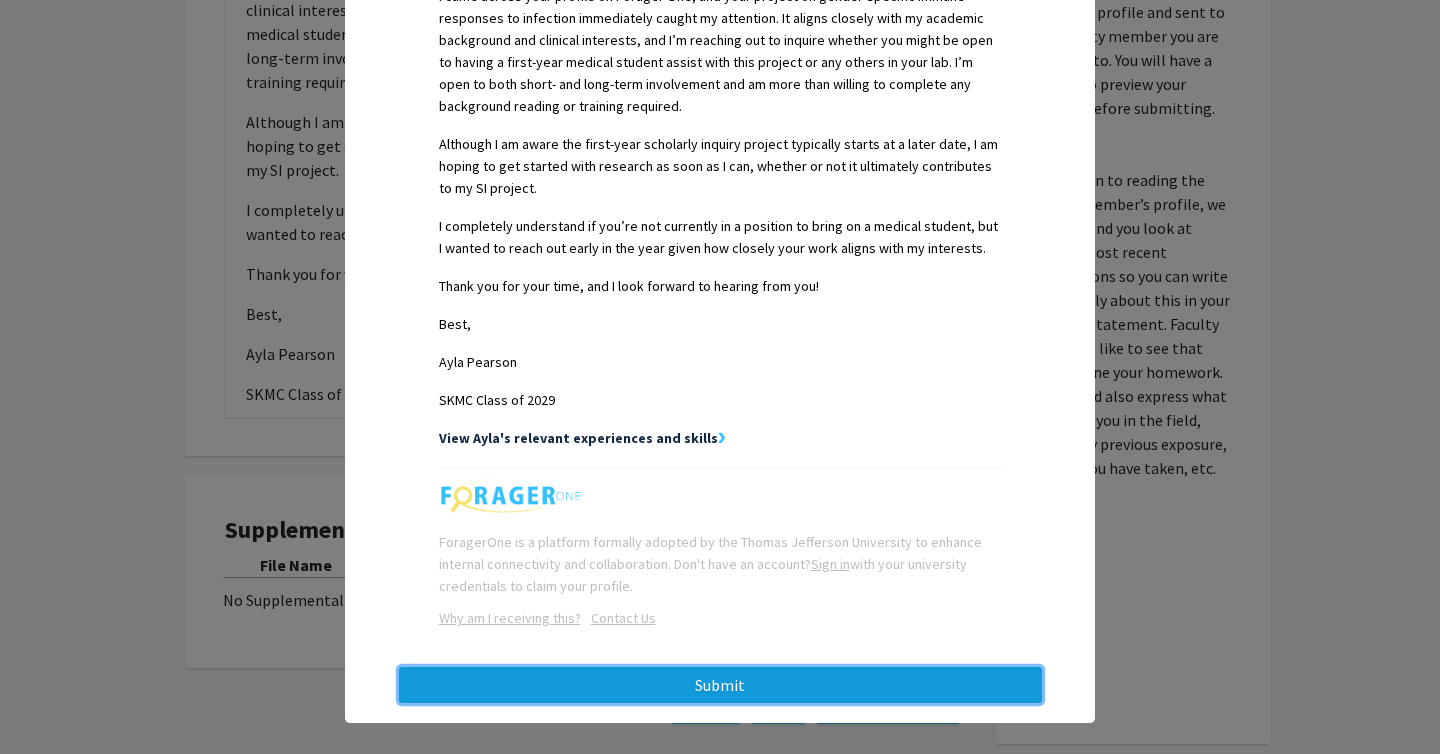 click on "Submit" at bounding box center (720, 685) 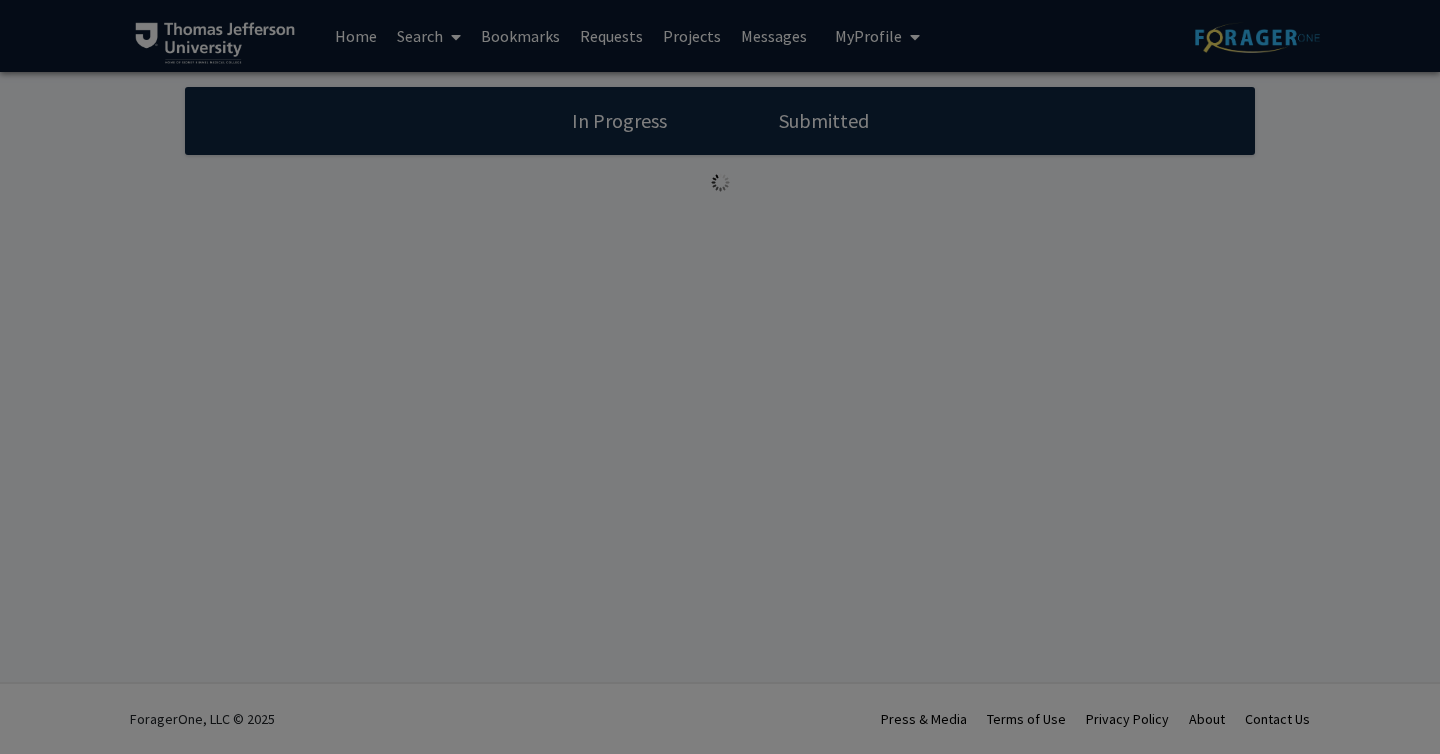 scroll, scrollTop: 0, scrollLeft: 0, axis: both 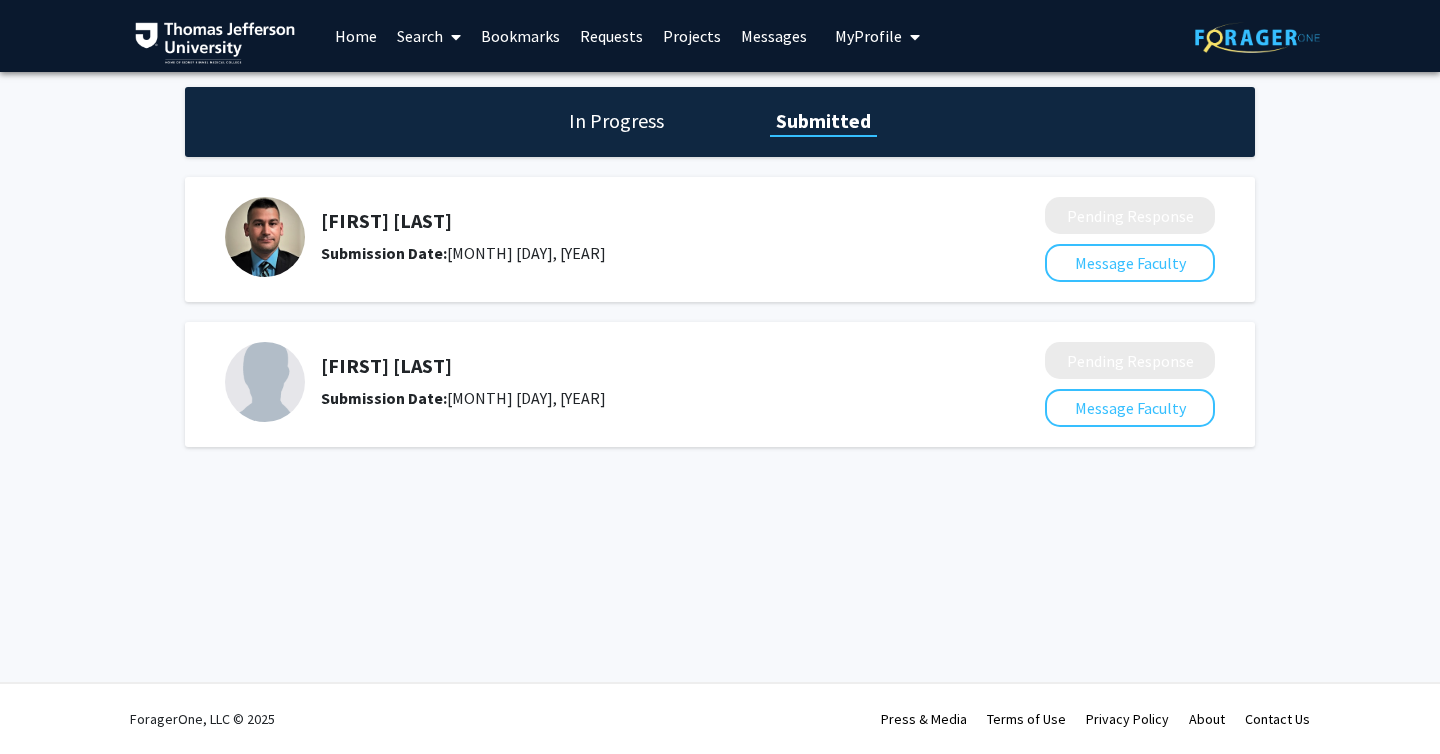 click on "In Progress" 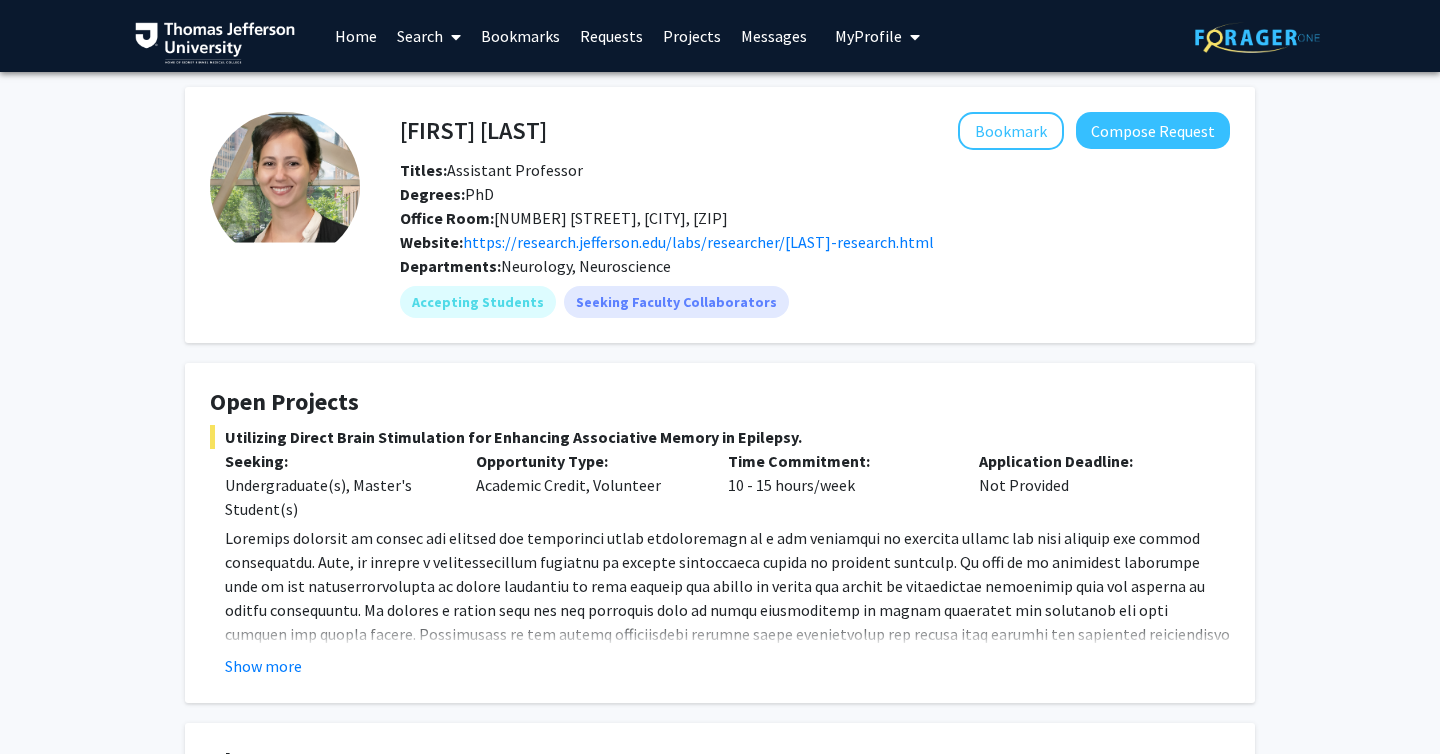 scroll, scrollTop: 0, scrollLeft: 0, axis: both 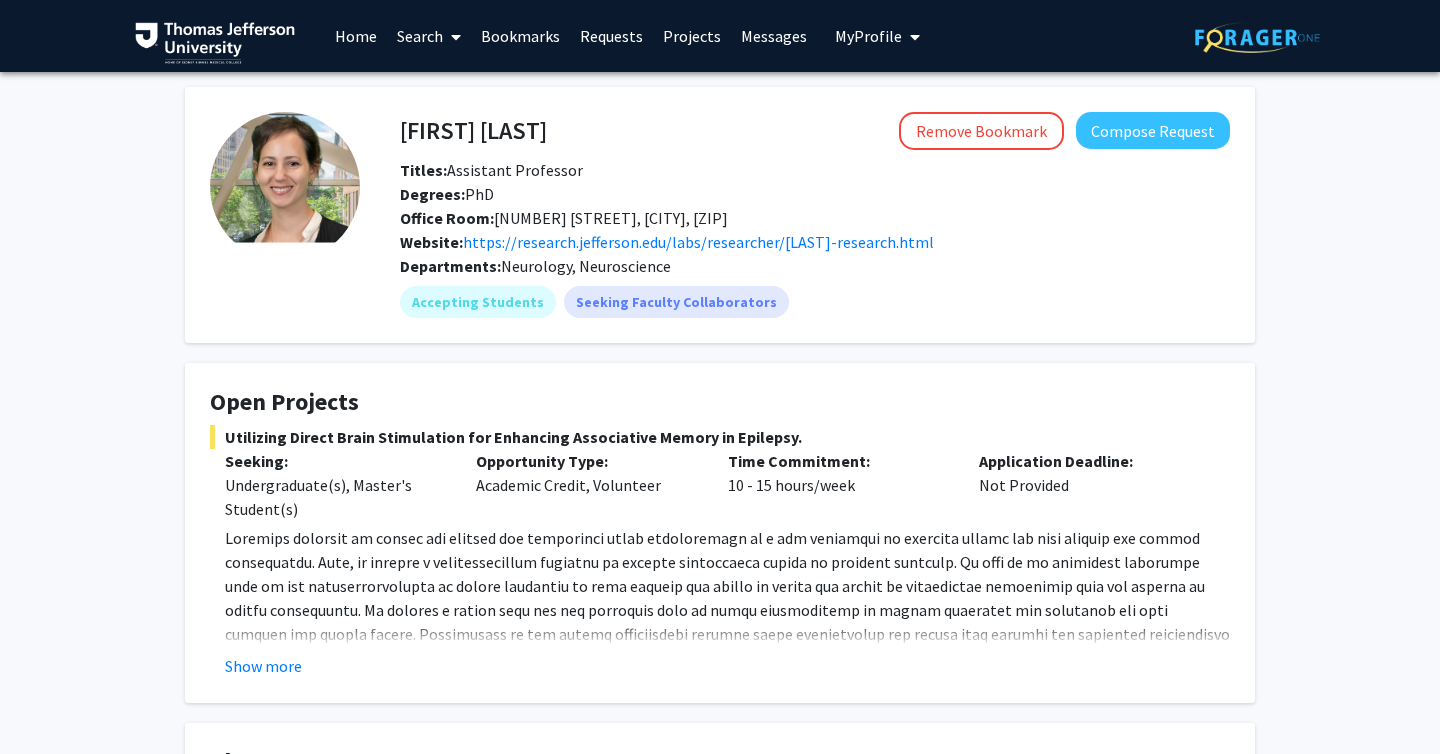 click 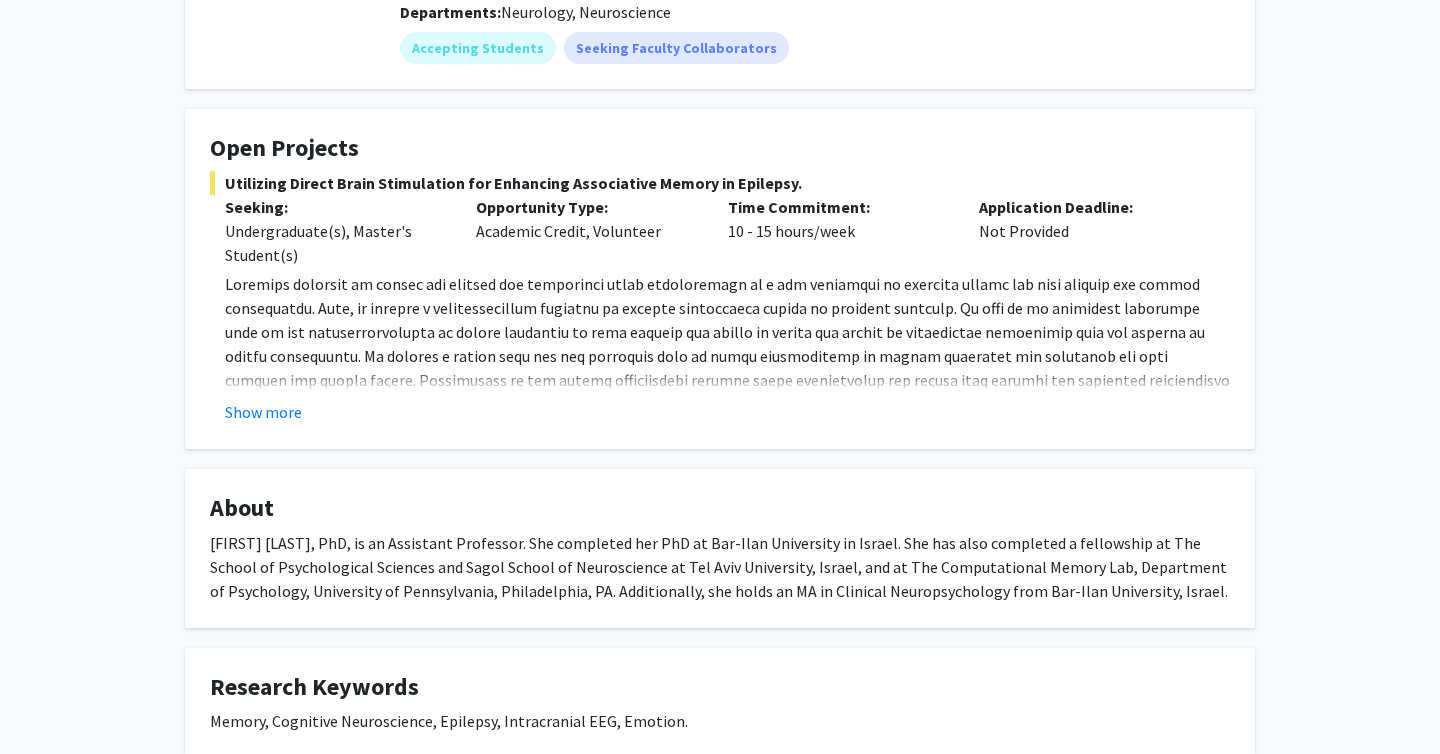 scroll, scrollTop: 259, scrollLeft: 0, axis: vertical 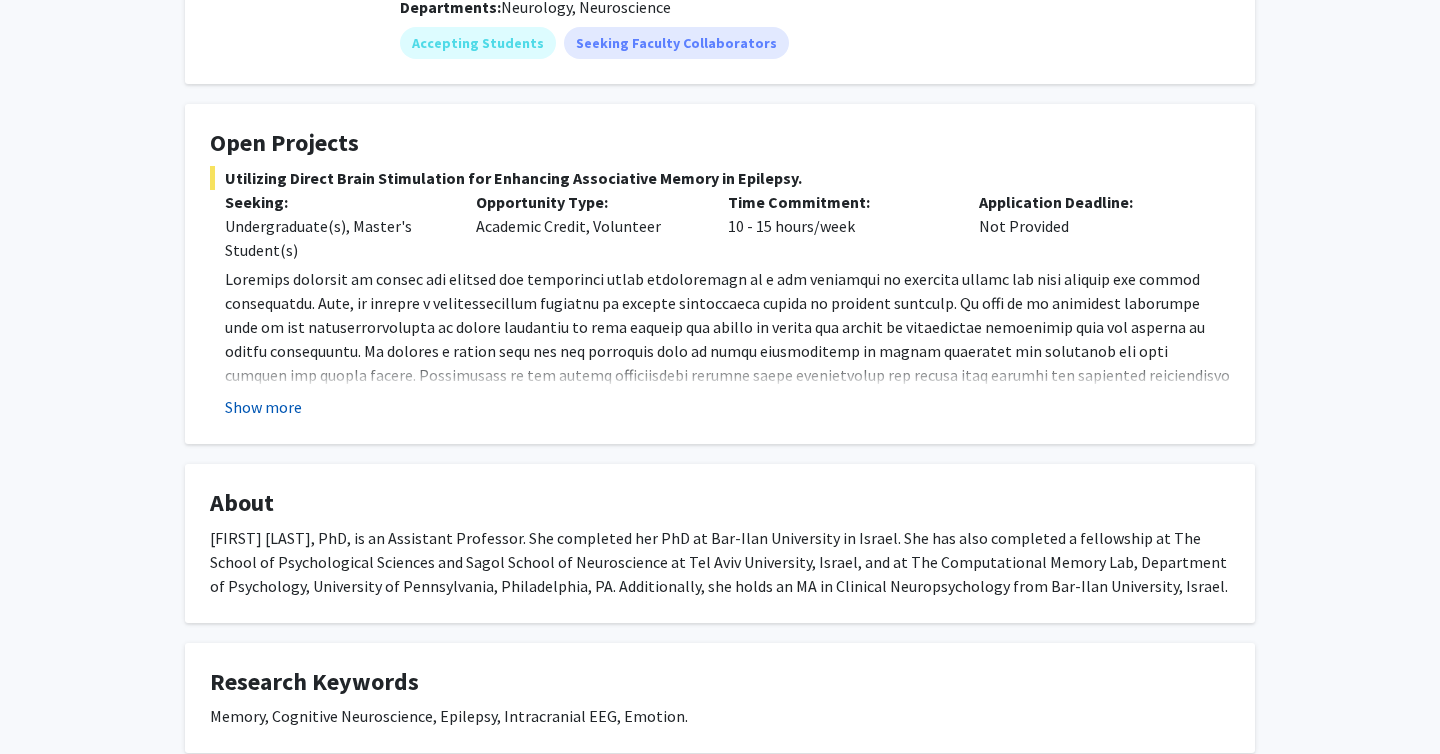 click on "Show more" 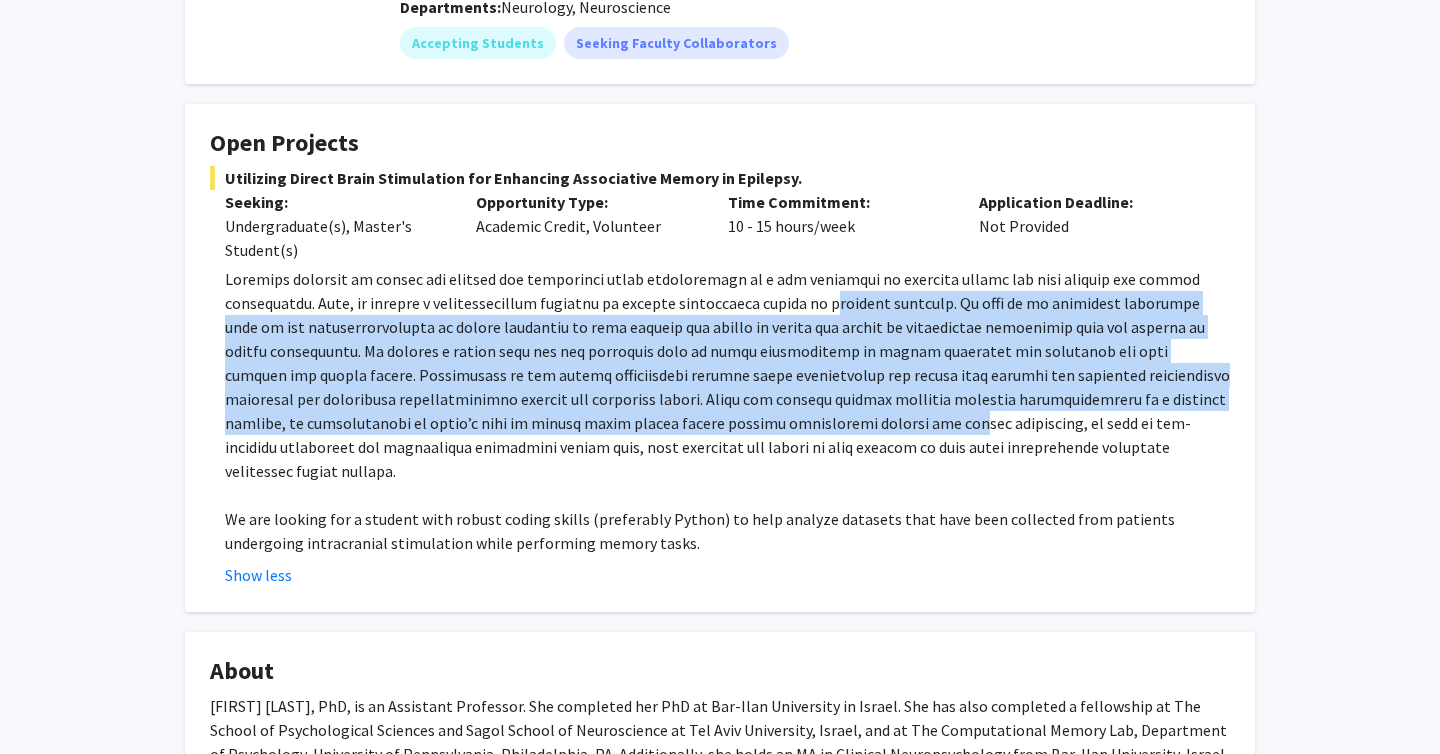 drag, startPoint x: 869, startPoint y: 297, endPoint x: 872, endPoint y: 421, distance: 124.036285 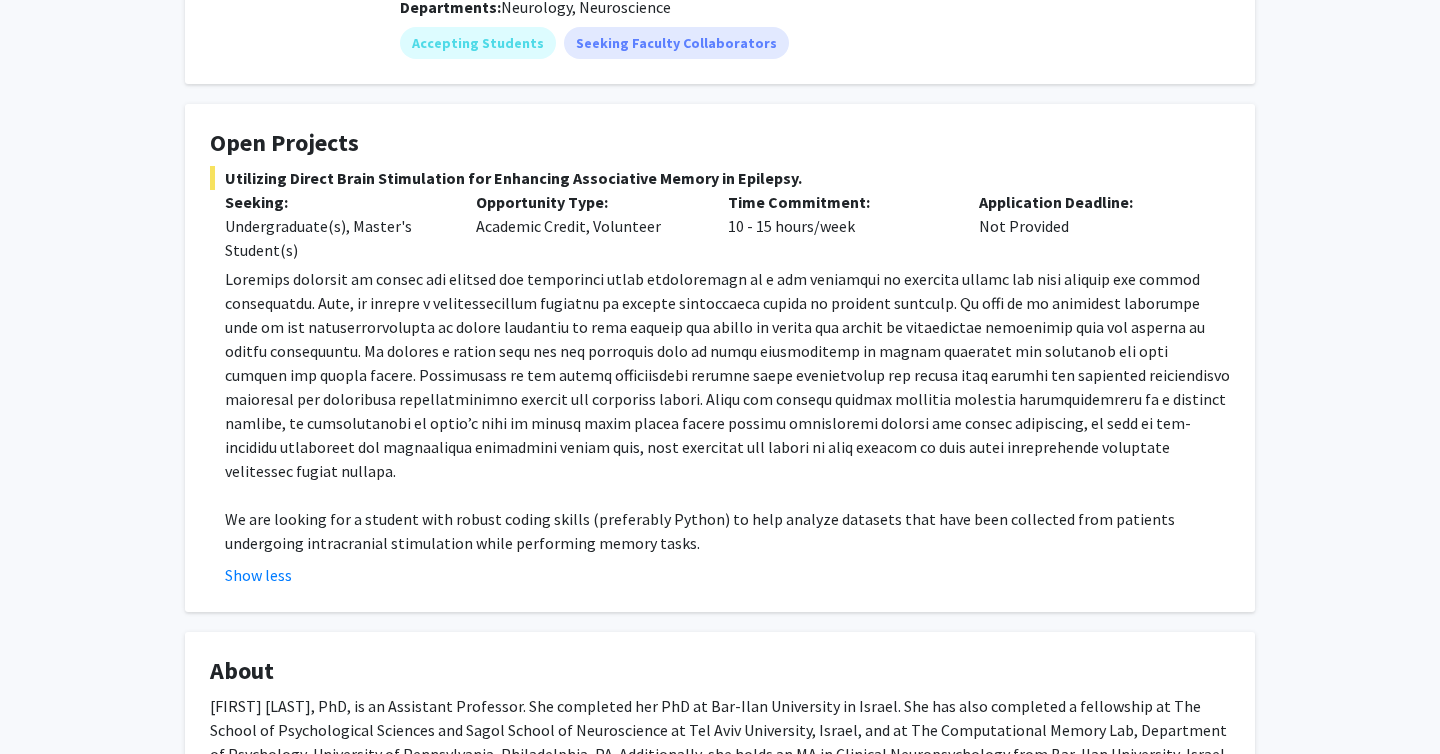 click 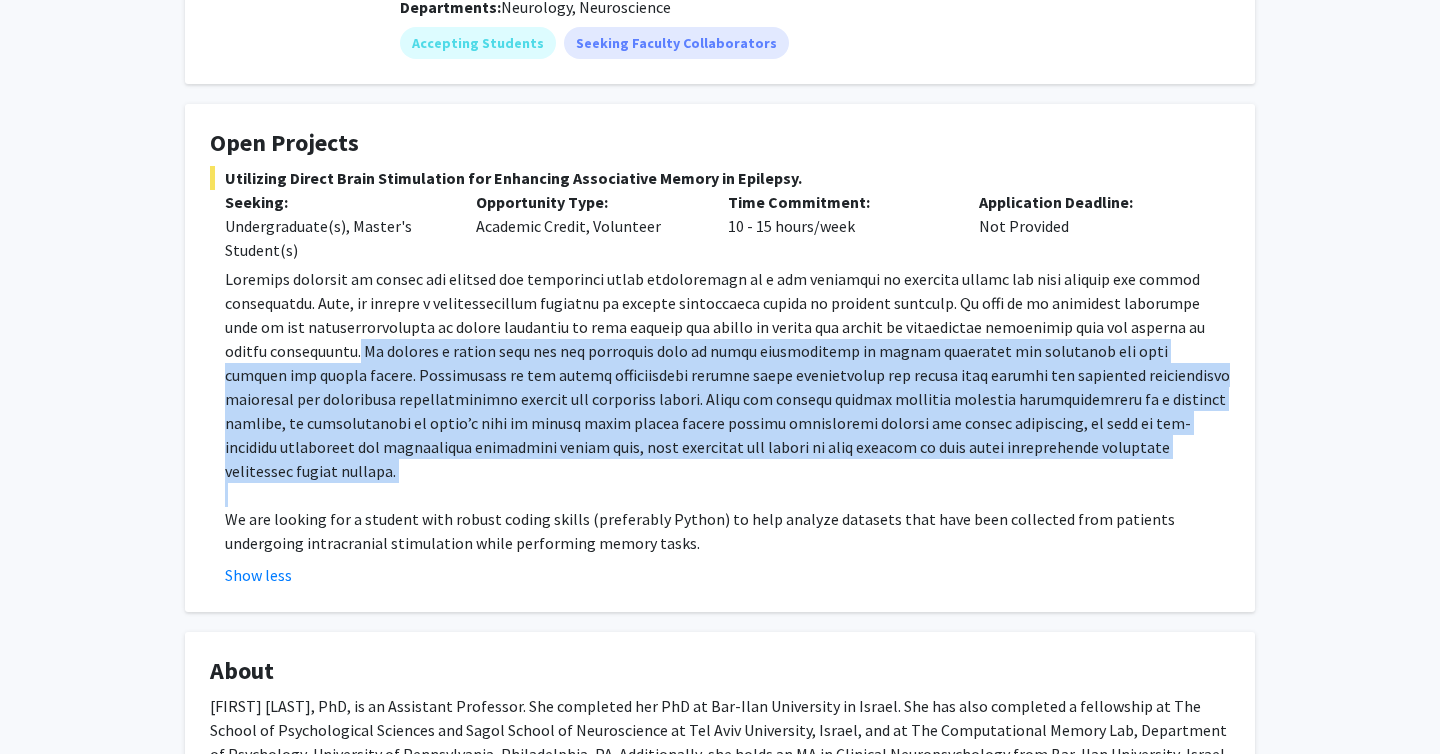 drag, startPoint x: 381, startPoint y: 348, endPoint x: 475, endPoint y: 474, distance: 157.20052 